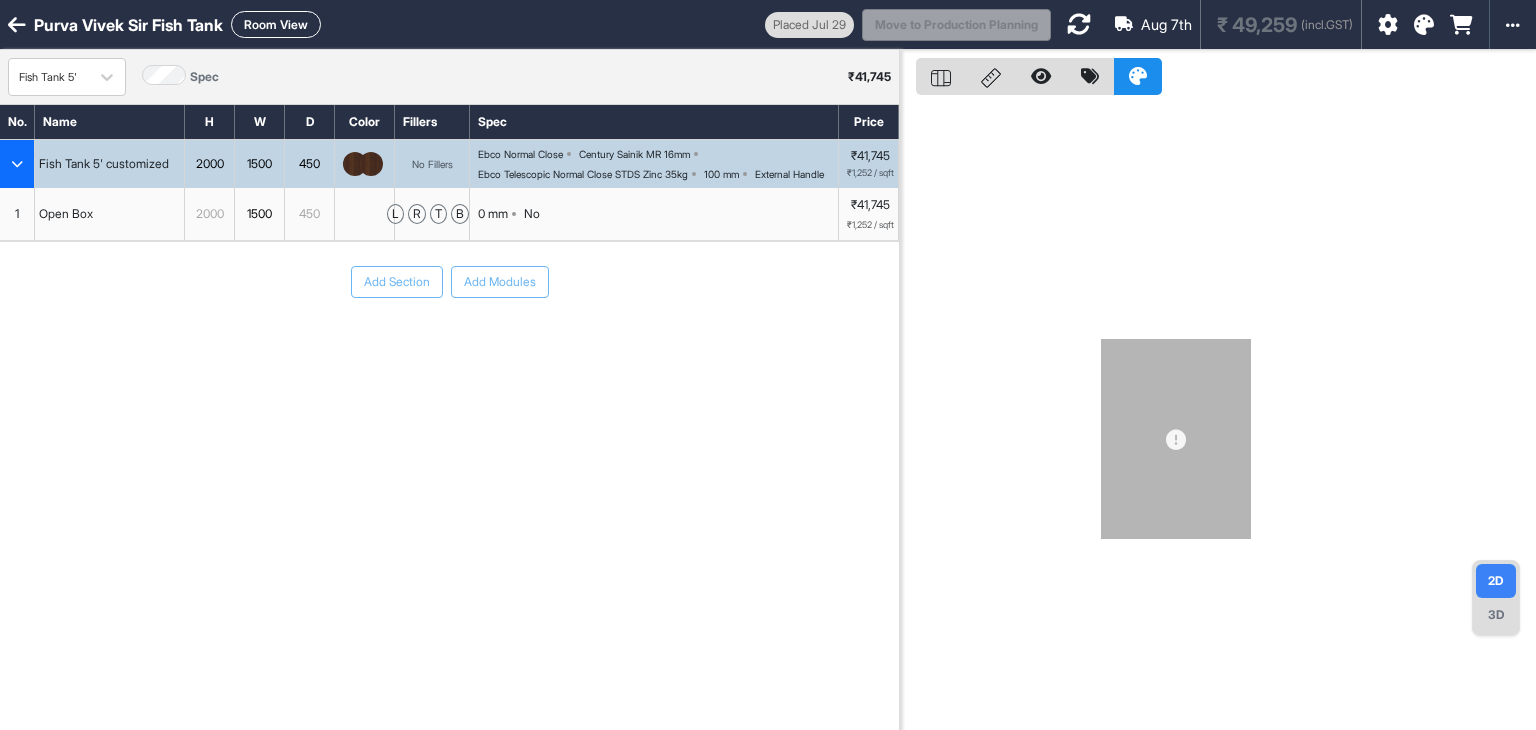 scroll, scrollTop: 0, scrollLeft: 0, axis: both 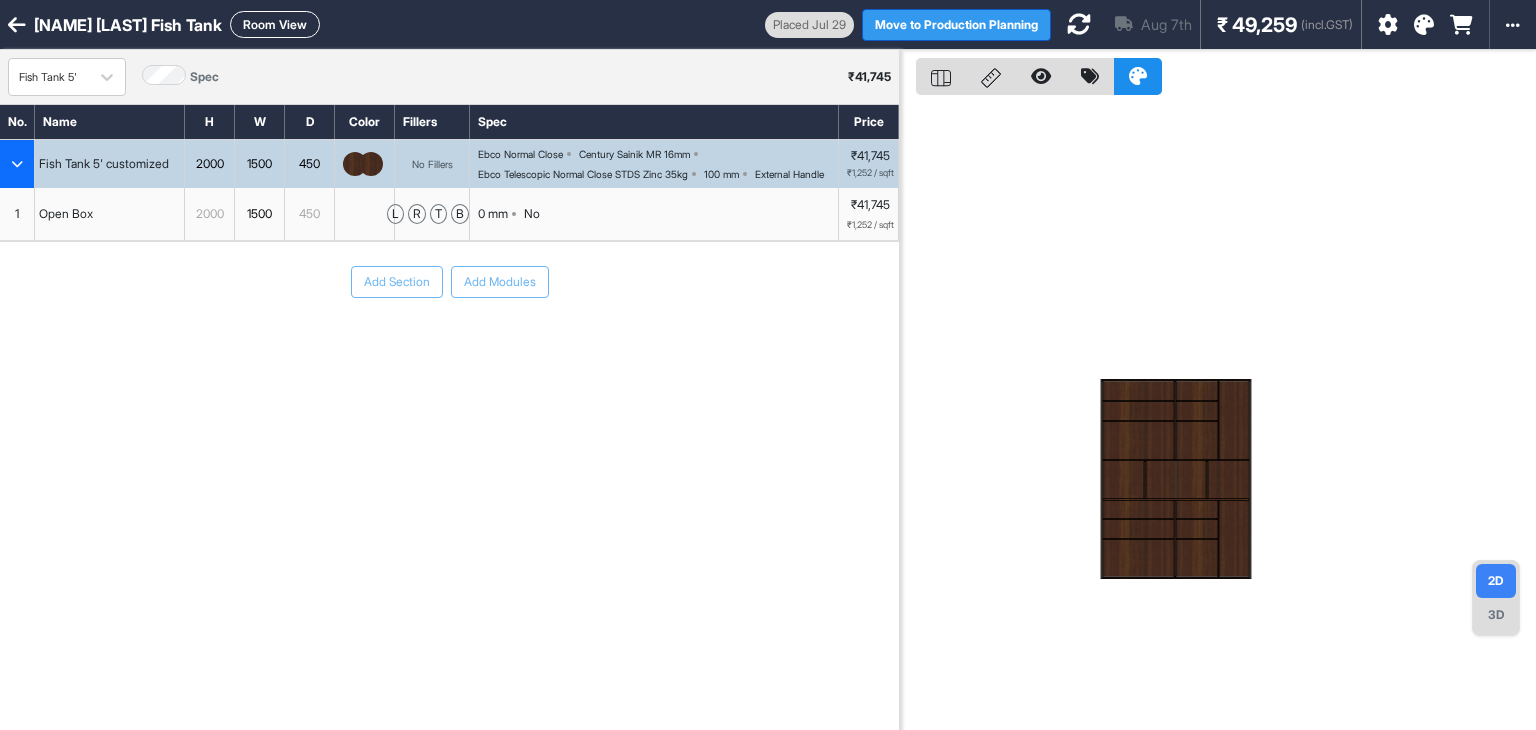 click on "Move to Production Planning" at bounding box center [956, 25] 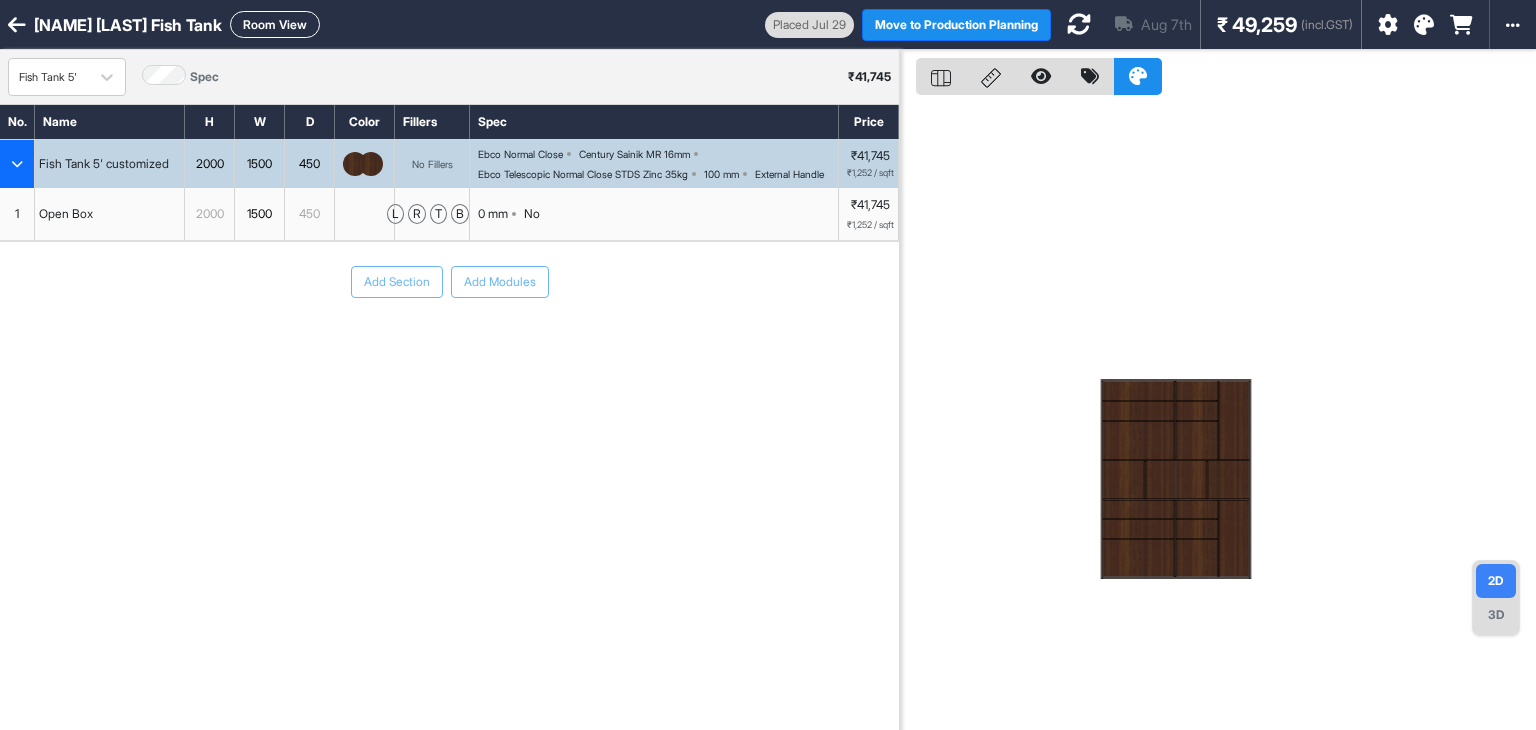 click at bounding box center [1424, 25] 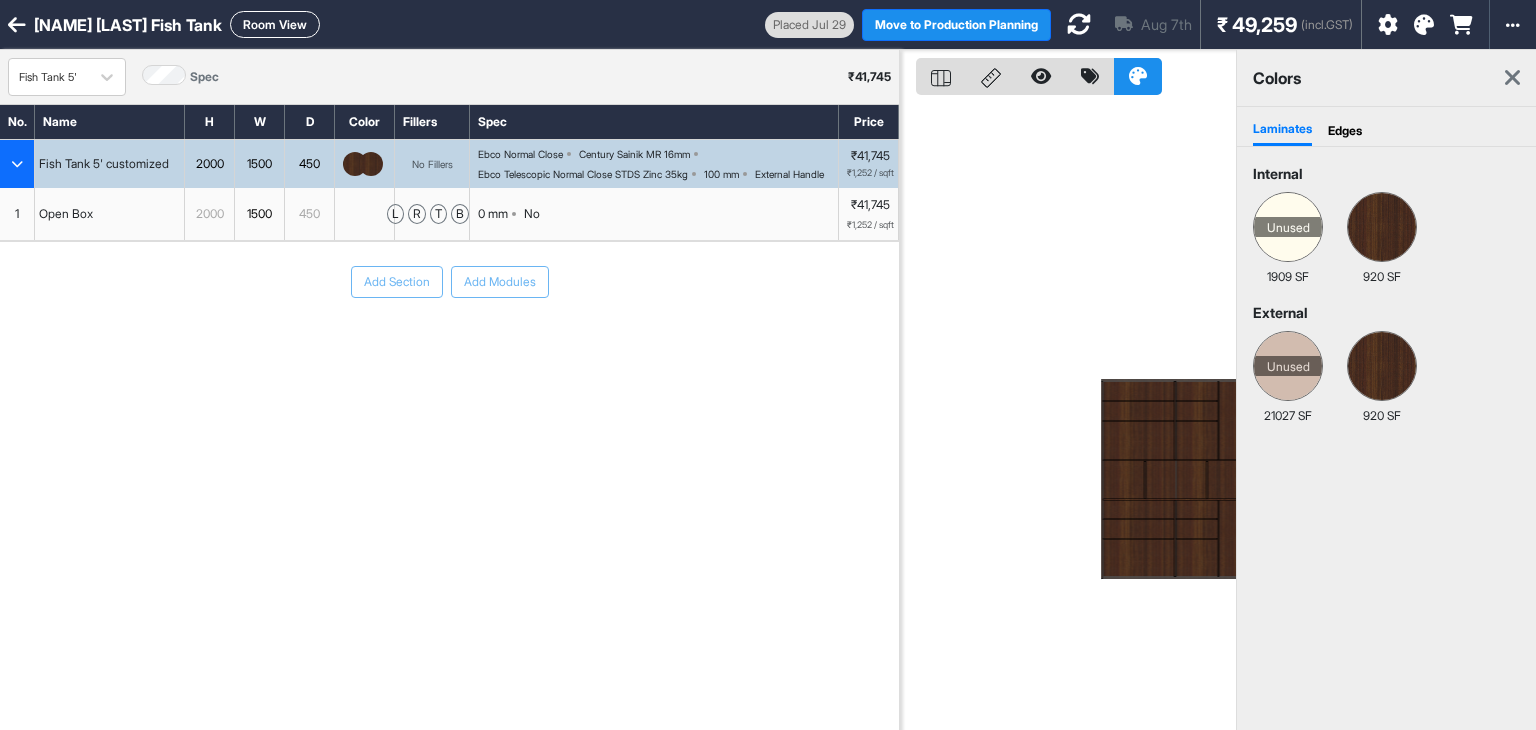 click on "Edges" at bounding box center [1345, 131] 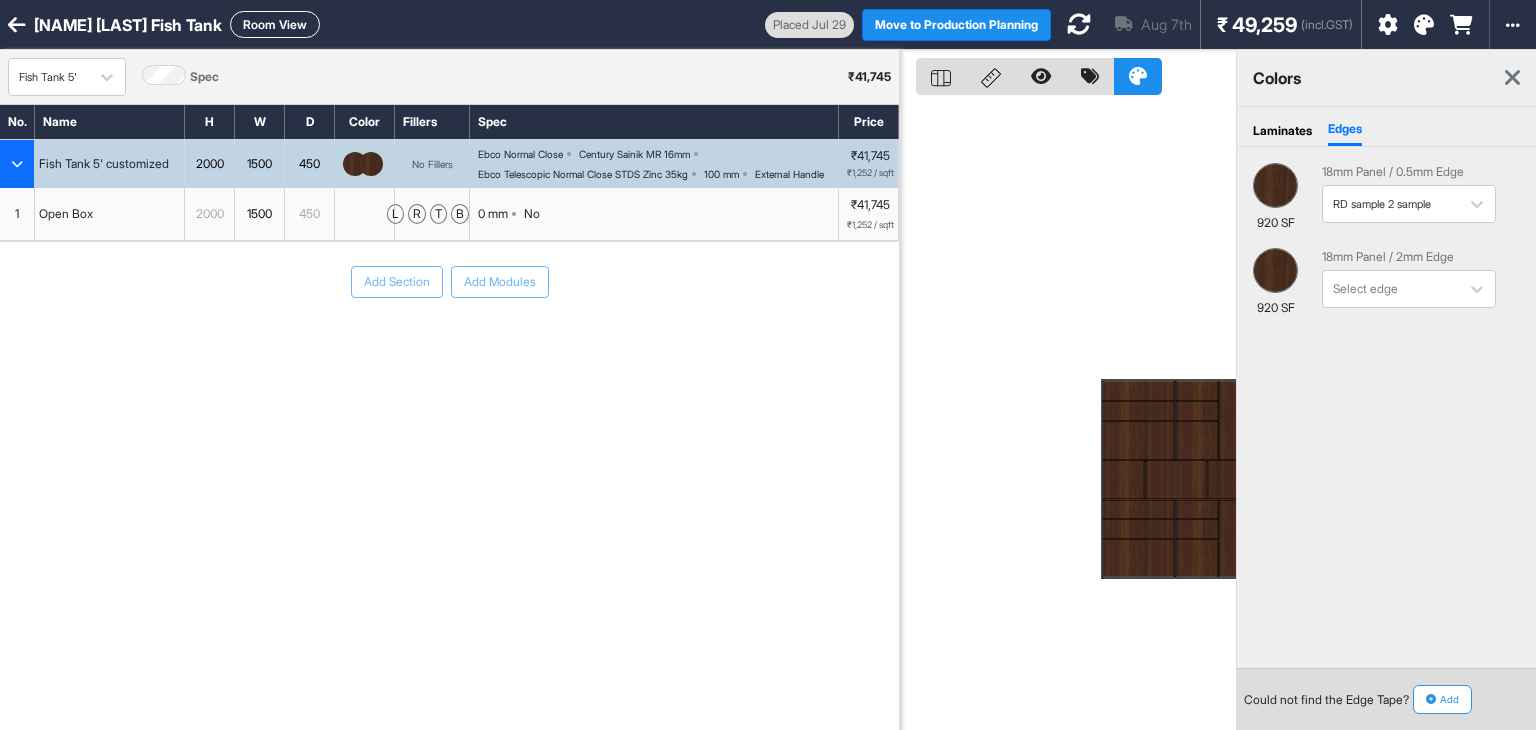 click at bounding box center (1512, 78) 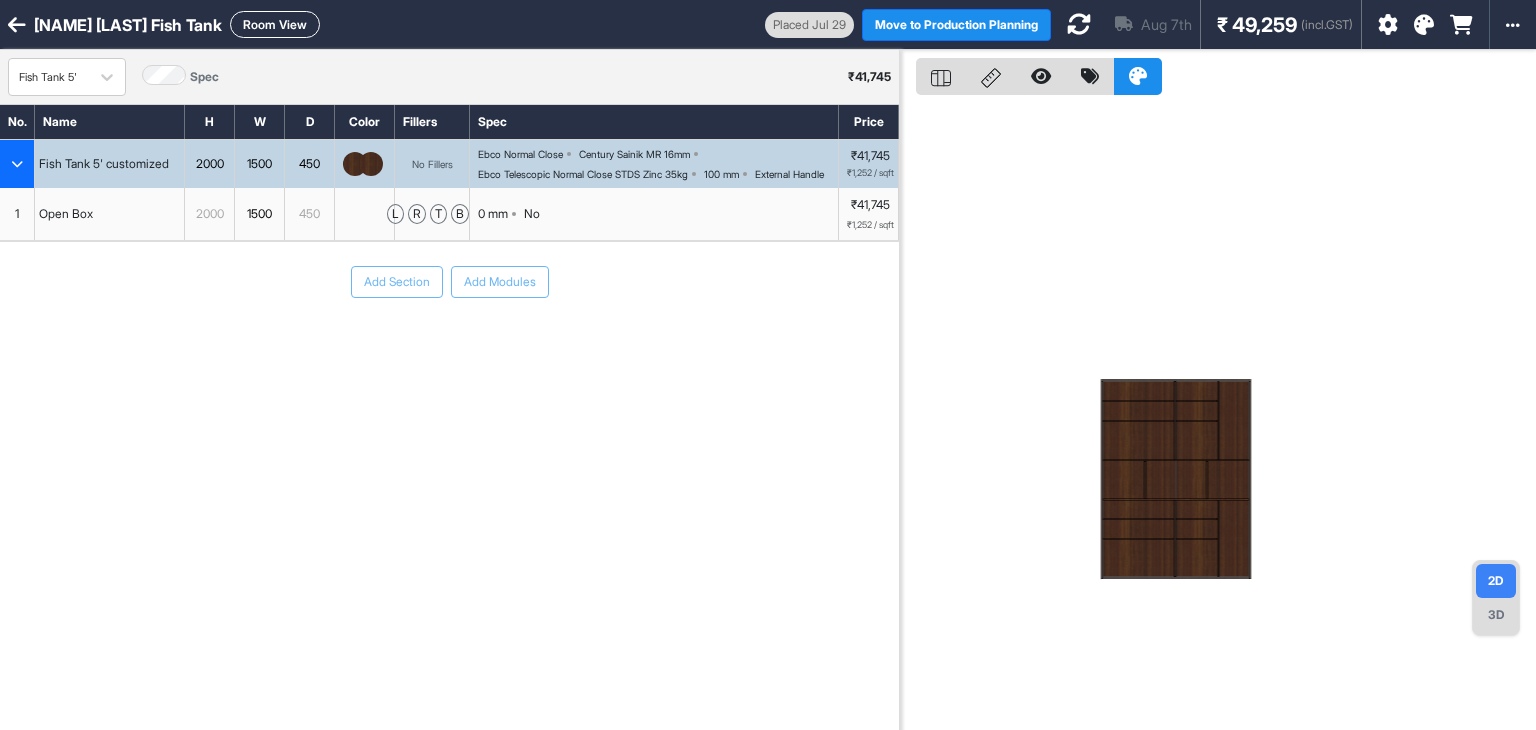 click at bounding box center [1424, 25] 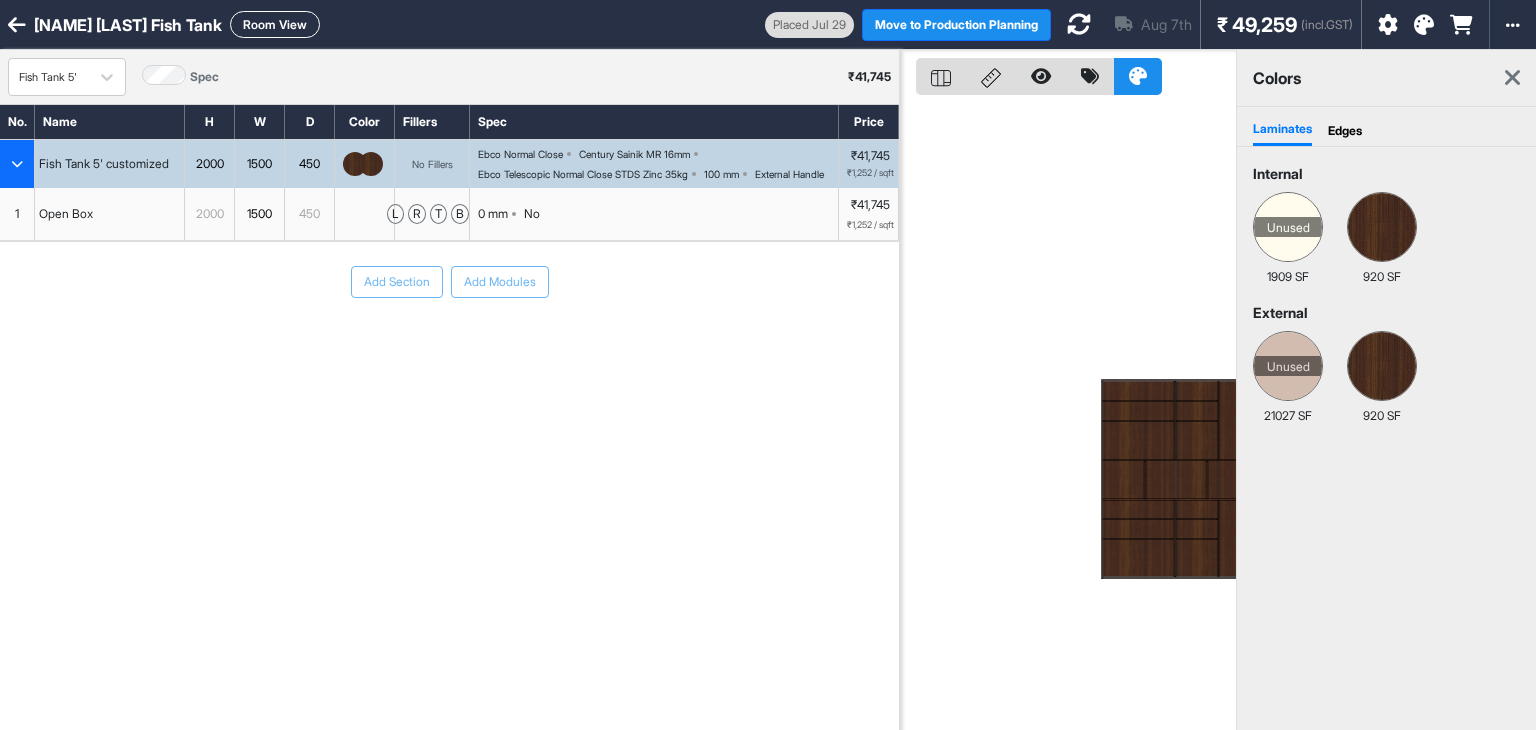 click at bounding box center (1079, 24) 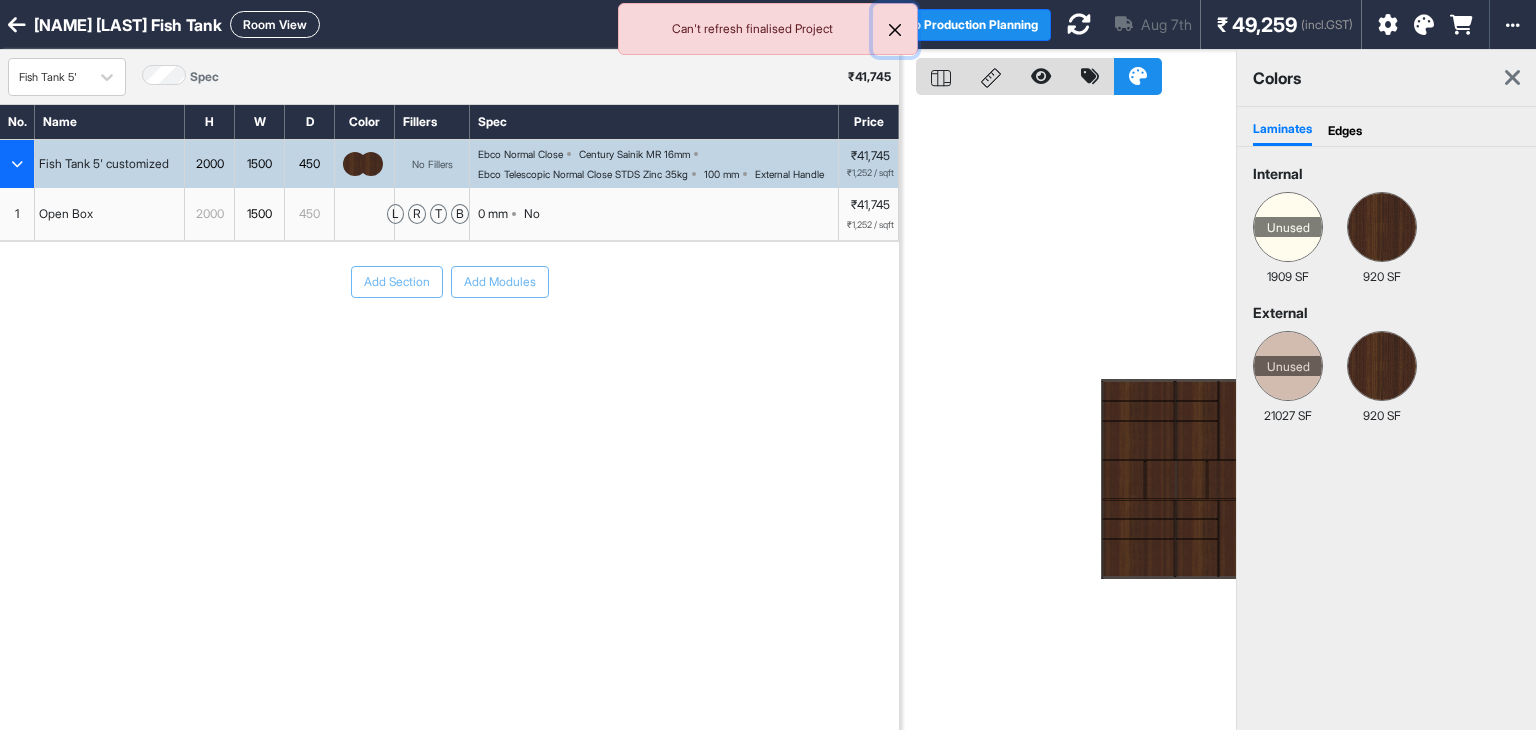 click at bounding box center (895, 30) 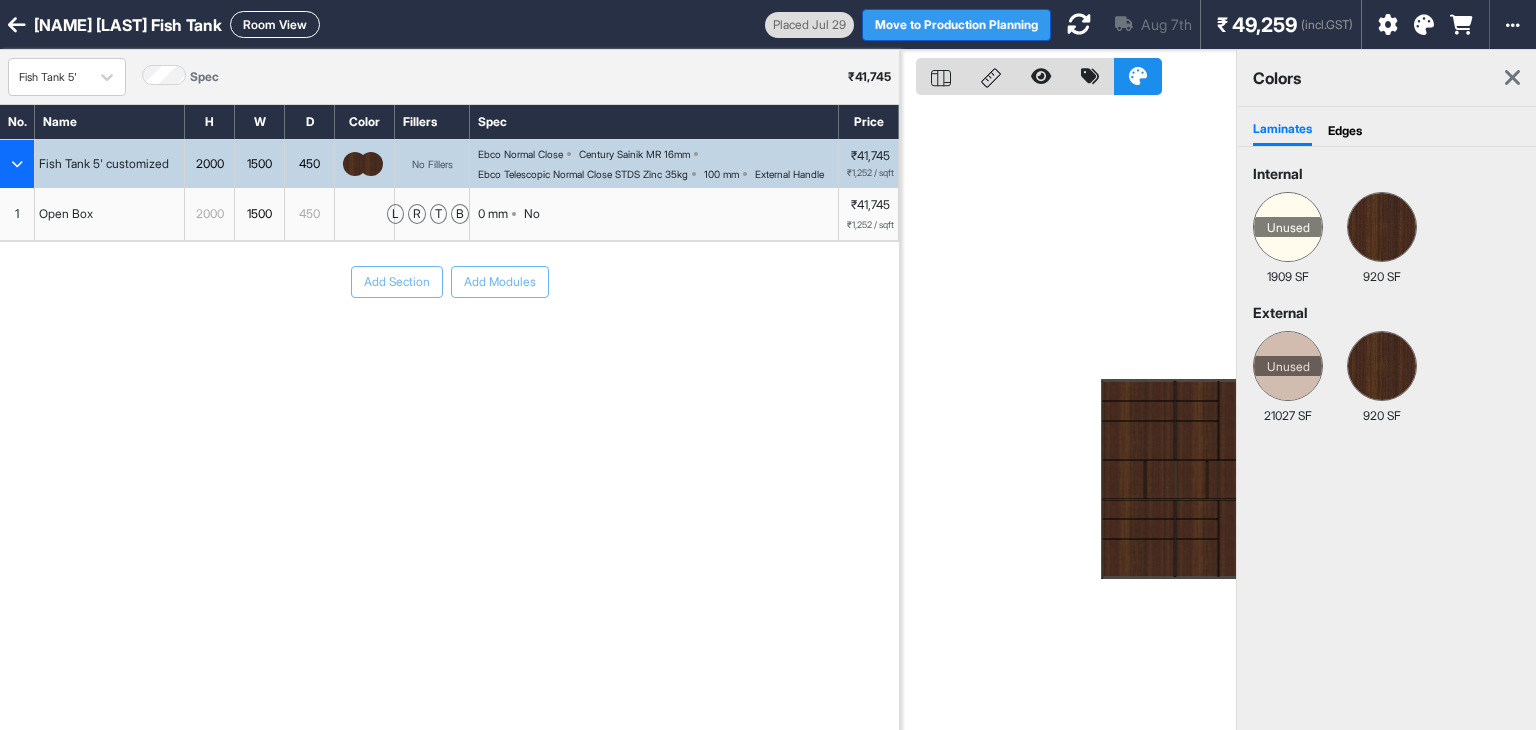 click on "Move to Production Planning" at bounding box center [956, 25] 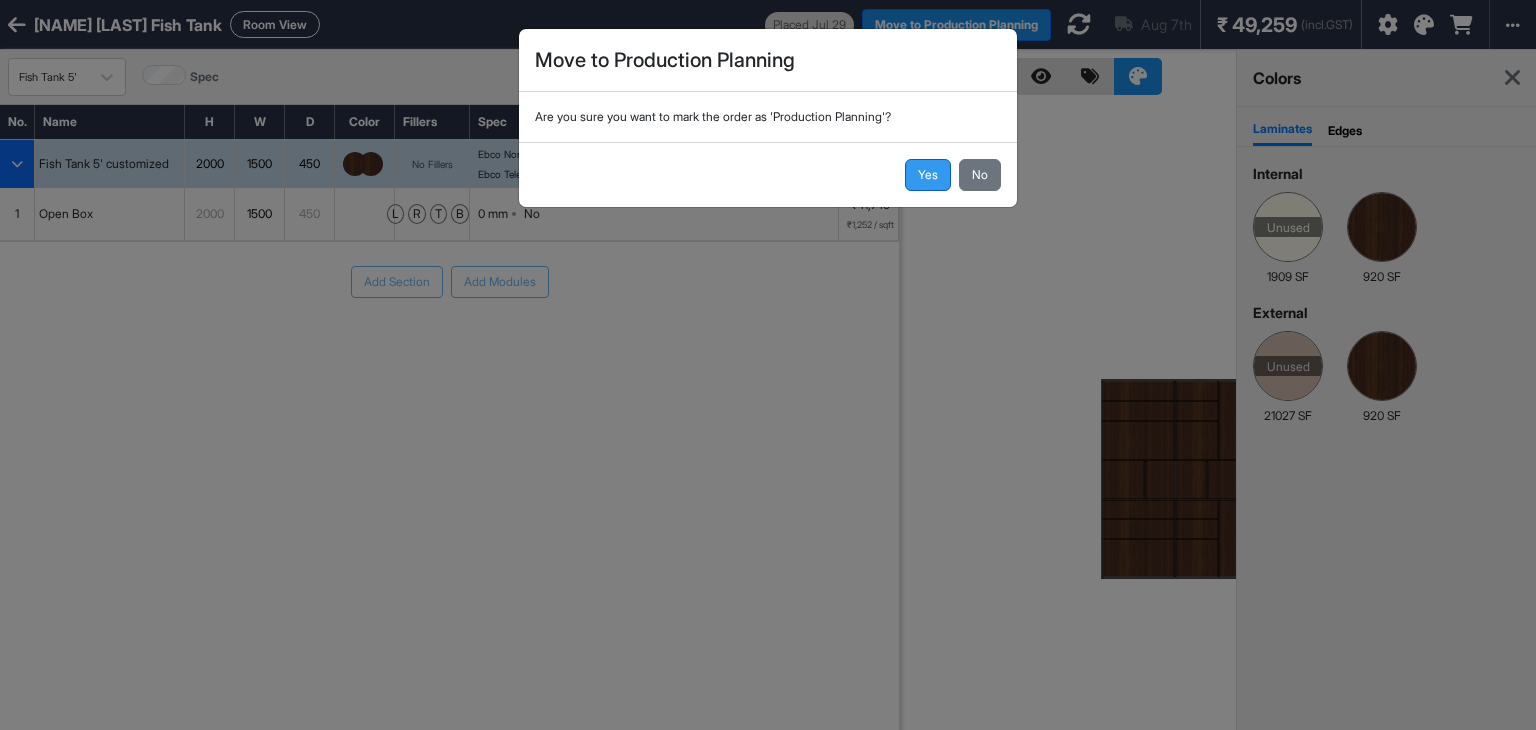 click on "Yes" at bounding box center (928, 175) 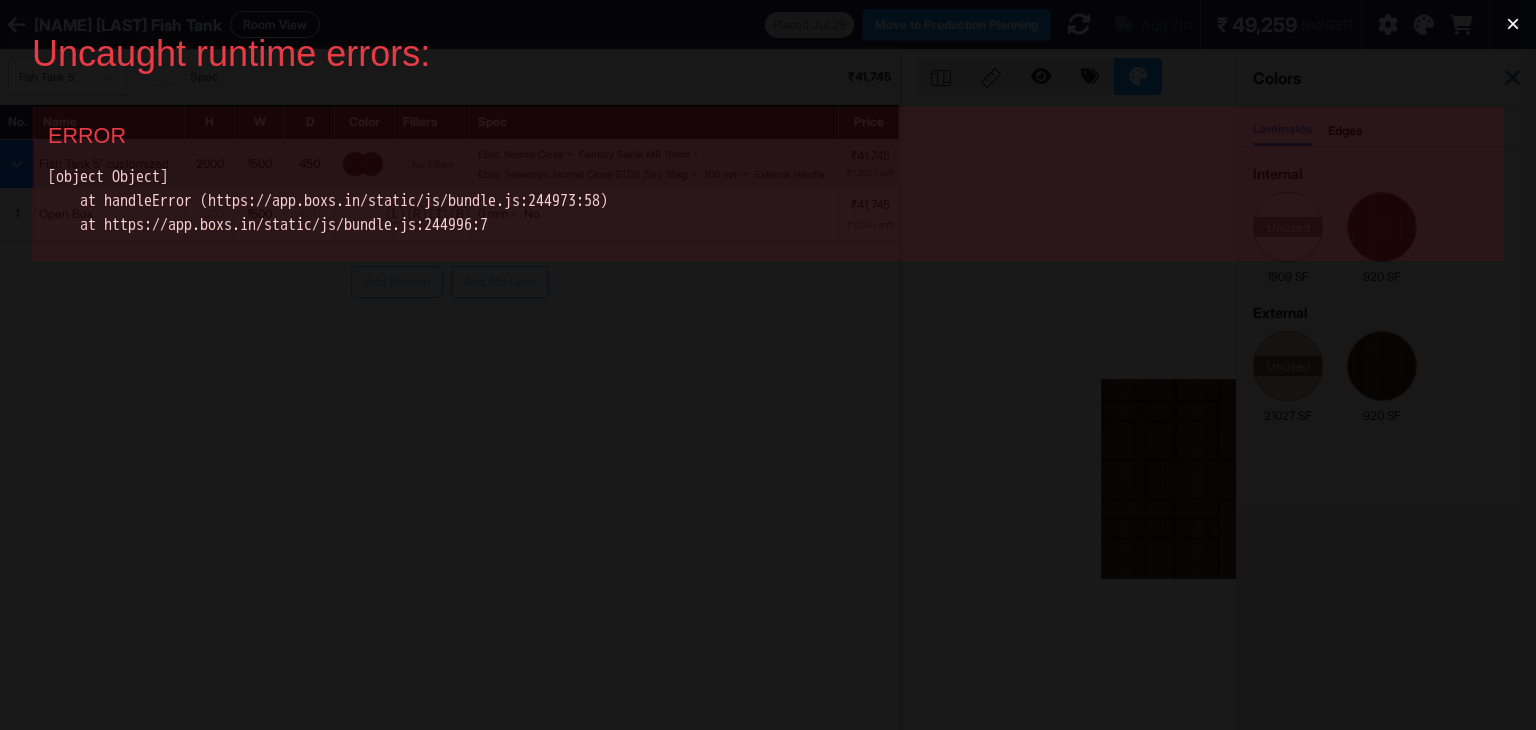 scroll, scrollTop: 0, scrollLeft: 0, axis: both 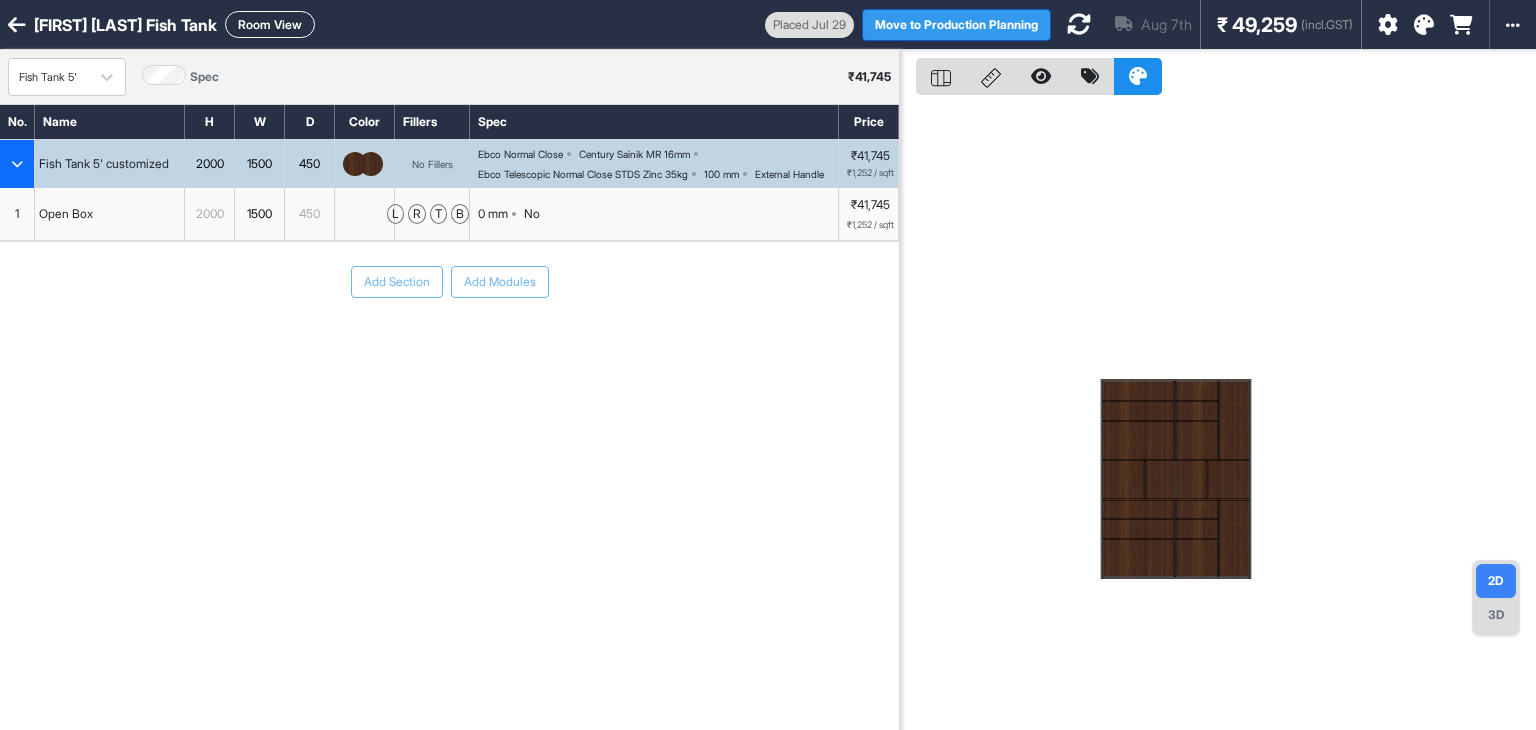 click on "Move to Production Planning" at bounding box center (956, 25) 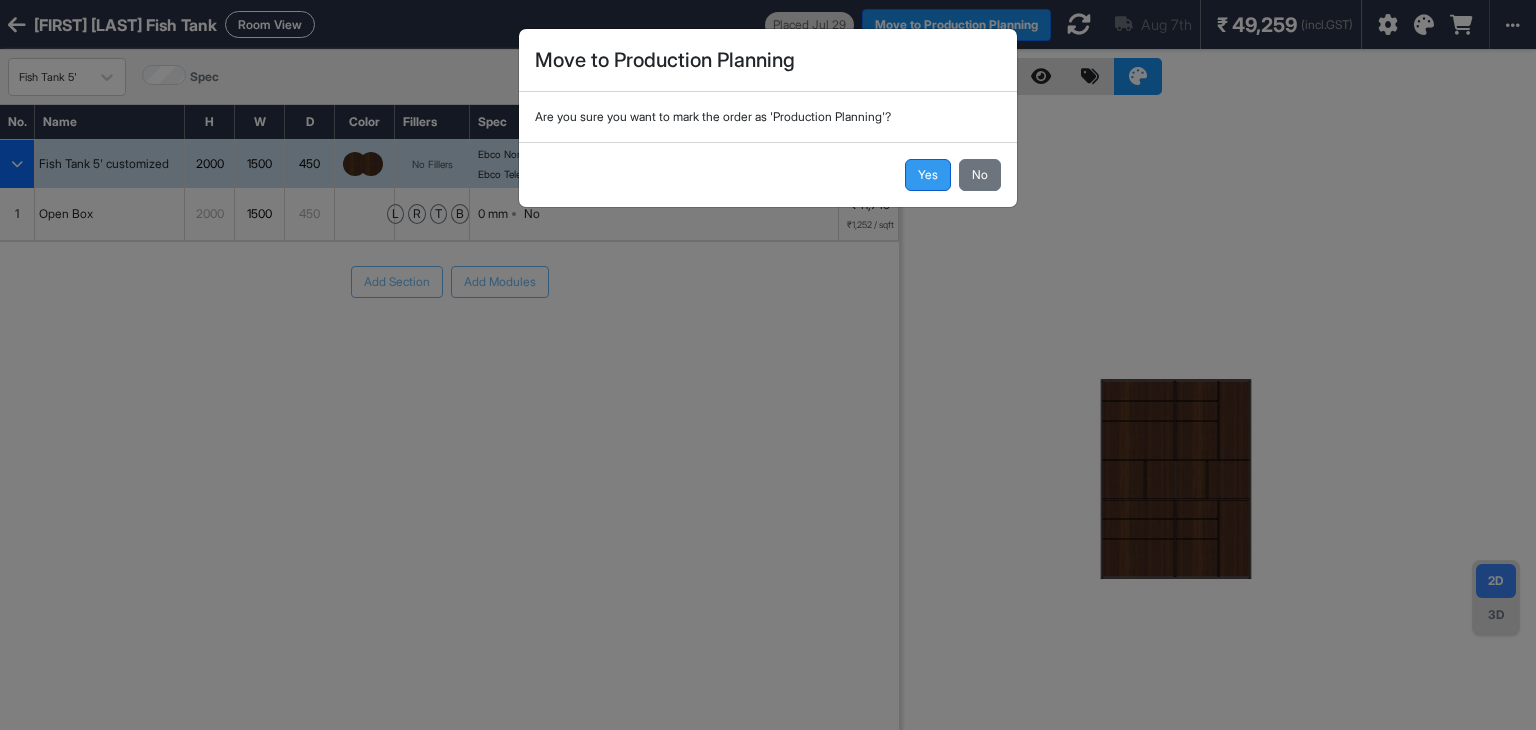 click on "Yes" at bounding box center [928, 175] 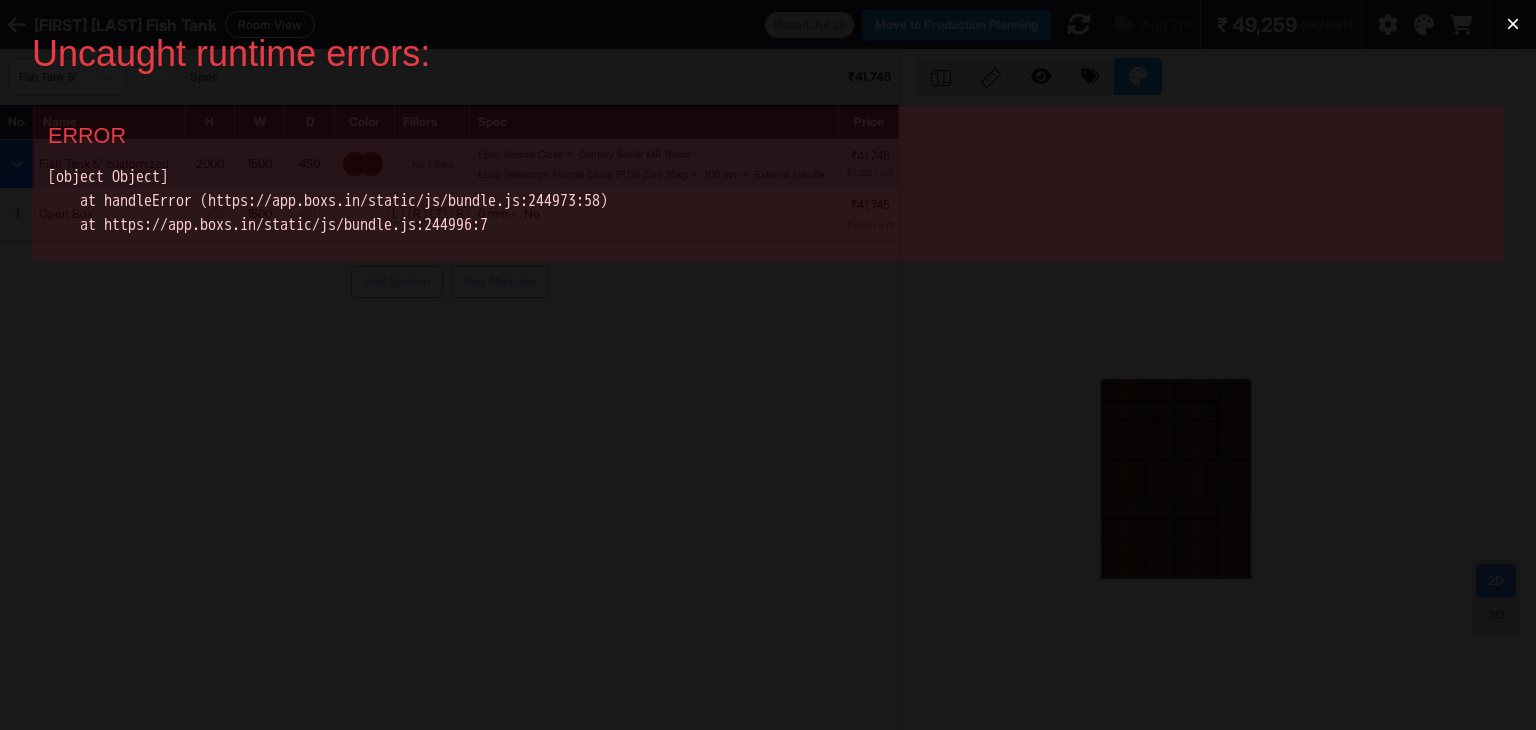 scroll, scrollTop: 0, scrollLeft: 0, axis: both 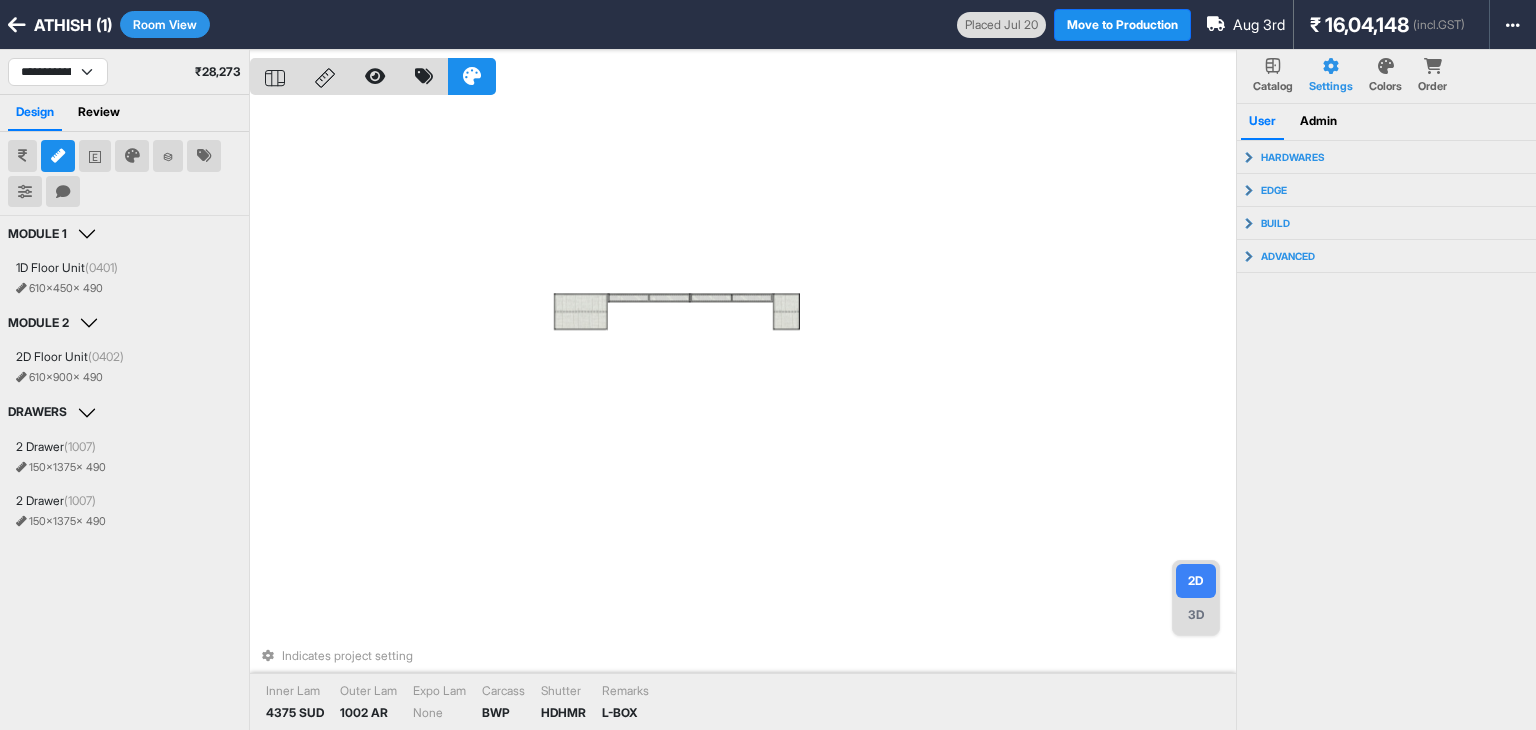 click at bounding box center (743, 72) 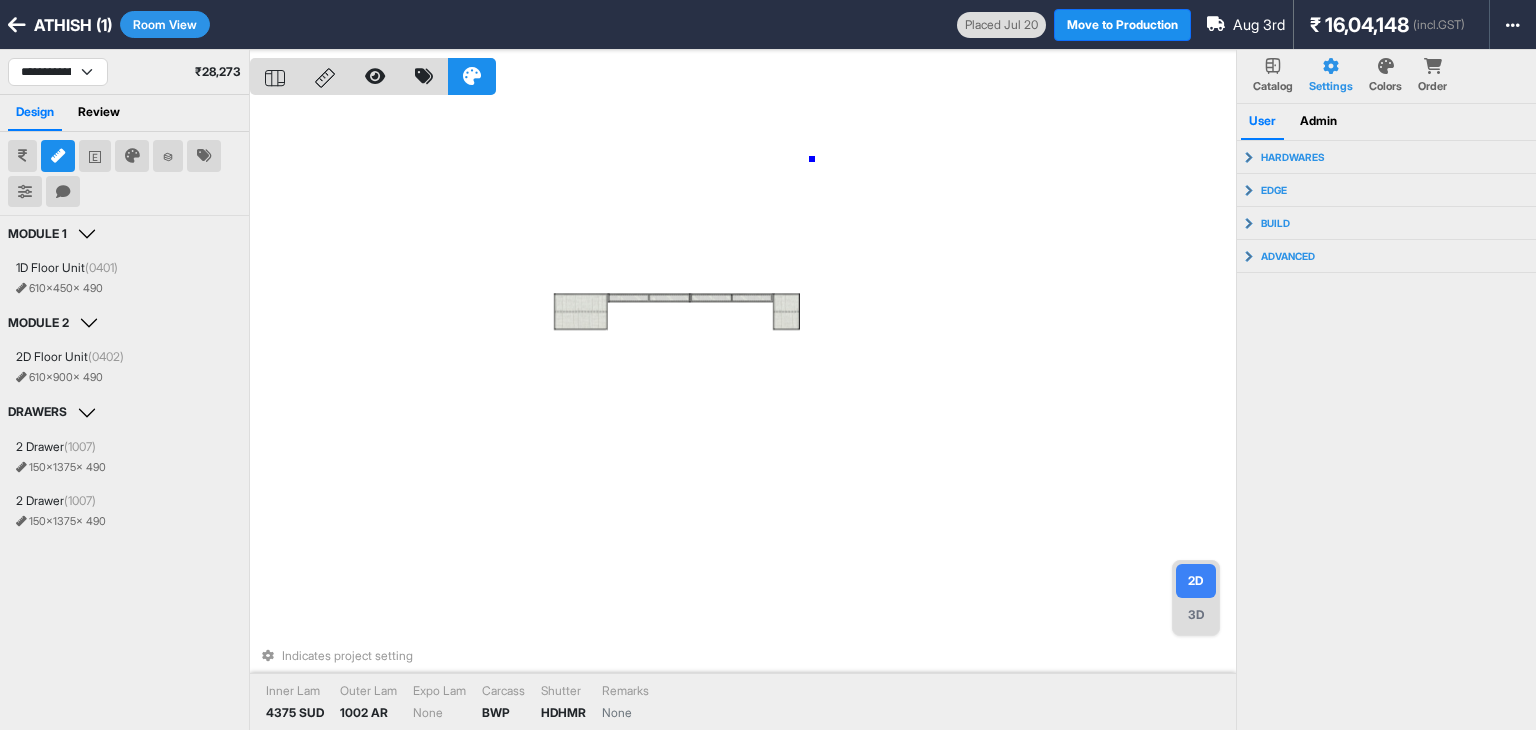 click on "Indicates project setting Inner Lam 4375 SUD Outer Lam 1002 AR Expo Lam None Carcass BWP Shutter HDHMR Remarks None" at bounding box center (743, 415) 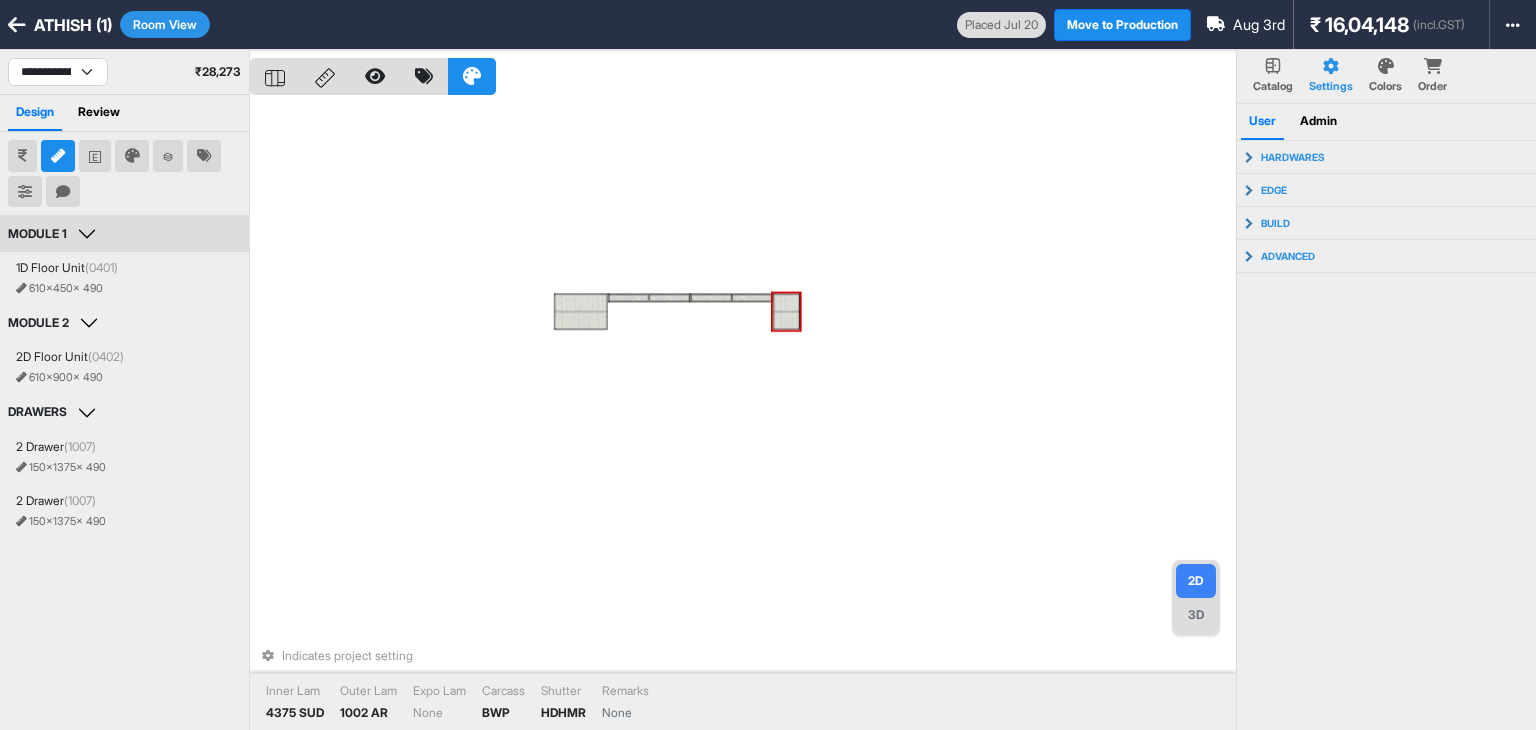 click on "Indicates project setting Inner Lam 4375 SUD Outer Lam 1002 AR Expo Lam None Carcass BWP Shutter HDHMR Remarks None" at bounding box center [743, 415] 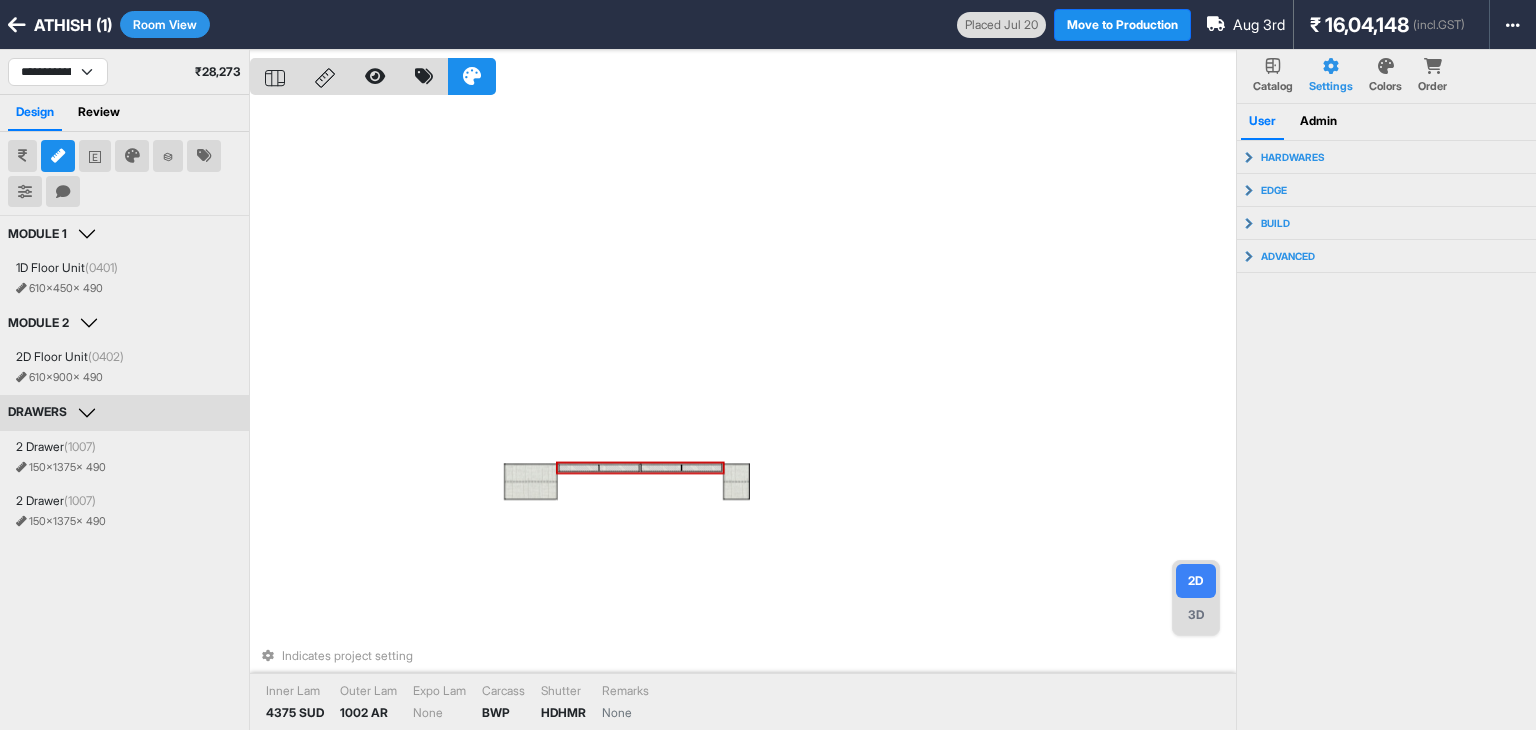 click at bounding box center (579, 467) 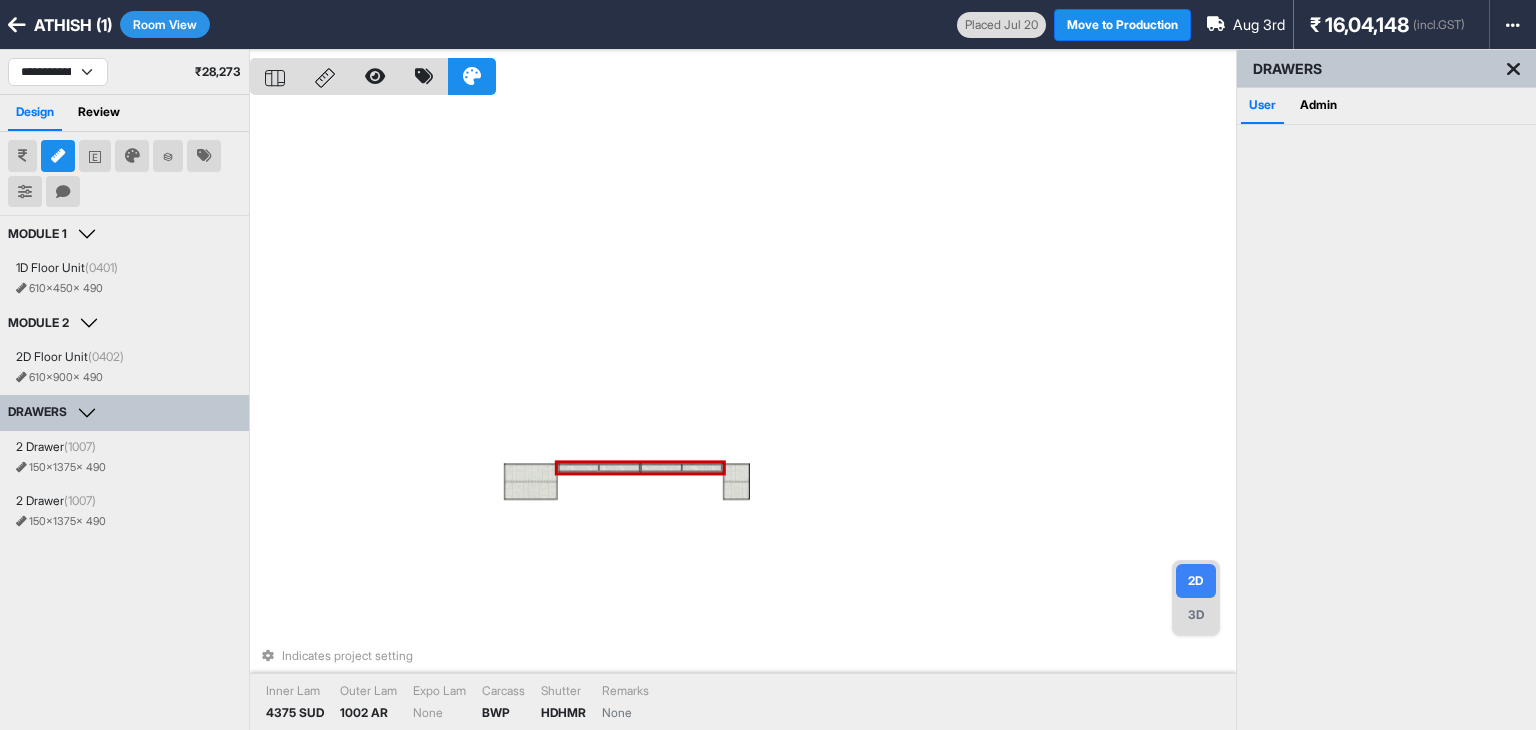 click at bounding box center (579, 467) 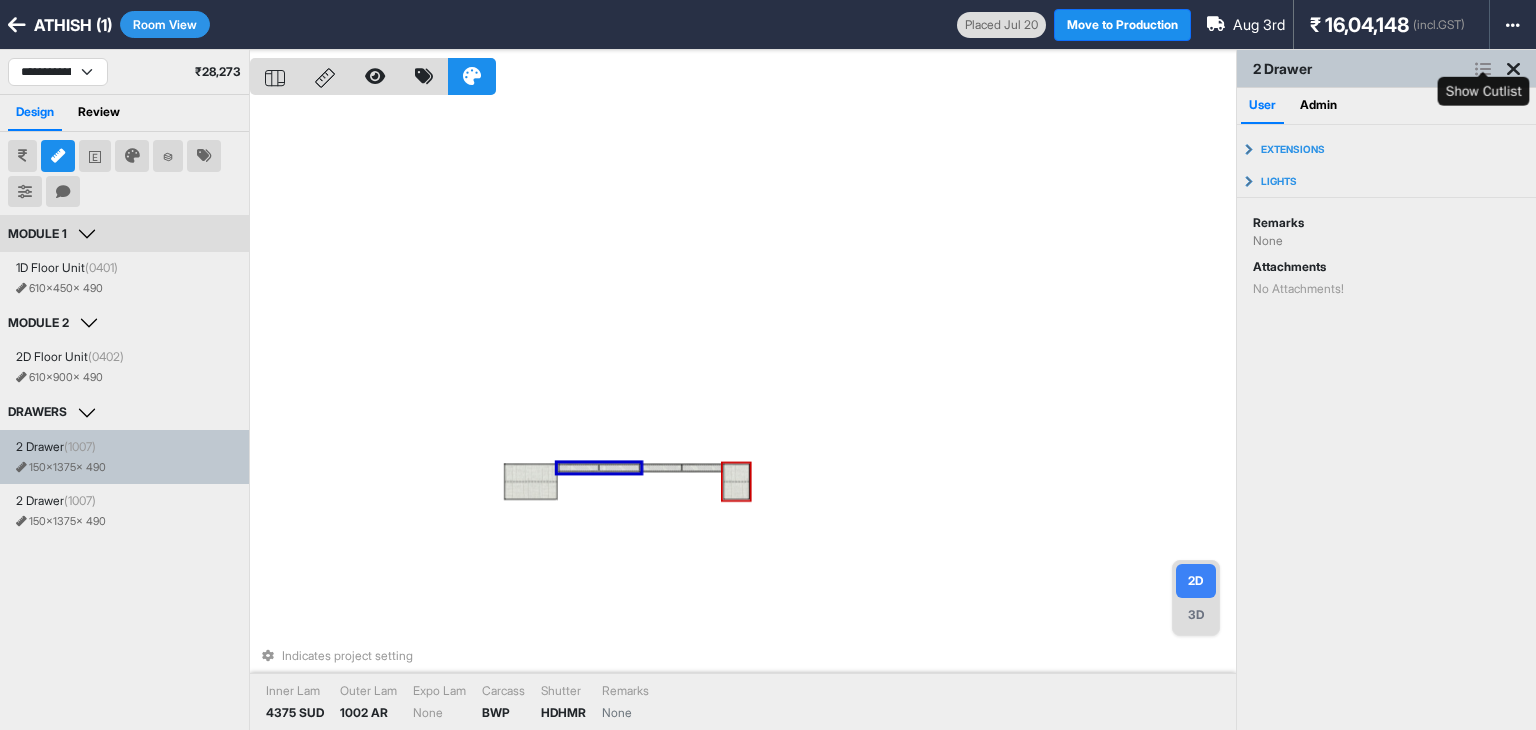click at bounding box center (1483, 69) 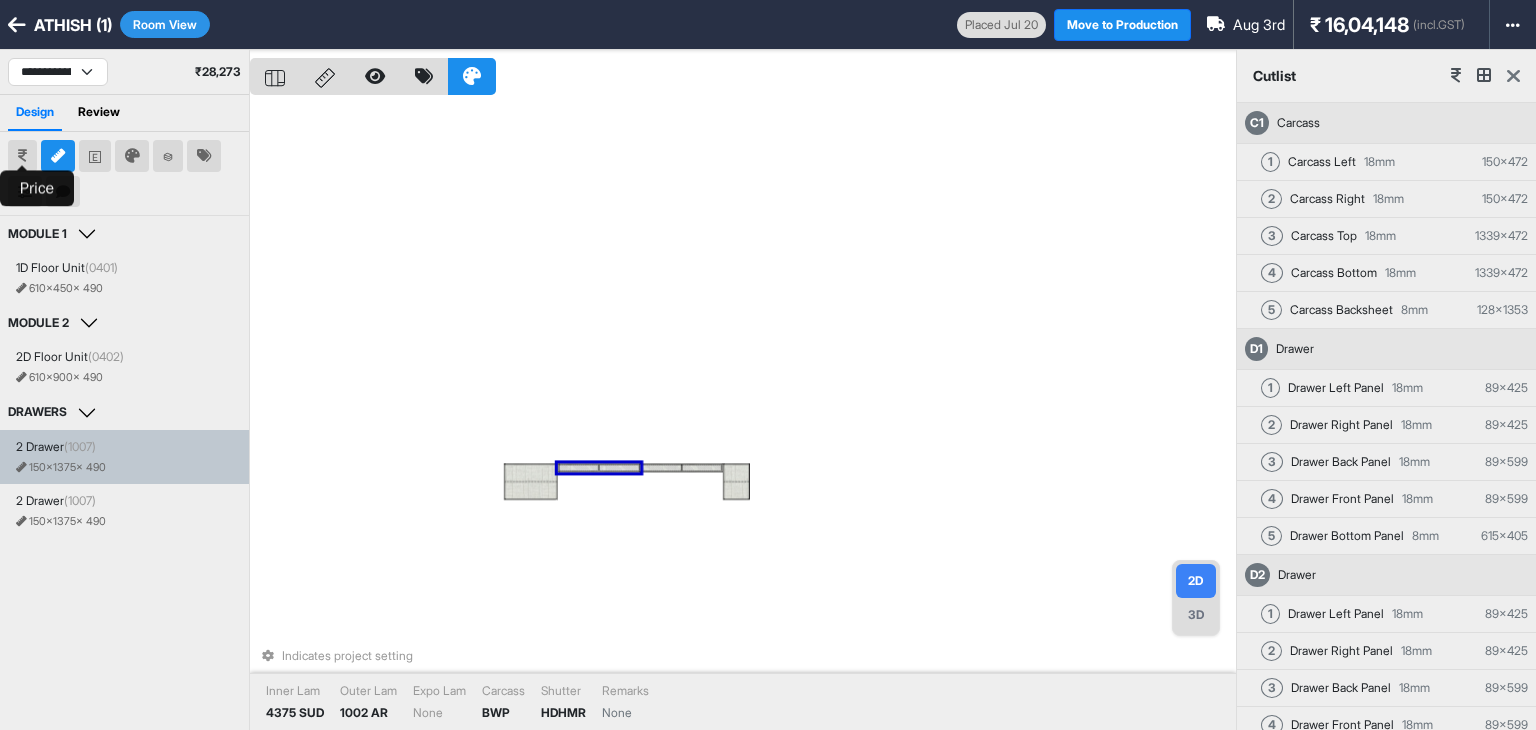 click at bounding box center [22, 156] 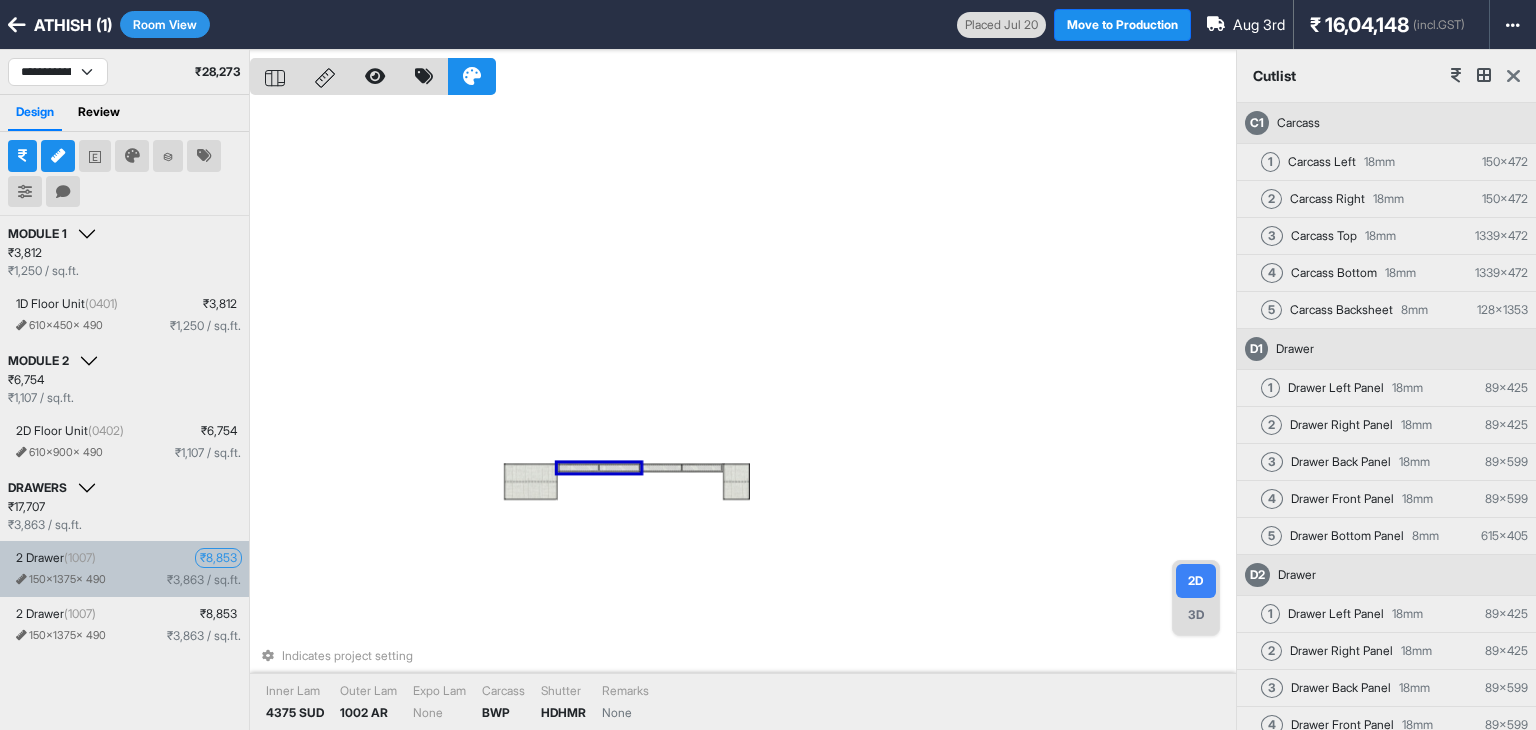 click on "₹ 8,853" at bounding box center (218, 558) 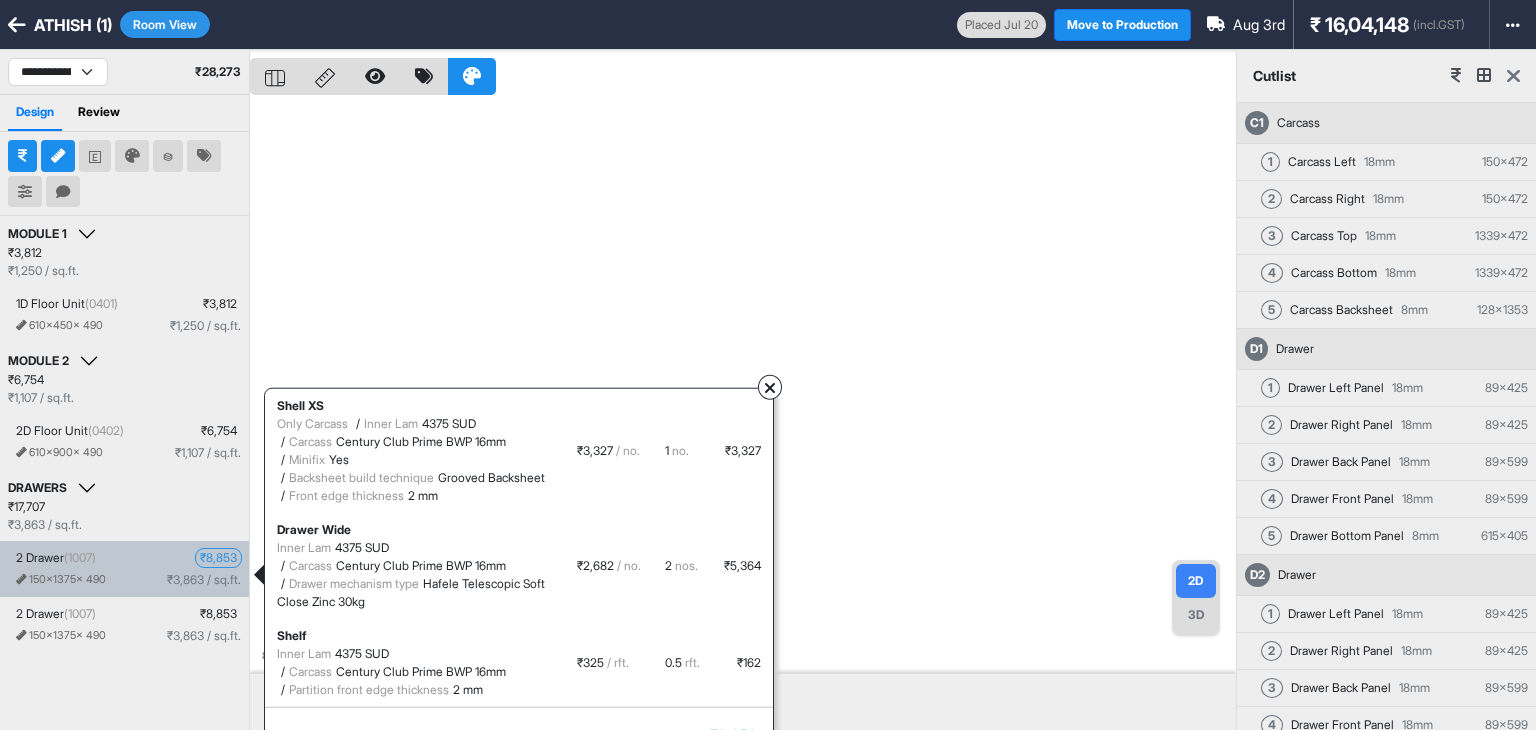 click at bounding box center (770, 387) 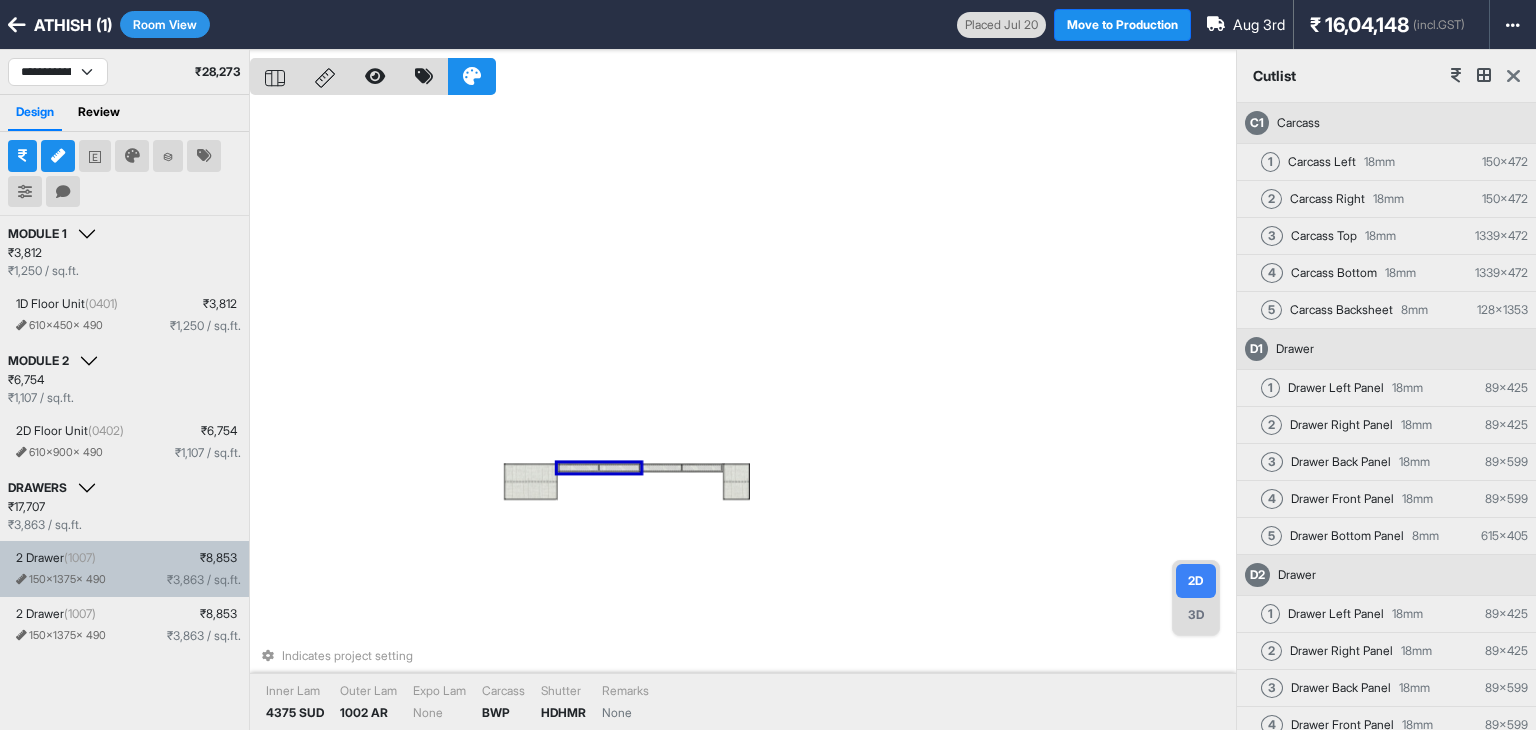 click at bounding box center (1513, 76) 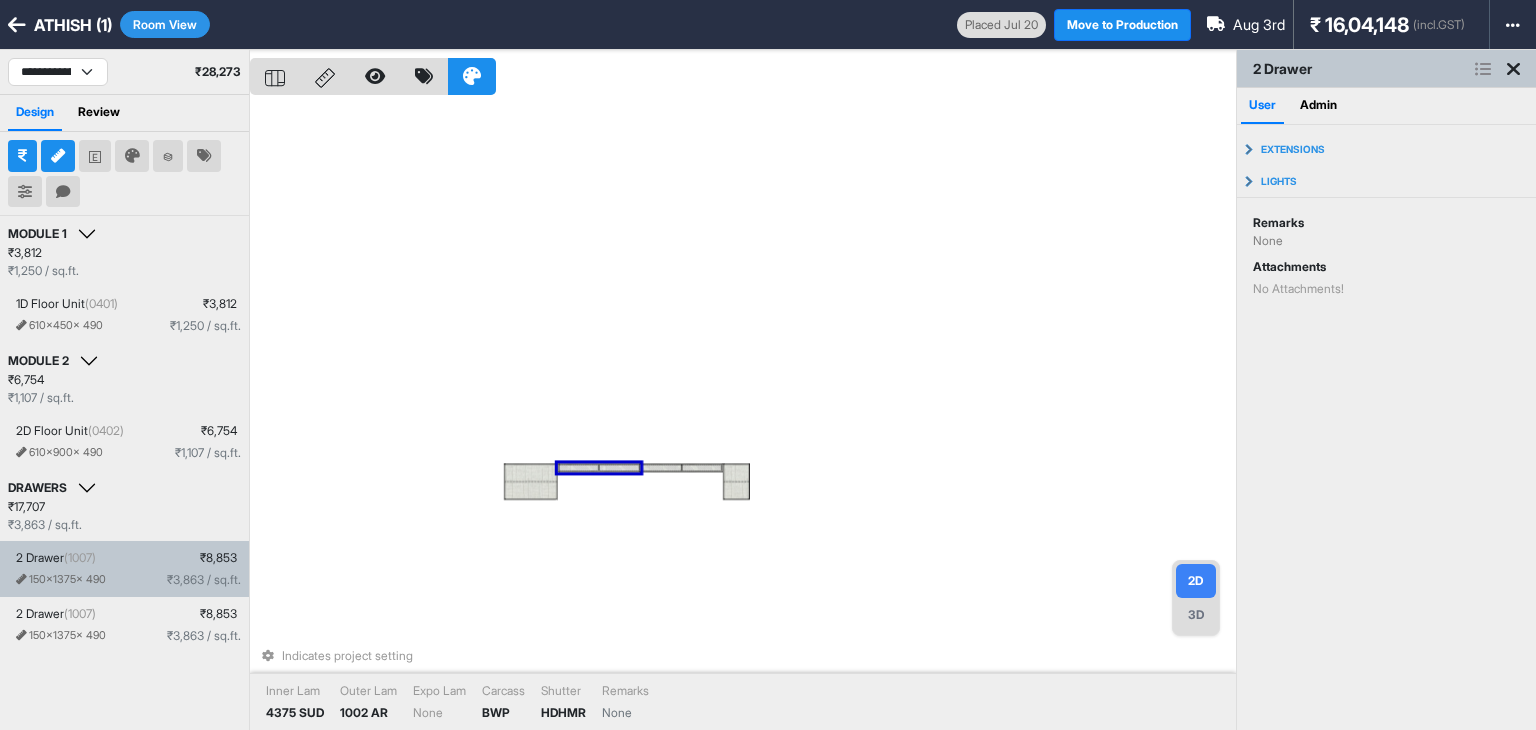 click on "Indicates project setting Inner Lam 4375 SUD Outer Lam 1002 AR Expo Lam None Carcass BWP Shutter HDHMR Remarks None" at bounding box center [743, 415] 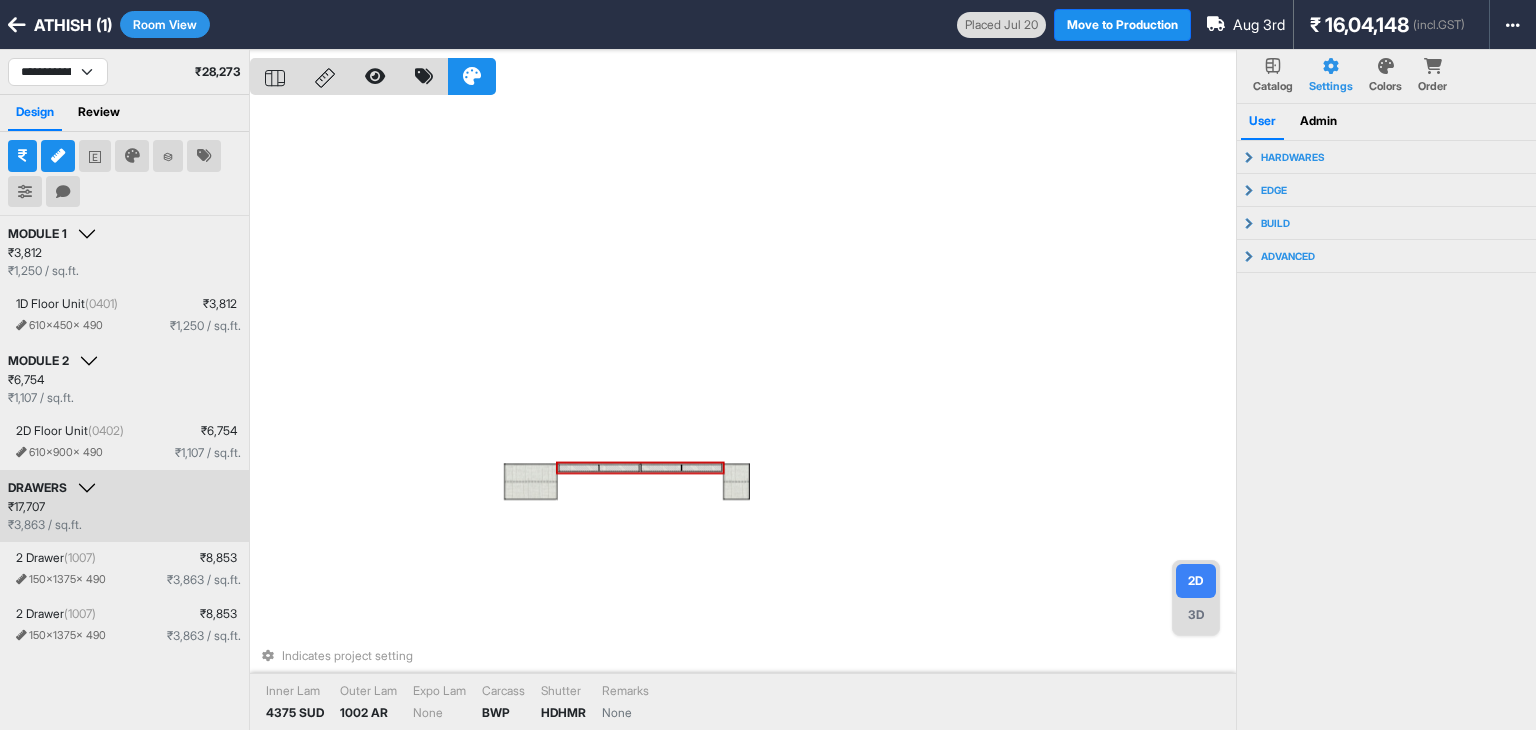 click at bounding box center (579, 467) 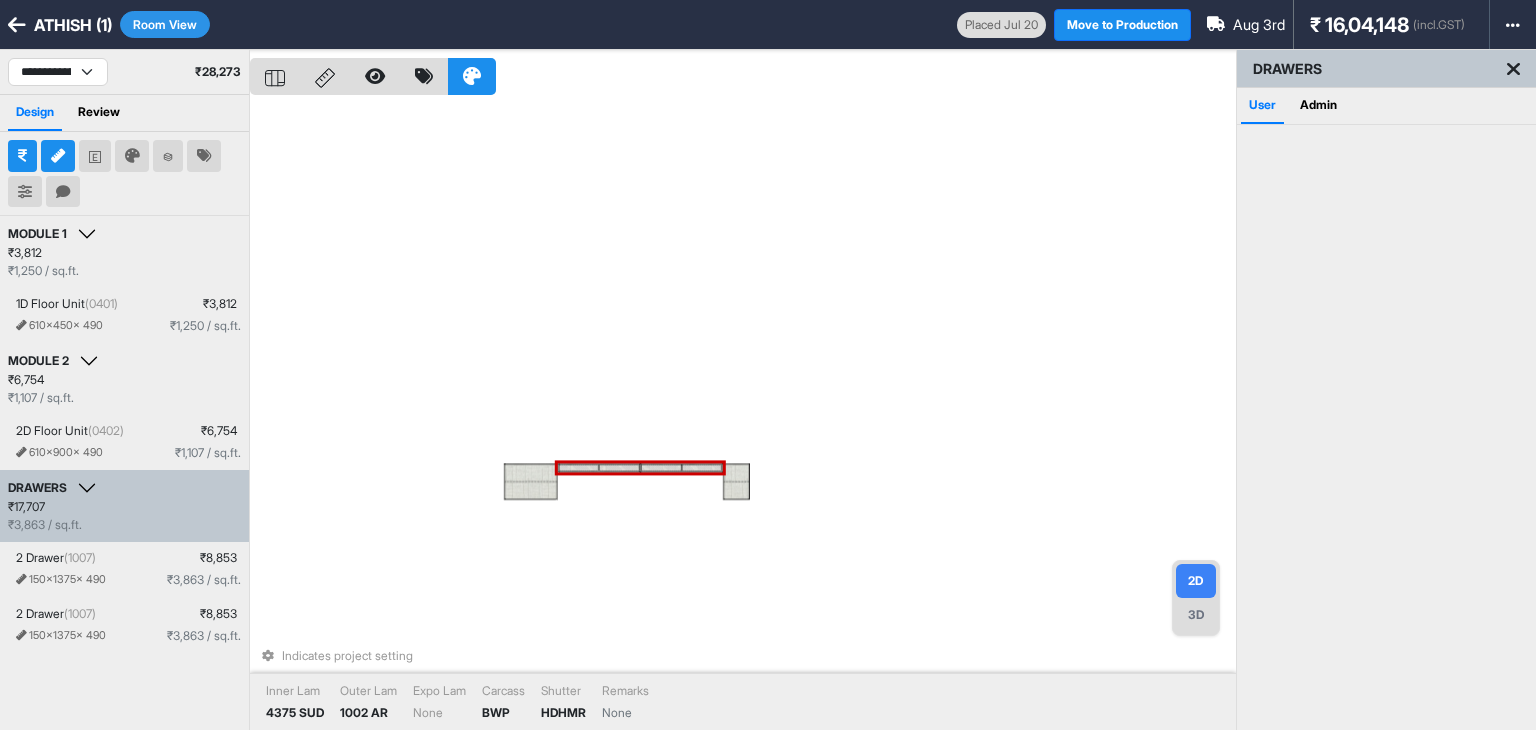 click at bounding box center [579, 467] 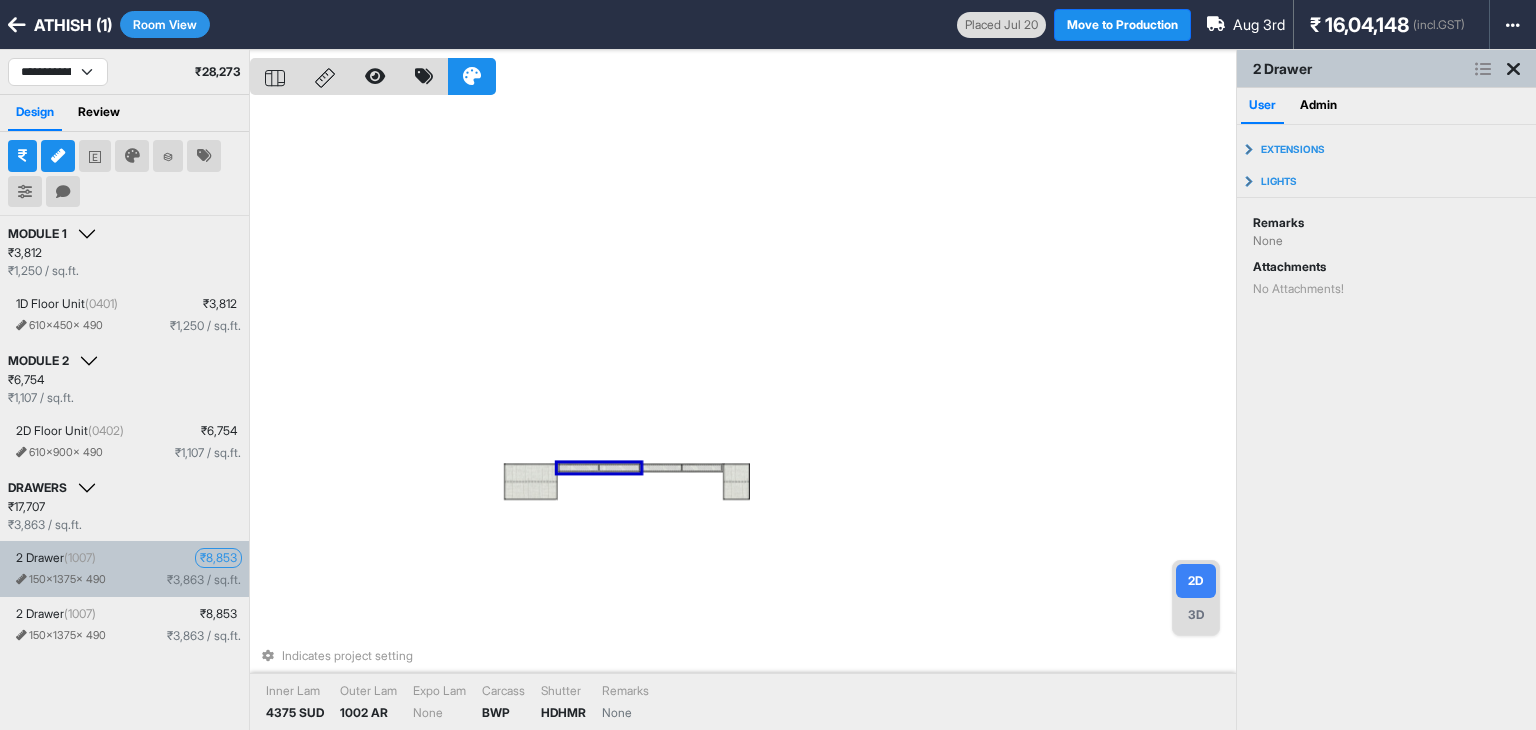 click on "₹ 8,853" at bounding box center (218, 558) 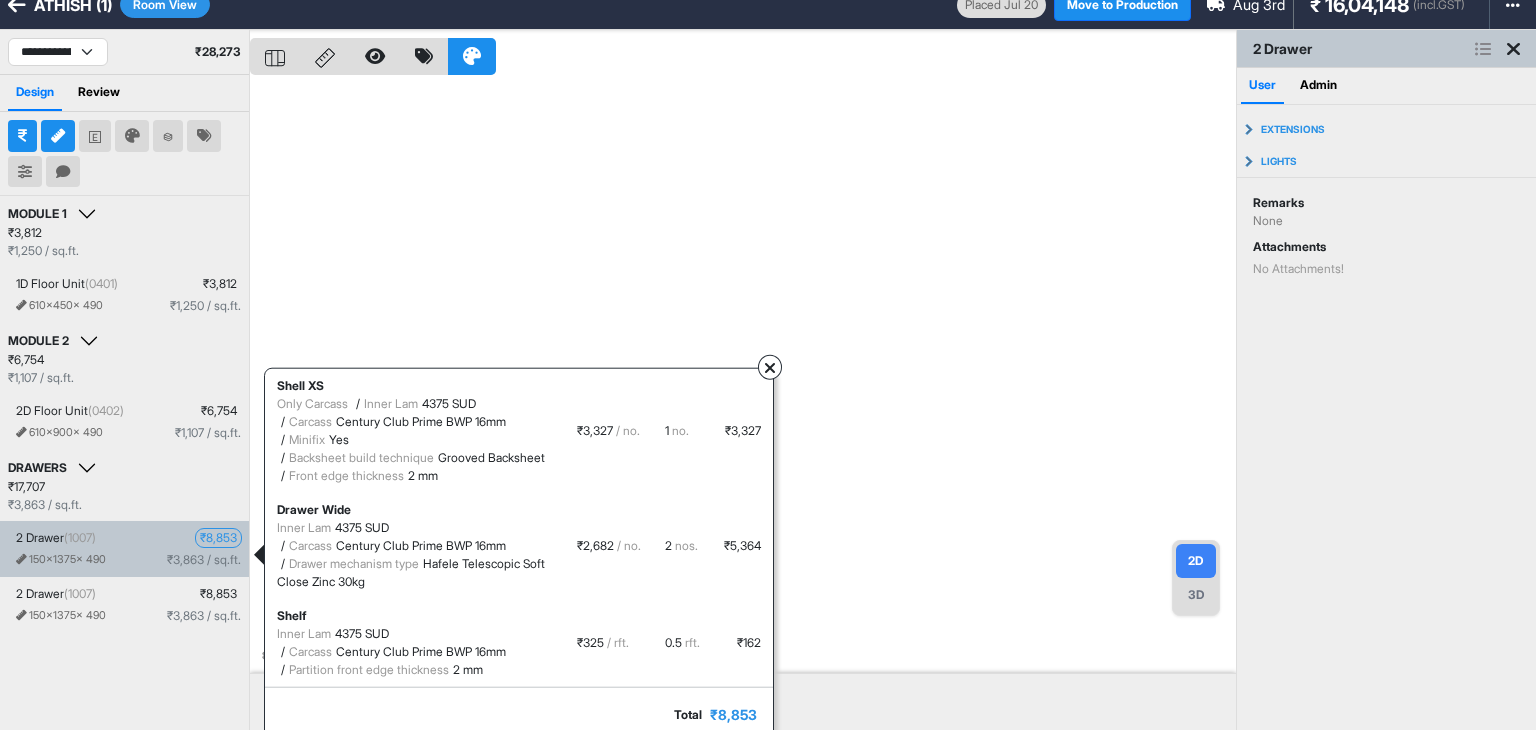 scroll, scrollTop: 15, scrollLeft: 0, axis: vertical 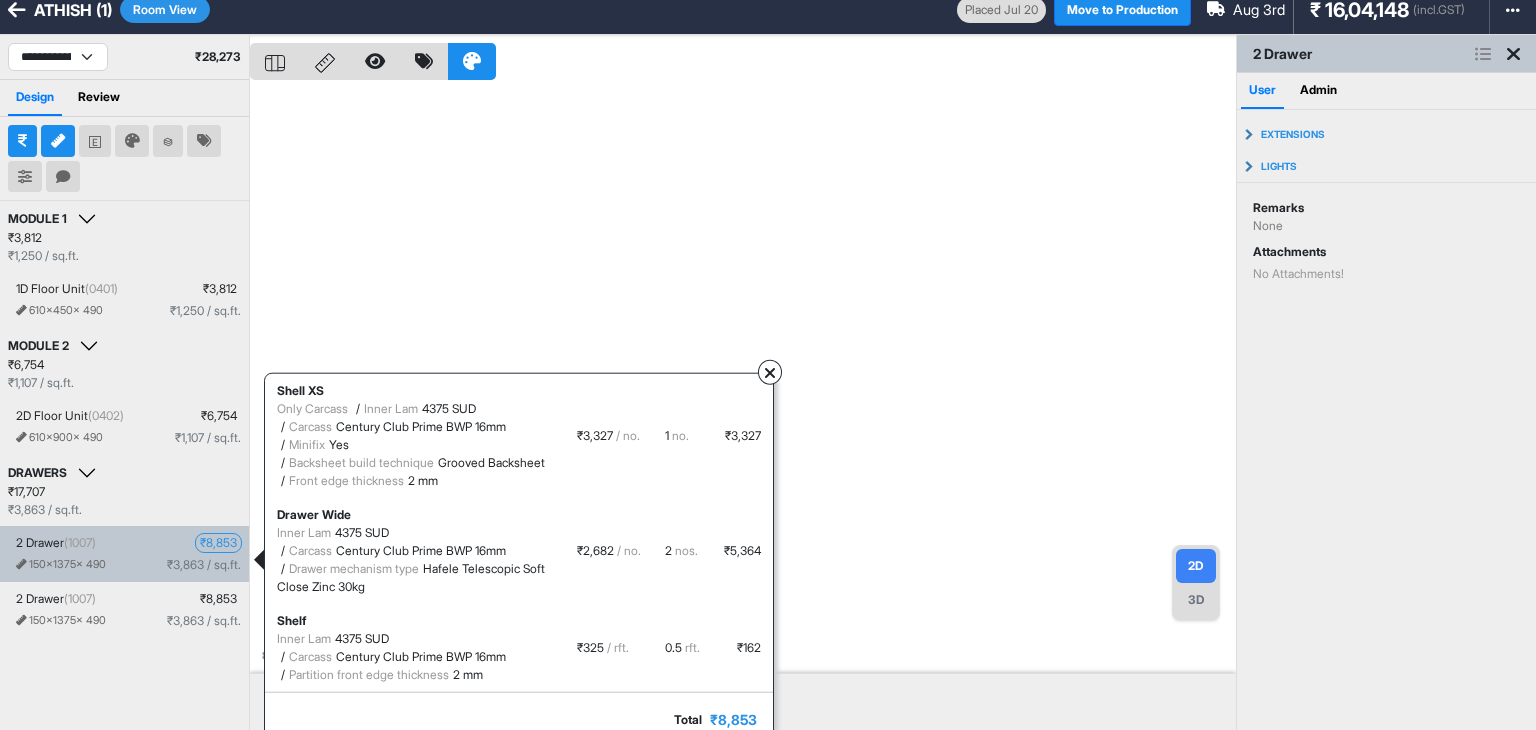 click at bounding box center (770, 373) 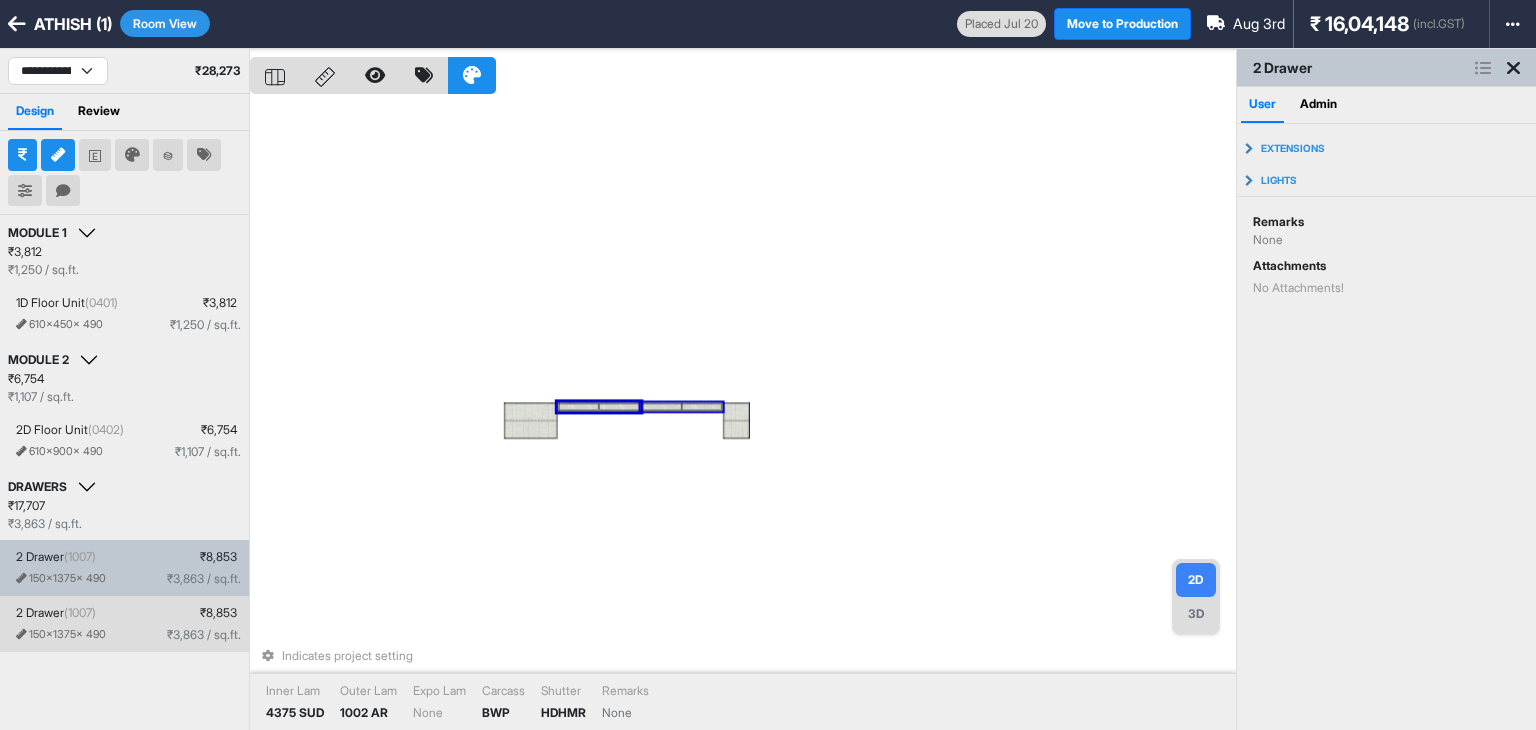 scroll, scrollTop: 0, scrollLeft: 0, axis: both 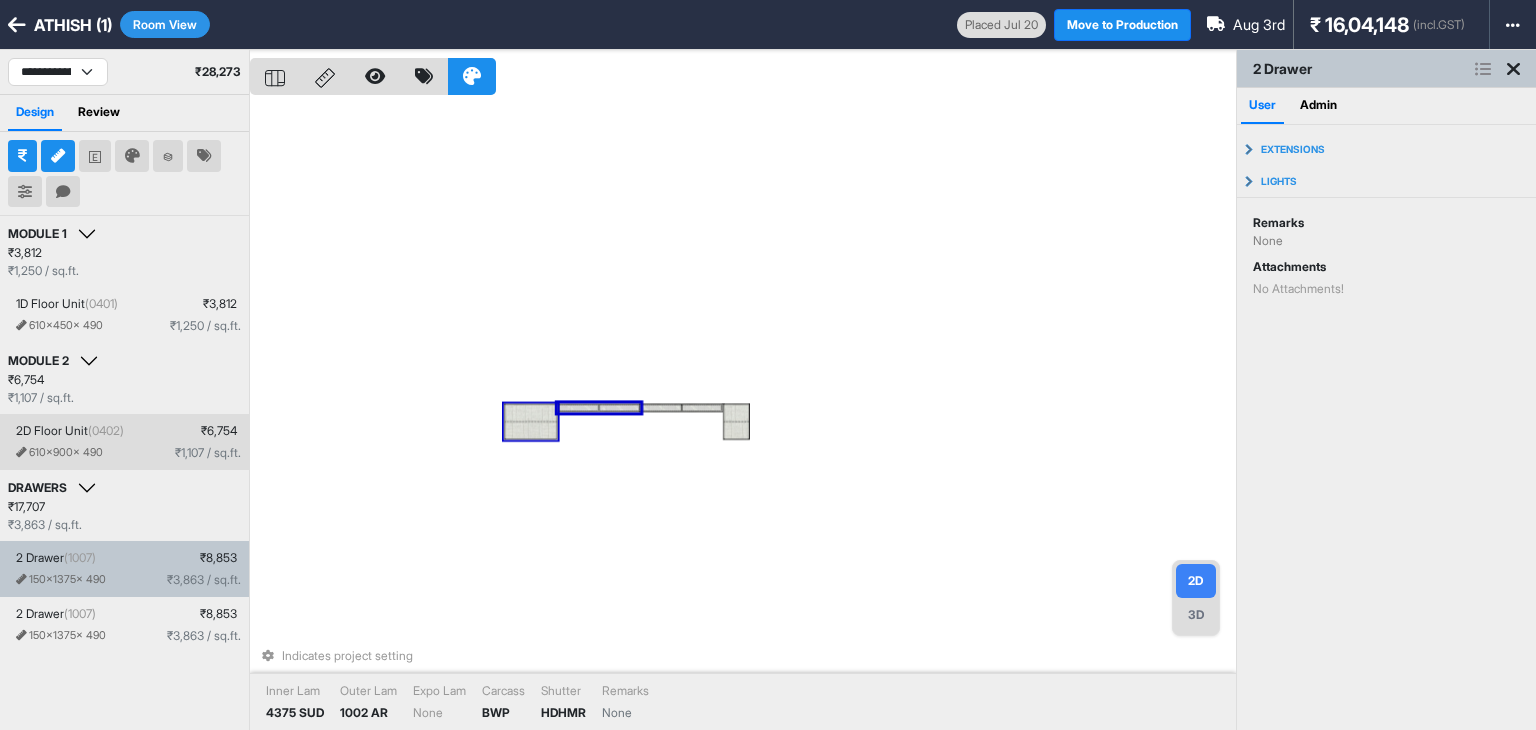 click on "(0402)" at bounding box center [106, 430] 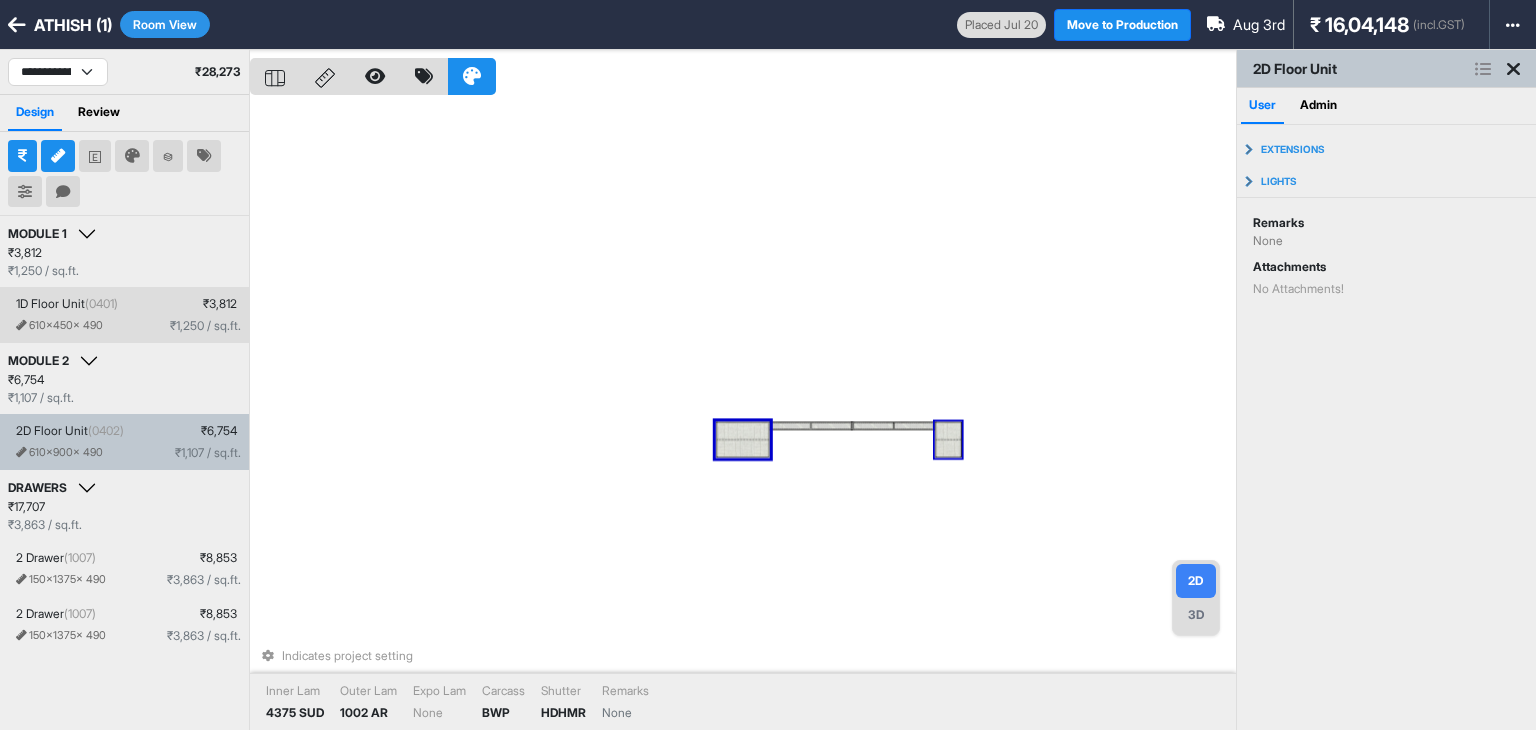 click on "1D Floor Unit  (0401) ₹ 3,812 610  x  450  x   490 ₹ 1,250   / sq.ft." at bounding box center [124, 315] 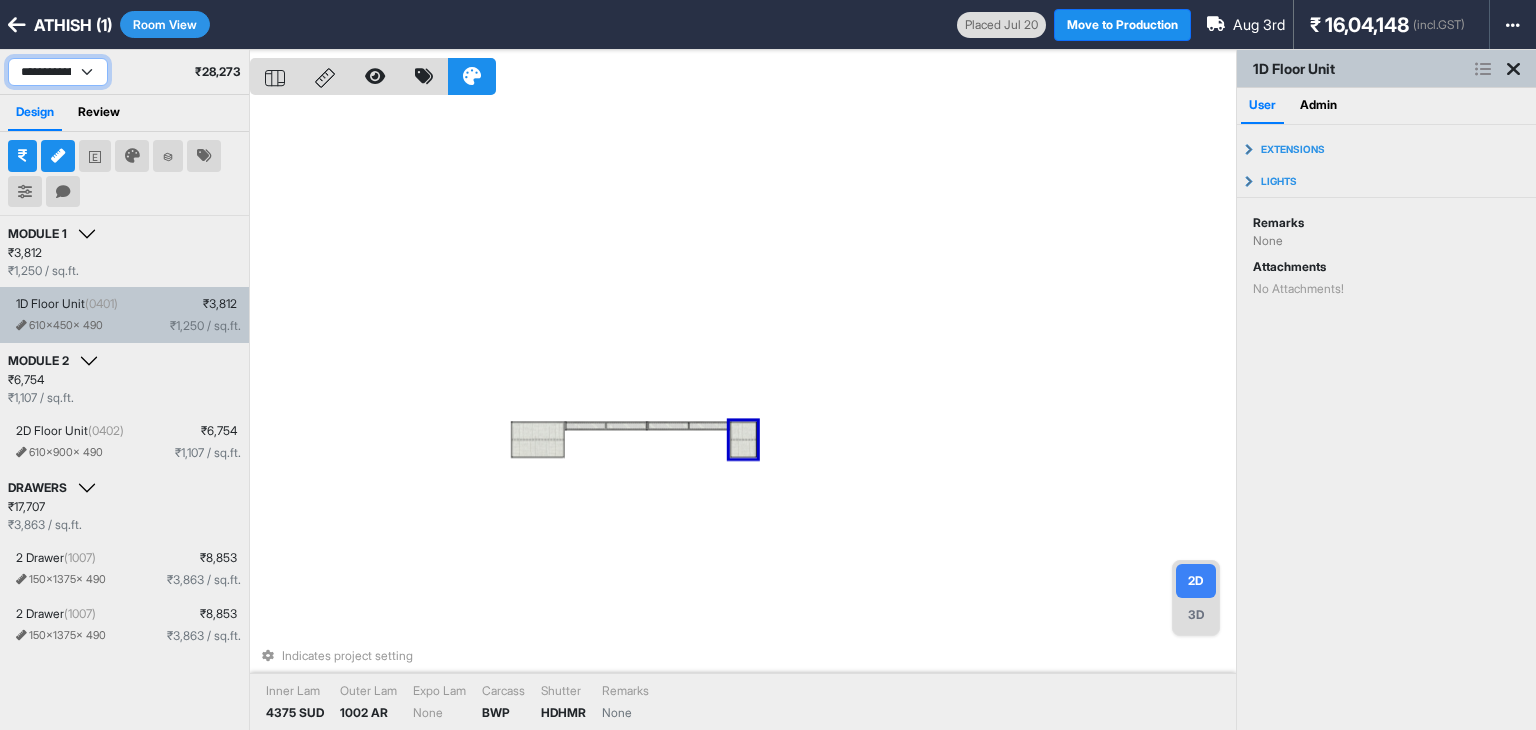 click on "**********" at bounding box center (58, 72) 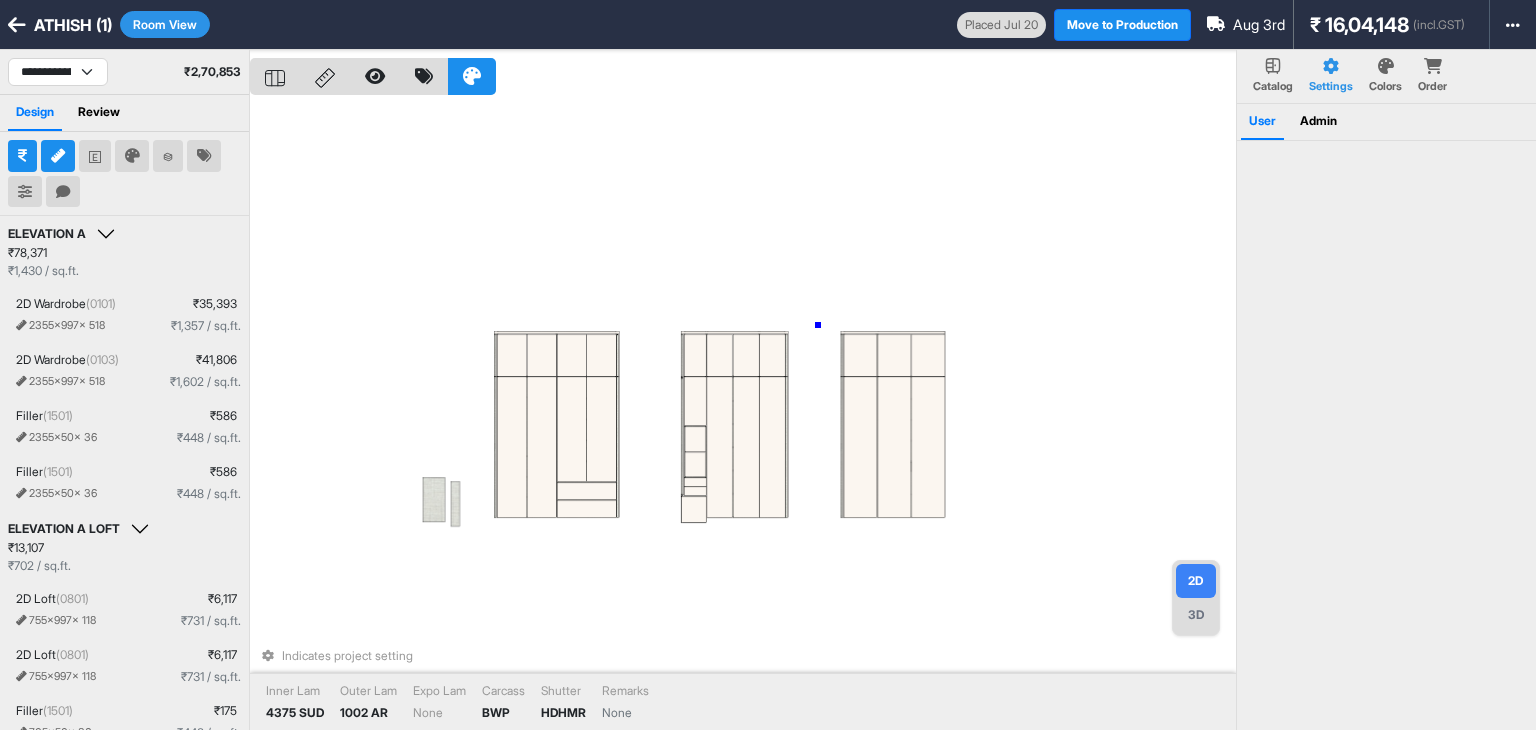 click on "Indicates project setting Inner Lam 4375 SUD Outer Lam 1002 AR Expo Lam None Carcass BWP Shutter HDHMR Remarks None" at bounding box center [743, 415] 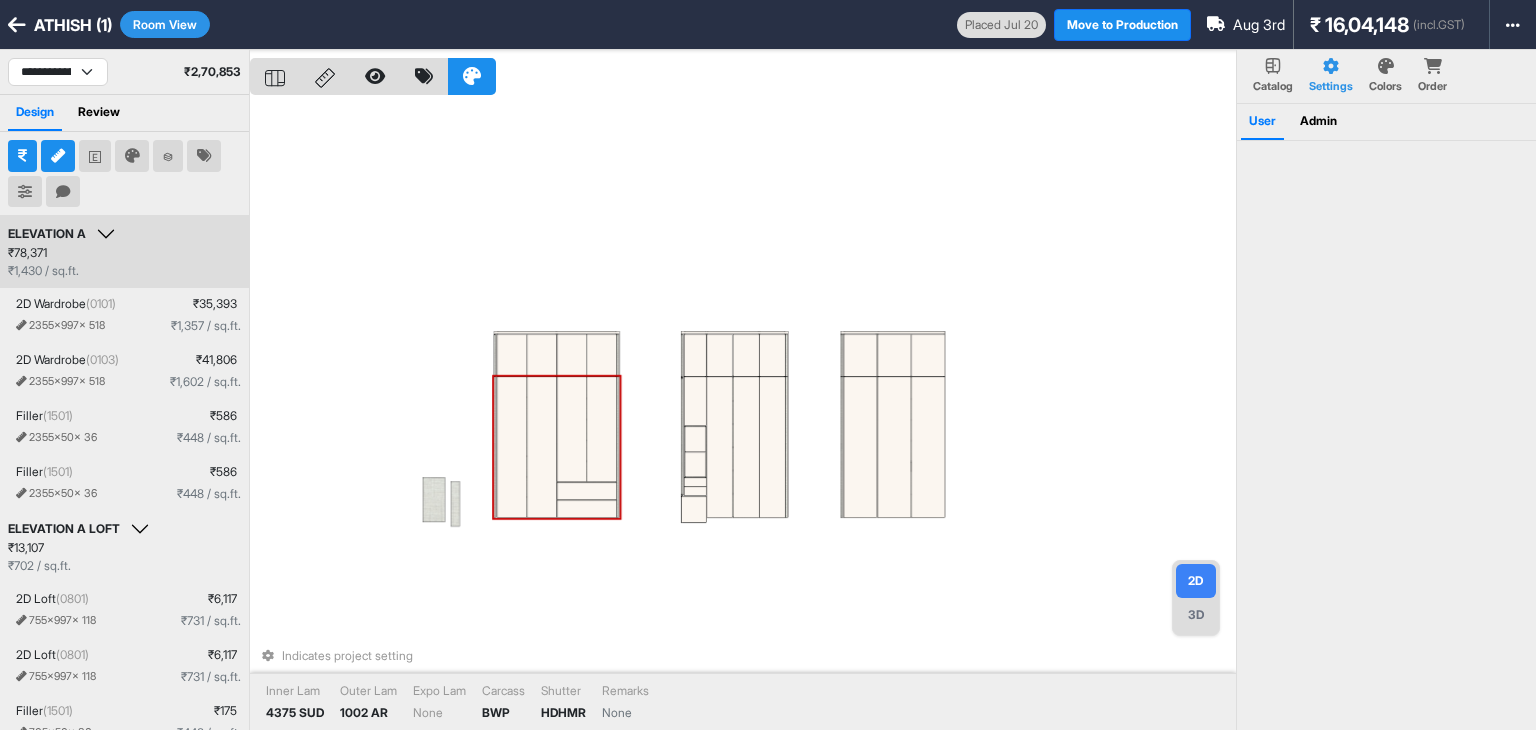 click at bounding box center [601, 429] 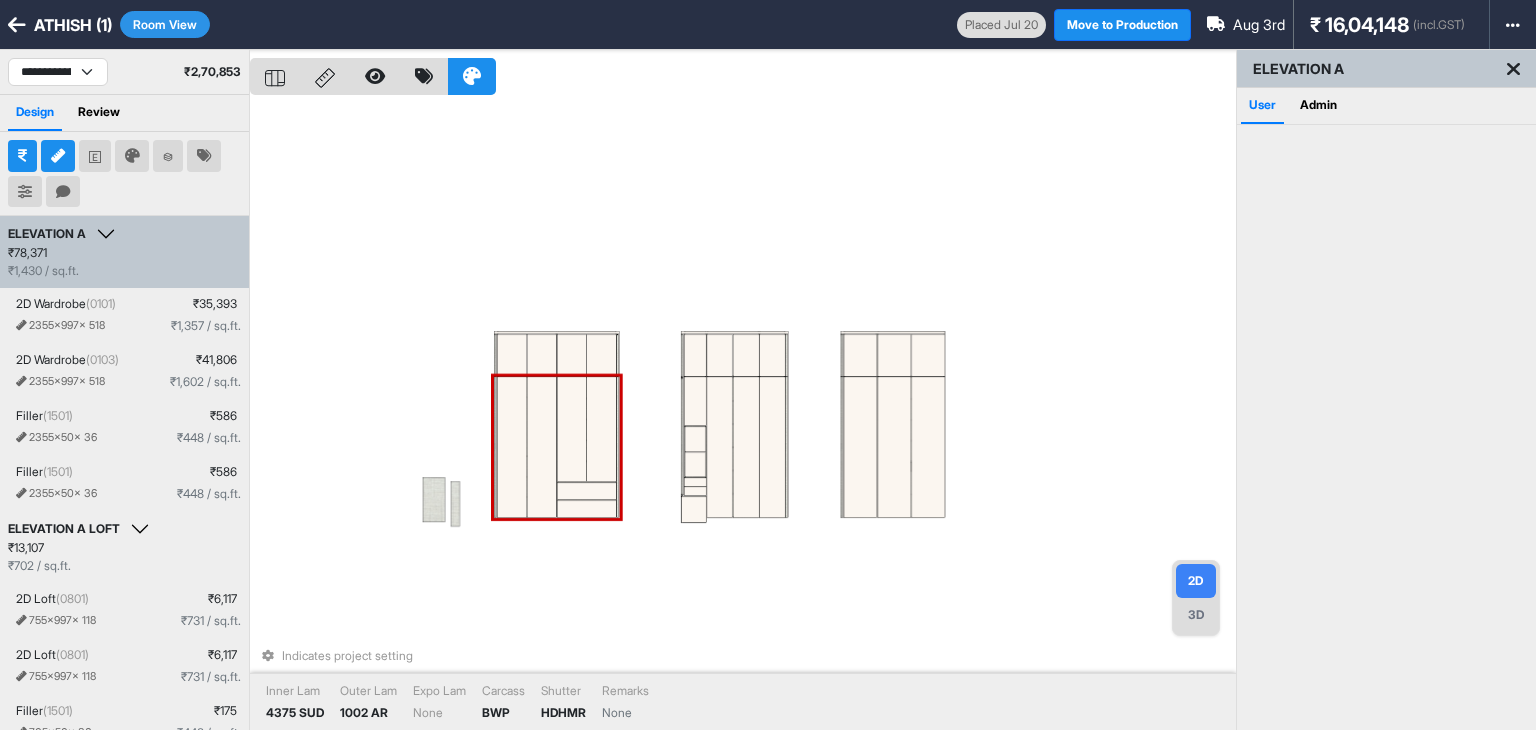click at bounding box center (601, 429) 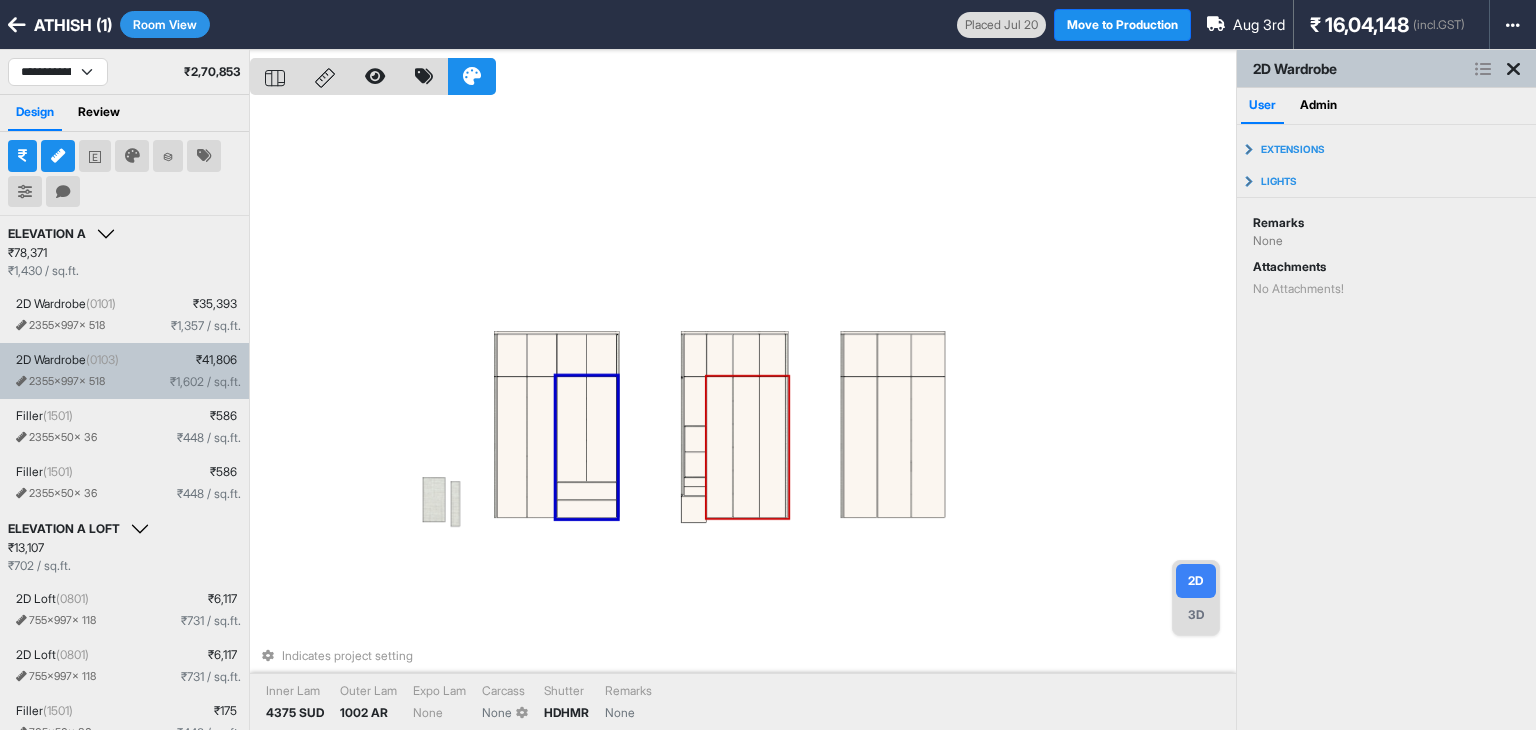 click at bounding box center (1483, 69) 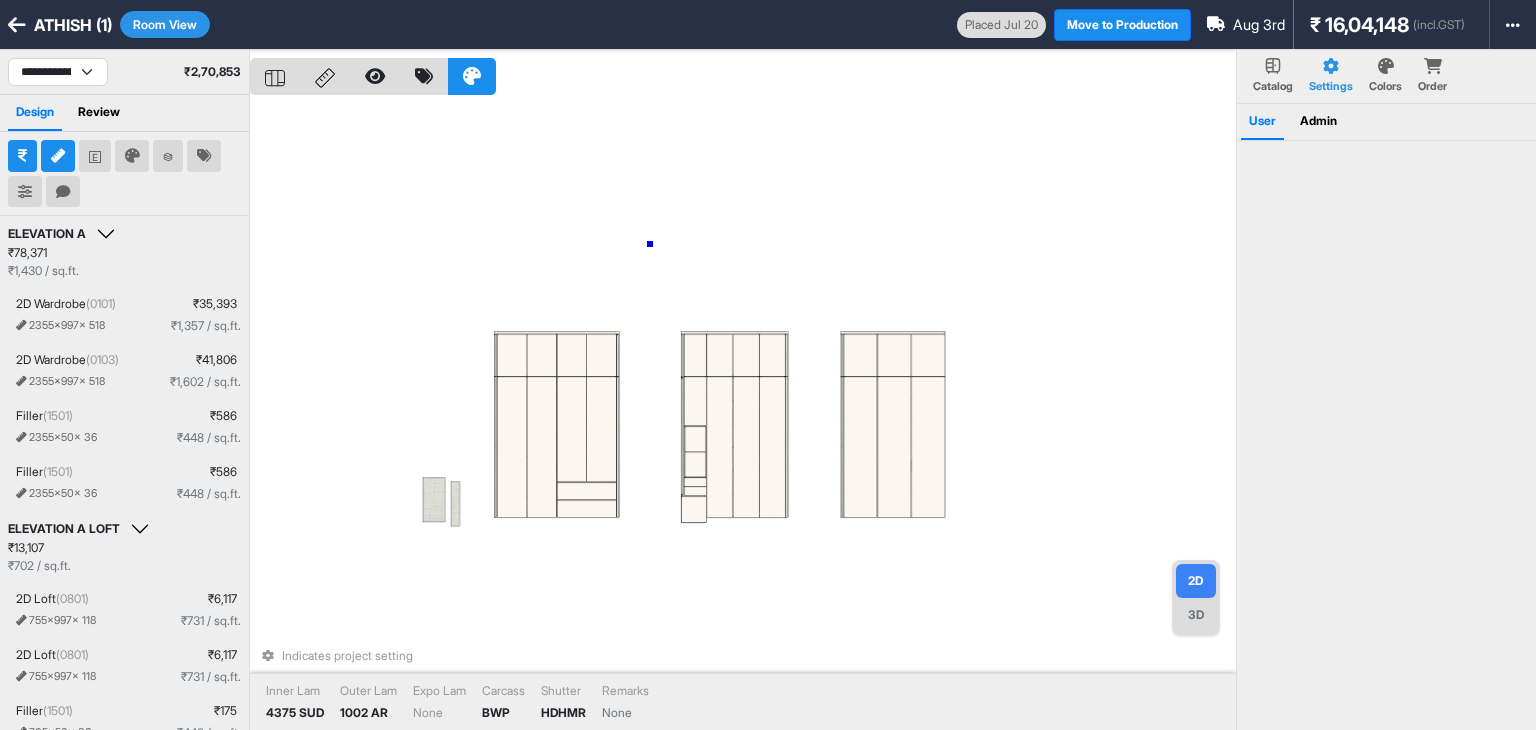 click on "Indicates project setting Inner Lam 4375 SUD Outer Lam 1002 AR Expo Lam None Carcass BWP Shutter HDHMR Remarks None" at bounding box center (743, 415) 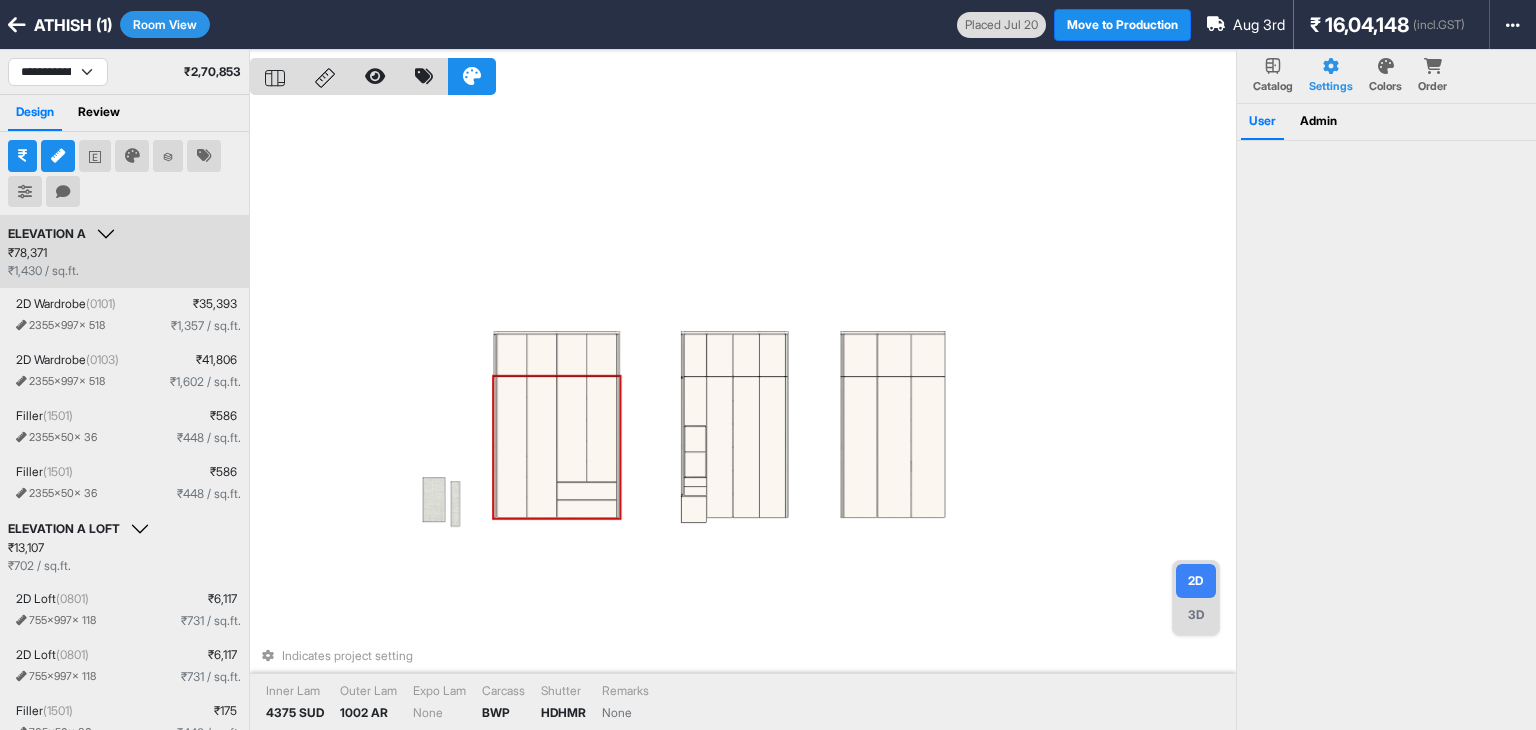 click at bounding box center (601, 429) 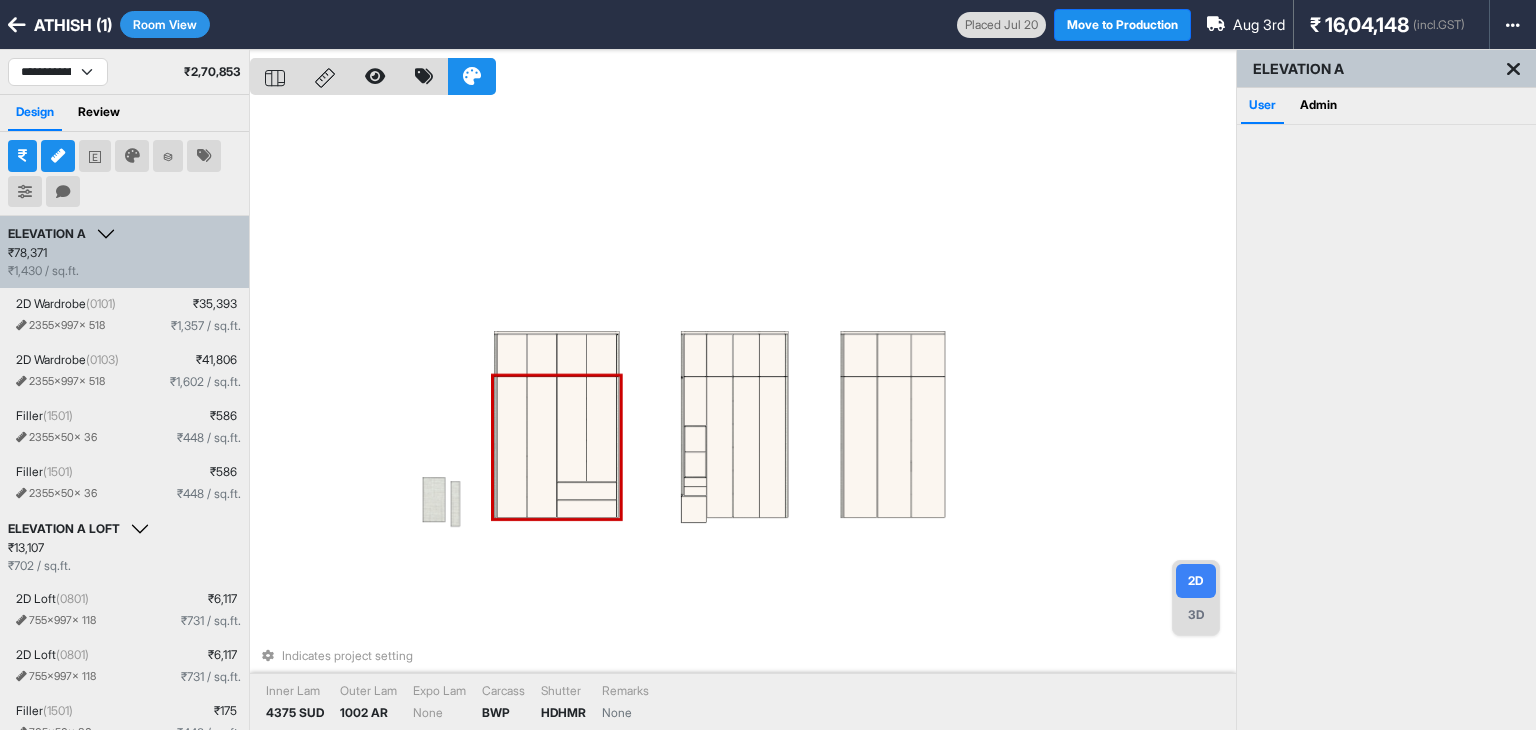 click at bounding box center [601, 429] 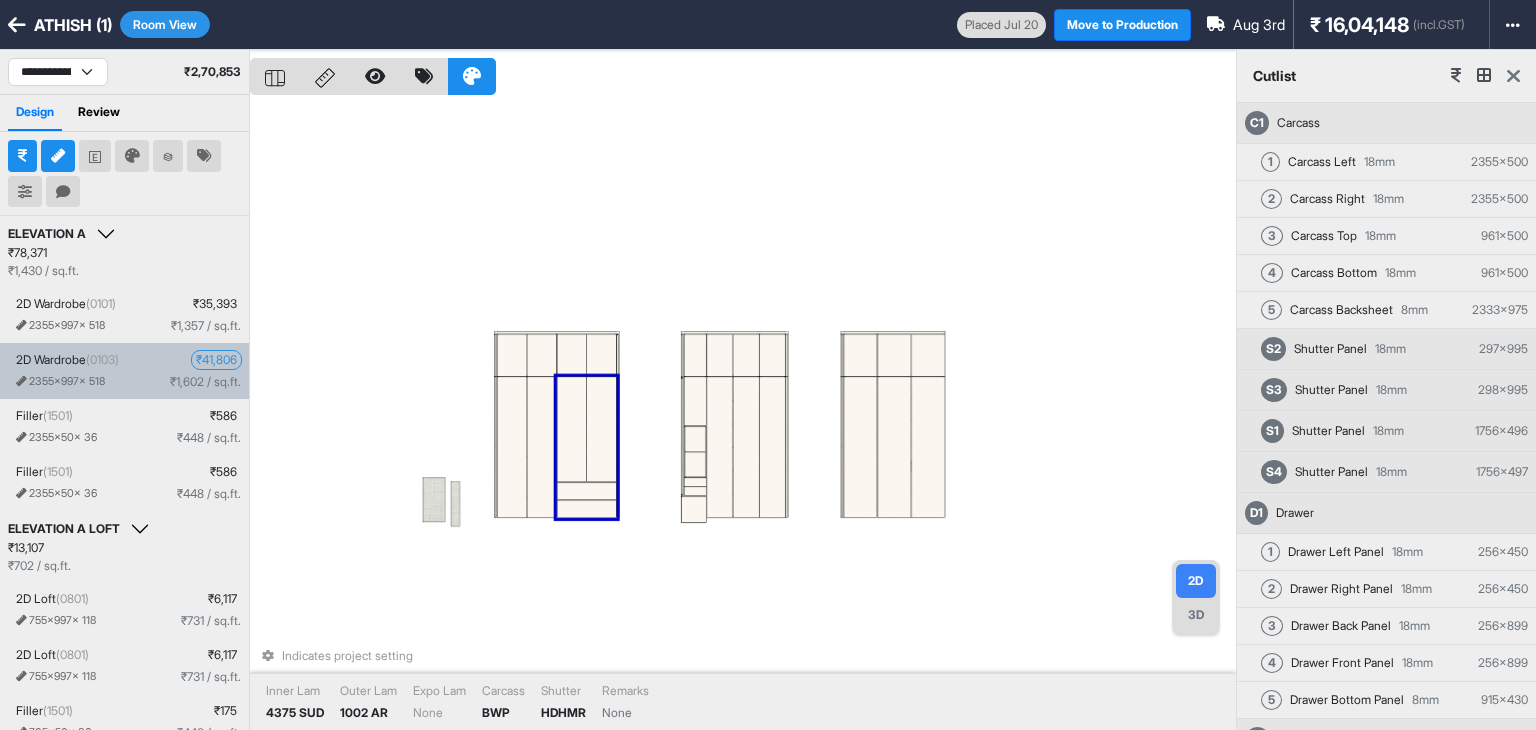 click on "₹ 41,806" at bounding box center [216, 360] 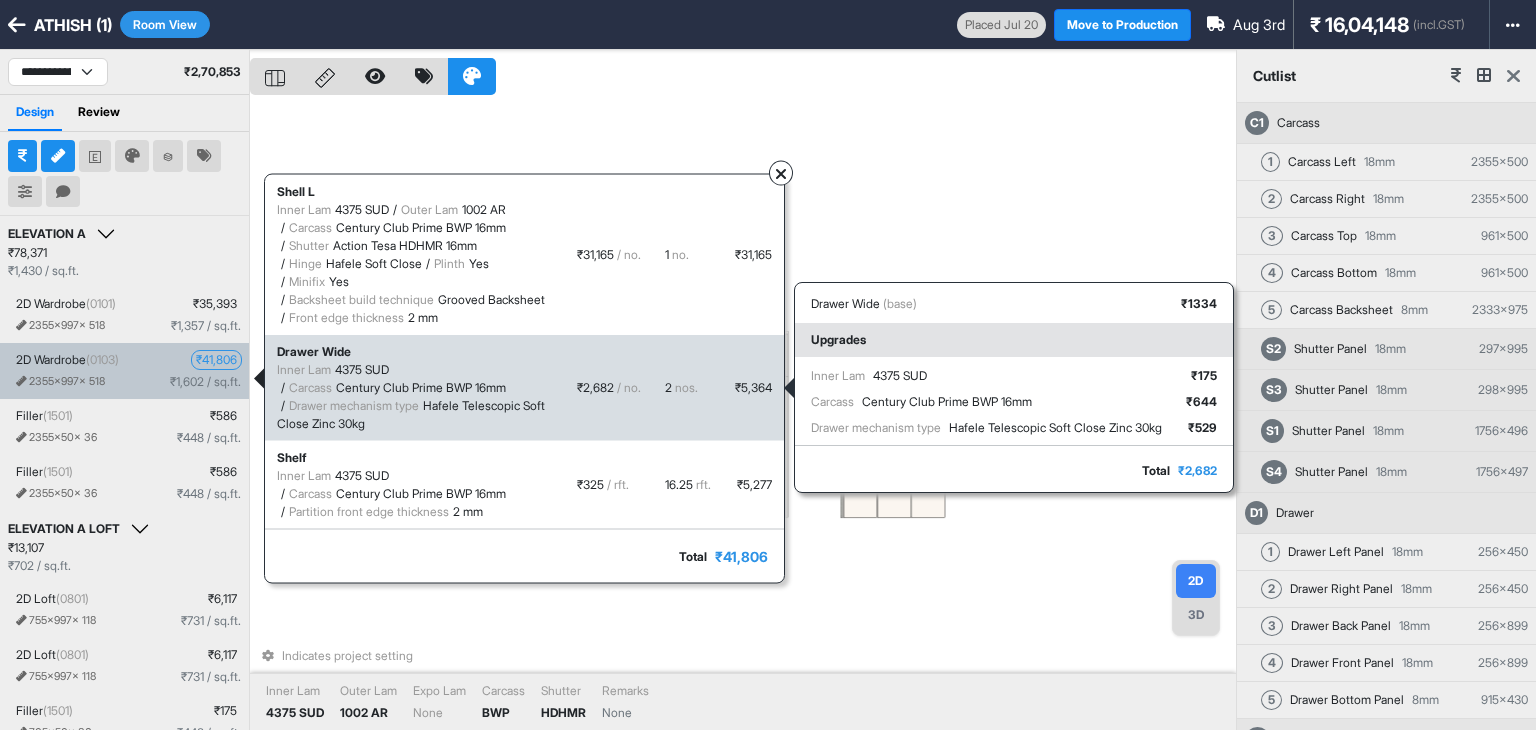 click on "₹ 529" at bounding box center [1201, 428] 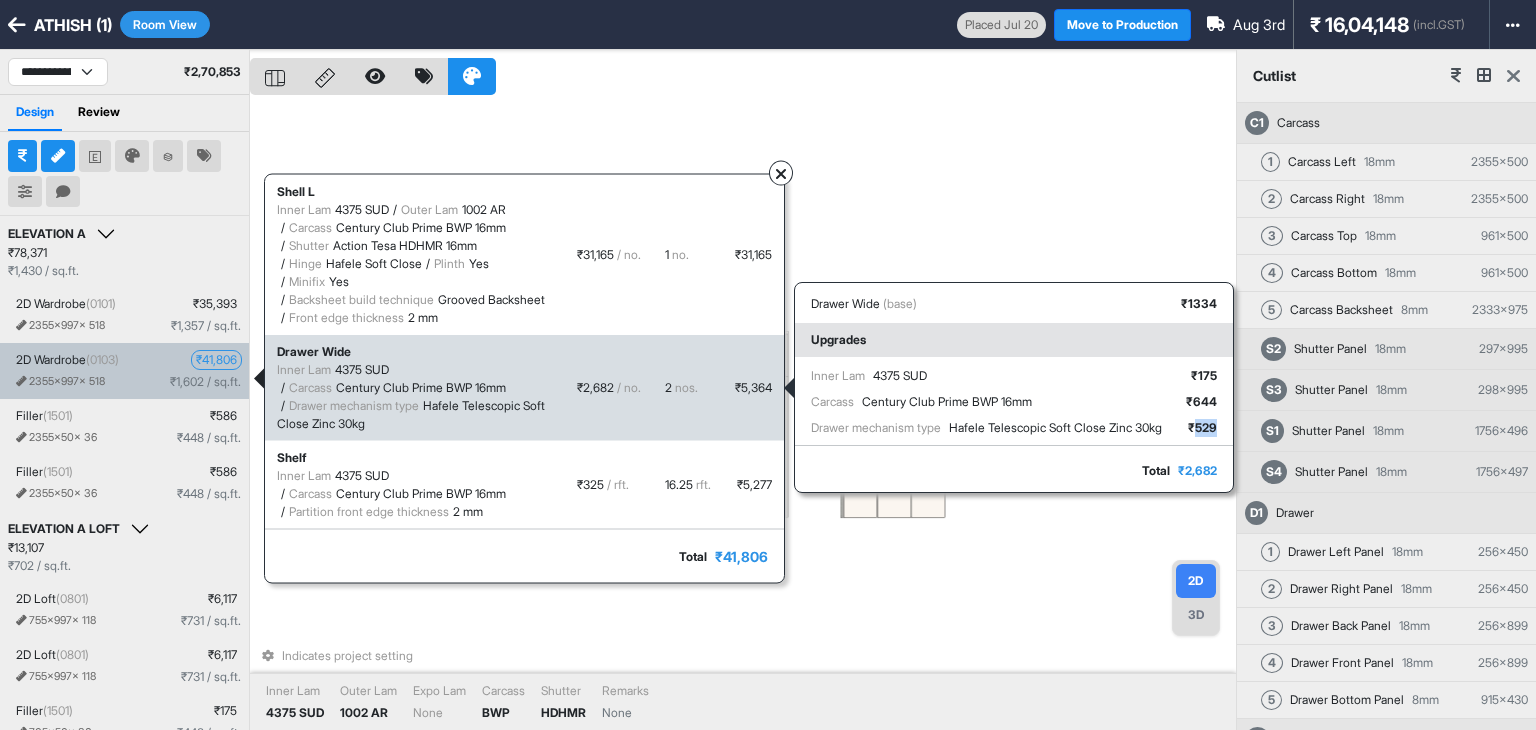 click on "₹ 529" at bounding box center [1201, 428] 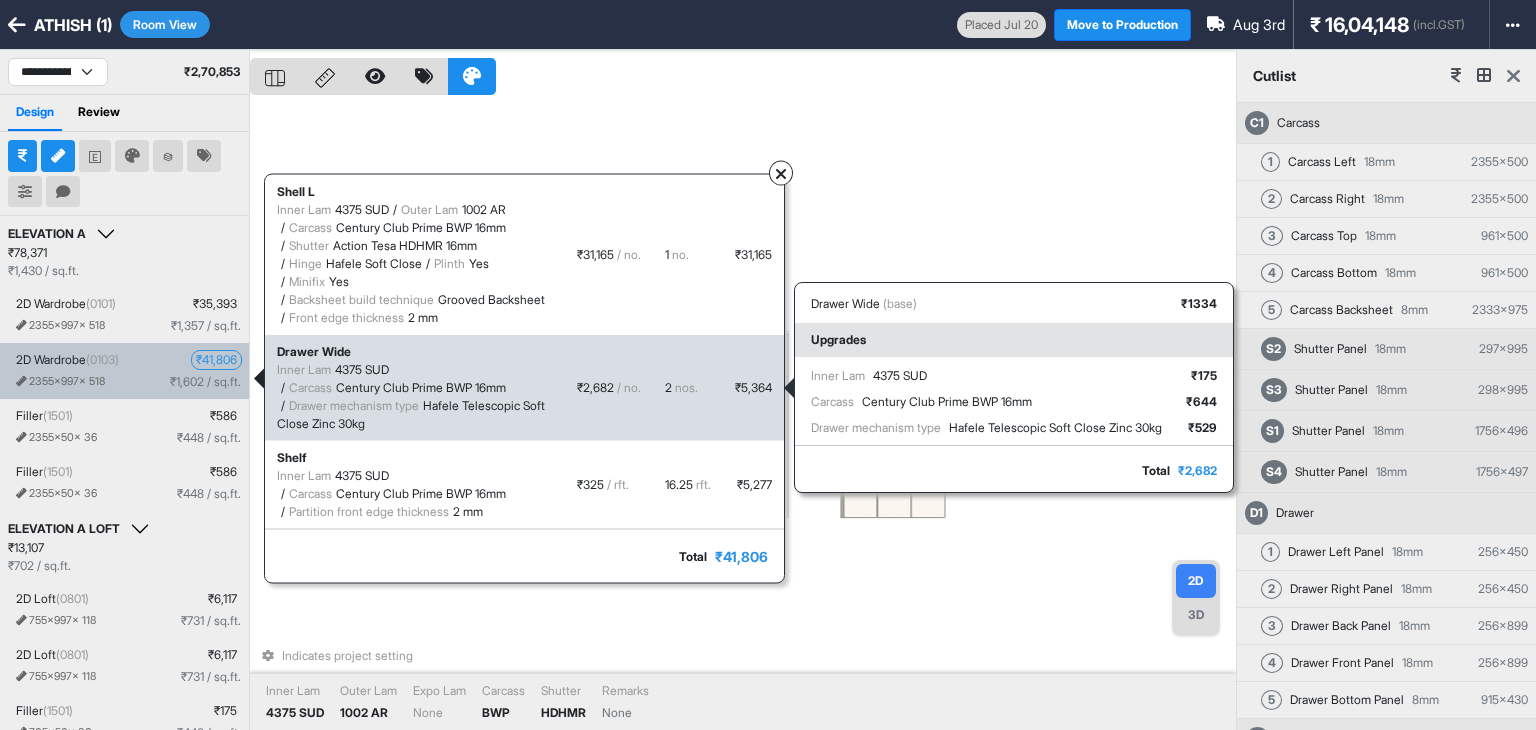 click on "₹ 529" at bounding box center [1201, 428] 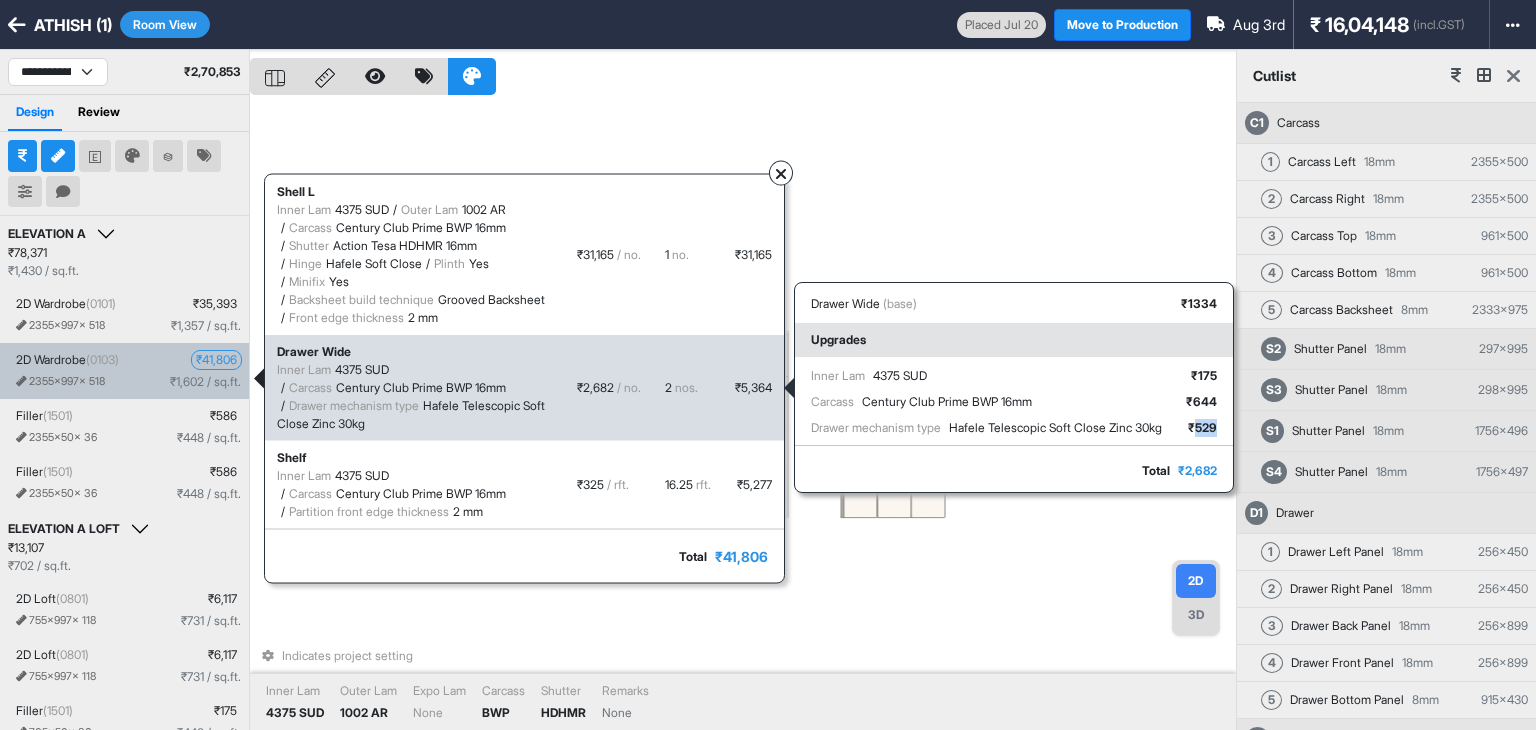 click on "₹ 529" at bounding box center (1201, 428) 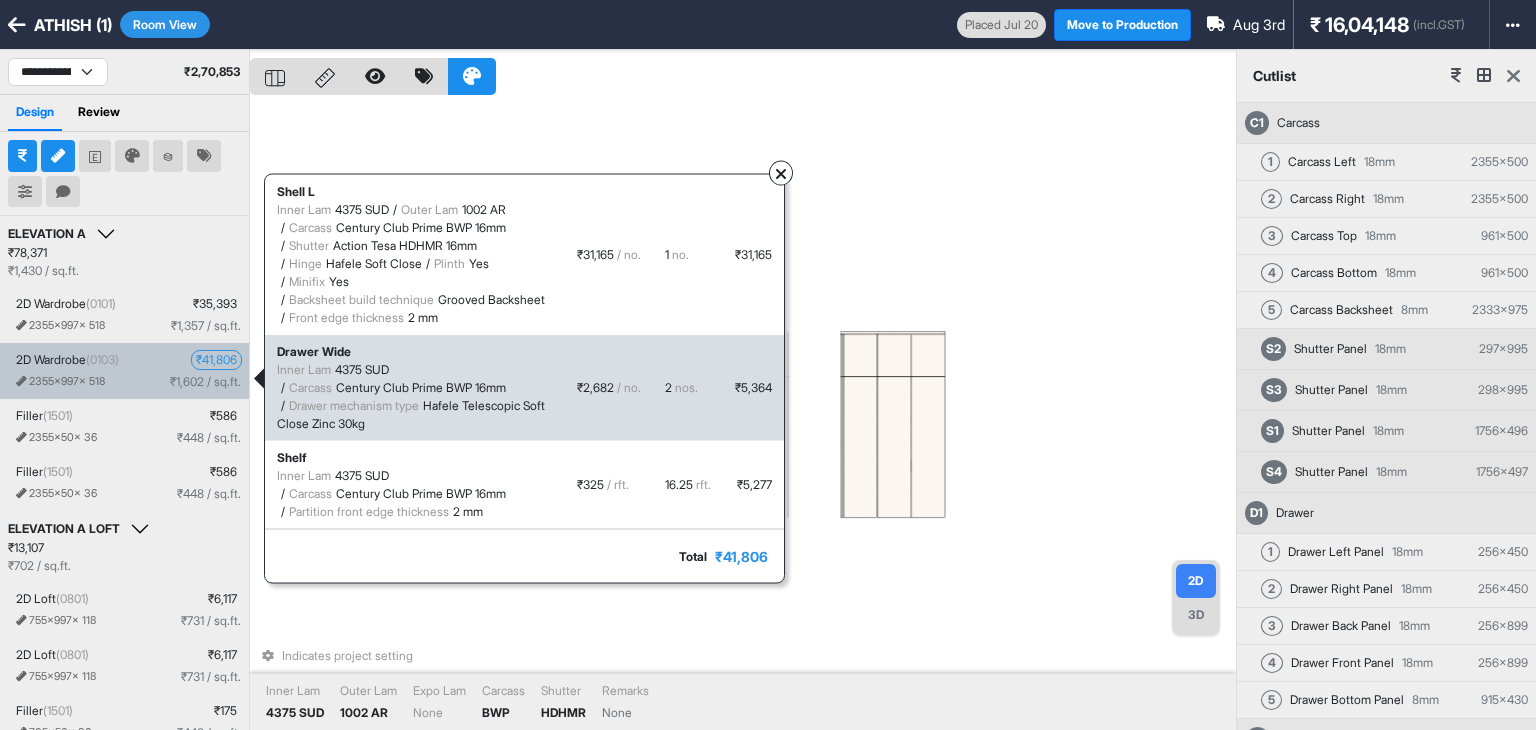 click at bounding box center (781, 174) 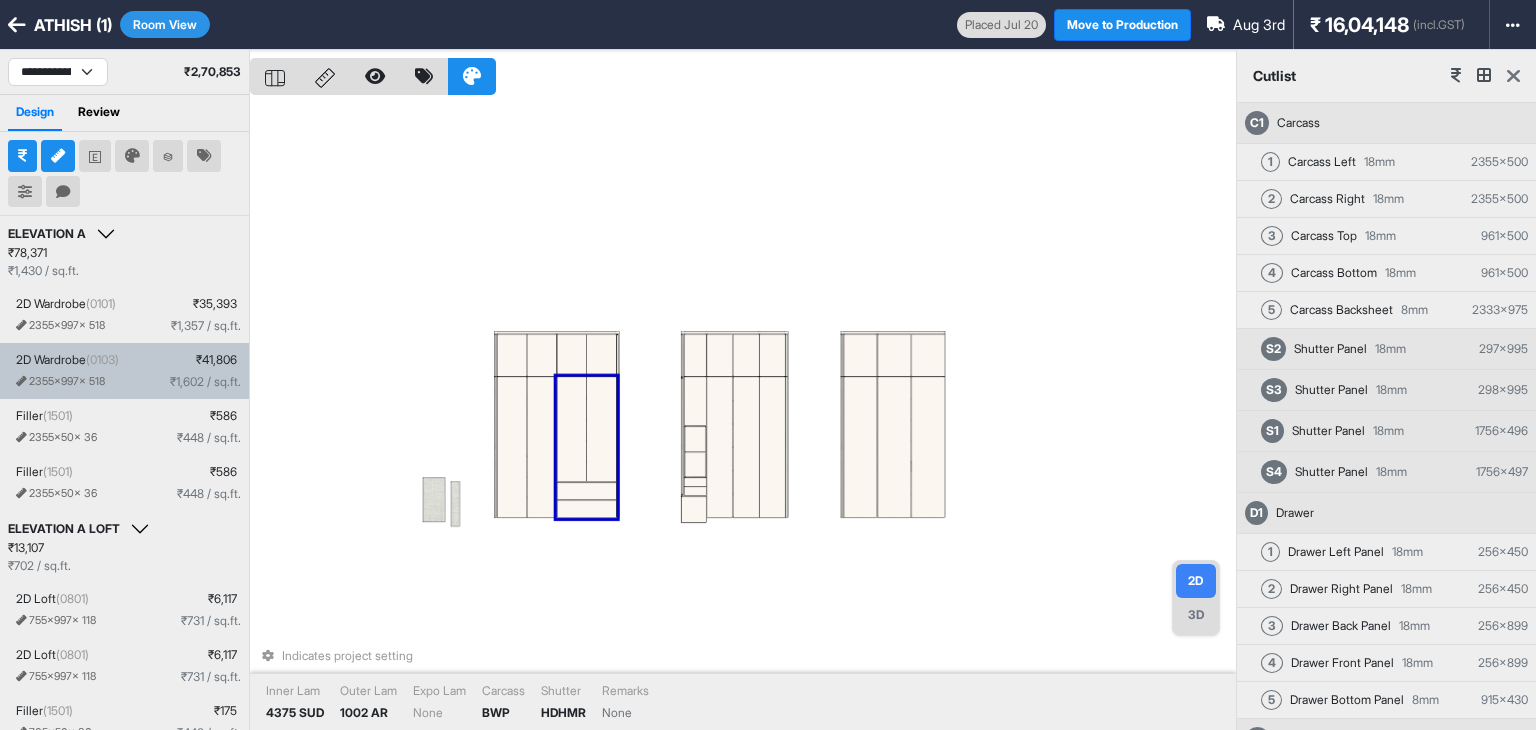 click on "Indicates project setting Inner Lam 4375 SUD Outer Lam 1002 AR Expo Lam None Carcass BWP Shutter HDHMR Remarks None" at bounding box center (743, 415) 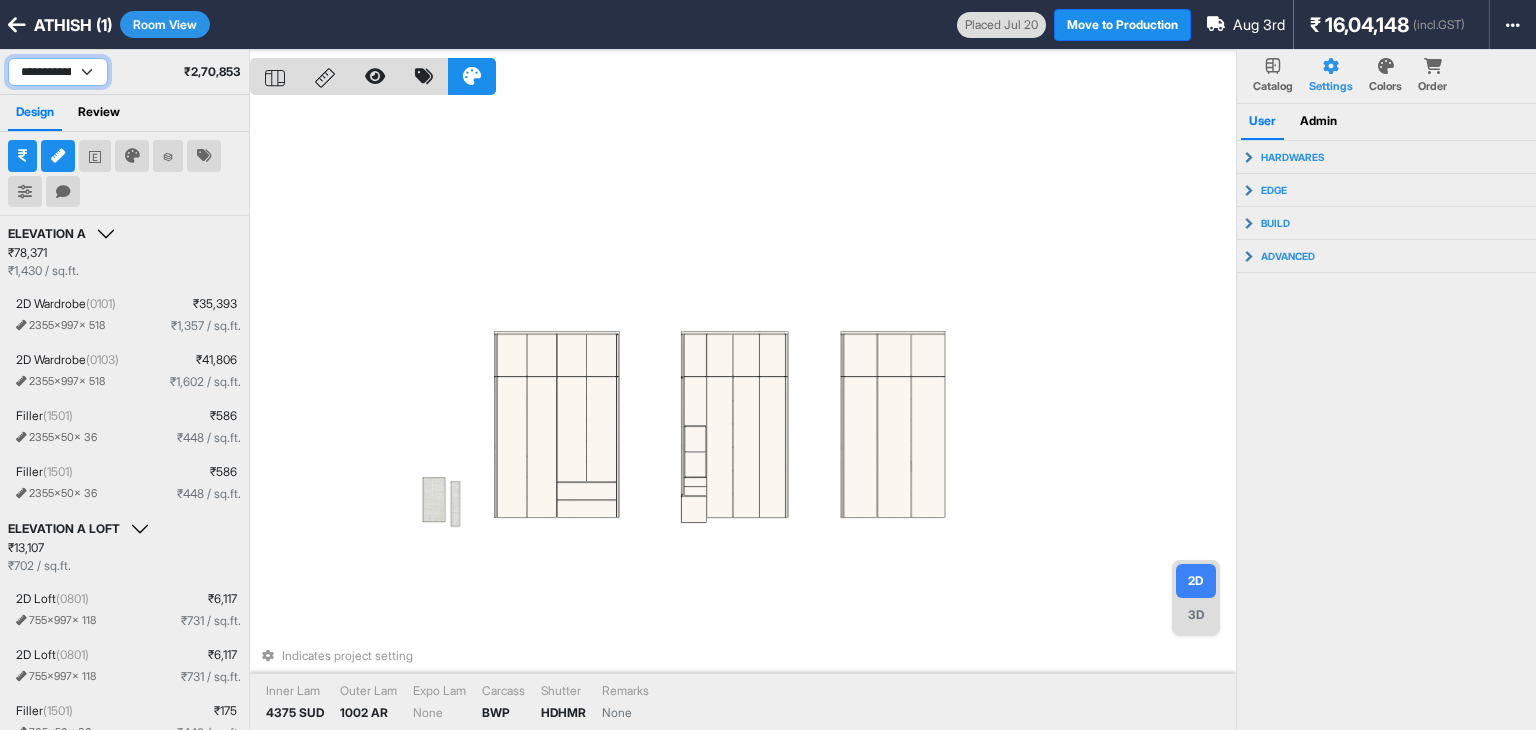 click on "**********" at bounding box center (58, 72) 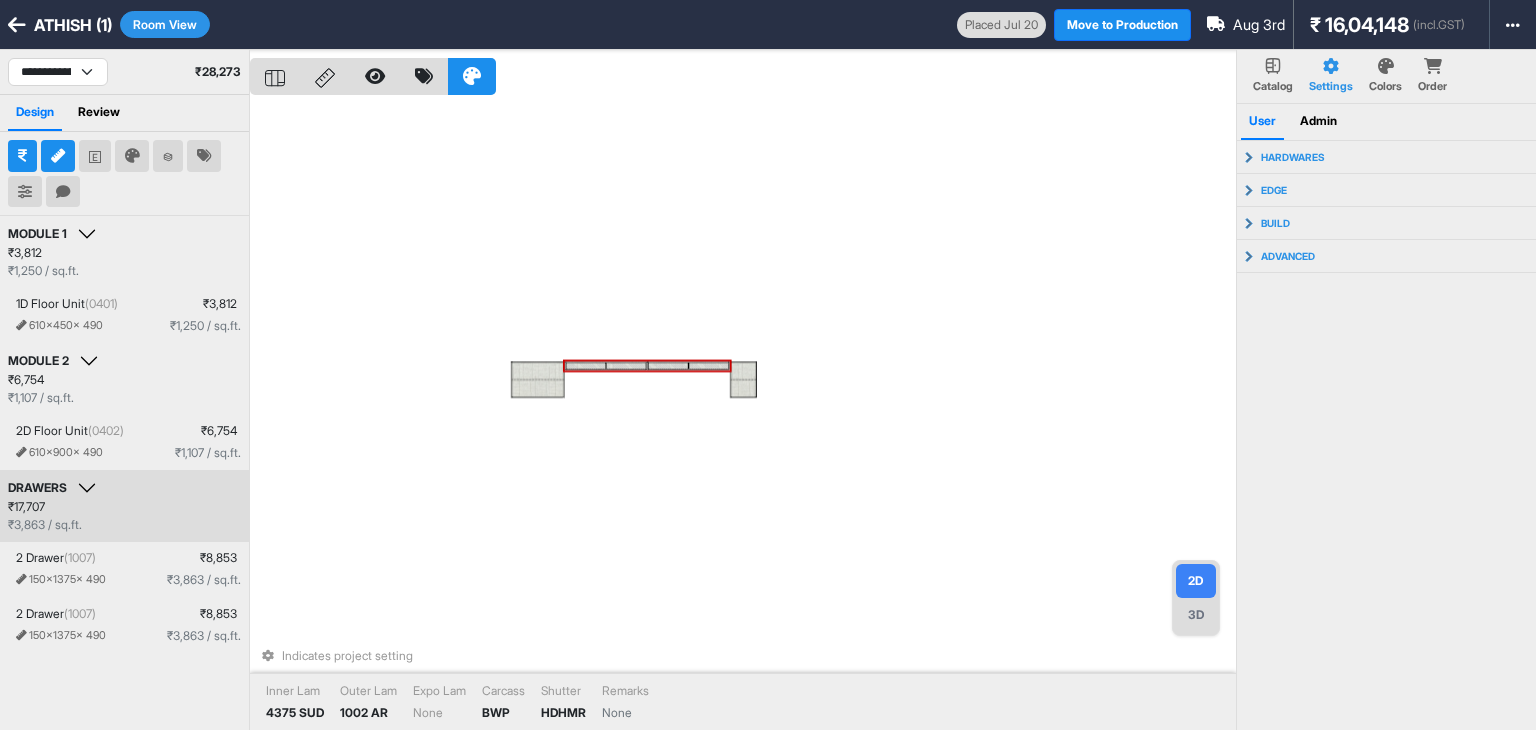 click at bounding box center (586, 366) 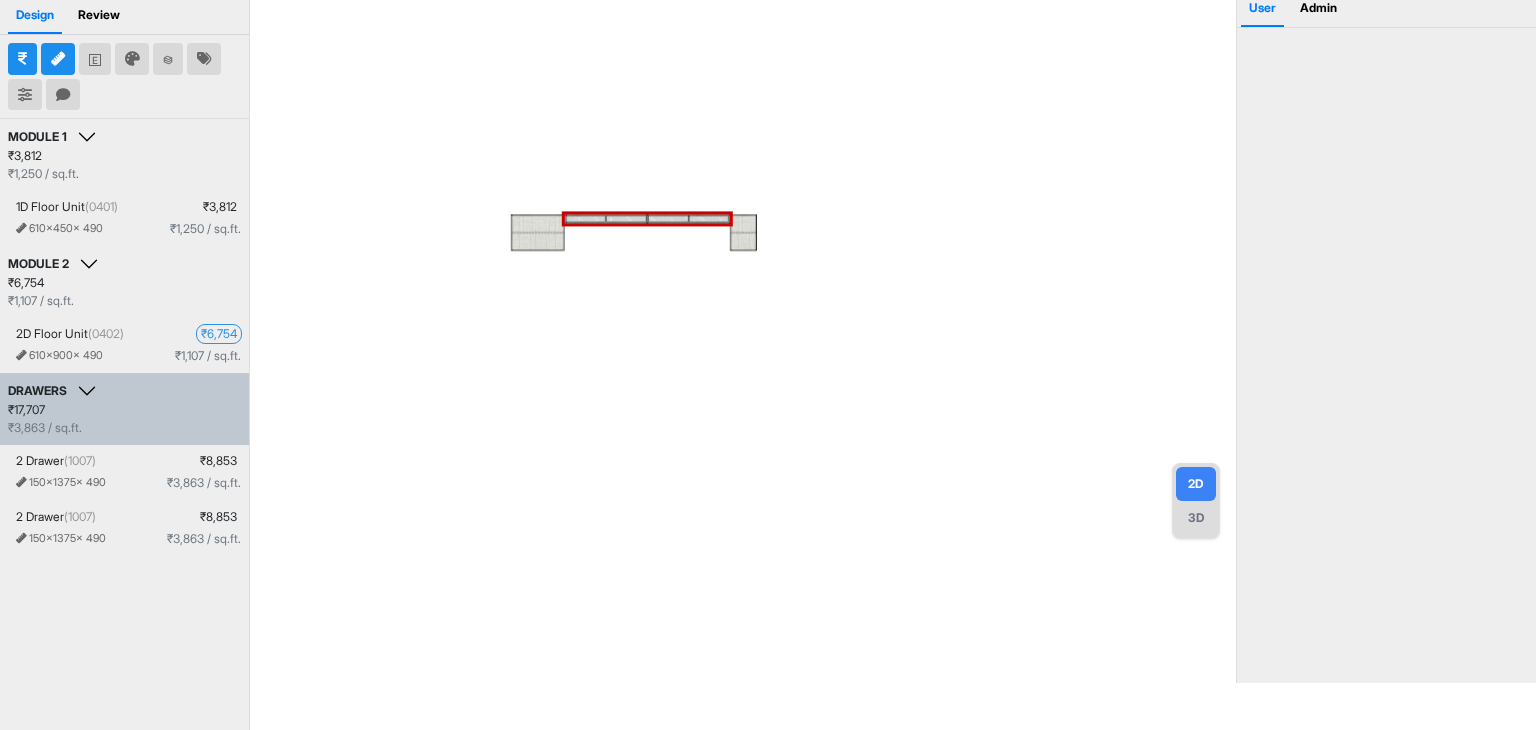 scroll, scrollTop: 100, scrollLeft: 0, axis: vertical 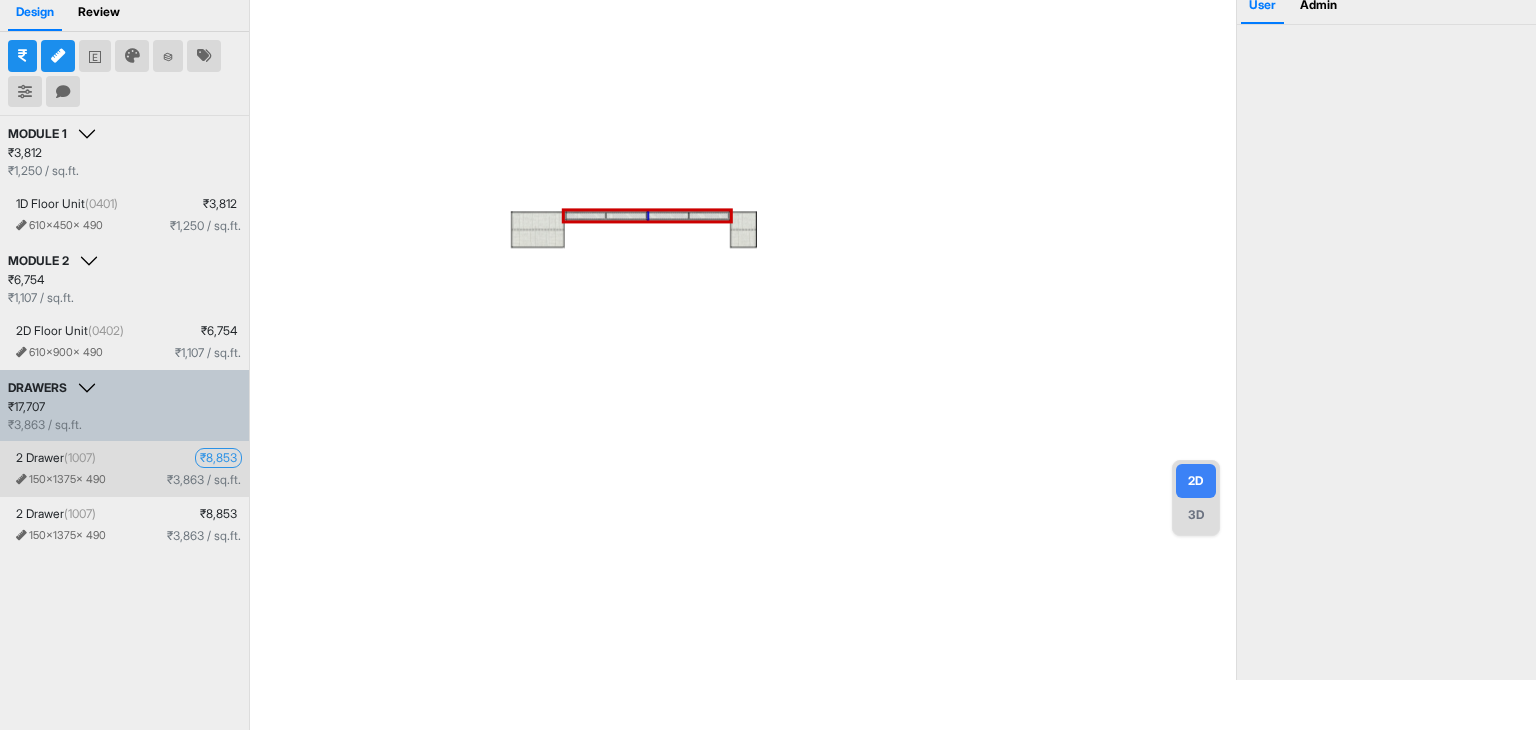 click on "₹ 8,853" at bounding box center [218, 458] 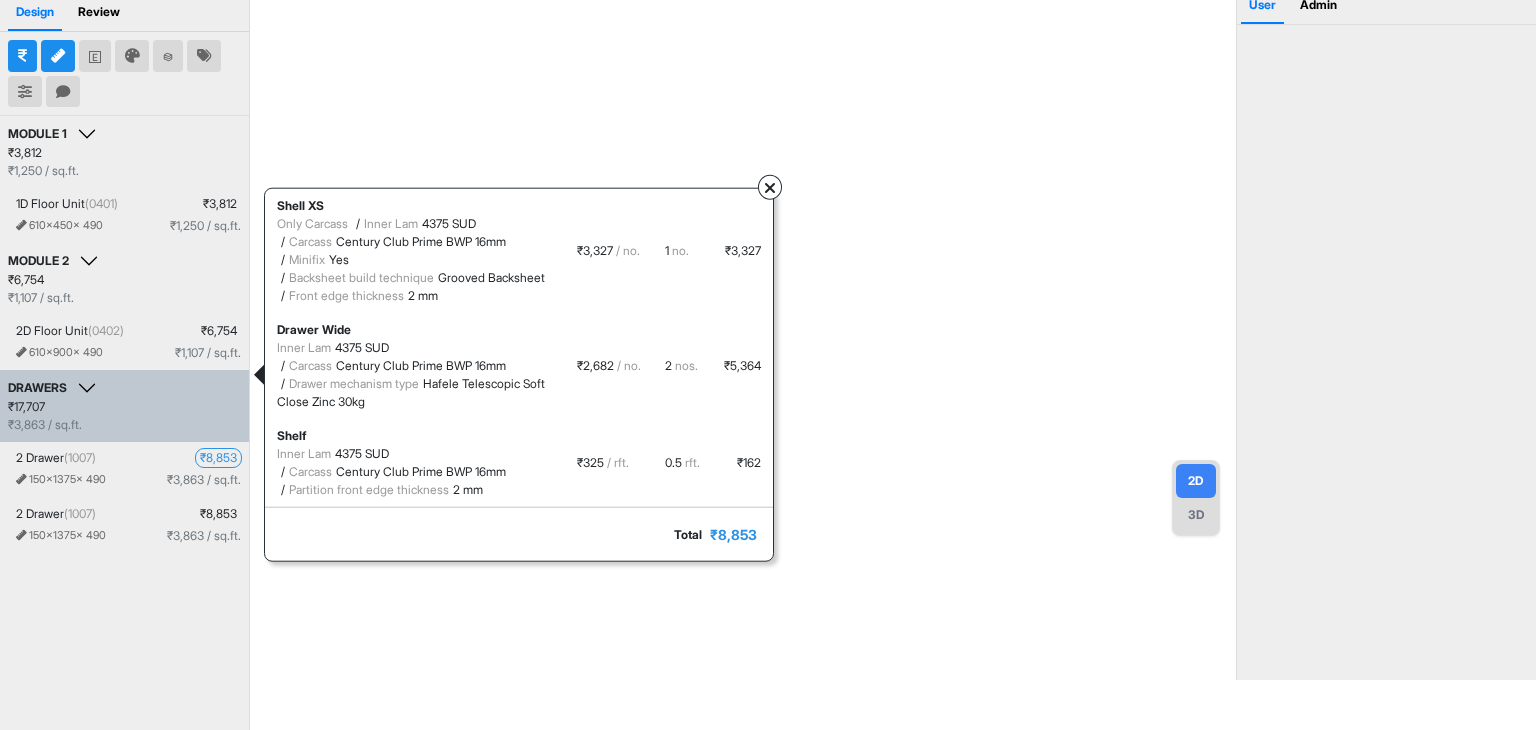 click at bounding box center [770, 188] 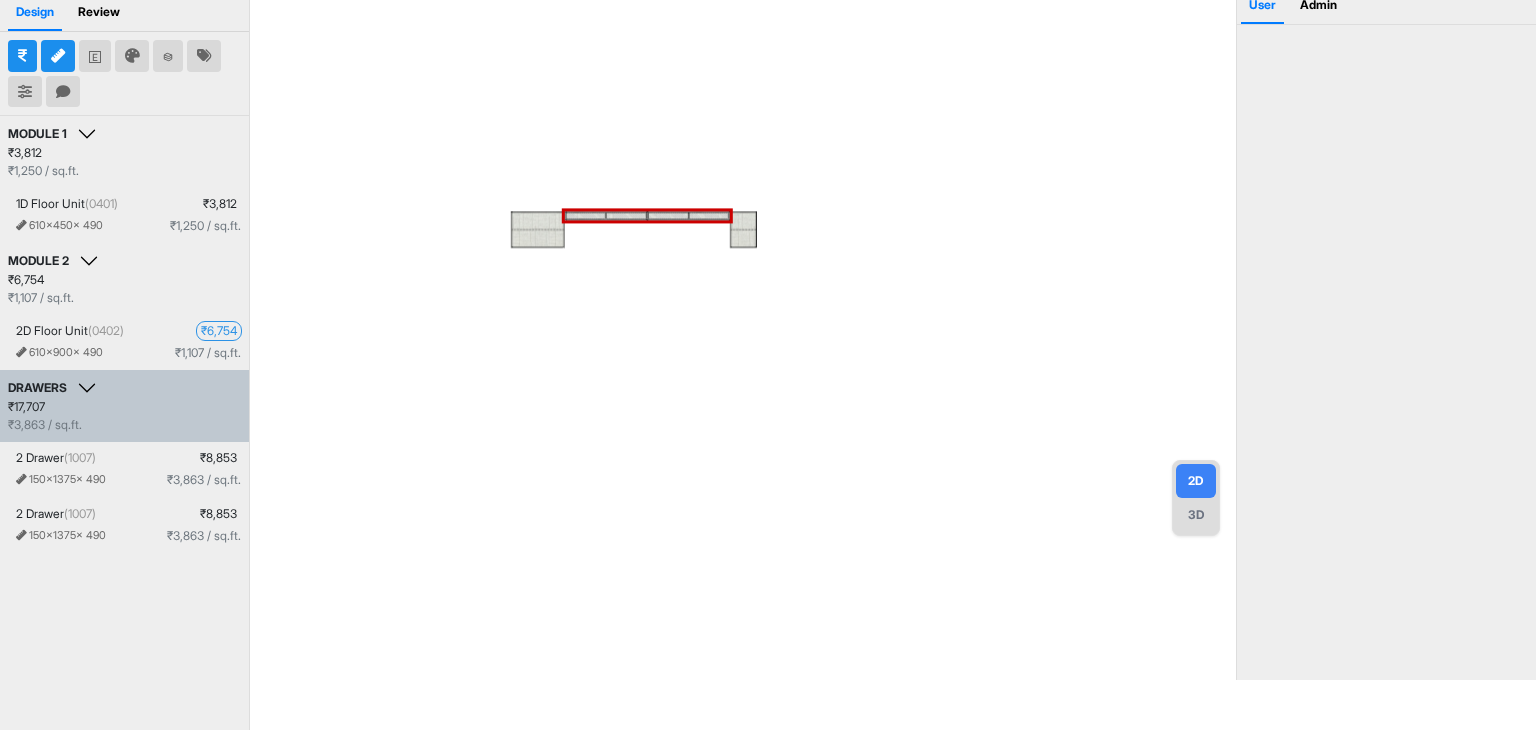 click on "₹ 17,707   ₹ 3,863   / sq.ft." at bounding box center [124, 416] 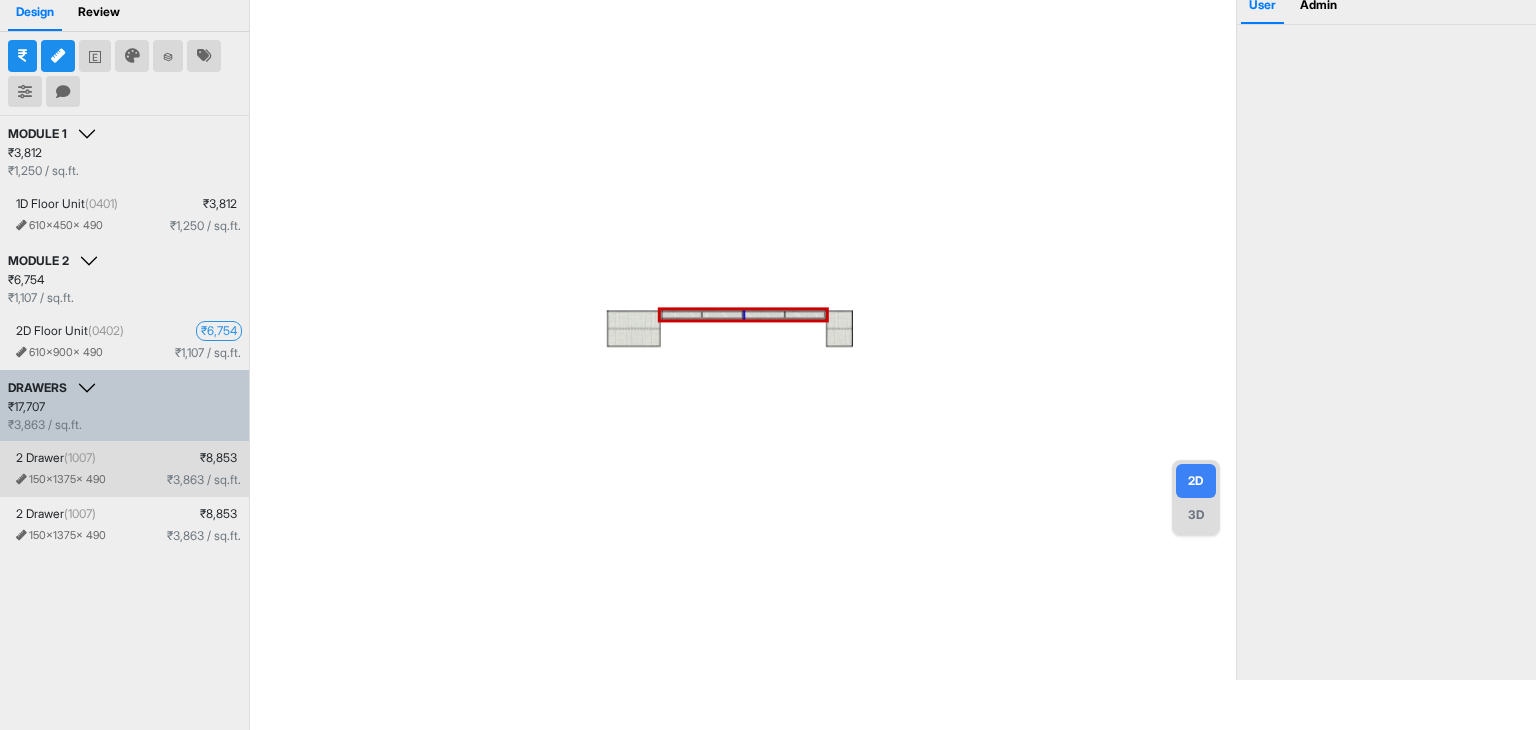 click on "150  x  1375  x   490 ₹ 3,863   / sq.ft." at bounding box center [128, 480] 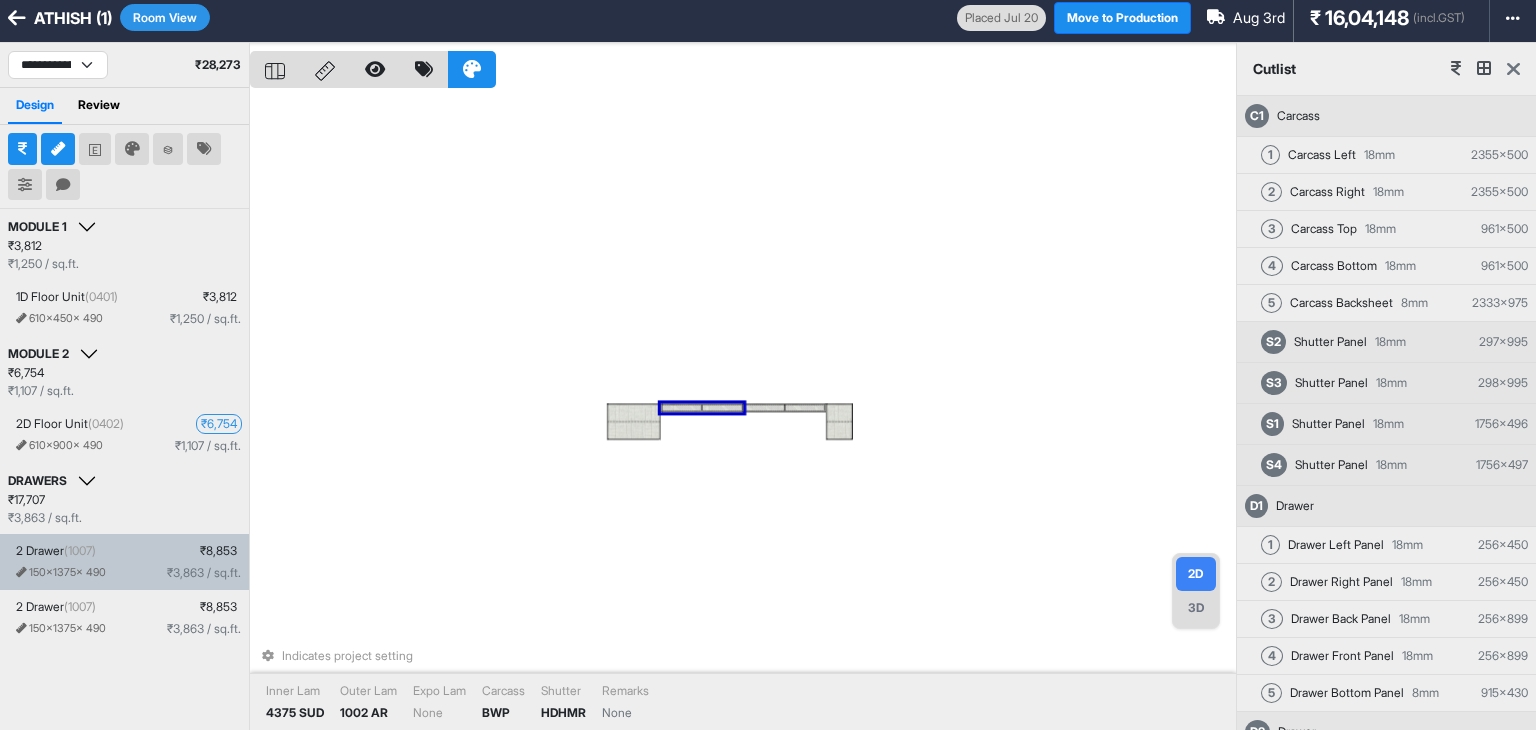 scroll, scrollTop: 0, scrollLeft: 0, axis: both 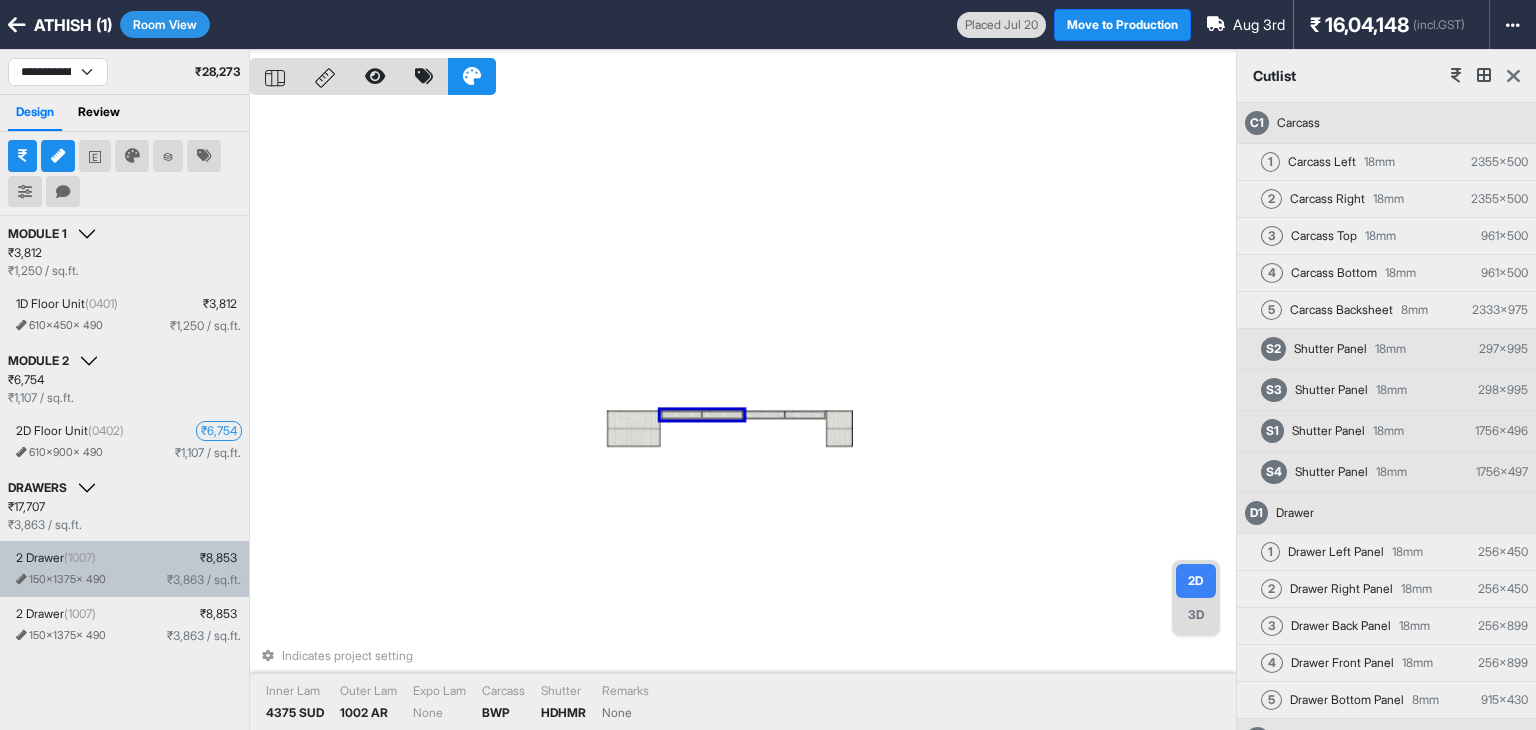 click at bounding box center (1513, 76) 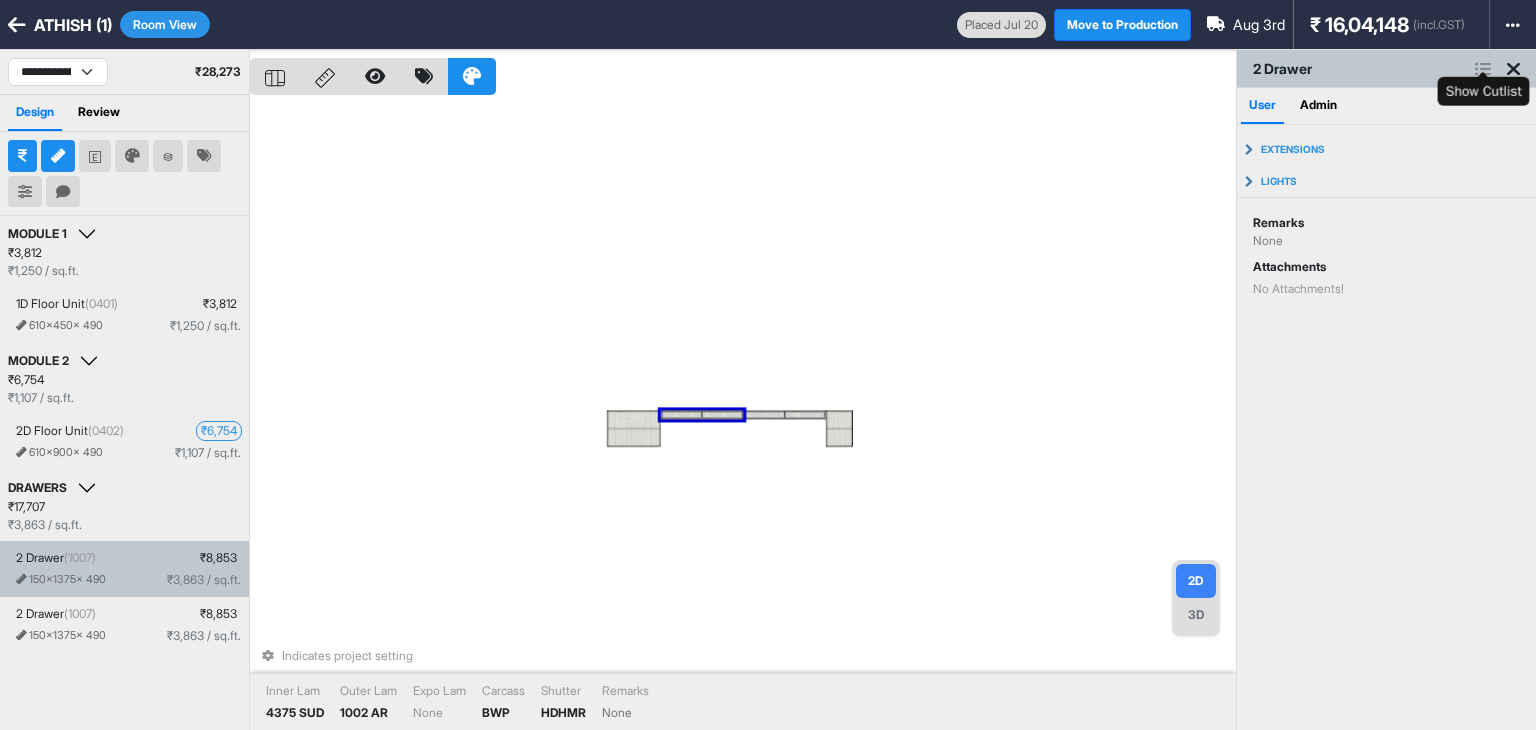 click at bounding box center (1483, 69) 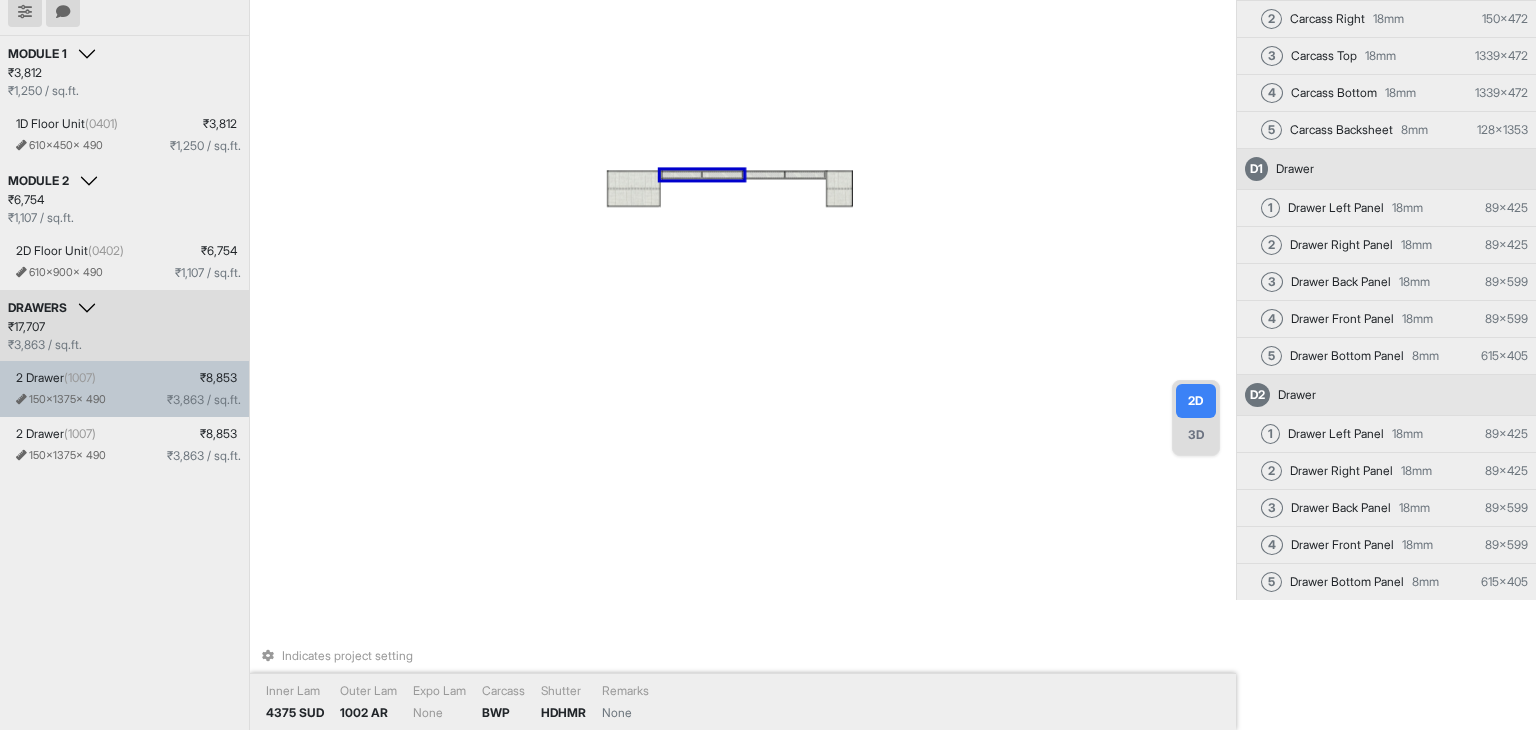 scroll, scrollTop: 215, scrollLeft: 0, axis: vertical 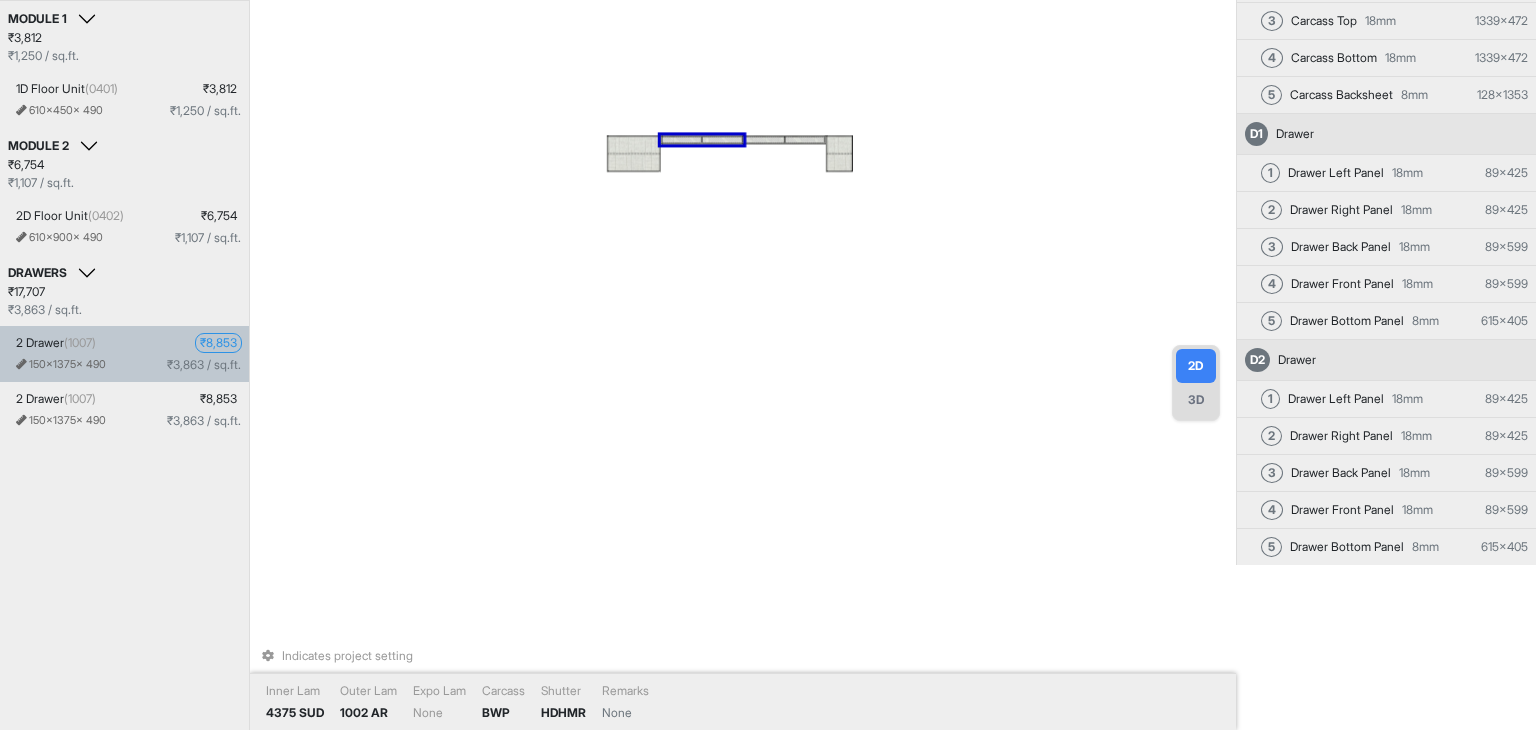 click on "₹ 8,853" at bounding box center [218, 343] 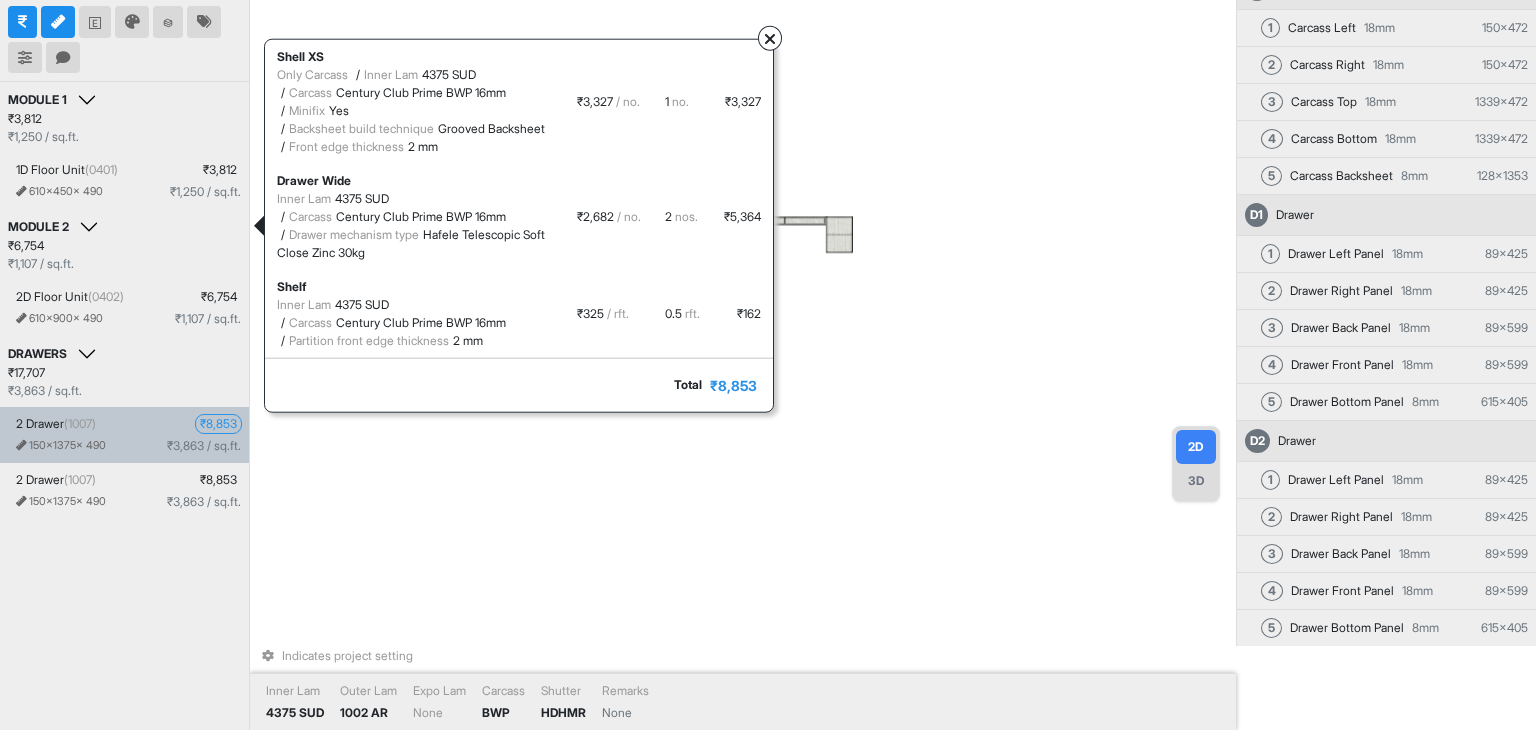 scroll, scrollTop: 0, scrollLeft: 0, axis: both 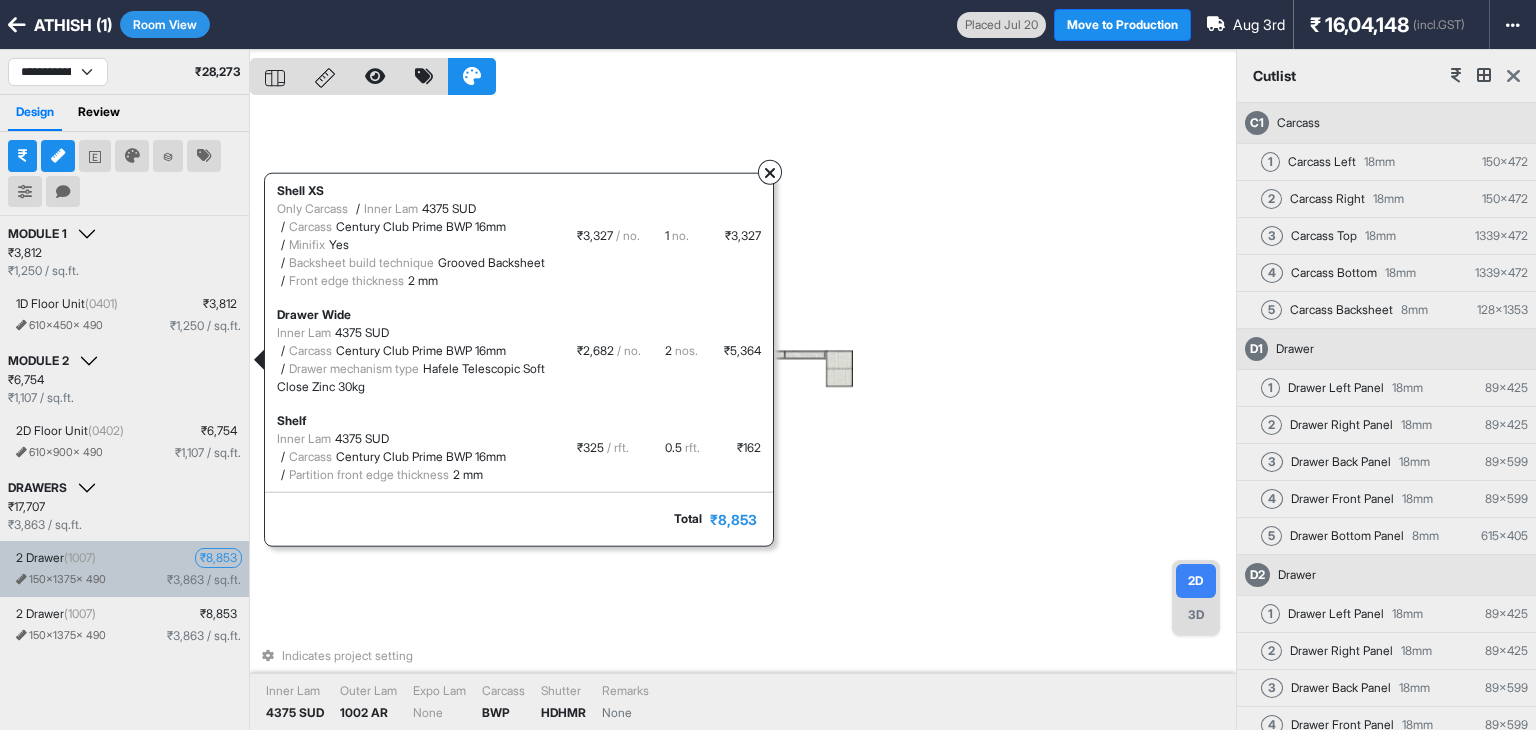 click at bounding box center (1513, 76) 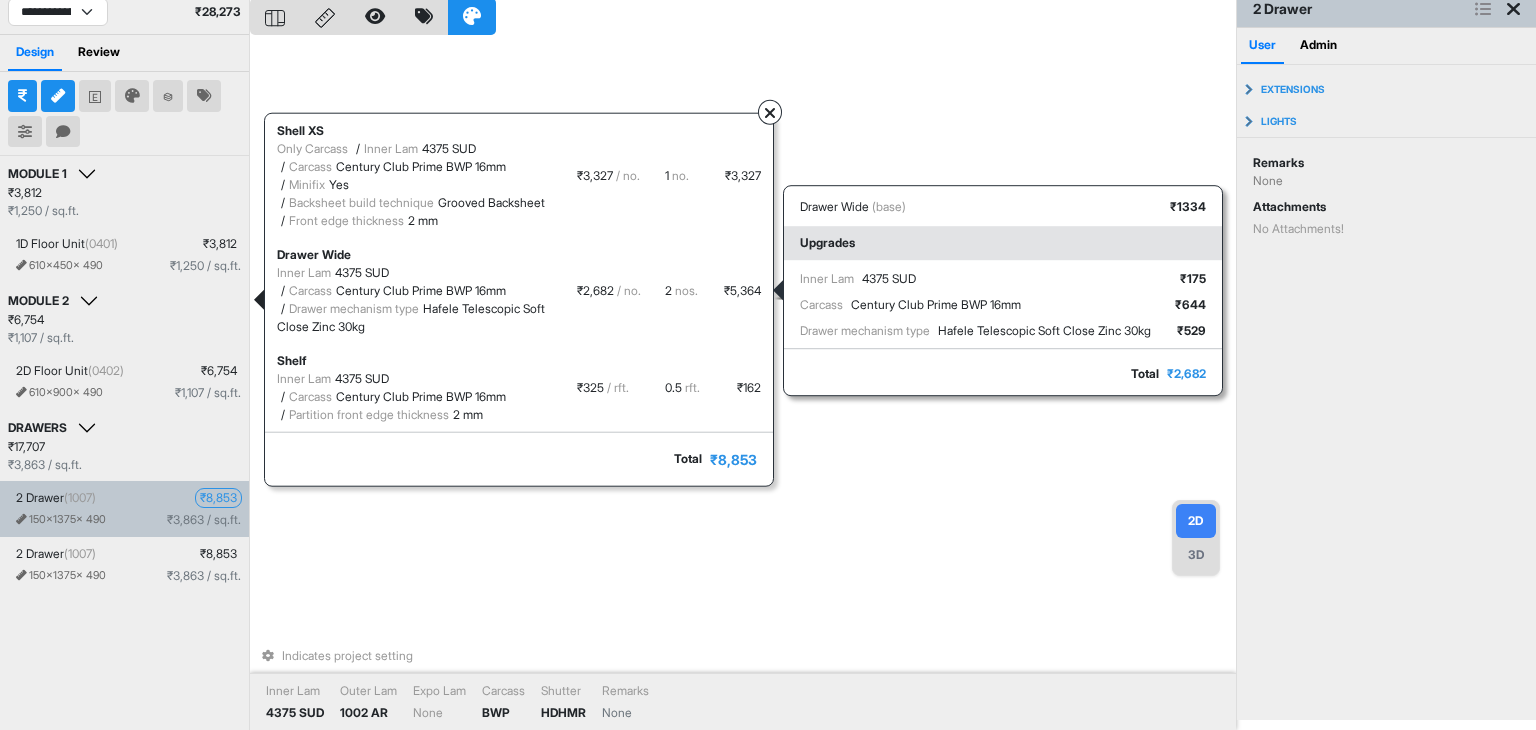 scroll, scrollTop: 200, scrollLeft: 0, axis: vertical 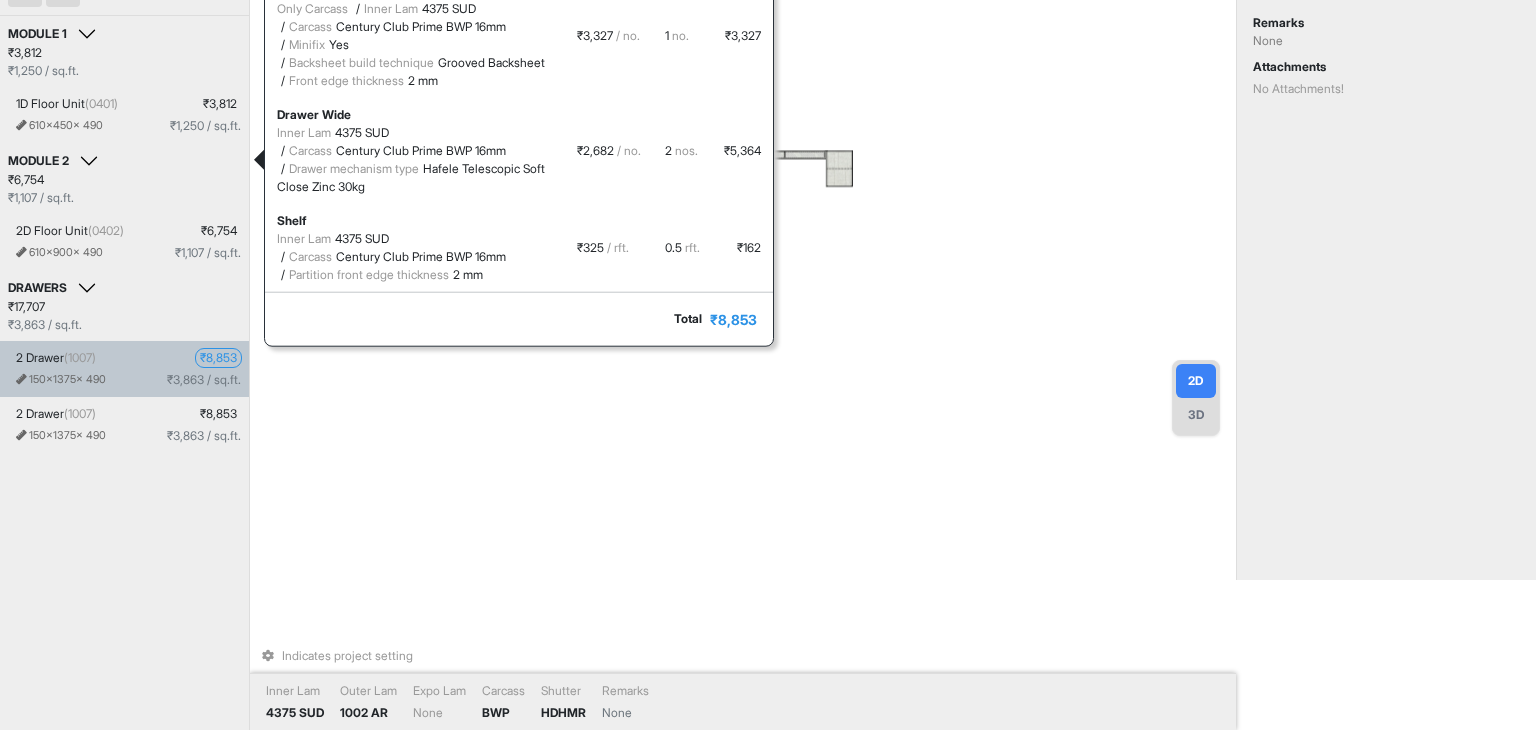 click on "Indicates project setting Inner Lam 4375 SUD Outer Lam 1002 AR Expo Lam None Carcass BWP Shutter HDHMR Remarks None" at bounding box center [743, 215] 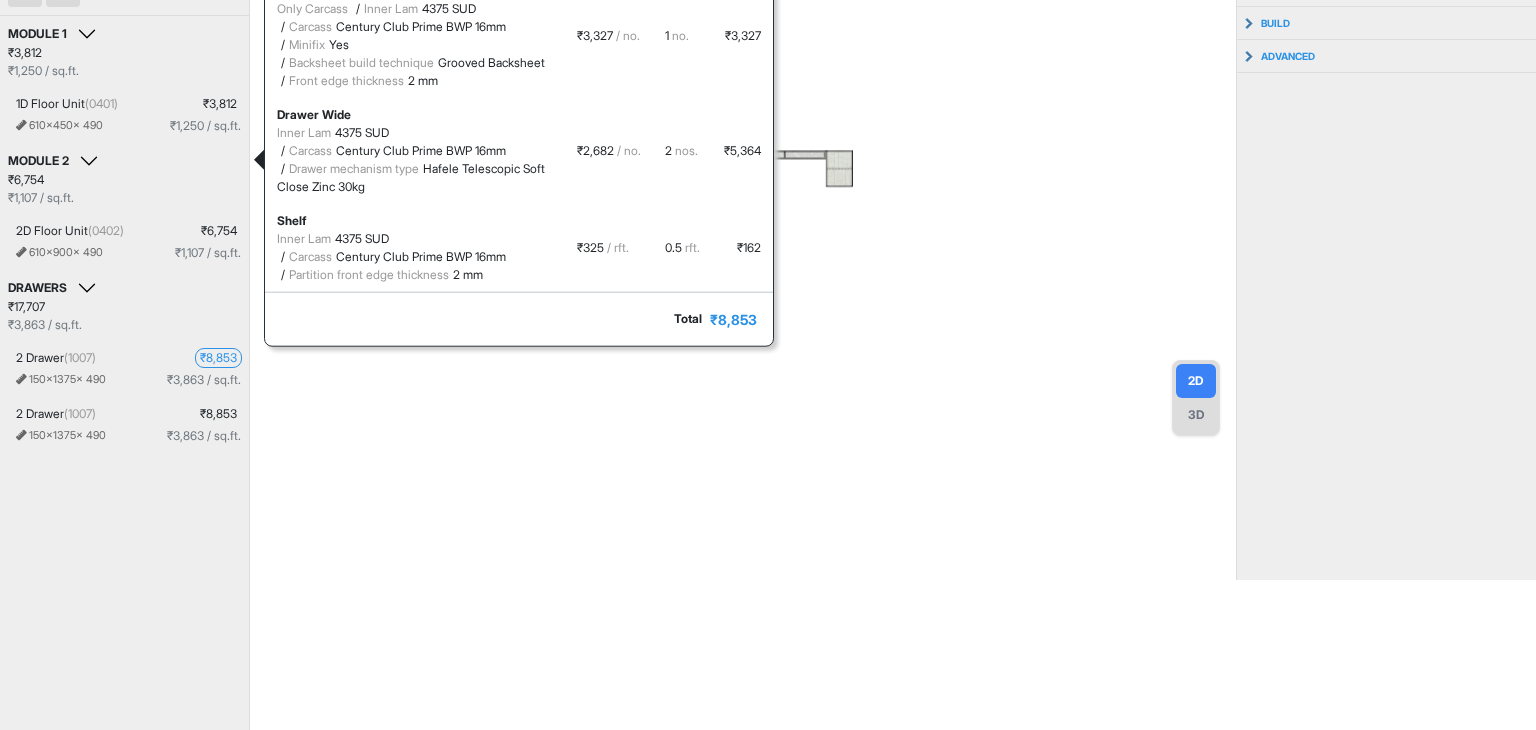 click at bounding box center (743, 215) 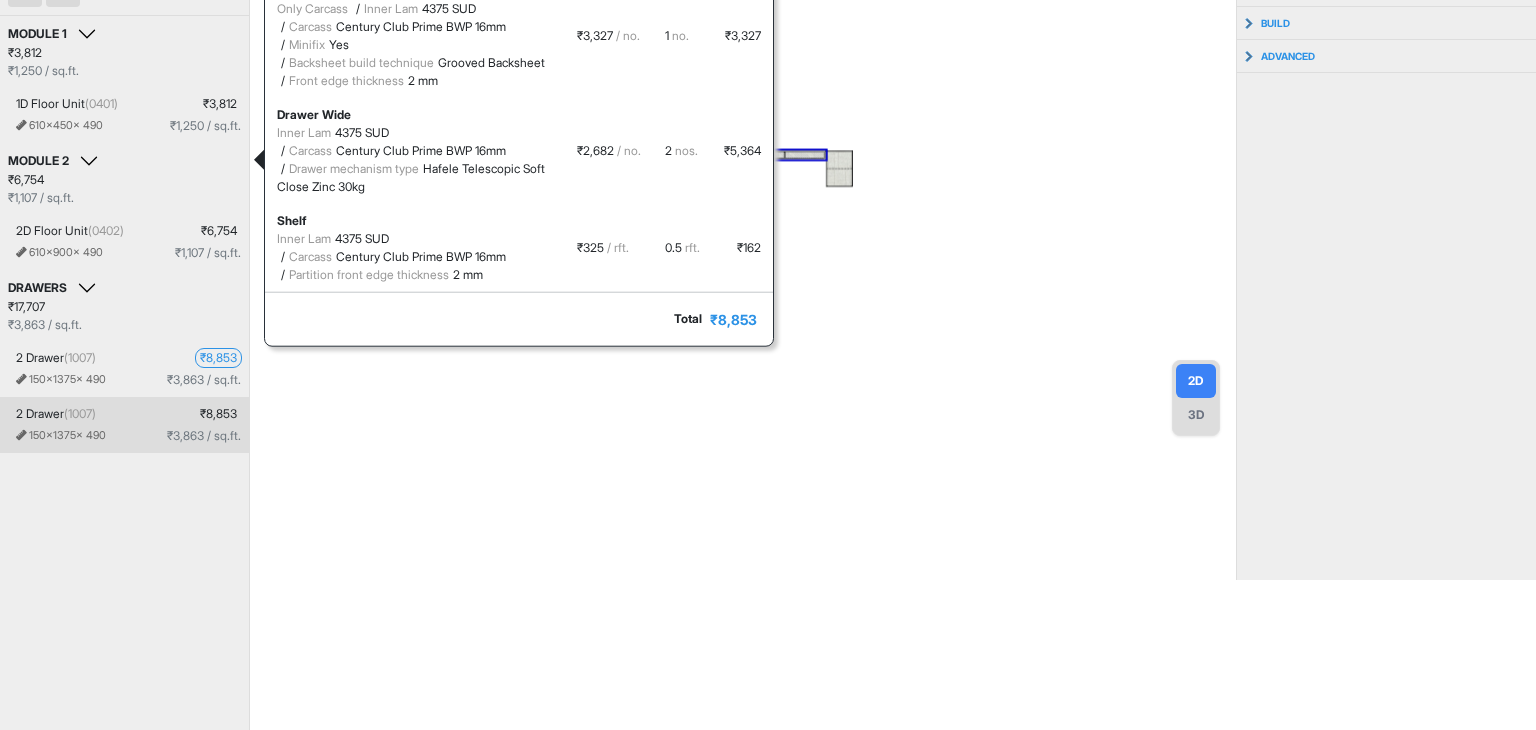 scroll, scrollTop: 0, scrollLeft: 0, axis: both 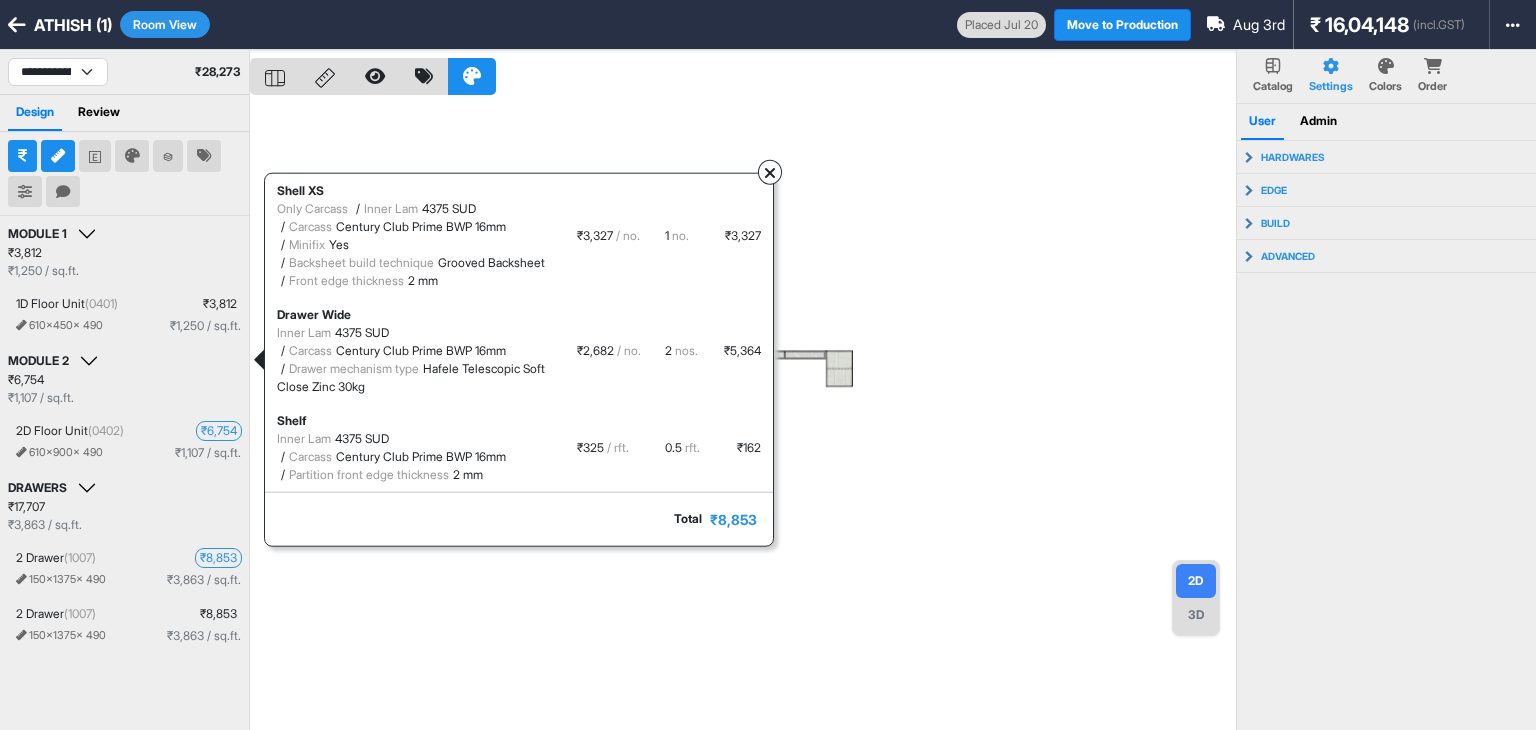 click at bounding box center (770, 172) 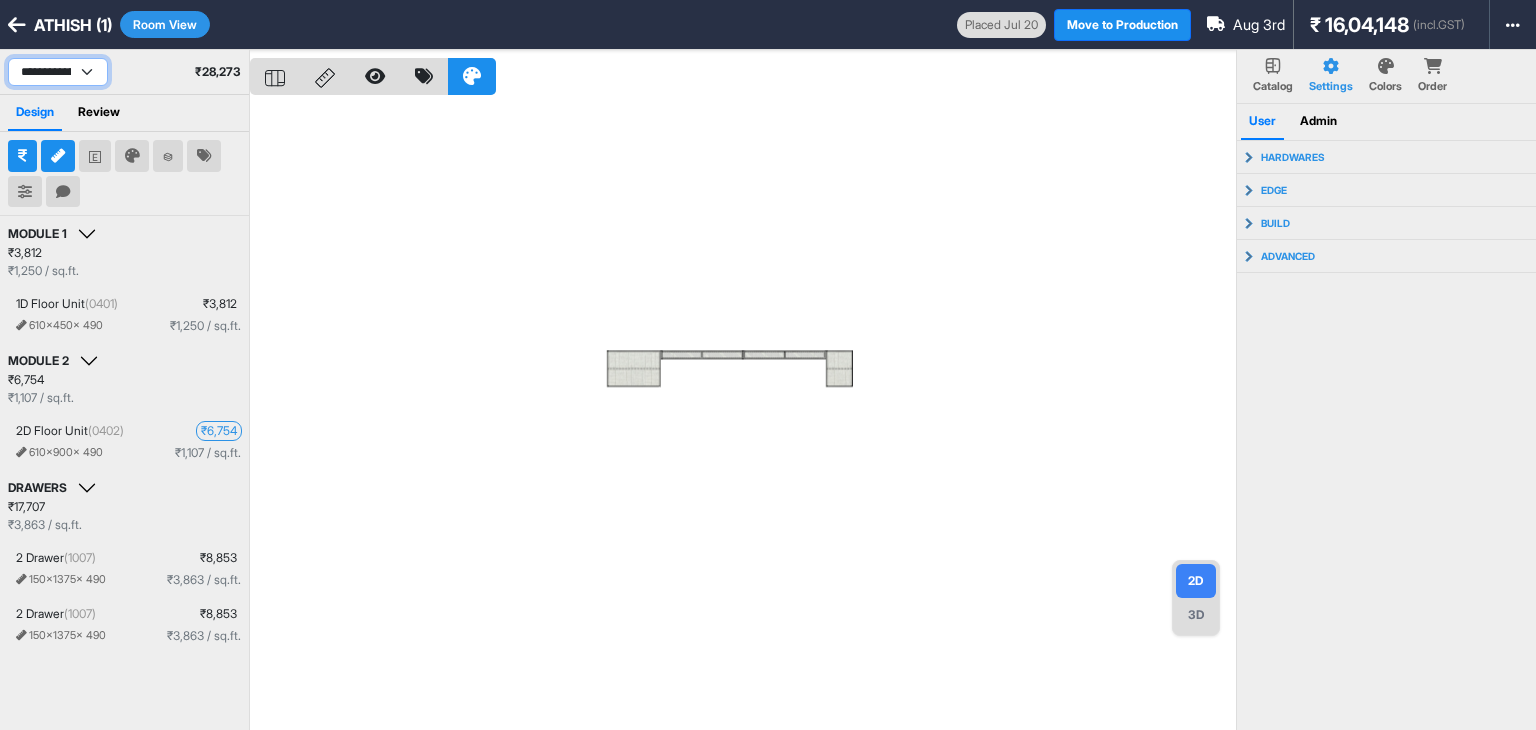 click on "**********" at bounding box center [58, 72] 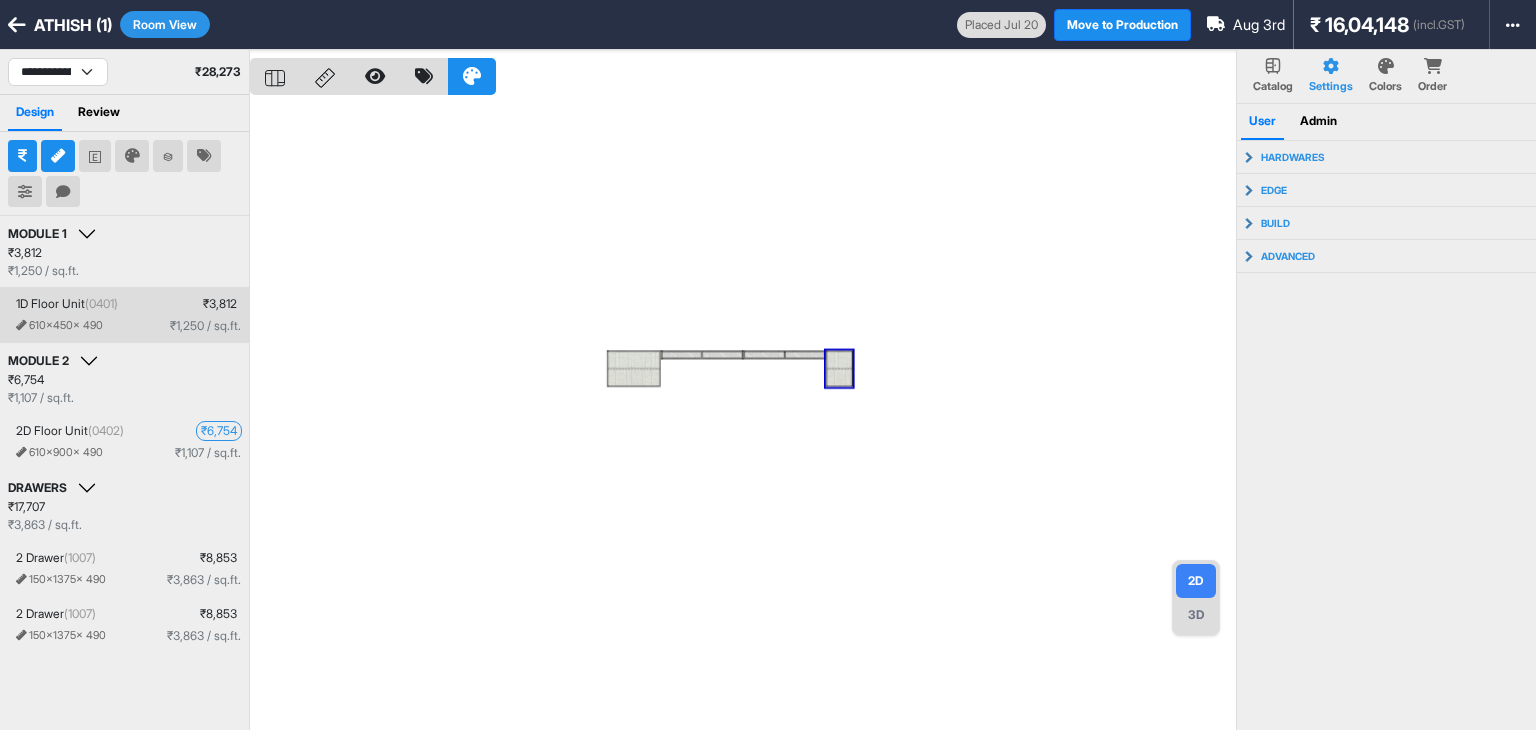 click on "1D Floor Unit  (0401) ₹ 3,812 610  x  450  x   490 ₹ 1,250   / sq.ft." at bounding box center [128, 315] 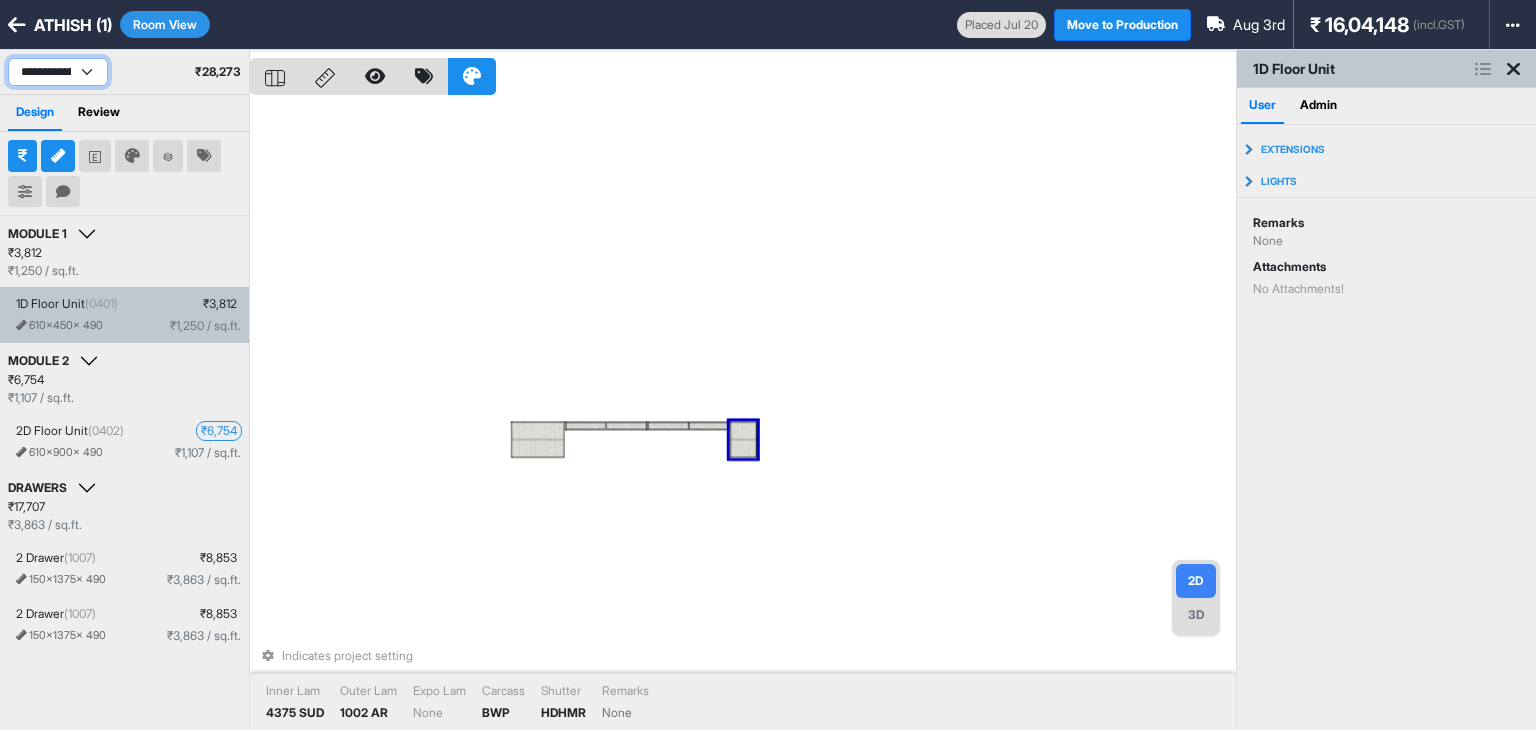 click on "**********" at bounding box center [58, 72] 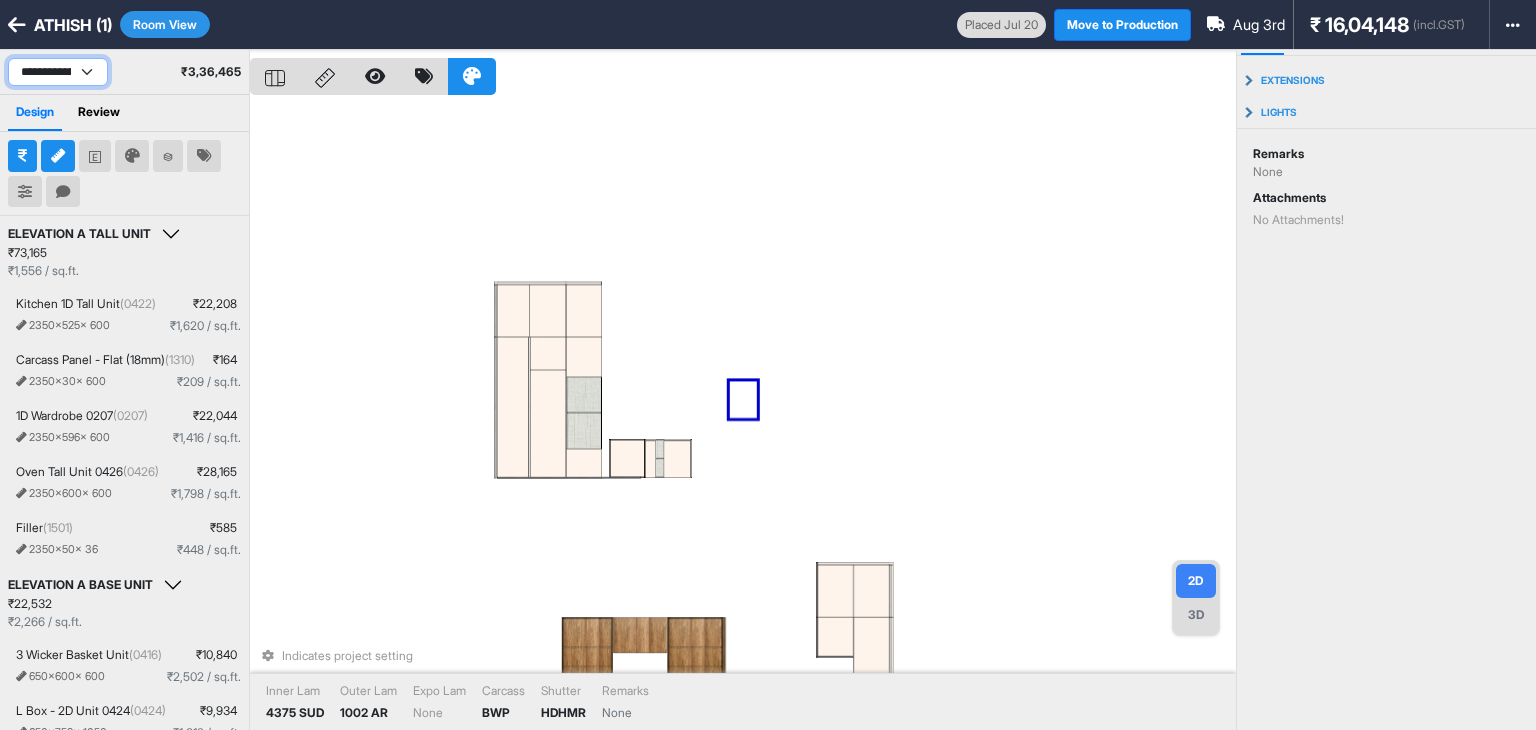 scroll, scrollTop: 73, scrollLeft: 0, axis: vertical 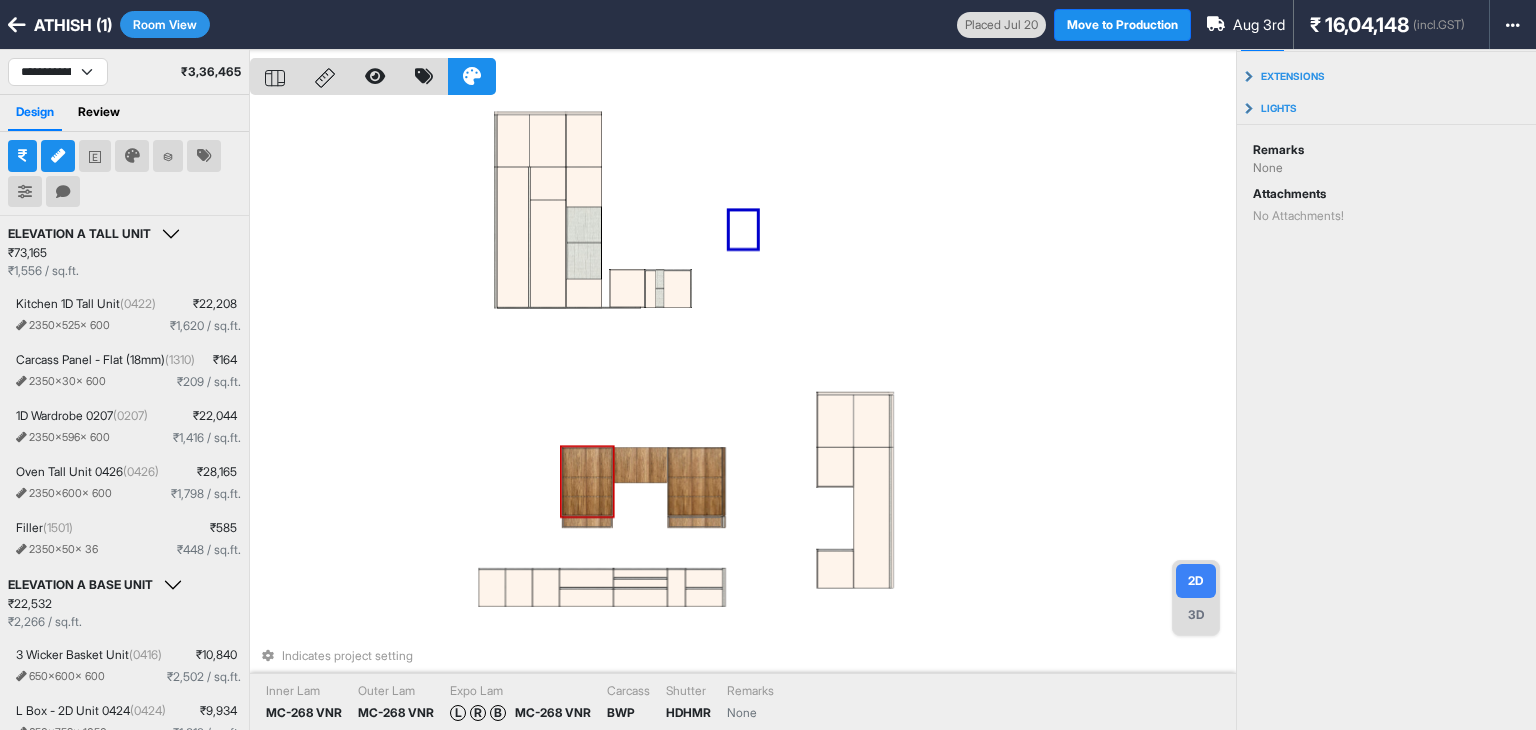 click at bounding box center [587, 463] 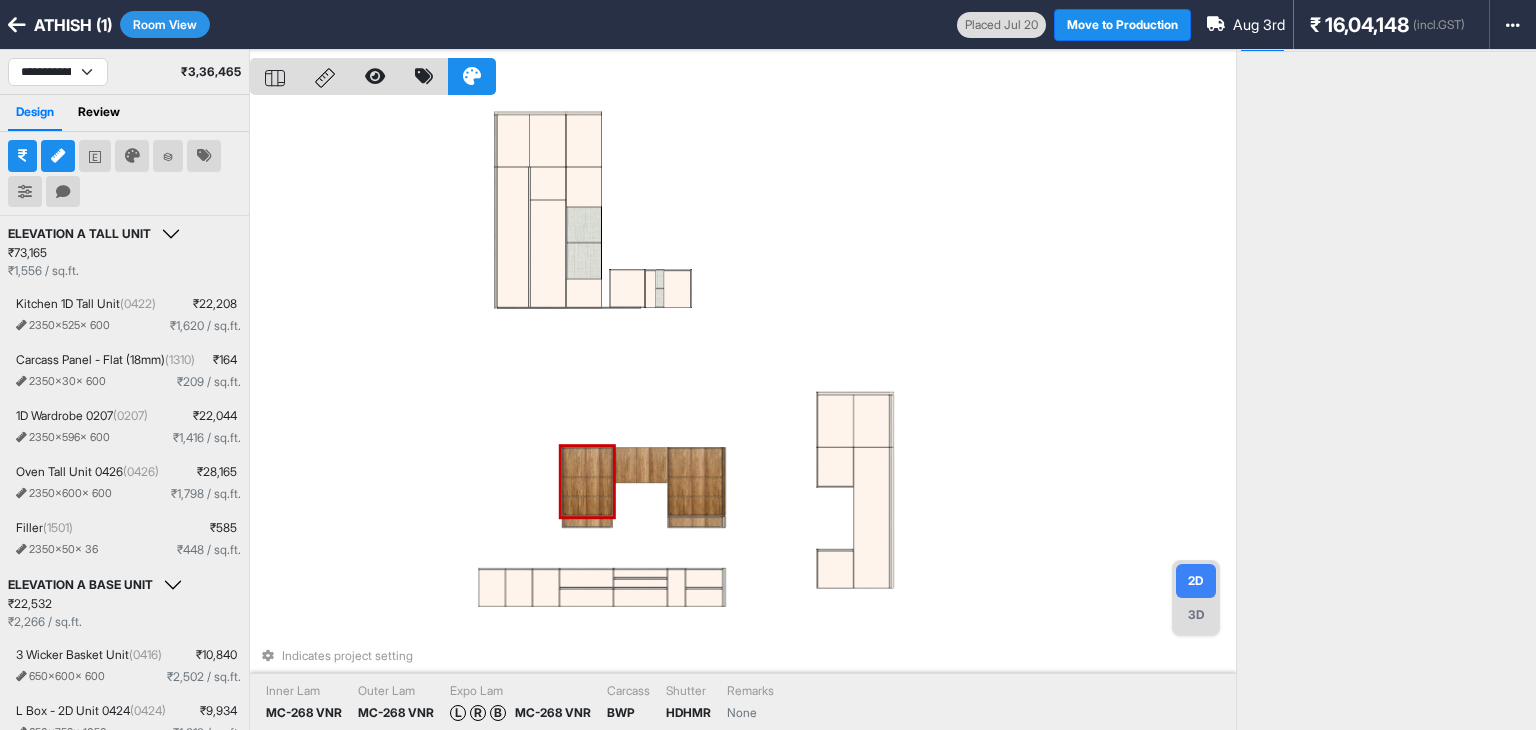 click at bounding box center [639, 466] 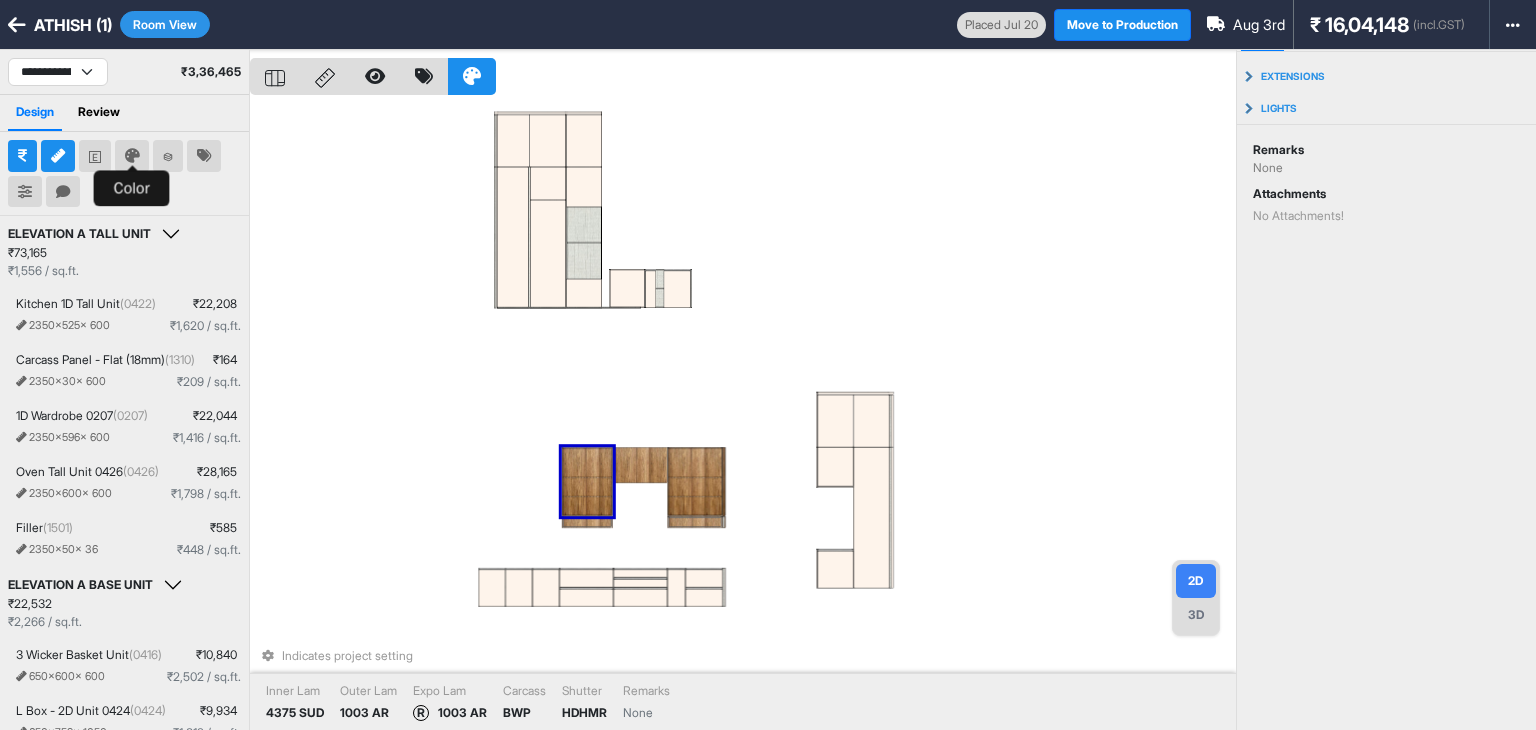 click at bounding box center [132, 156] 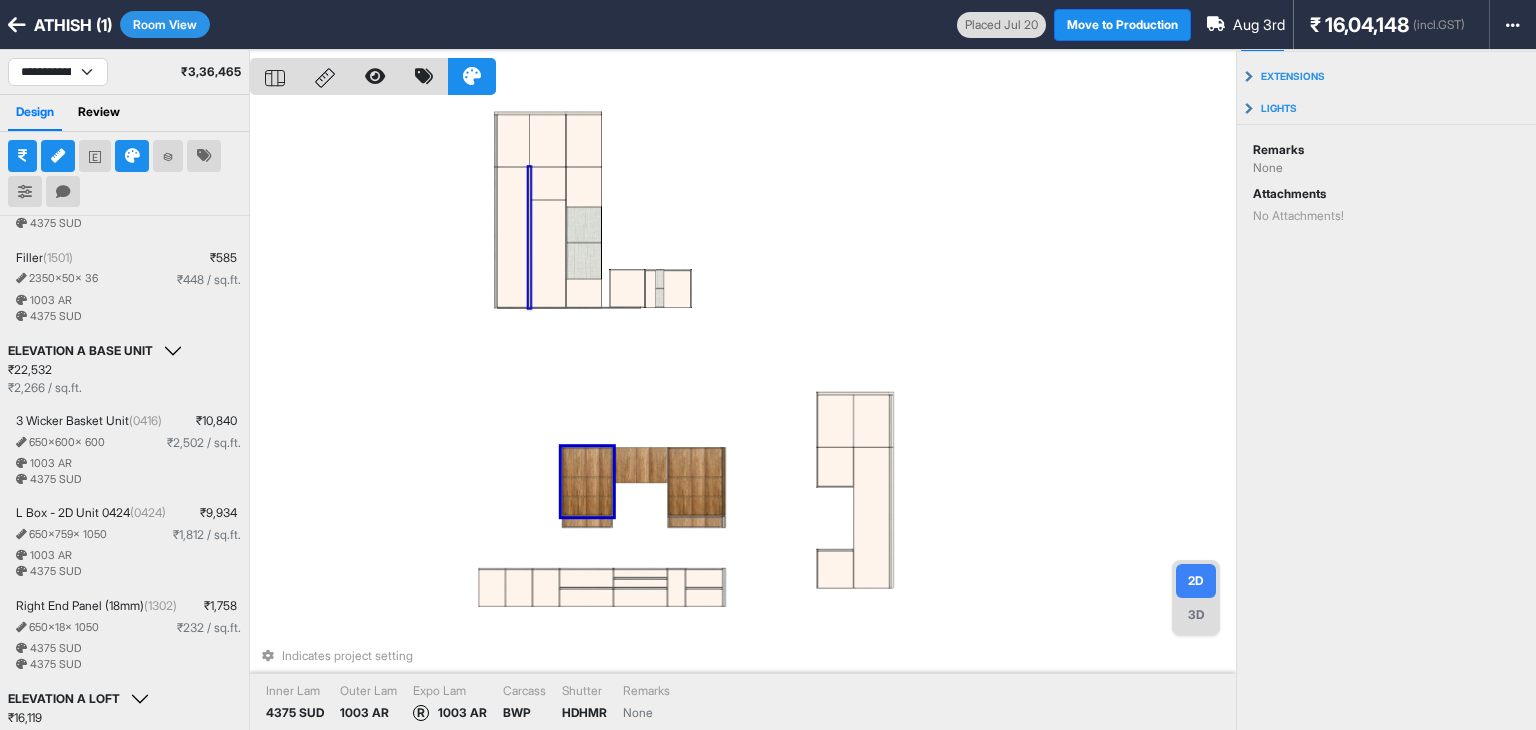 scroll, scrollTop: 0, scrollLeft: 0, axis: both 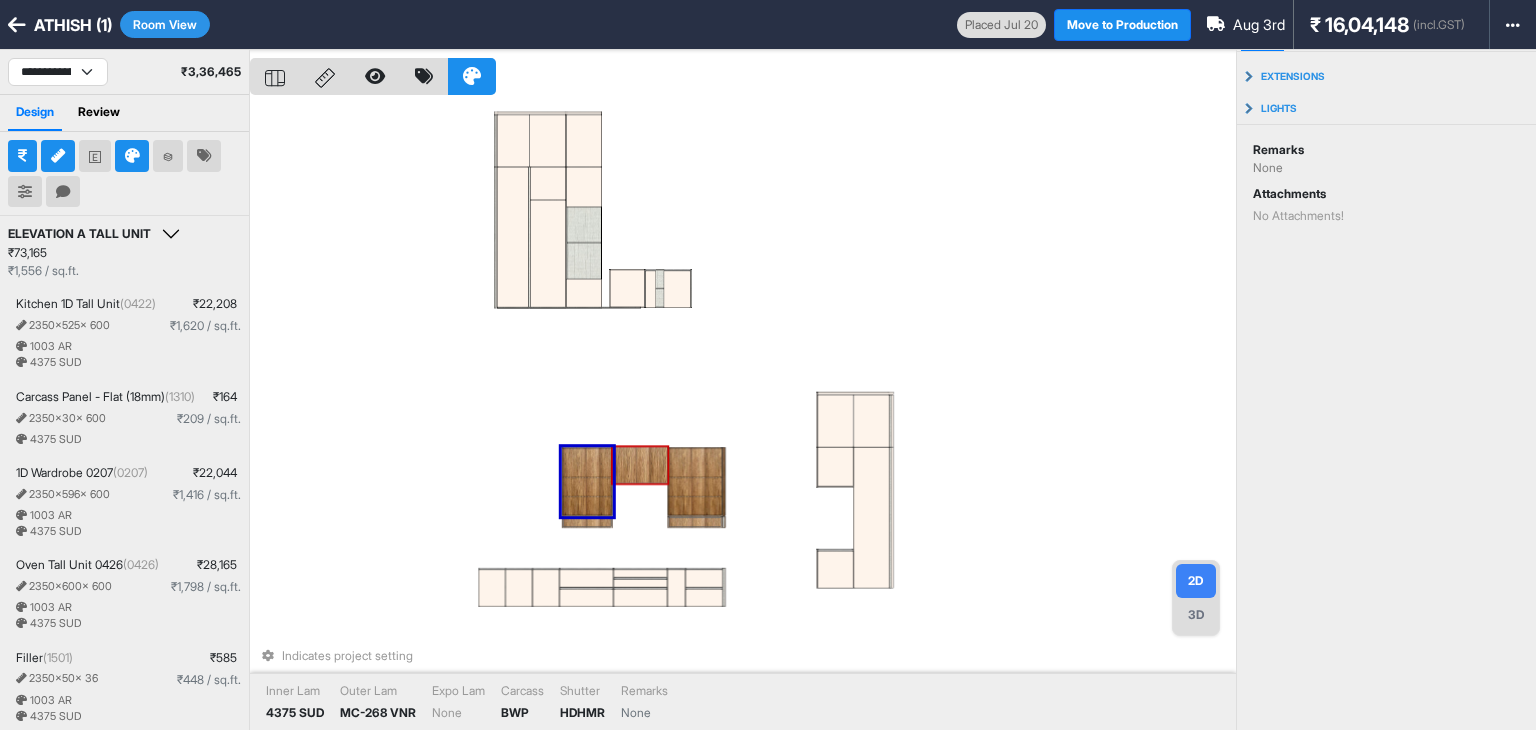 click on "Indicates project setting Inner Lam 4375 SUD Outer Lam MC-268 VNR Expo Lam None Carcass BWP Shutter HDHMR Remarks None" at bounding box center [743, 415] 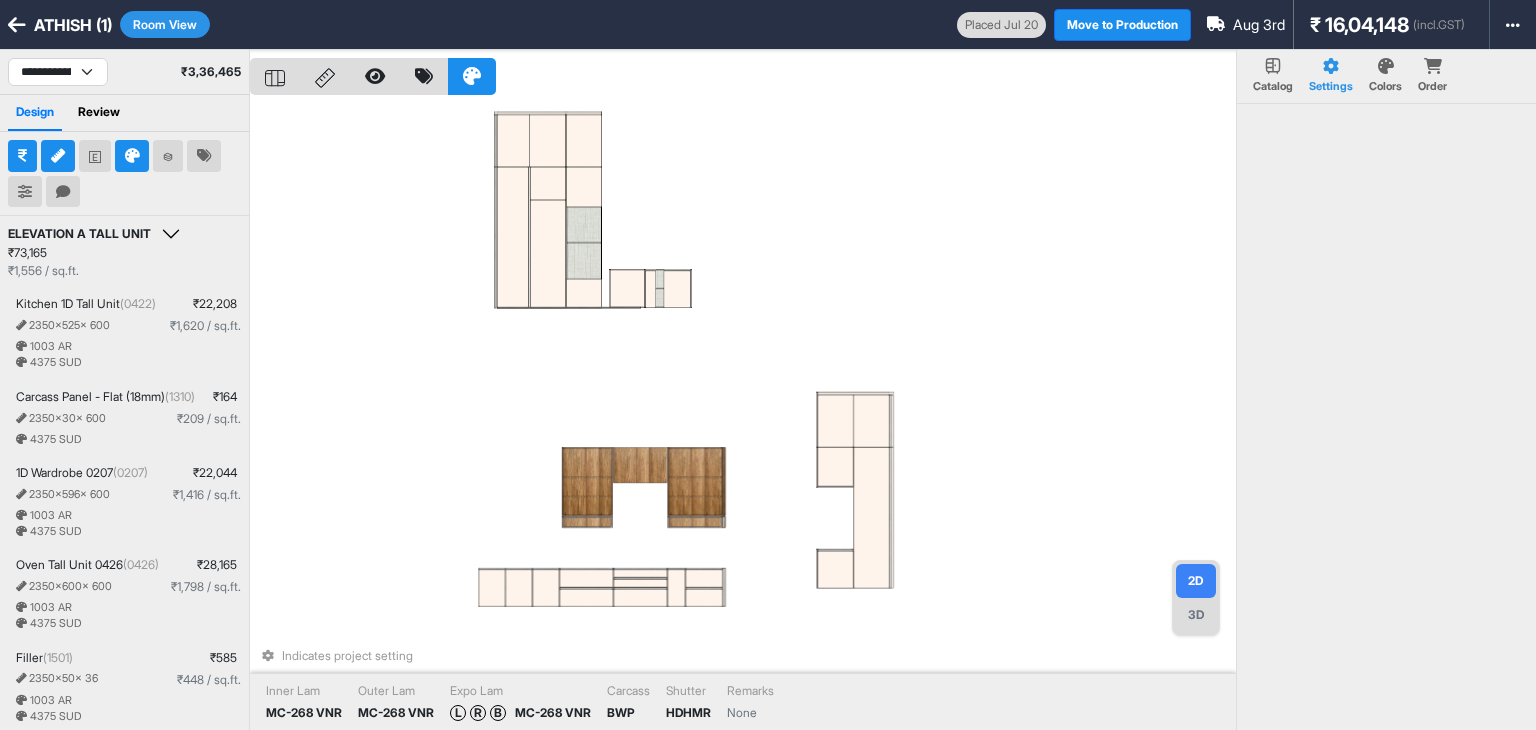 scroll, scrollTop: 0, scrollLeft: 0, axis: both 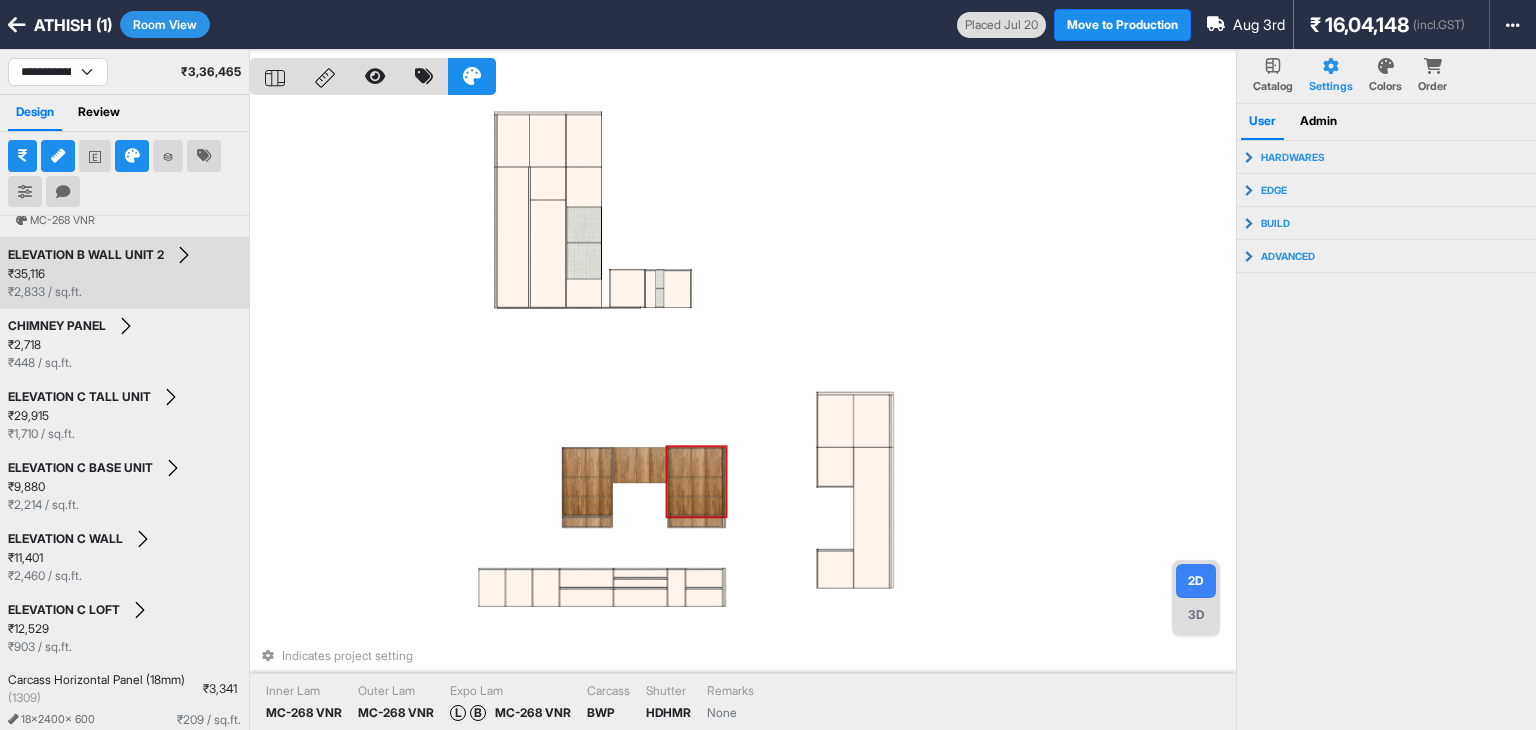 click at bounding box center [694, 463] 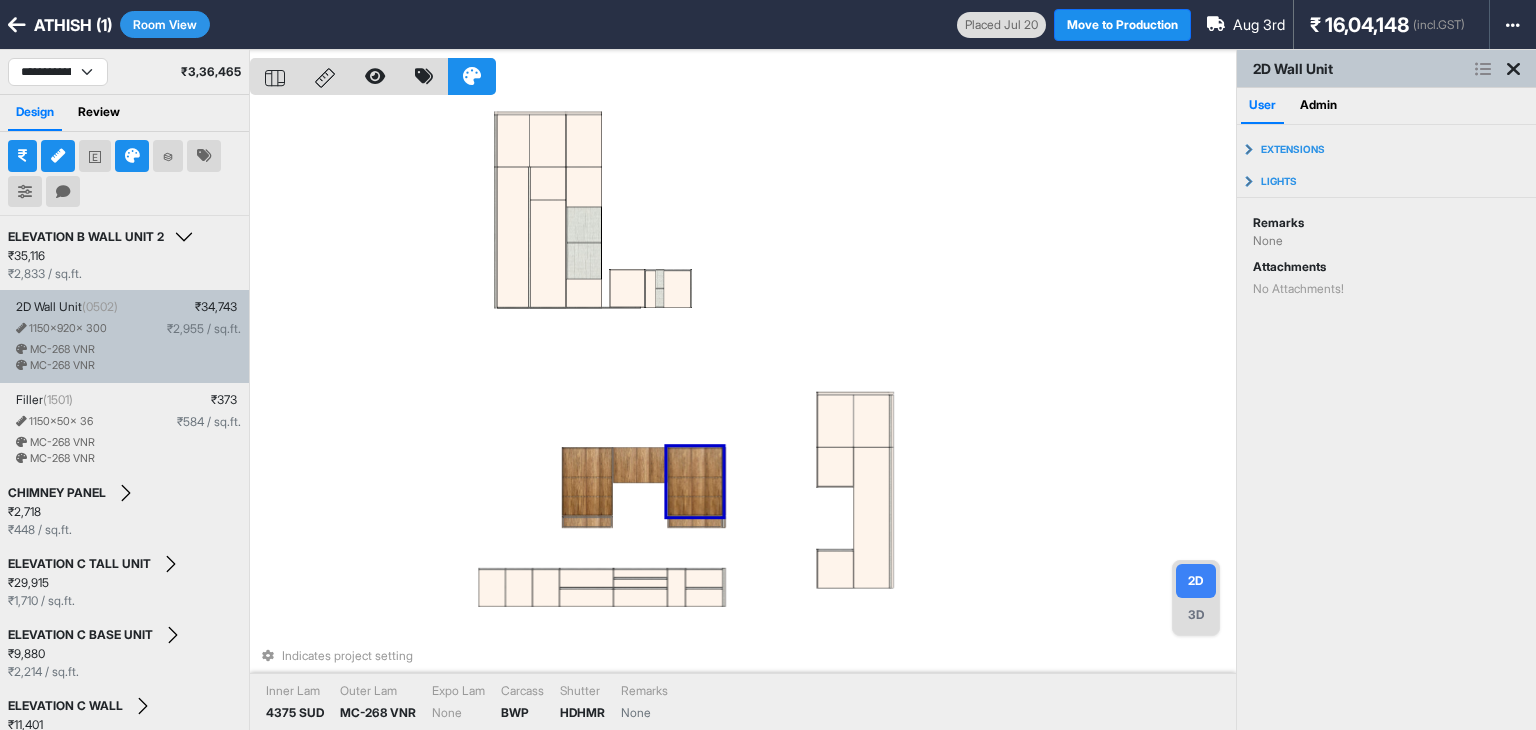 click on "Indicates project setting Inner Lam 4375 SUD Outer Lam MC-268 VNR Expo Lam None Carcass BWP Shutter HDHMR Remarks None" at bounding box center [743, 415] 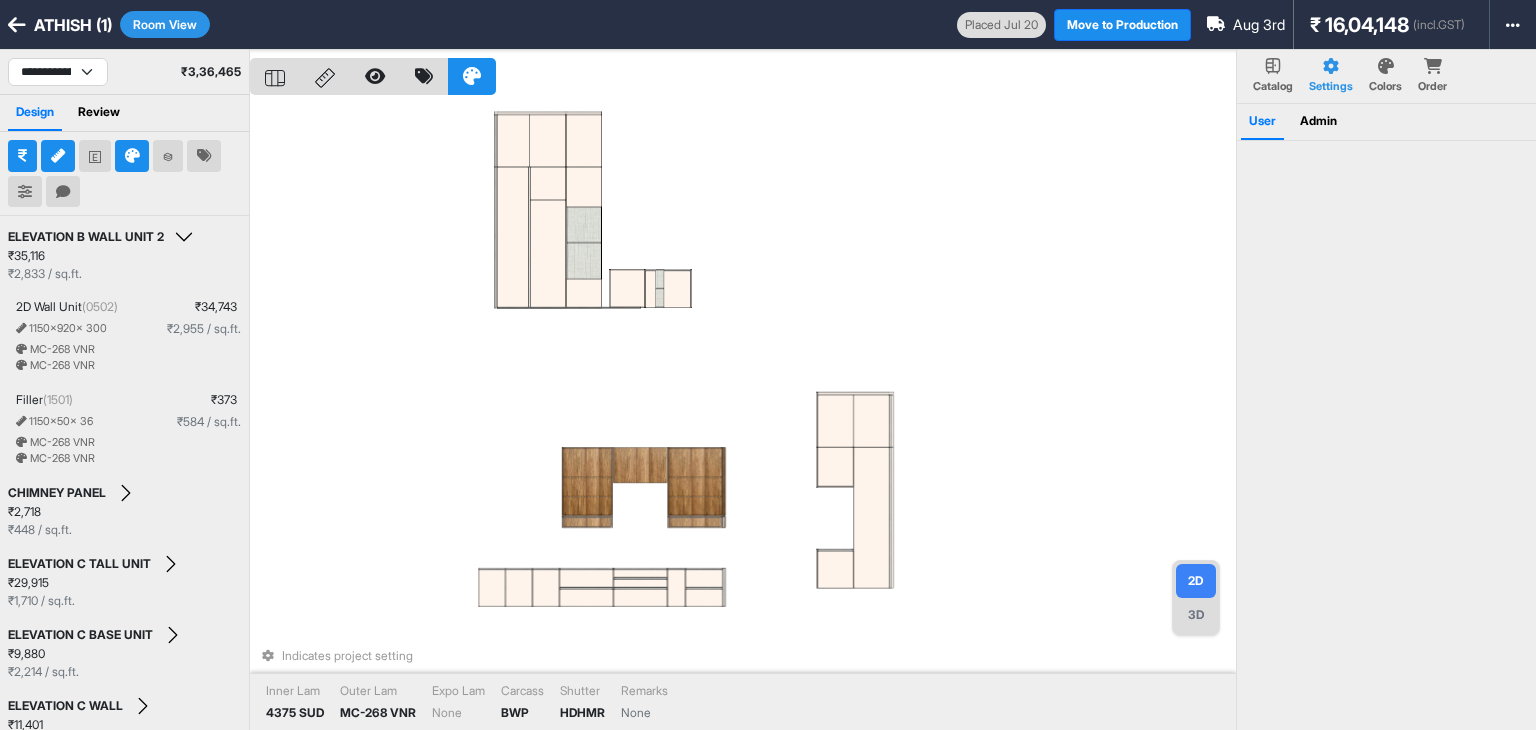 click on "ATHISH (1) Room View Placed Jul 20 Move to Production Aug 3rd ₹   16,04,148 (incl.GST) Import Assembly Archive Rename Refresh Price Production Add-Ons" at bounding box center (768, 25) 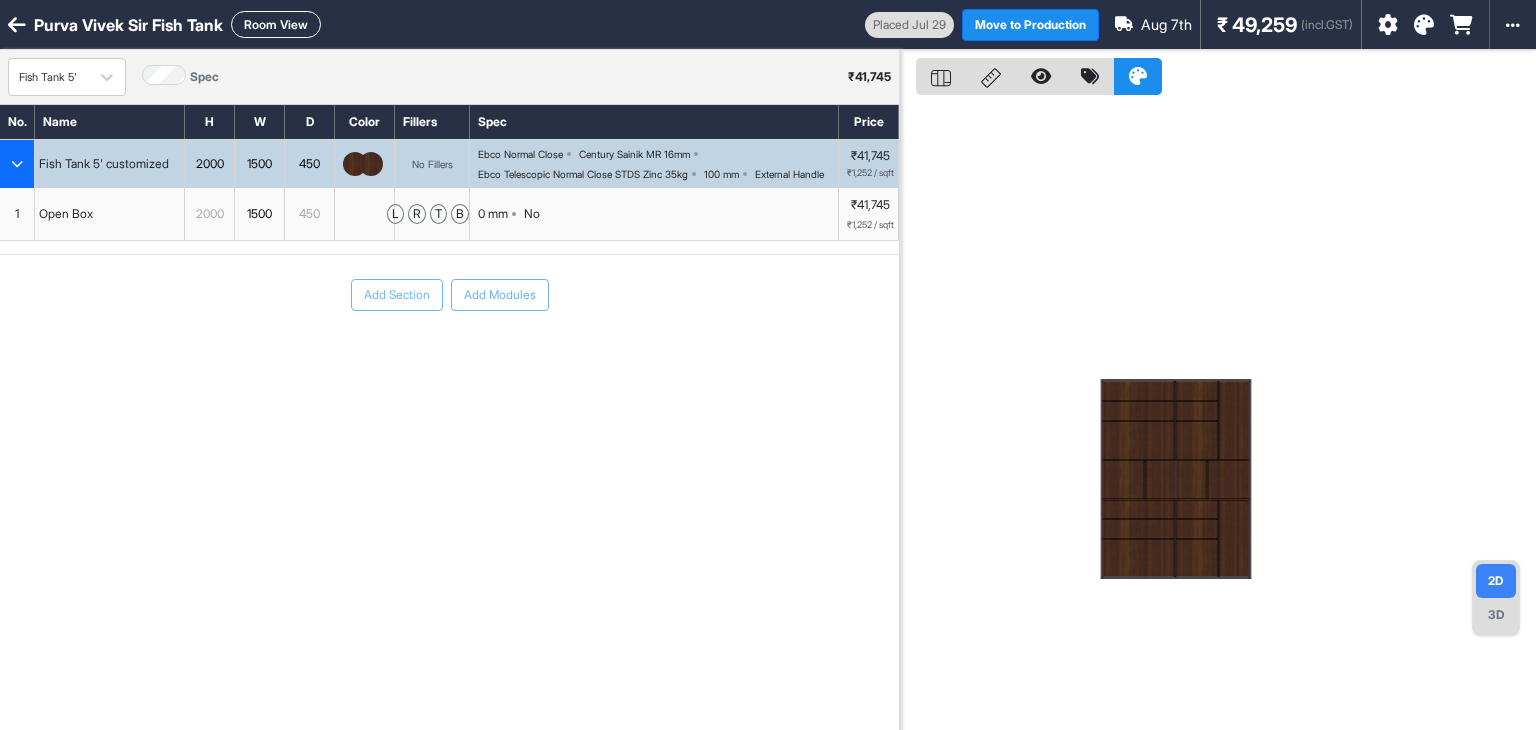 scroll, scrollTop: 0, scrollLeft: 0, axis: both 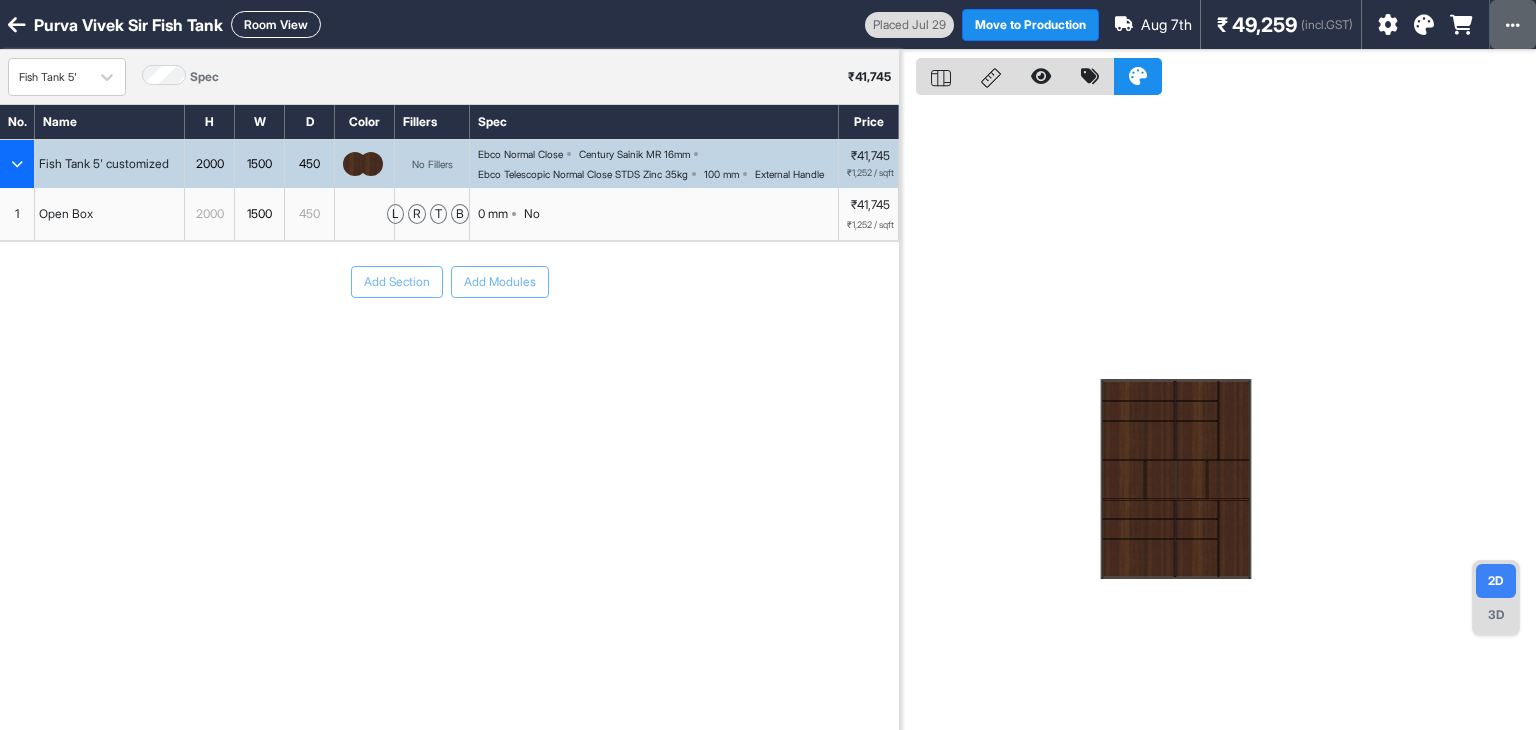click at bounding box center [1513, 24] 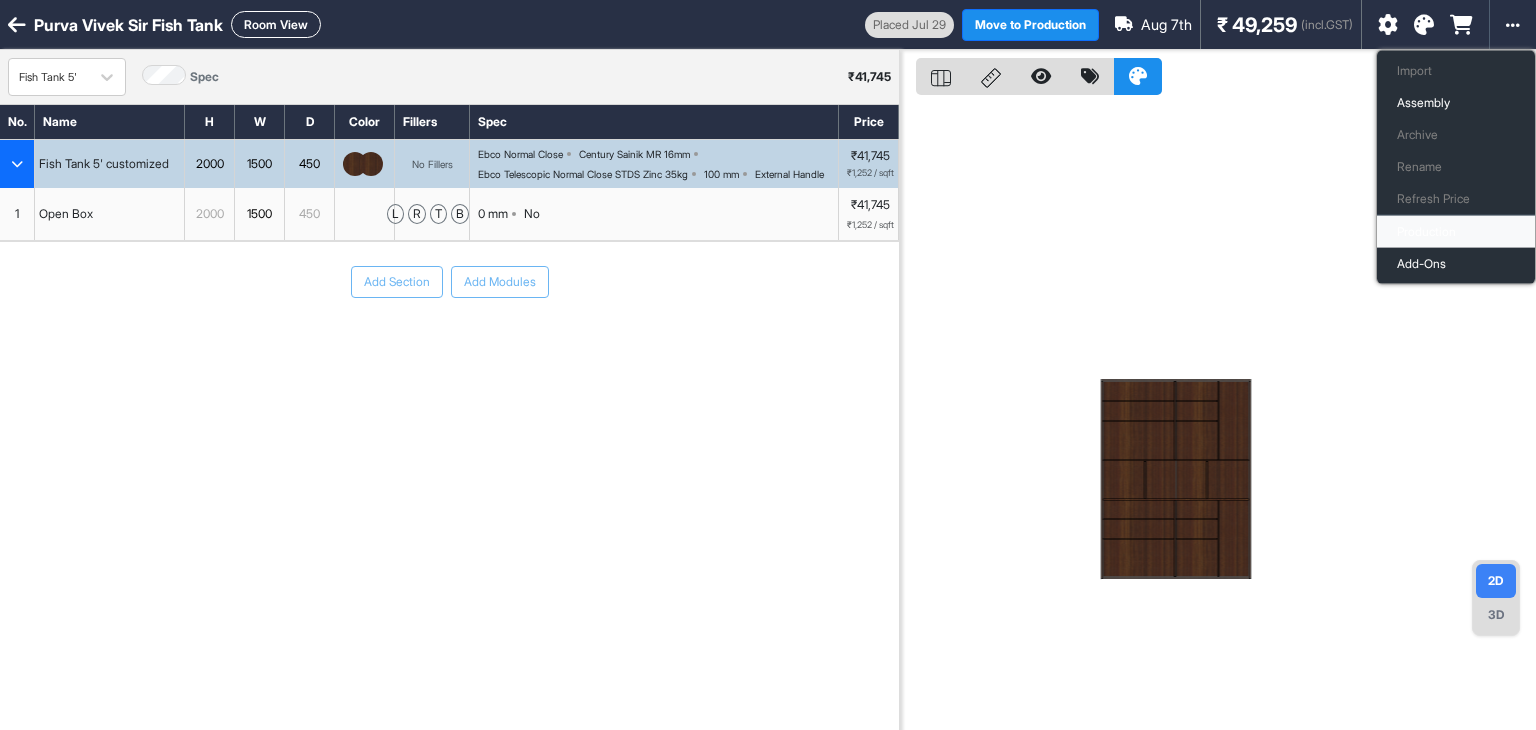 click on "Production" at bounding box center [1456, 232] 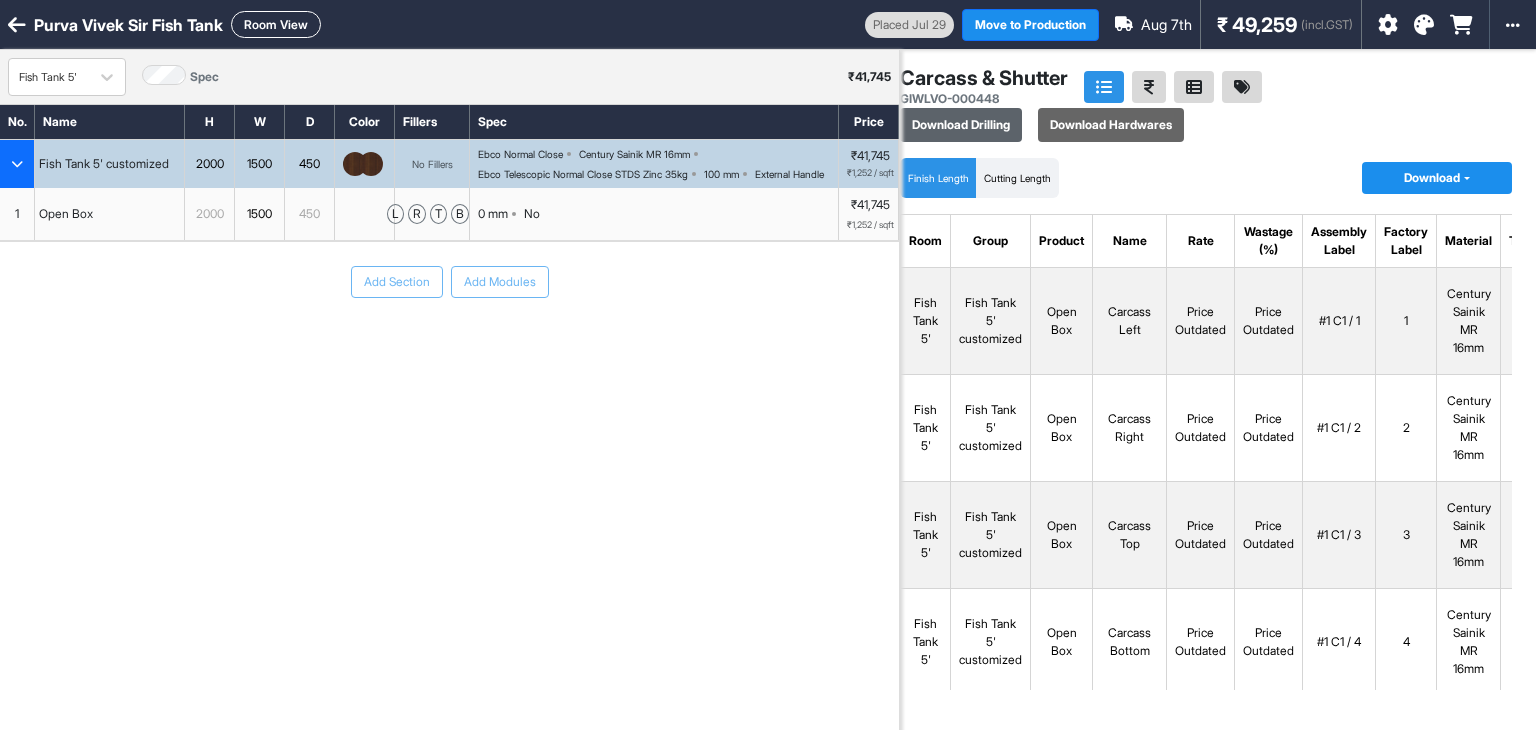 click on "Download Drilling" at bounding box center [961, 125] 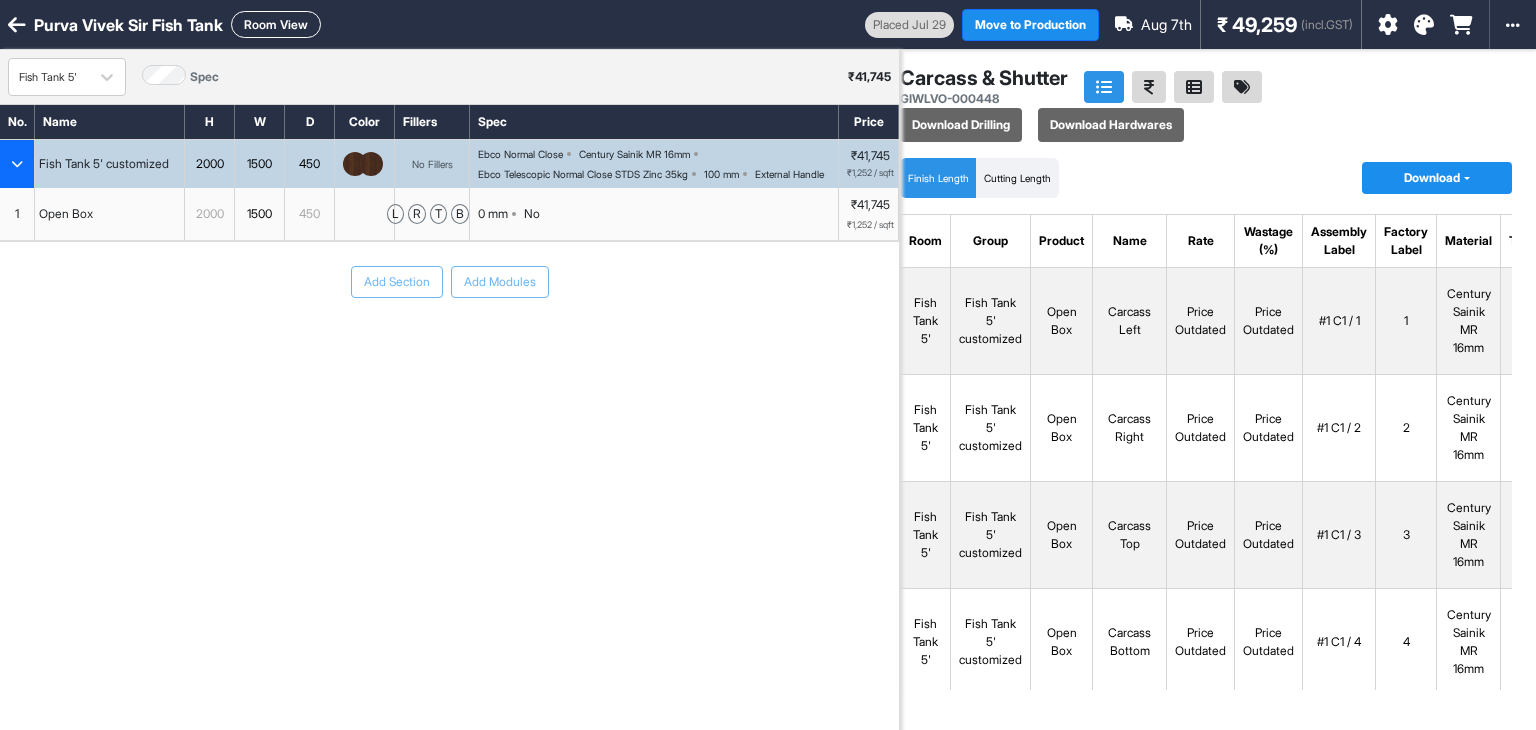 click on "Finish Length Cutting Length Download Copy Plank Format (CSV) SmartSpace Format (CSV) Pricing (CSV)" at bounding box center (1206, 178) 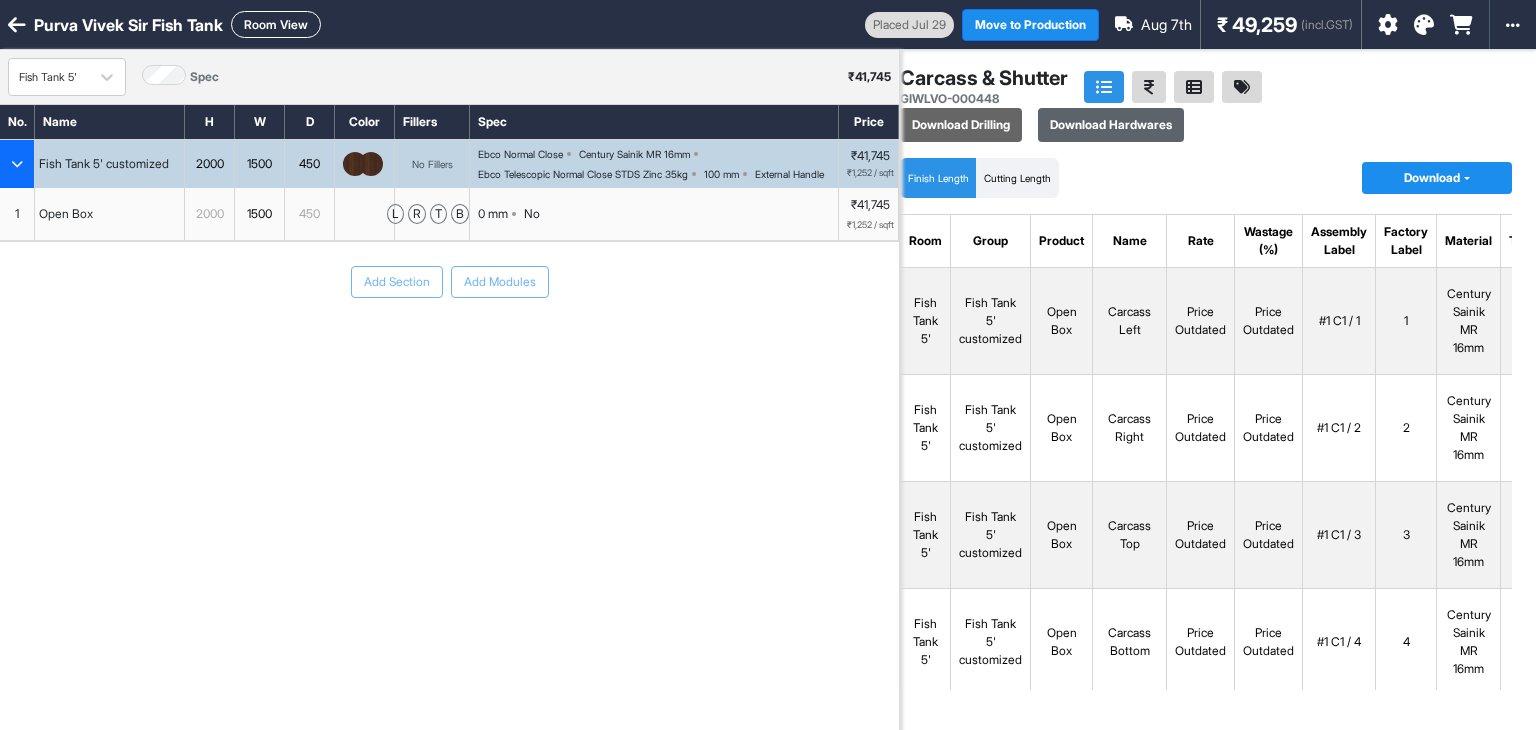 click on "Download Hardwares" at bounding box center (1111, 125) 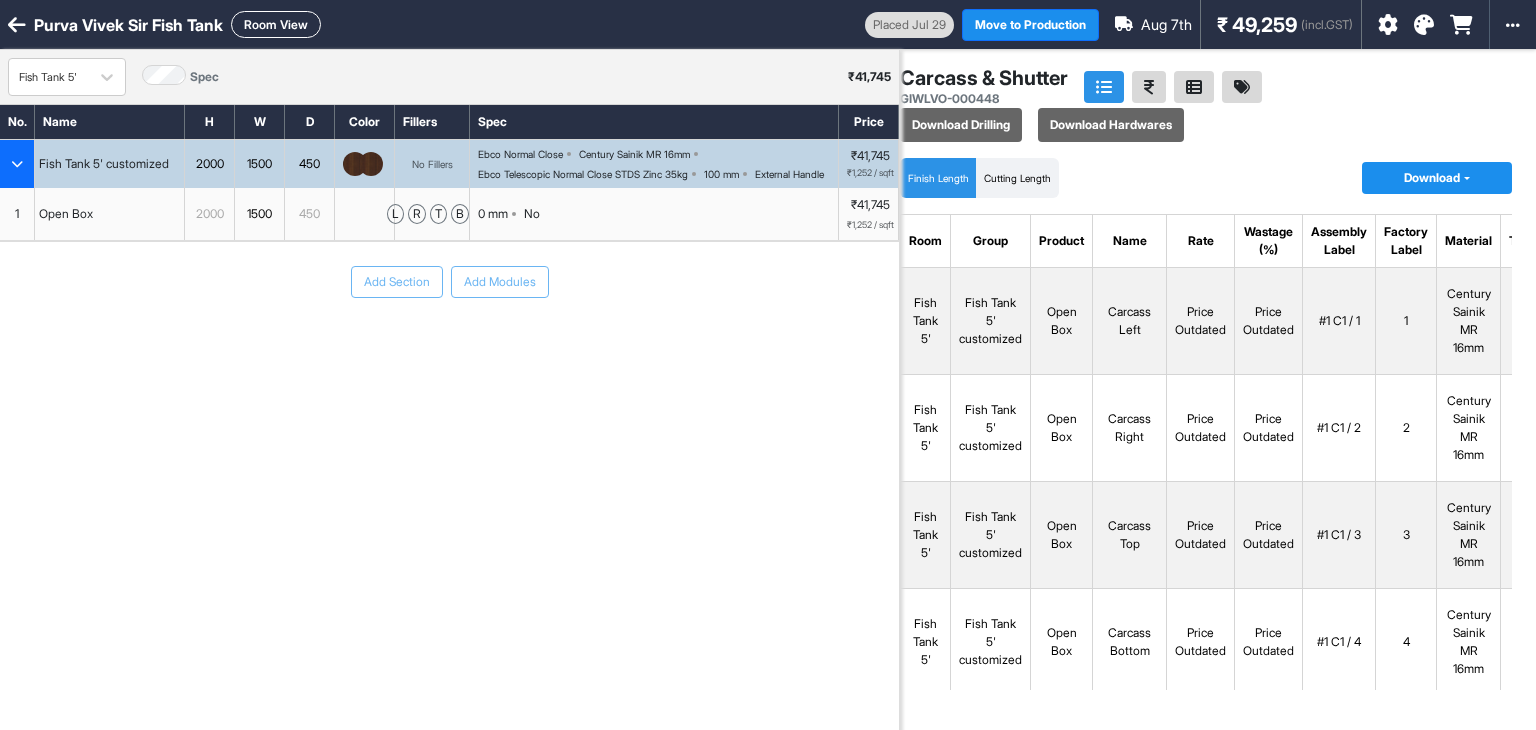 click on "Finish Length Cutting Length Download Copy Plank Format (CSV) SmartSpace Format (CSV) Pricing (CSV)" at bounding box center [1206, 178] 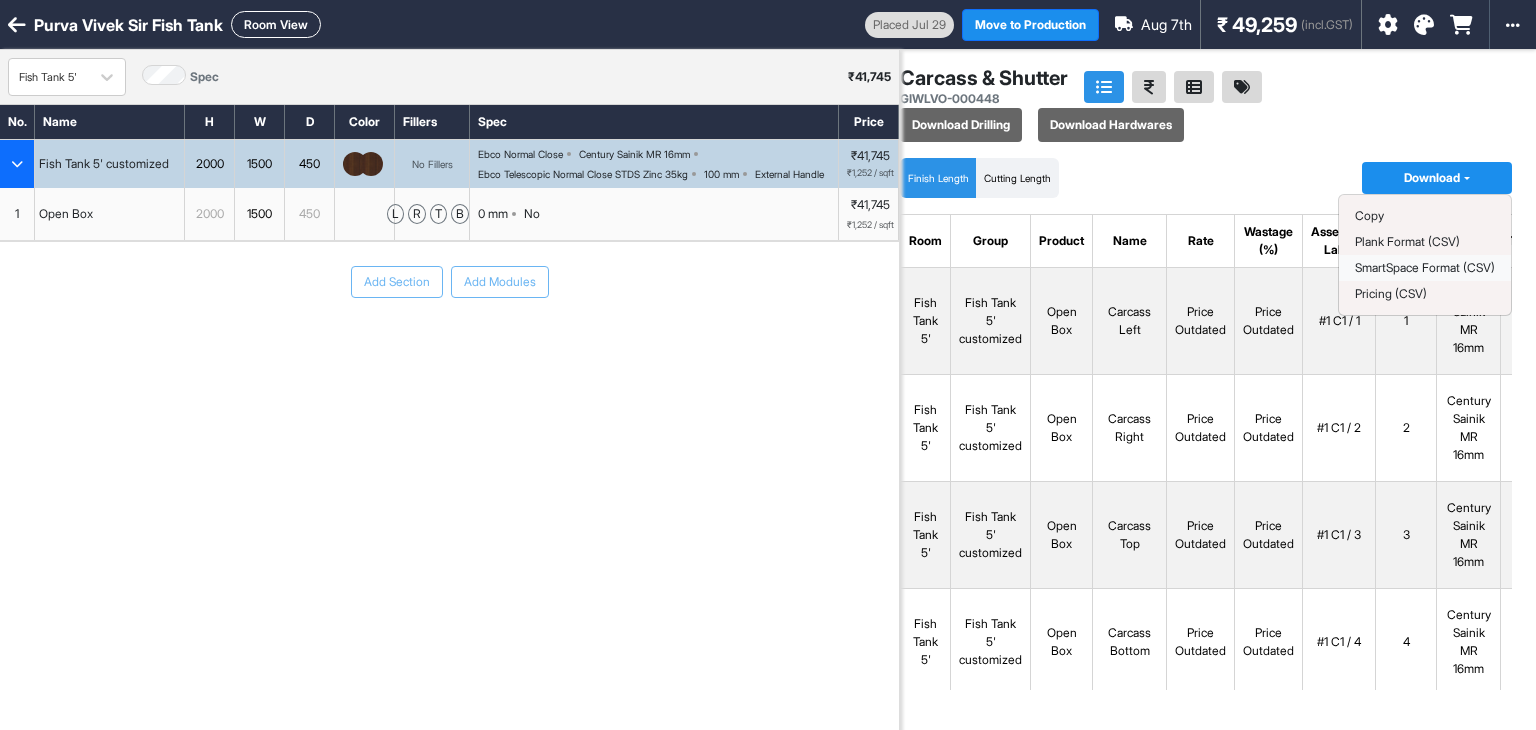 click on "SmartSpace Format (CSV)" at bounding box center (1425, 267) 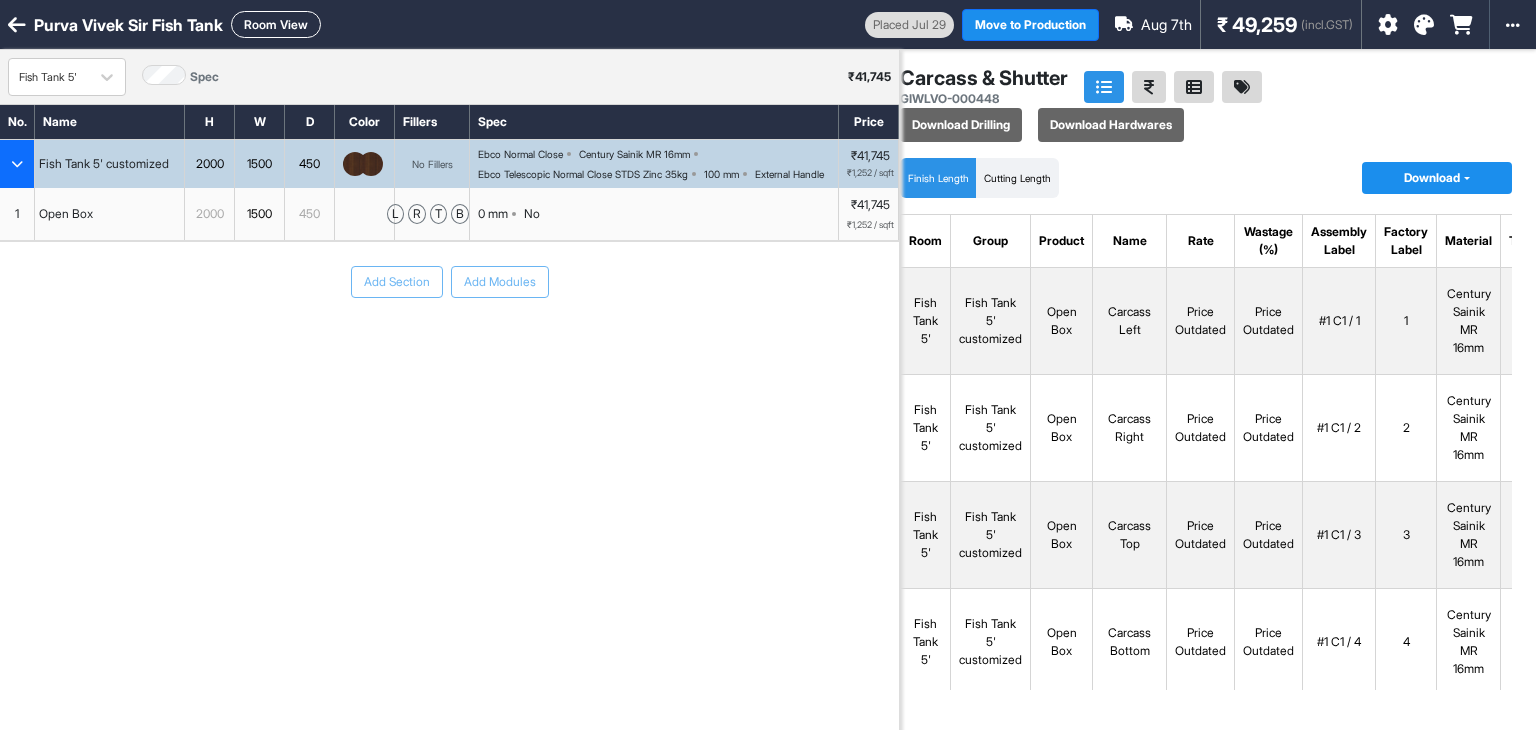 click on "Add Section Add Modules" at bounding box center [449, 342] 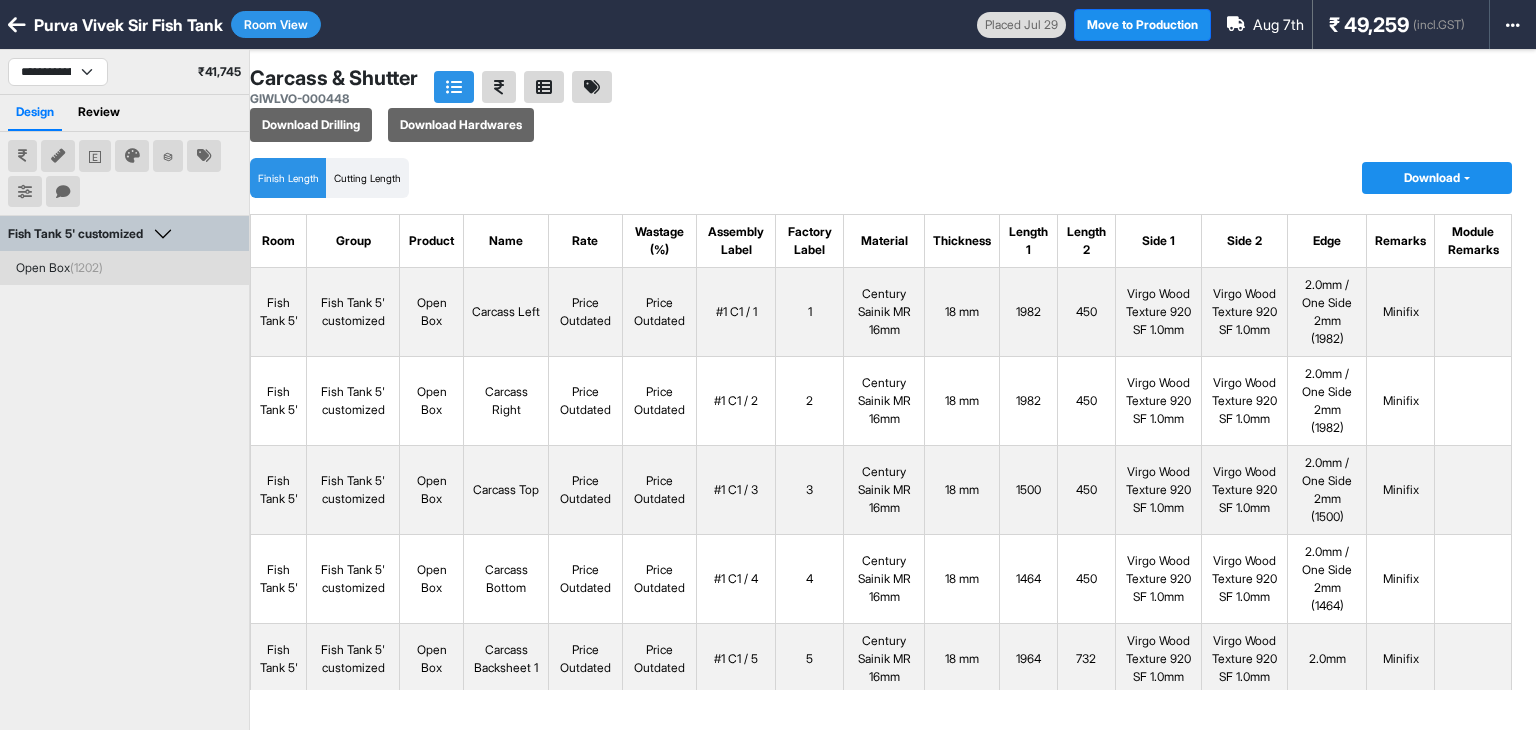 click on "Open Box  (1202)" at bounding box center (124, 268) 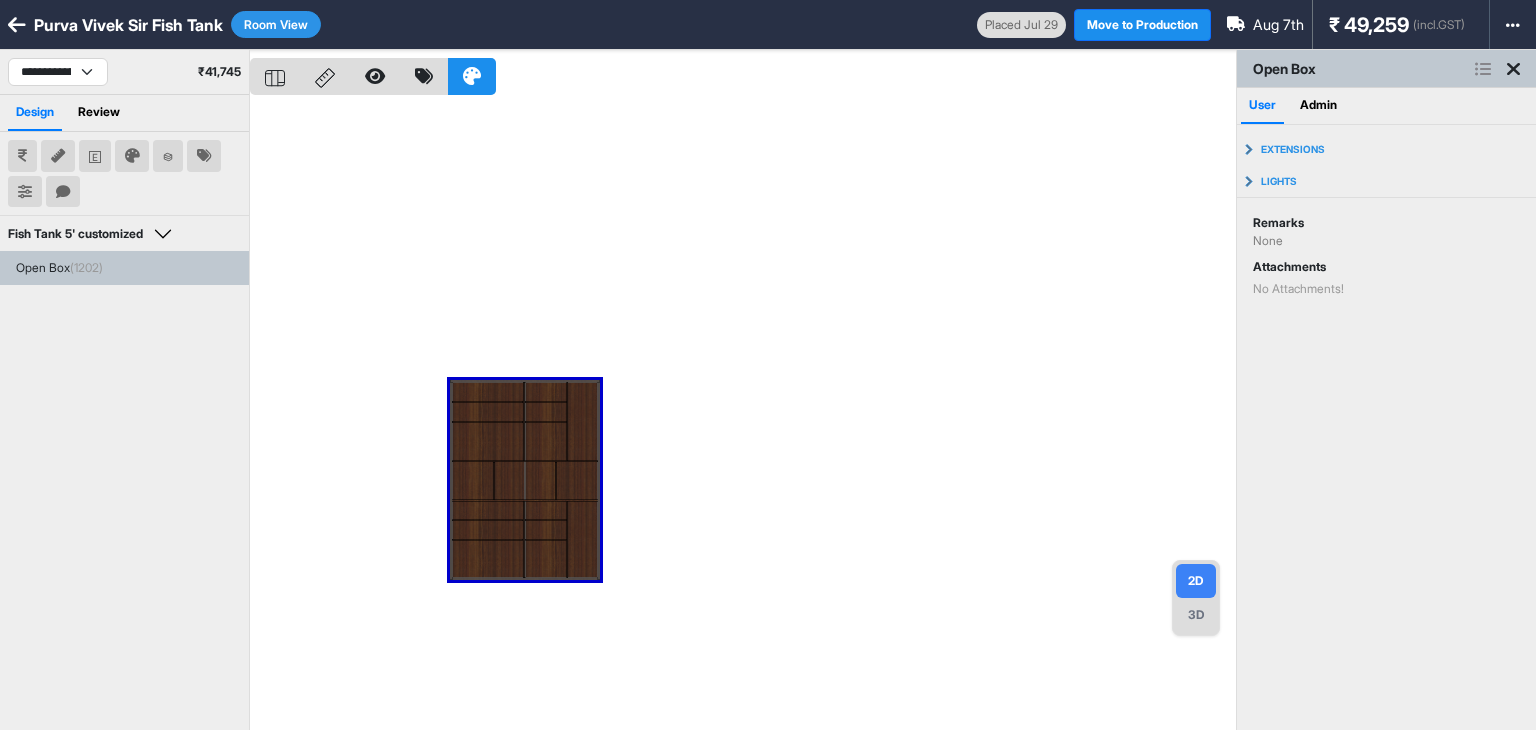 click at bounding box center (743, 415) 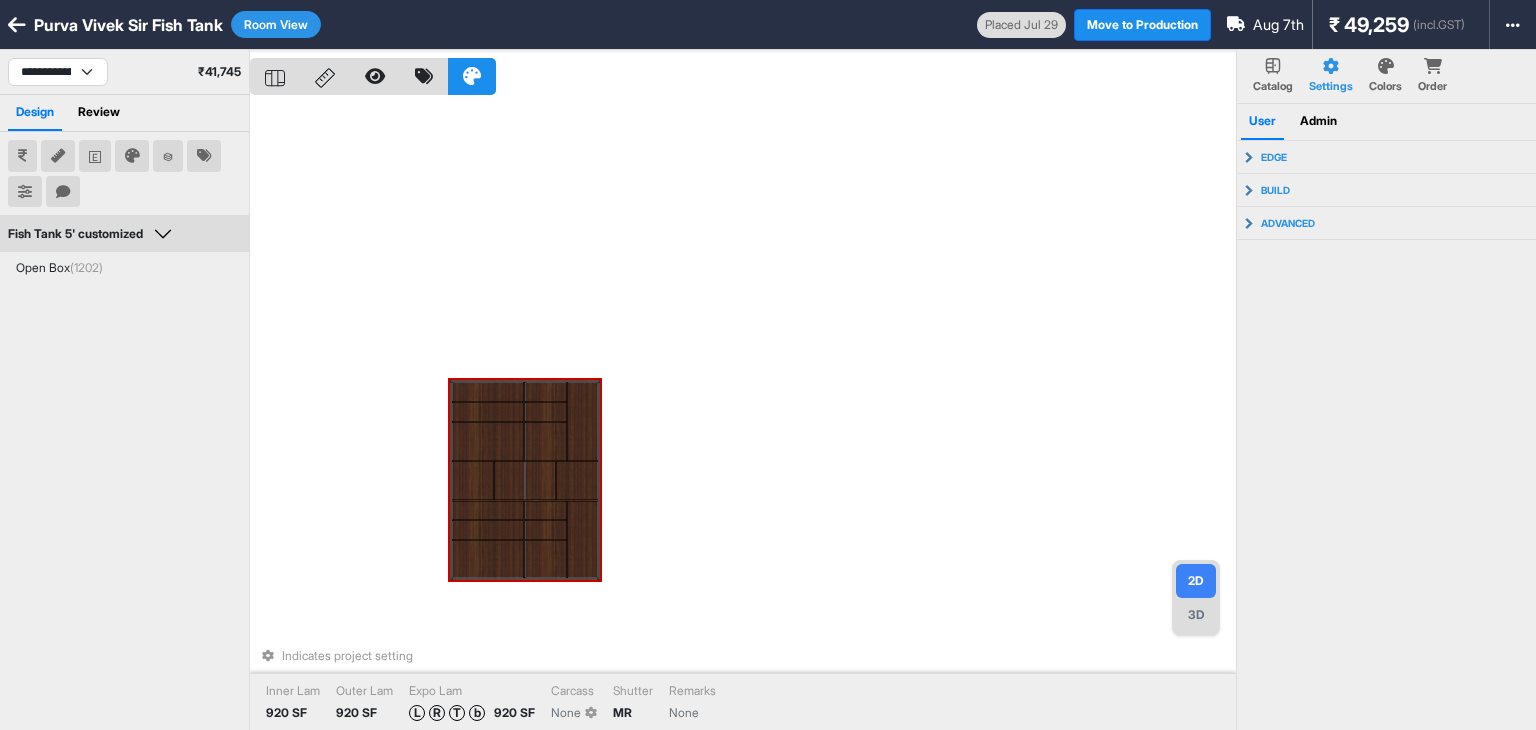 click on "Indicates project setting Inner Lam 920 SF Outer Lam 920 SF Expo Lam L R T b 920 SF Carcass None Shutter MR Remarks None" at bounding box center [743, 415] 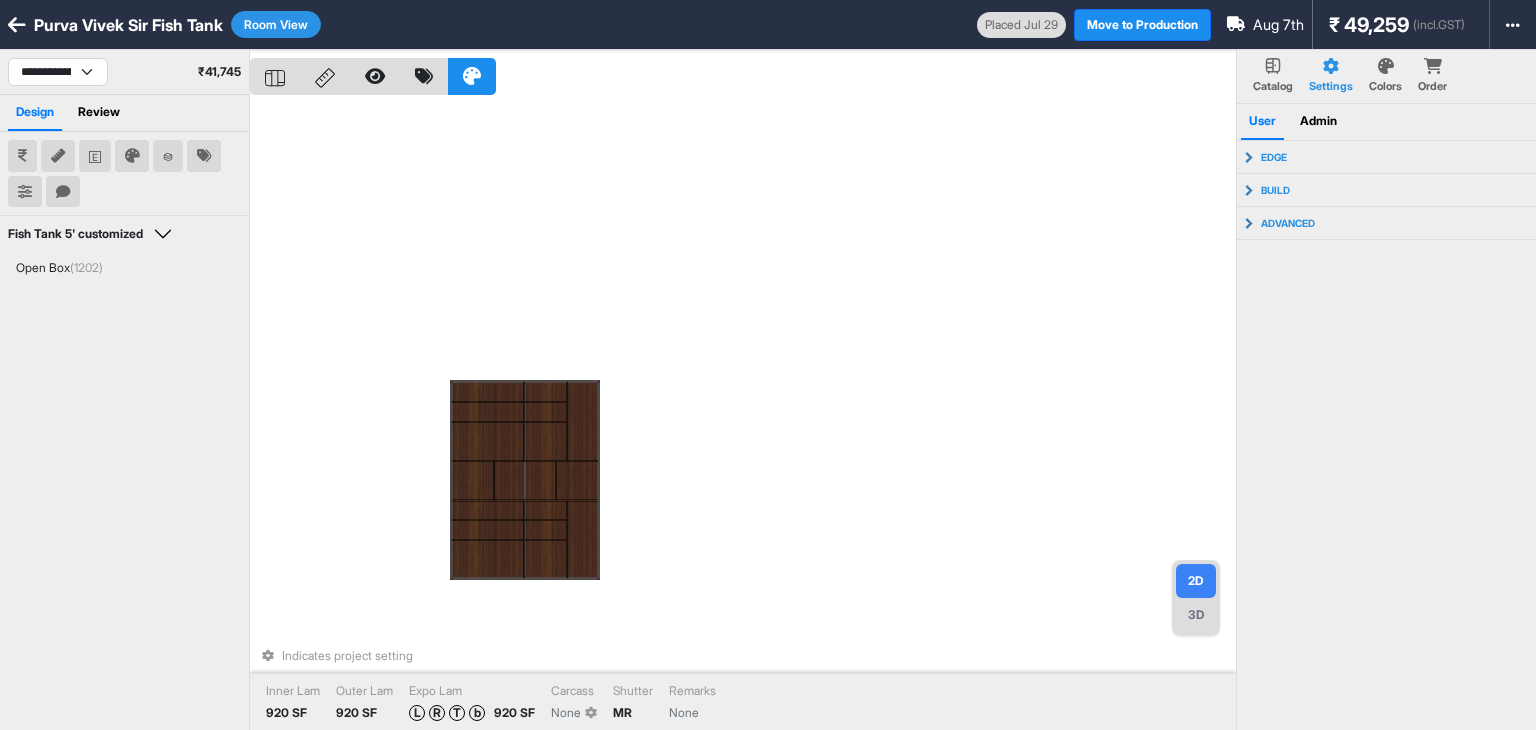 click on "3D" at bounding box center (1196, 615) 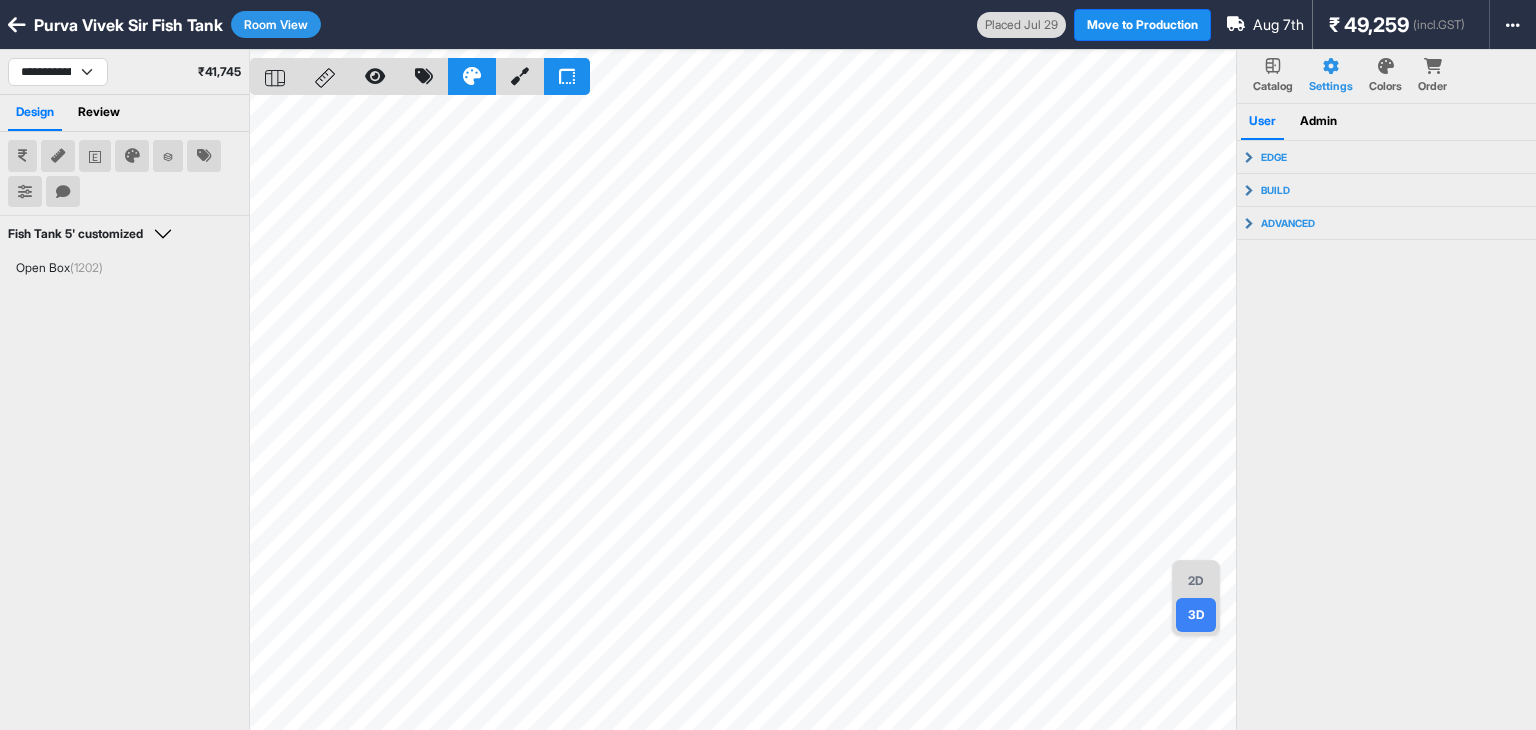 click on "2D" at bounding box center (1196, 581) 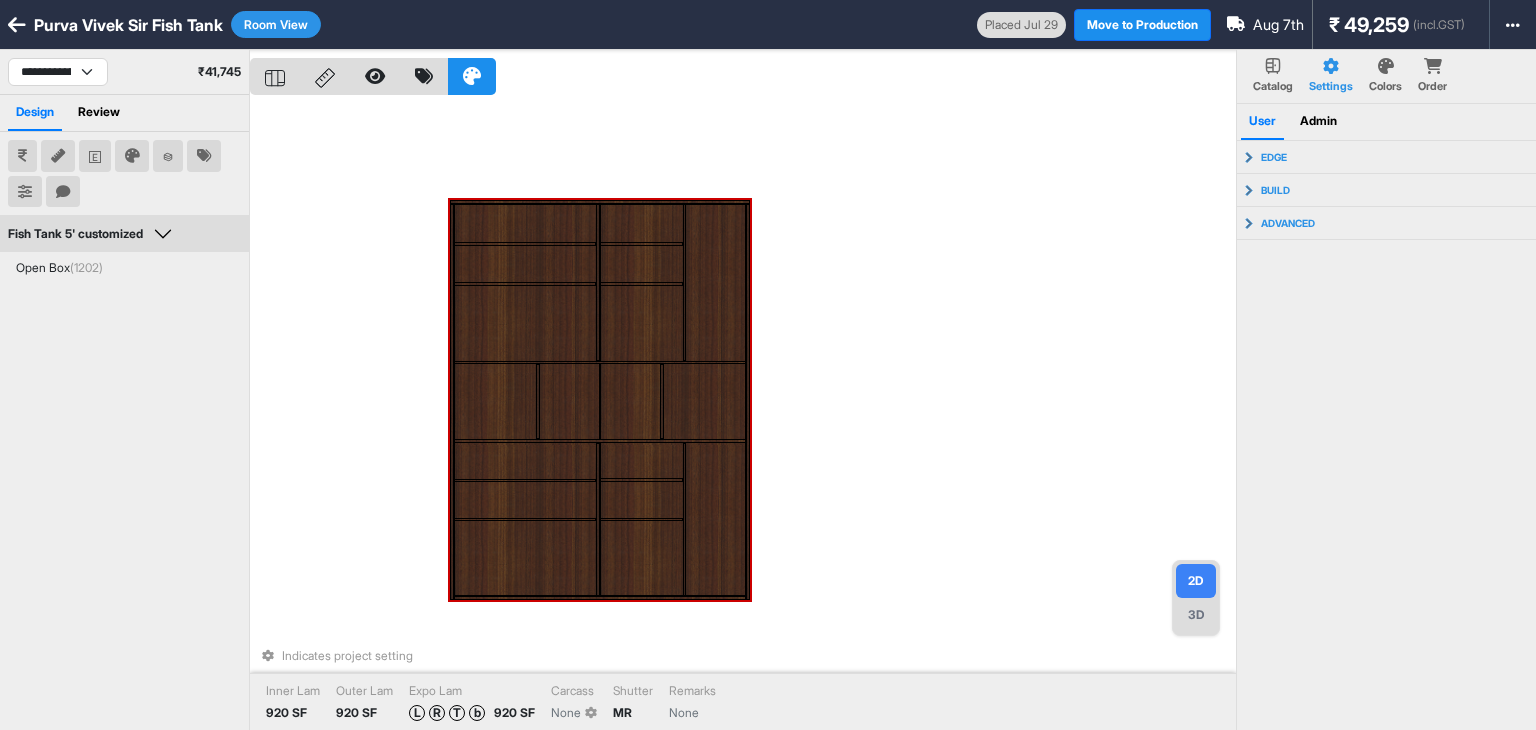 click at bounding box center [716, 282] 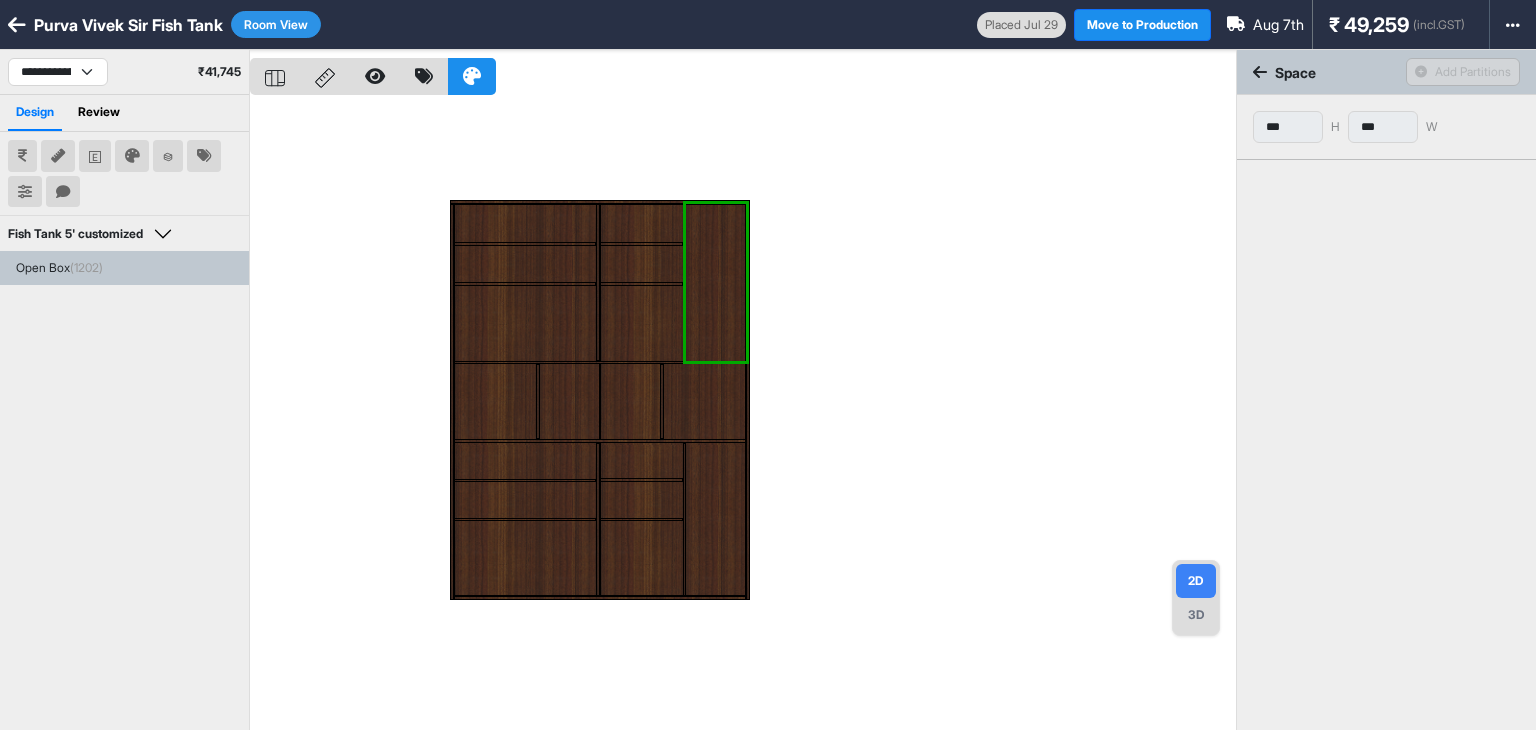 click at bounding box center (743, 415) 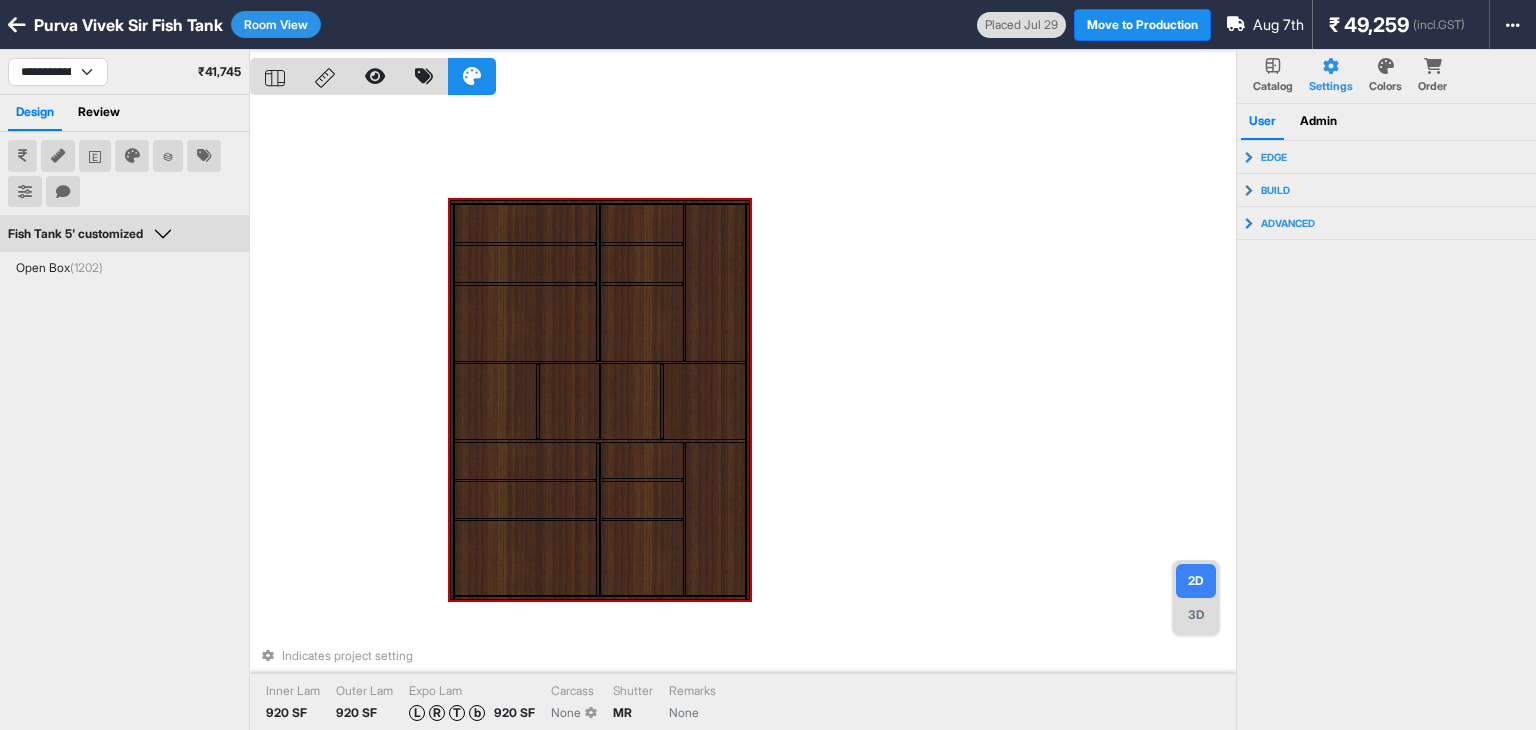 click at bounding box center [525, 323] 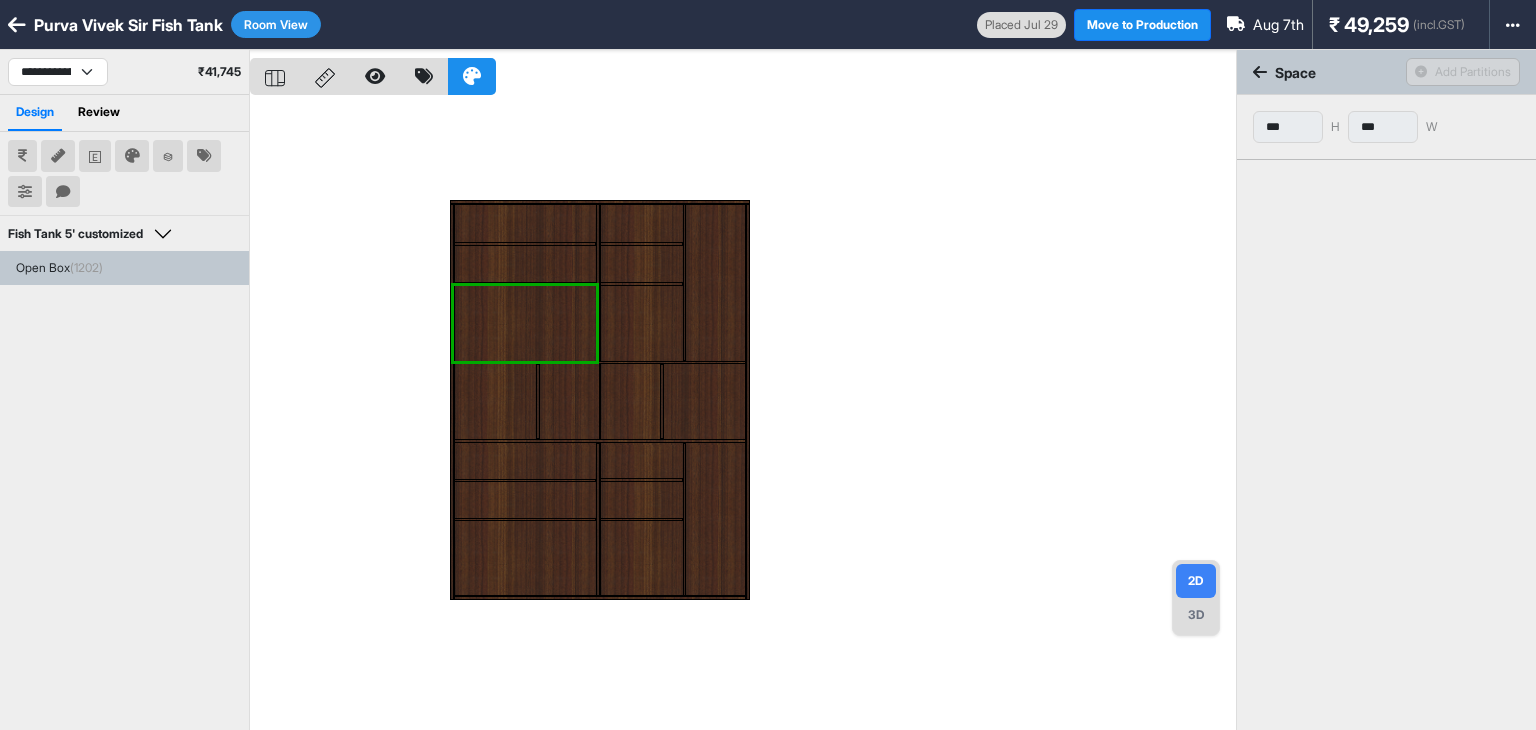 click at bounding box center [743, 415] 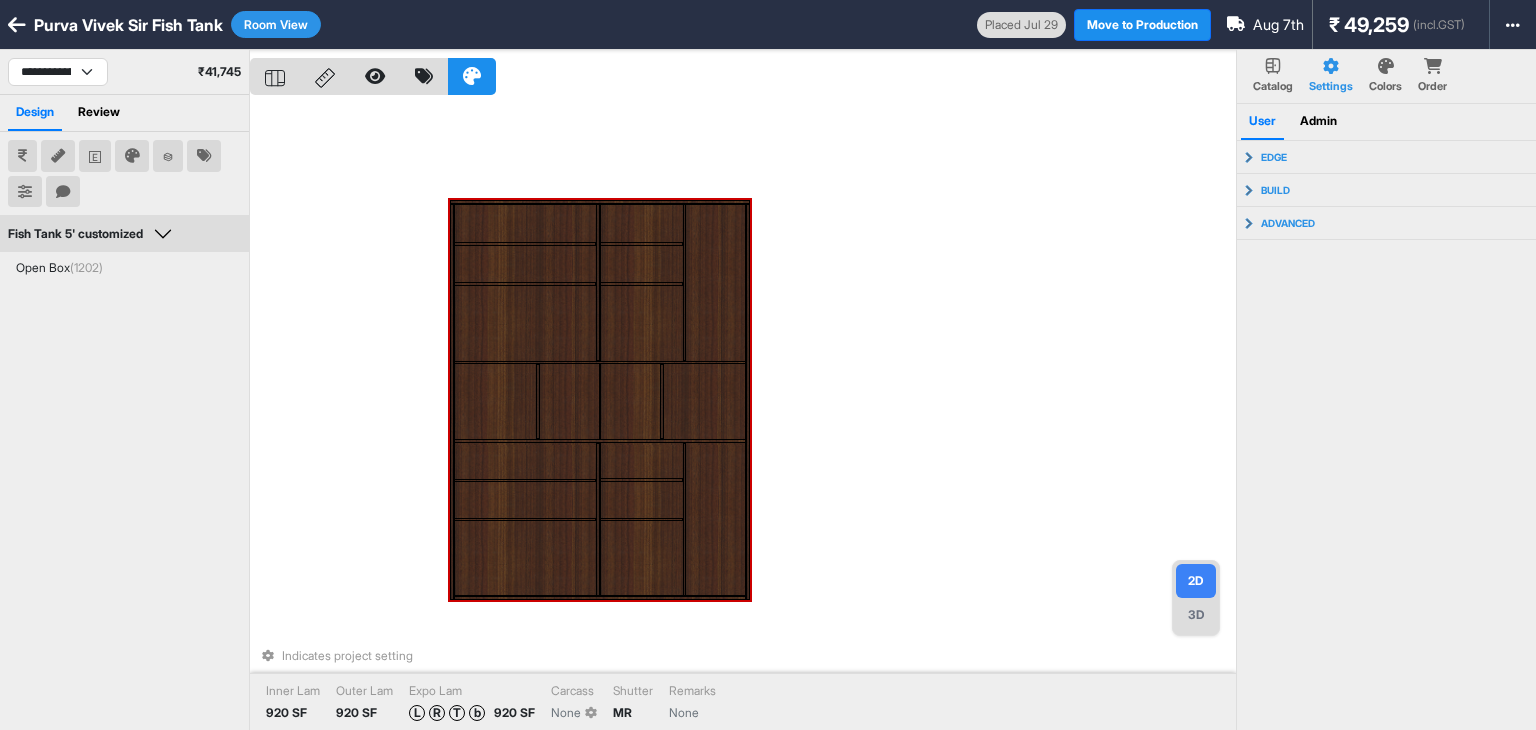 click at bounding box center (716, 520) 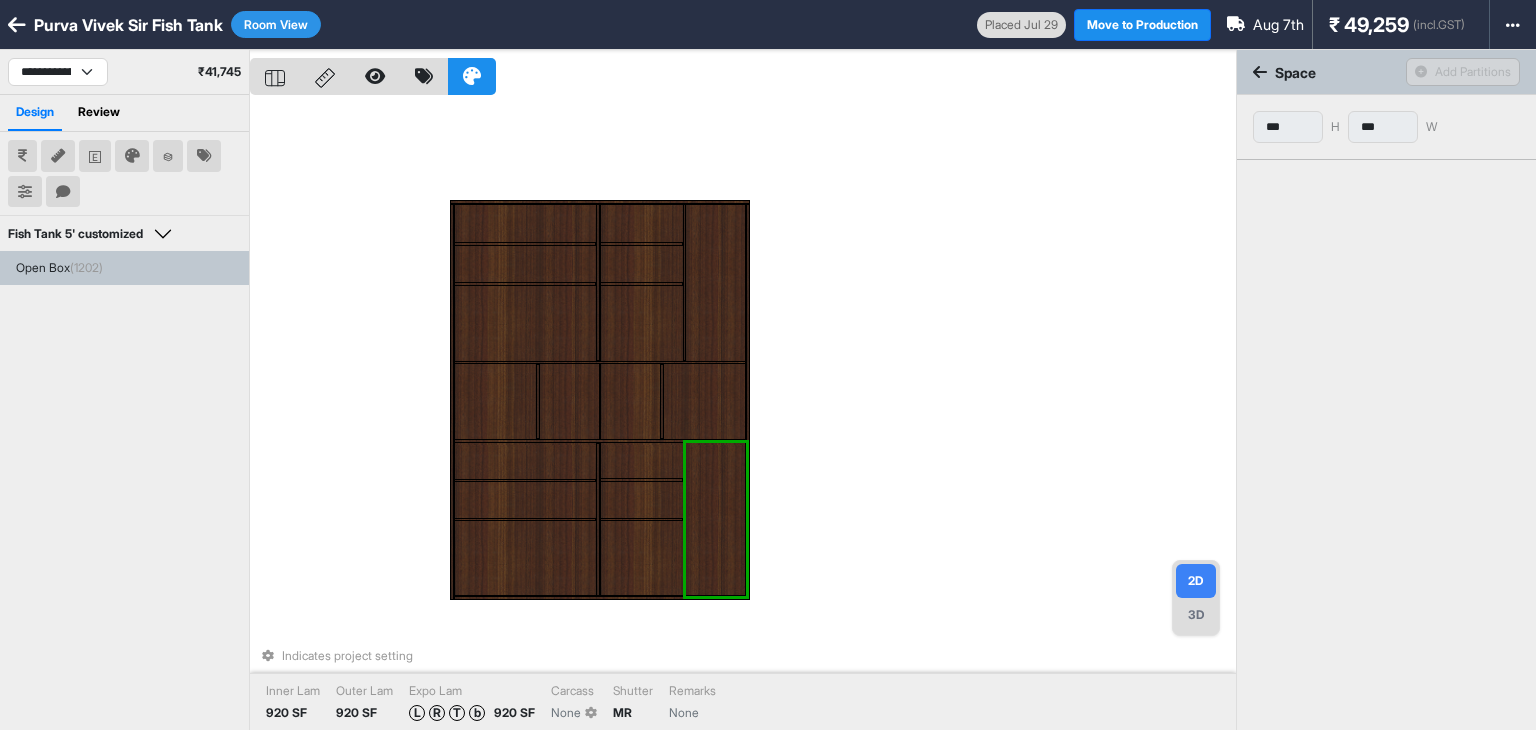 click at bounding box center [600, 401] 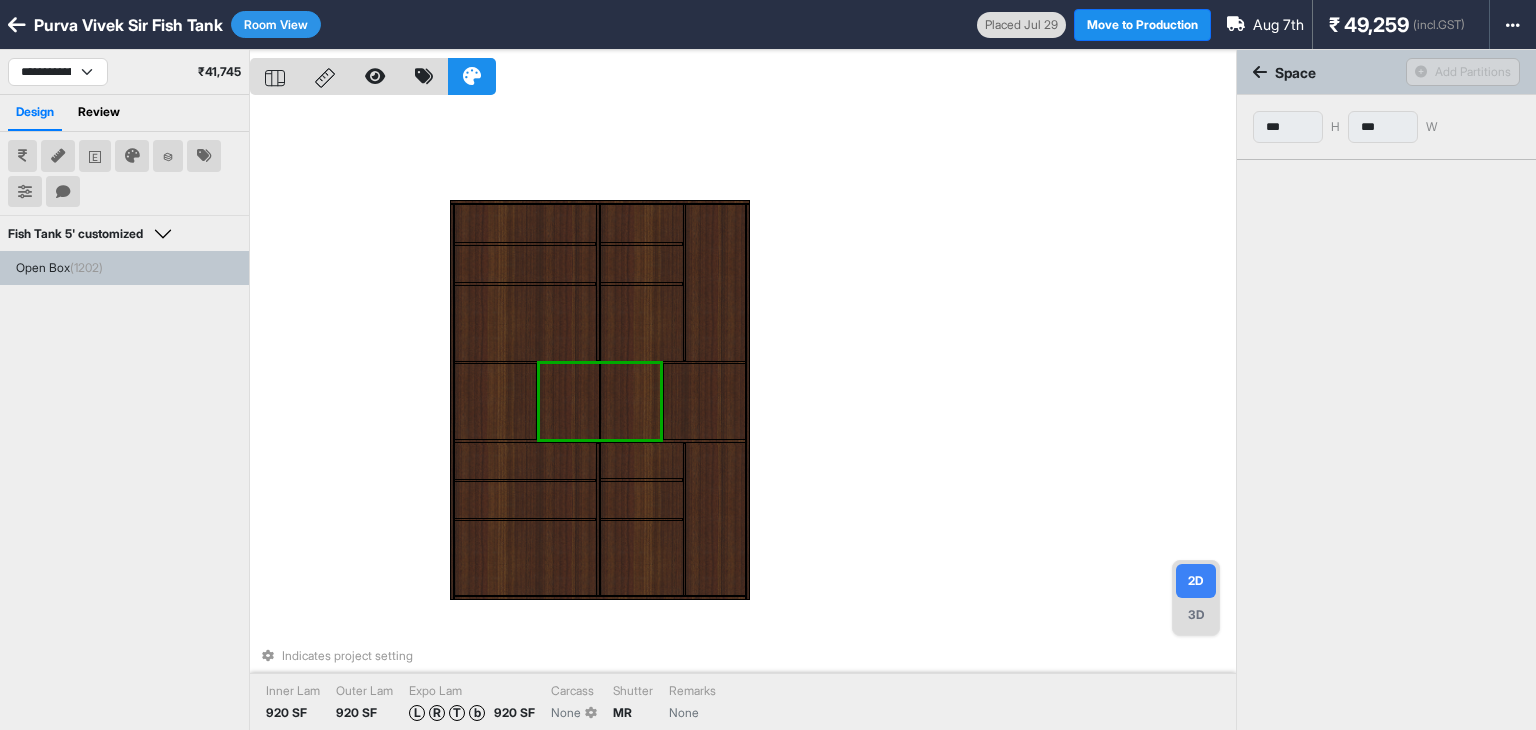 click at bounding box center (525, 461) 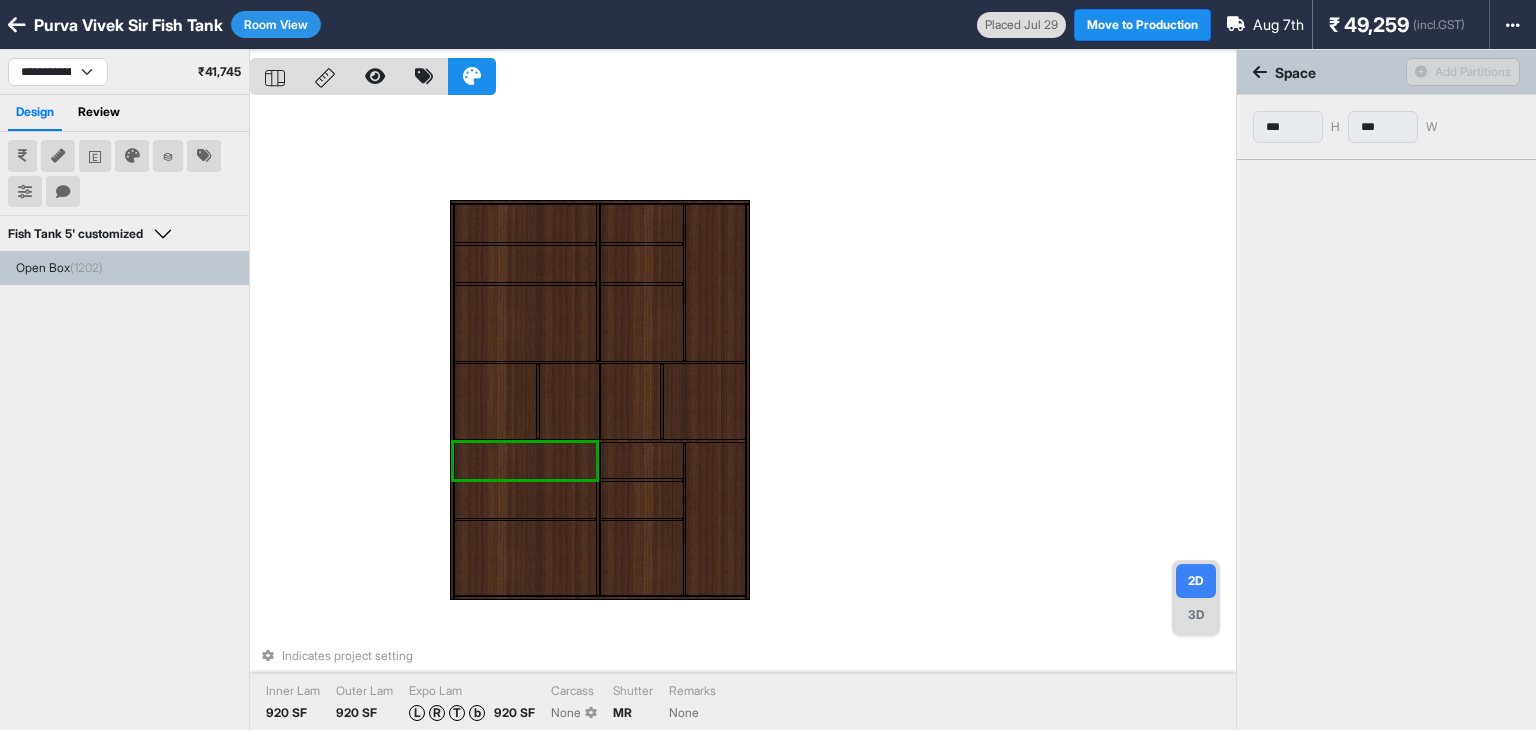 click on "Indicates project setting Inner Lam 920 SF Outer Lam 920 SF Expo Lam L R T b 920 SF Carcass None Shutter MR Remarks None" at bounding box center (743, 415) 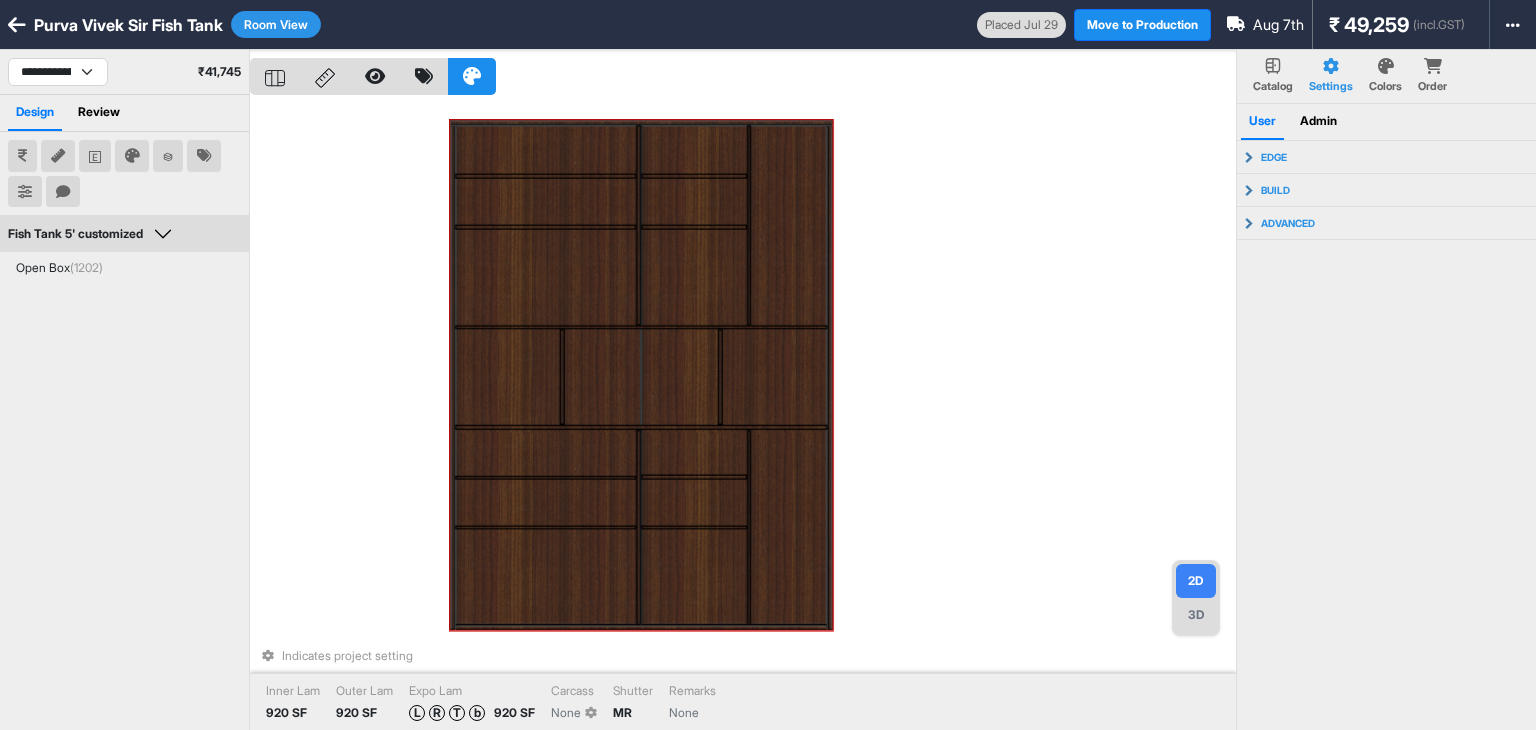 click at bounding box center [694, 277] 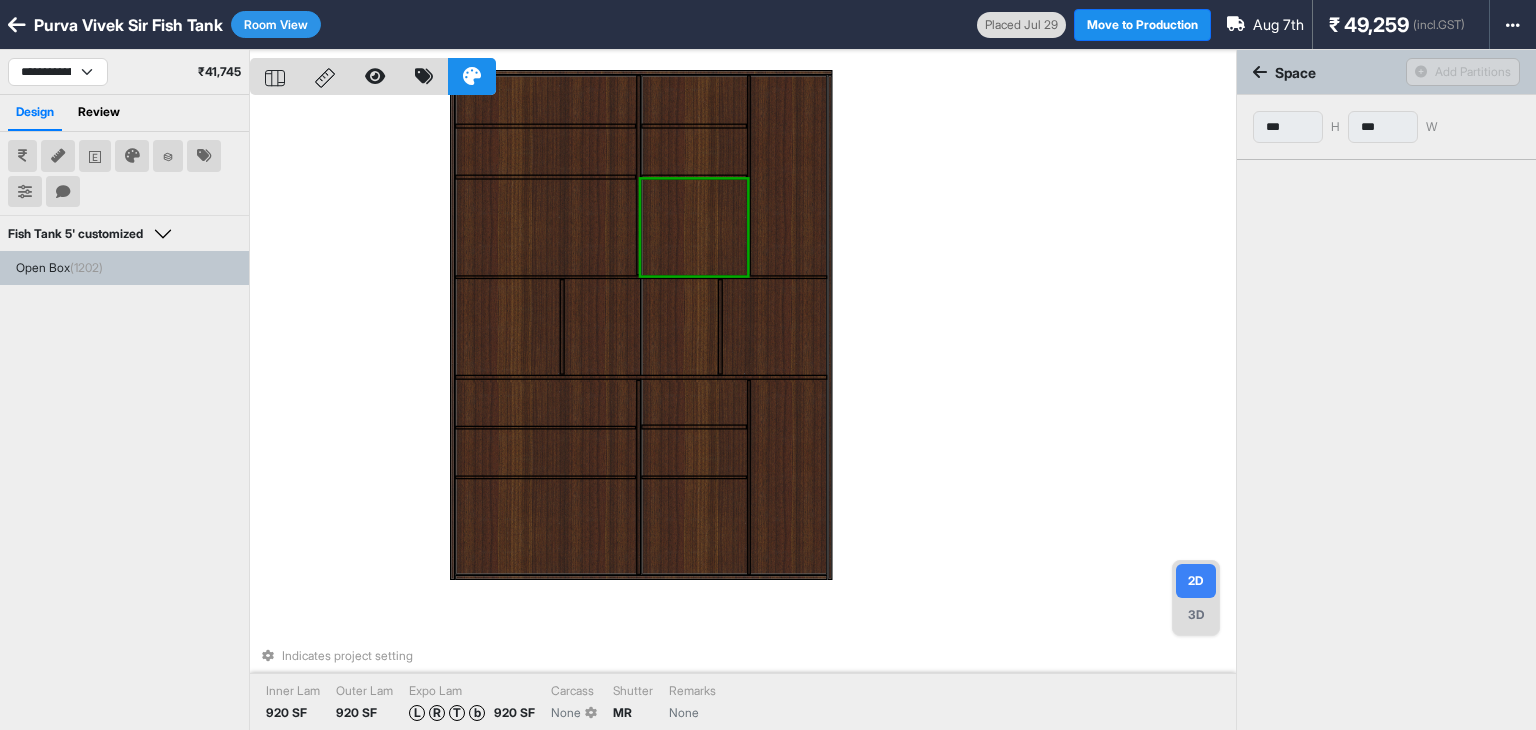 click at bounding box center (546, 403) 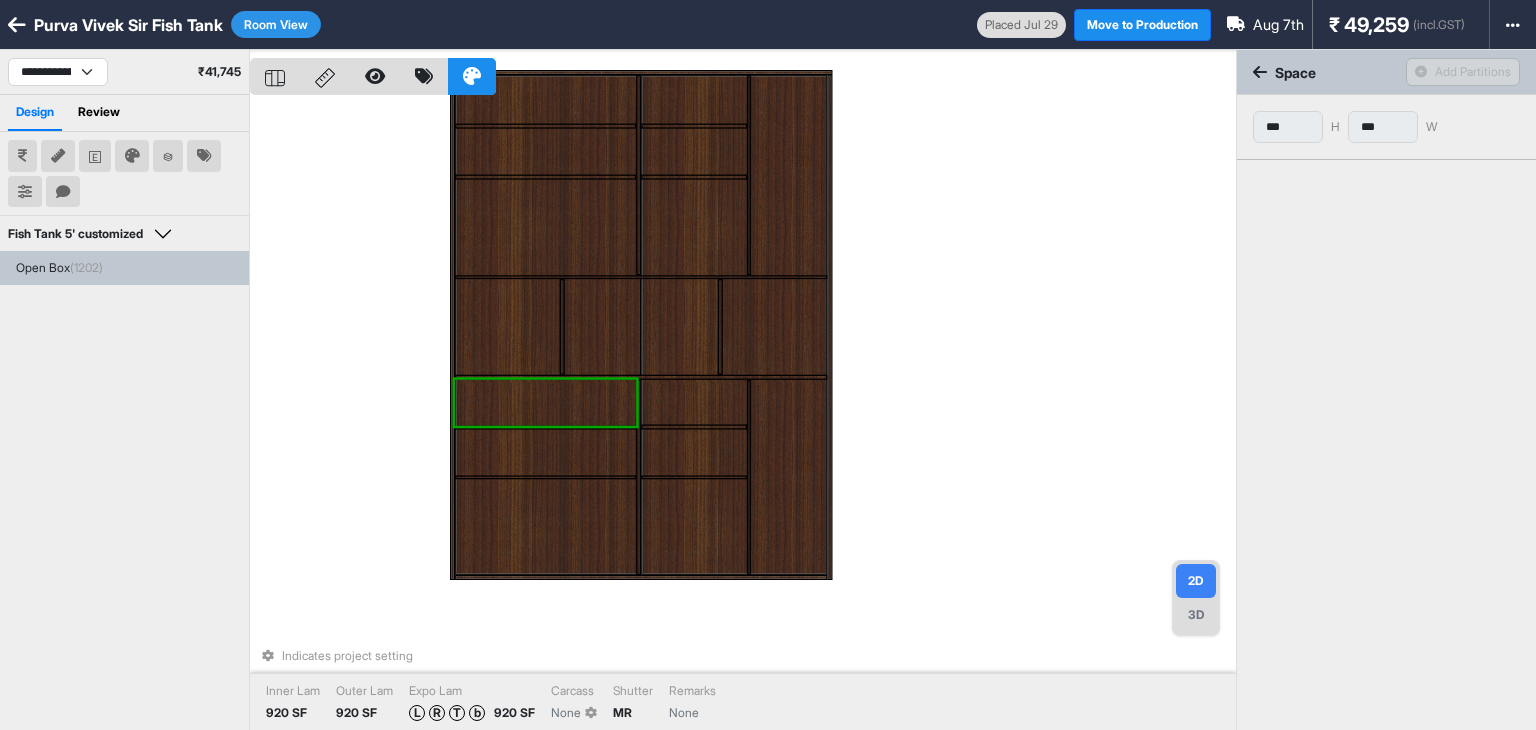 click at bounding box center [694, 402] 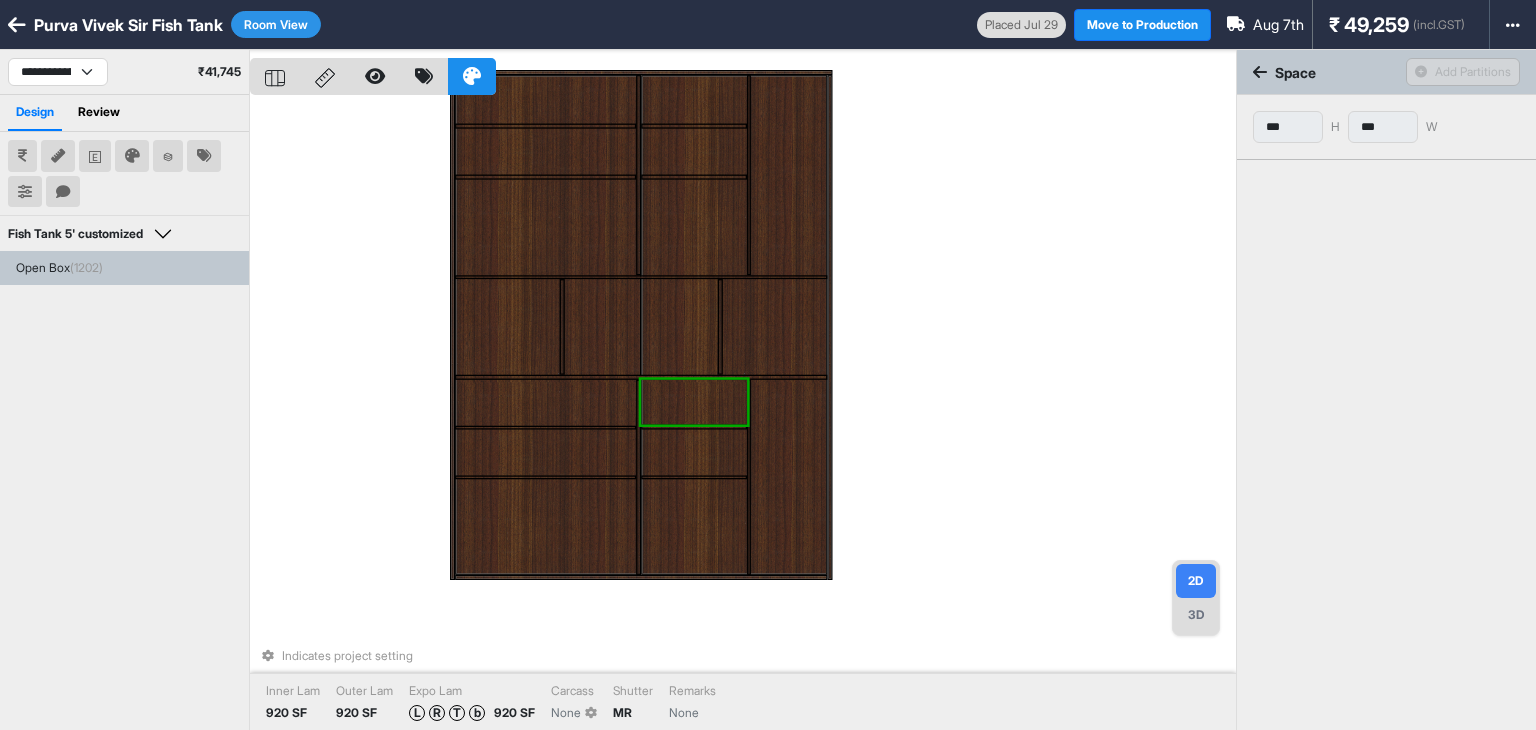 click at bounding box center (694, 528) 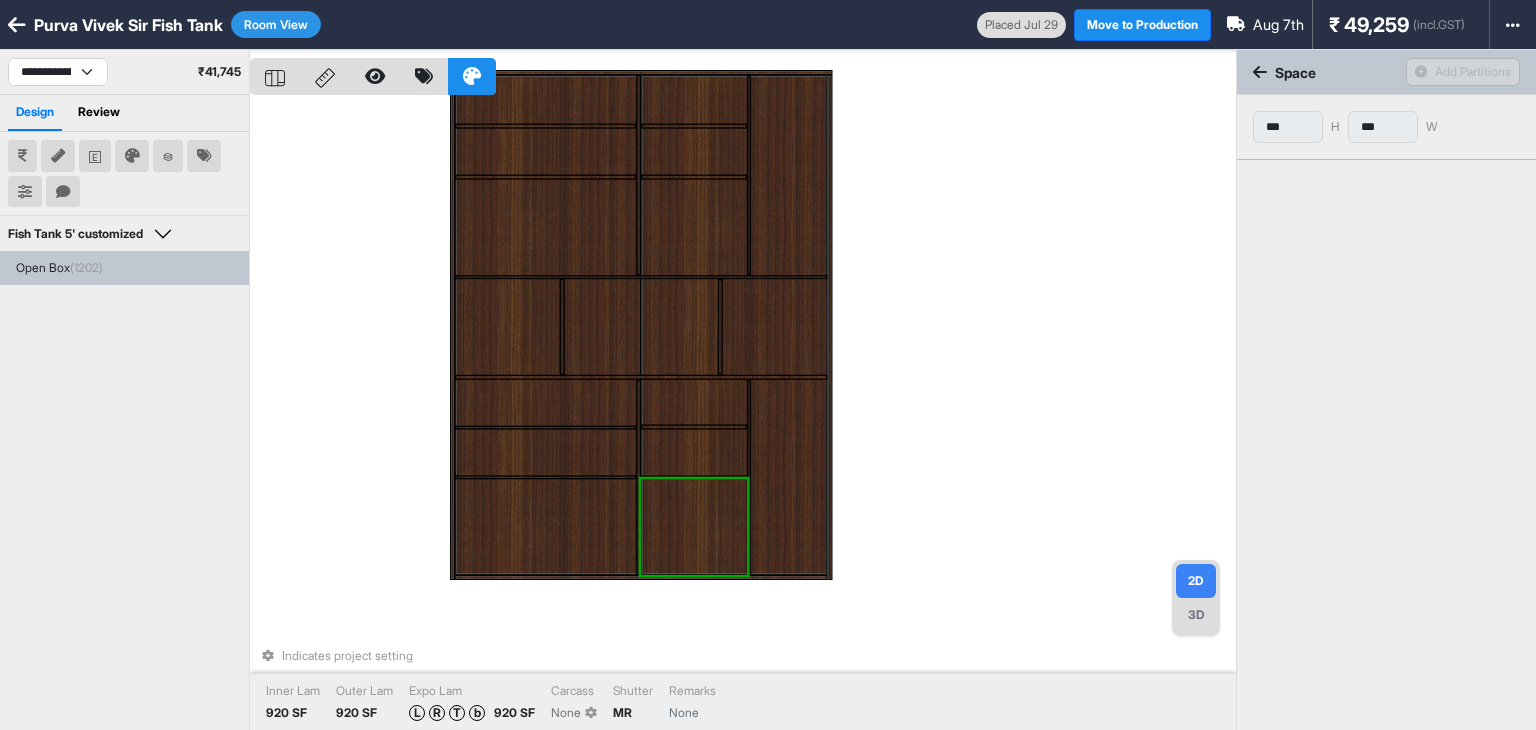 click on "Purva Vivek Sir Fish Tank" at bounding box center [128, 25] 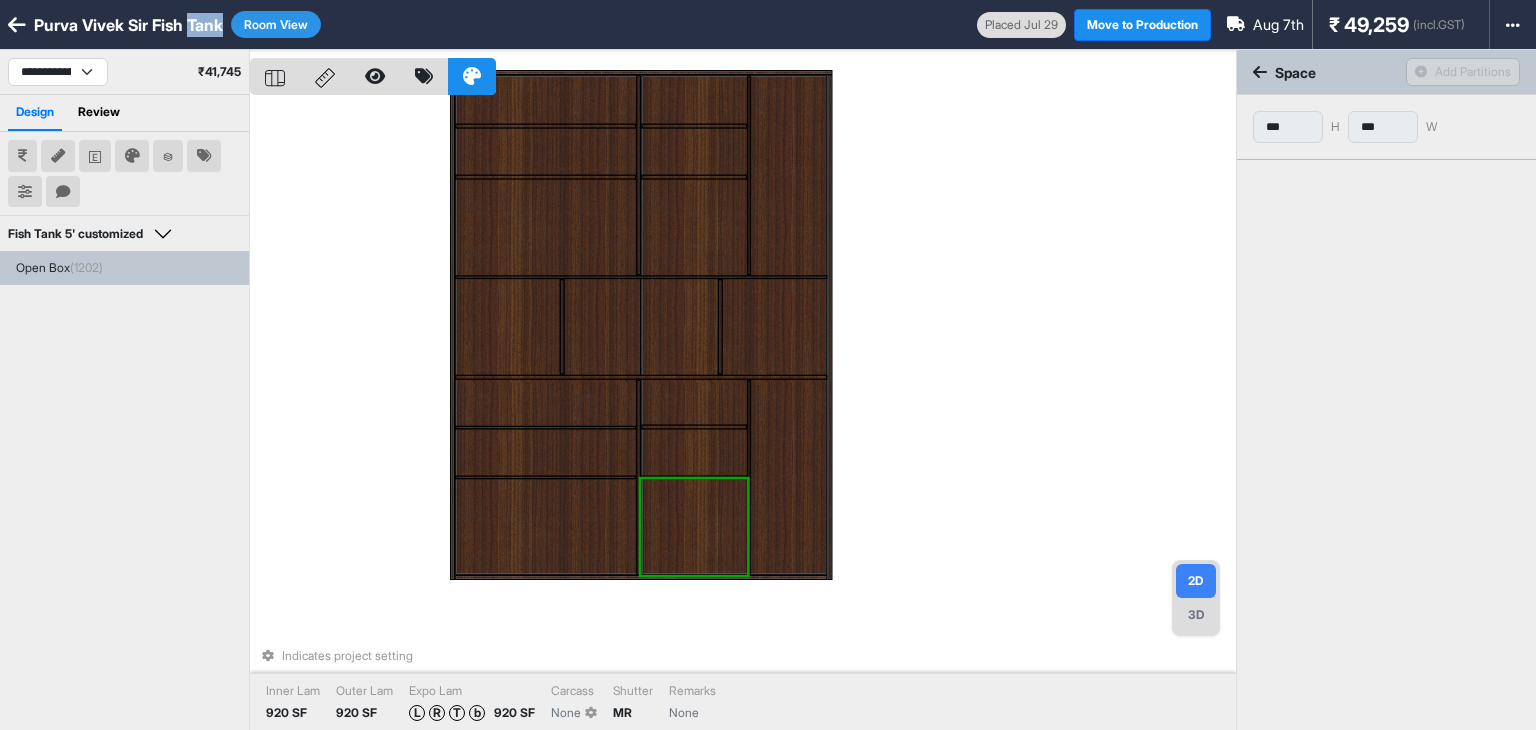 click on "Purva Vivek Sir Fish Tank" at bounding box center [128, 25] 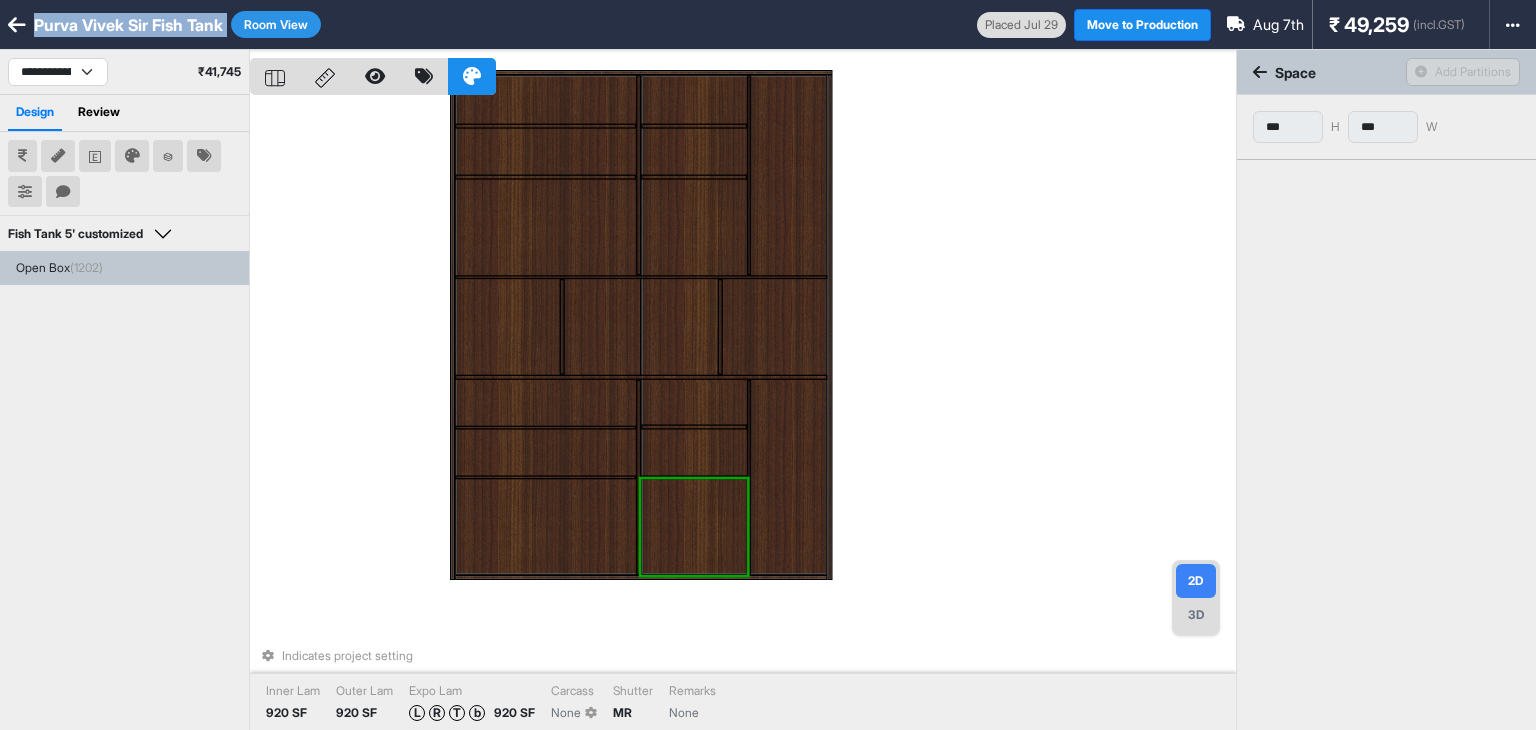 click on "Purva Vivek Sir Fish Tank" at bounding box center [128, 25] 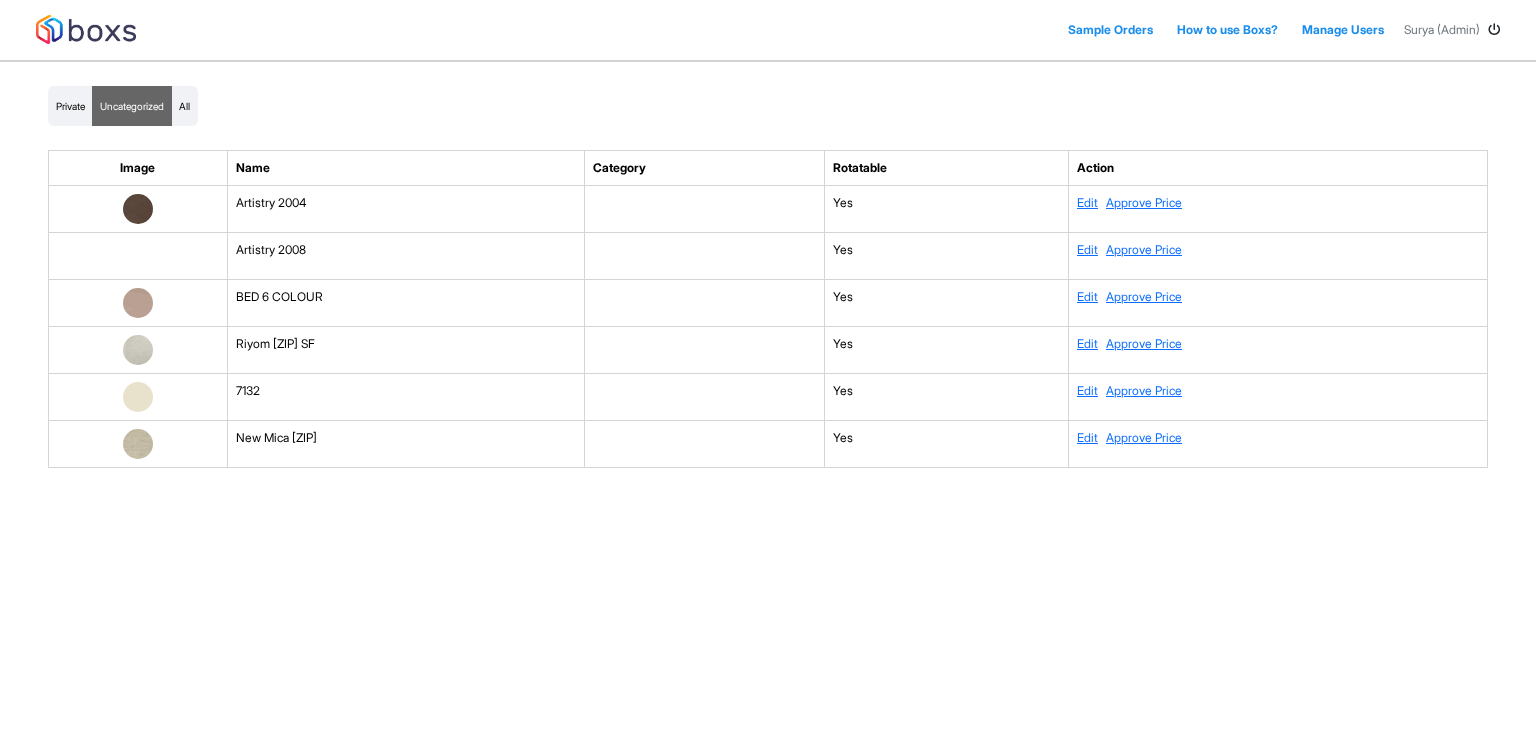 scroll, scrollTop: 0, scrollLeft: 0, axis: both 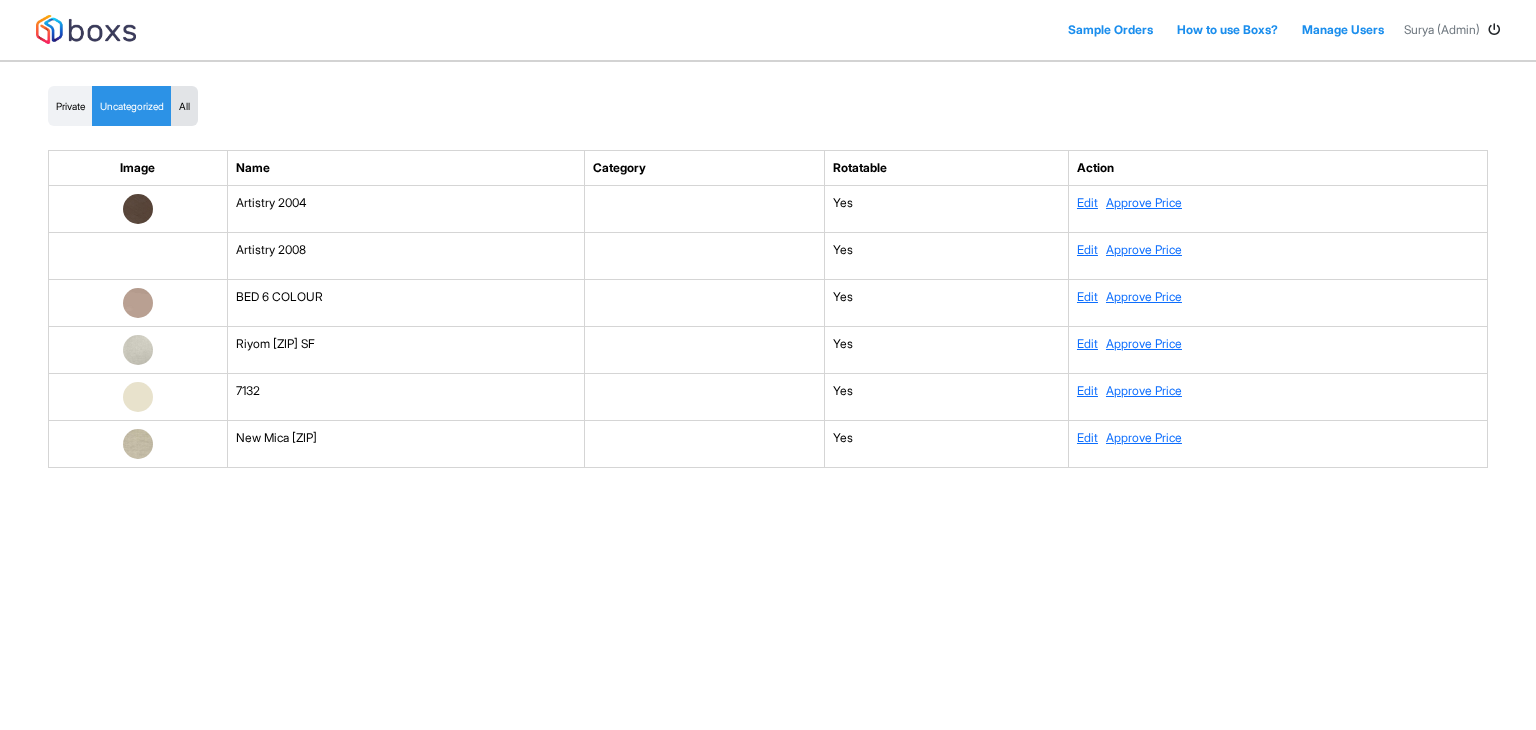 click on "All" at bounding box center (184, 106) 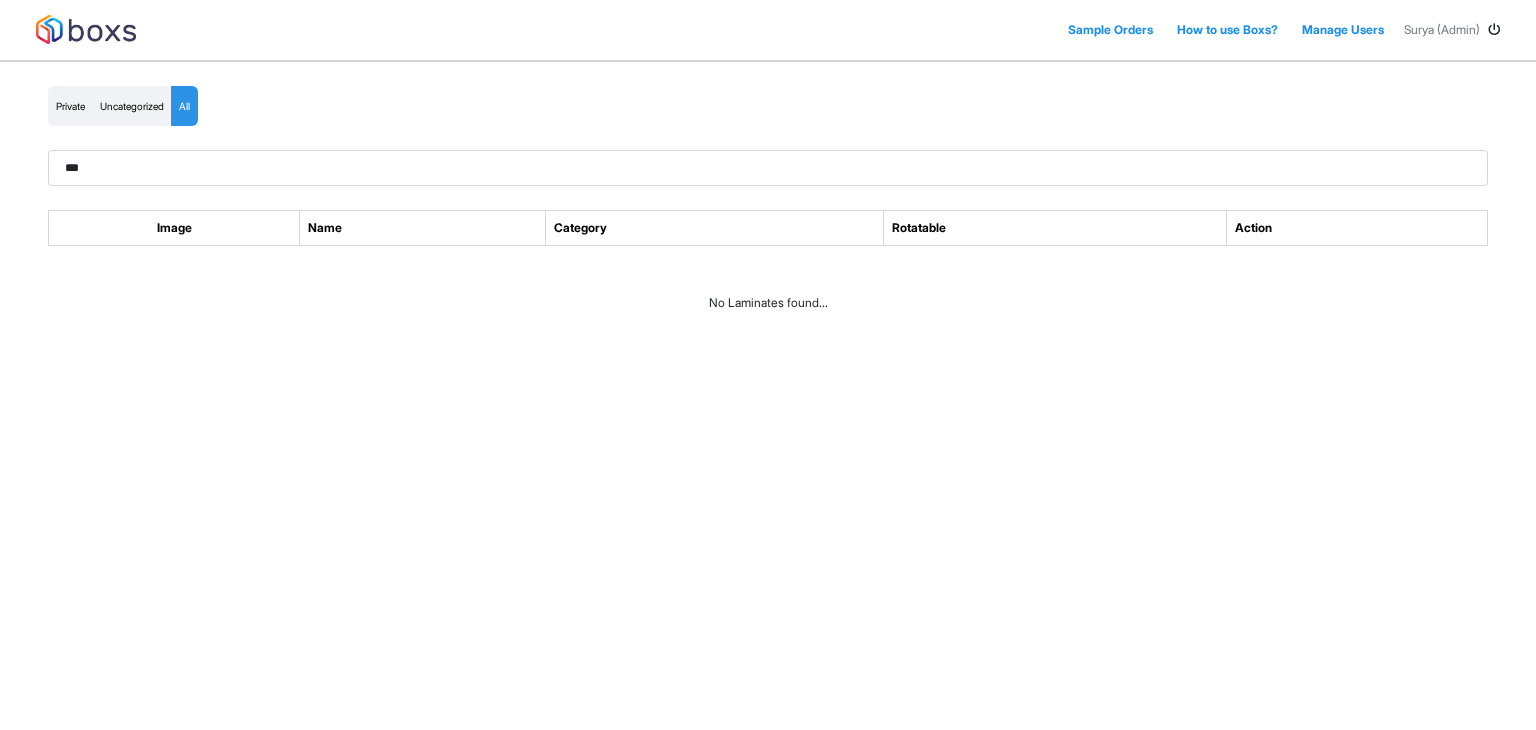 click on "***" at bounding box center [768, 168] 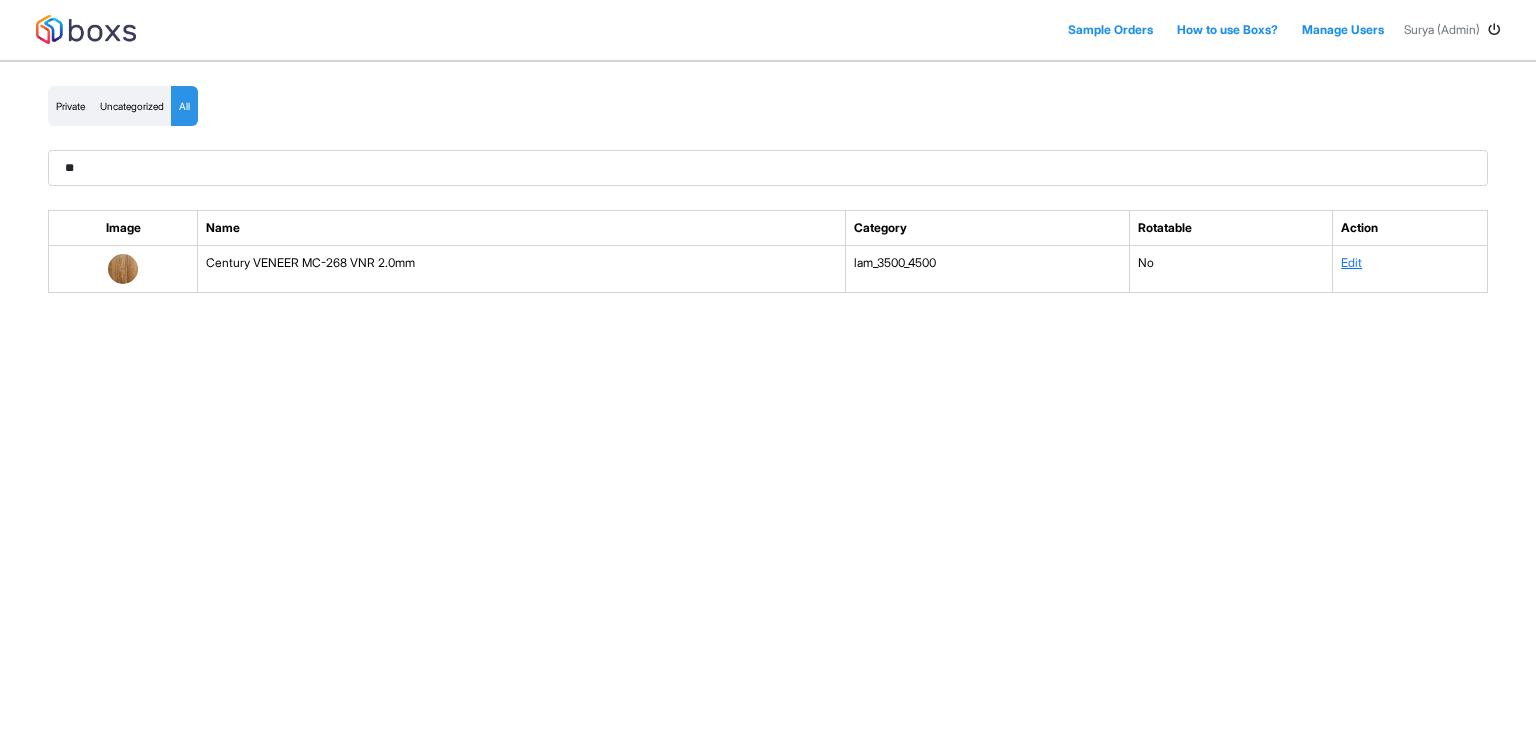 type on "**" 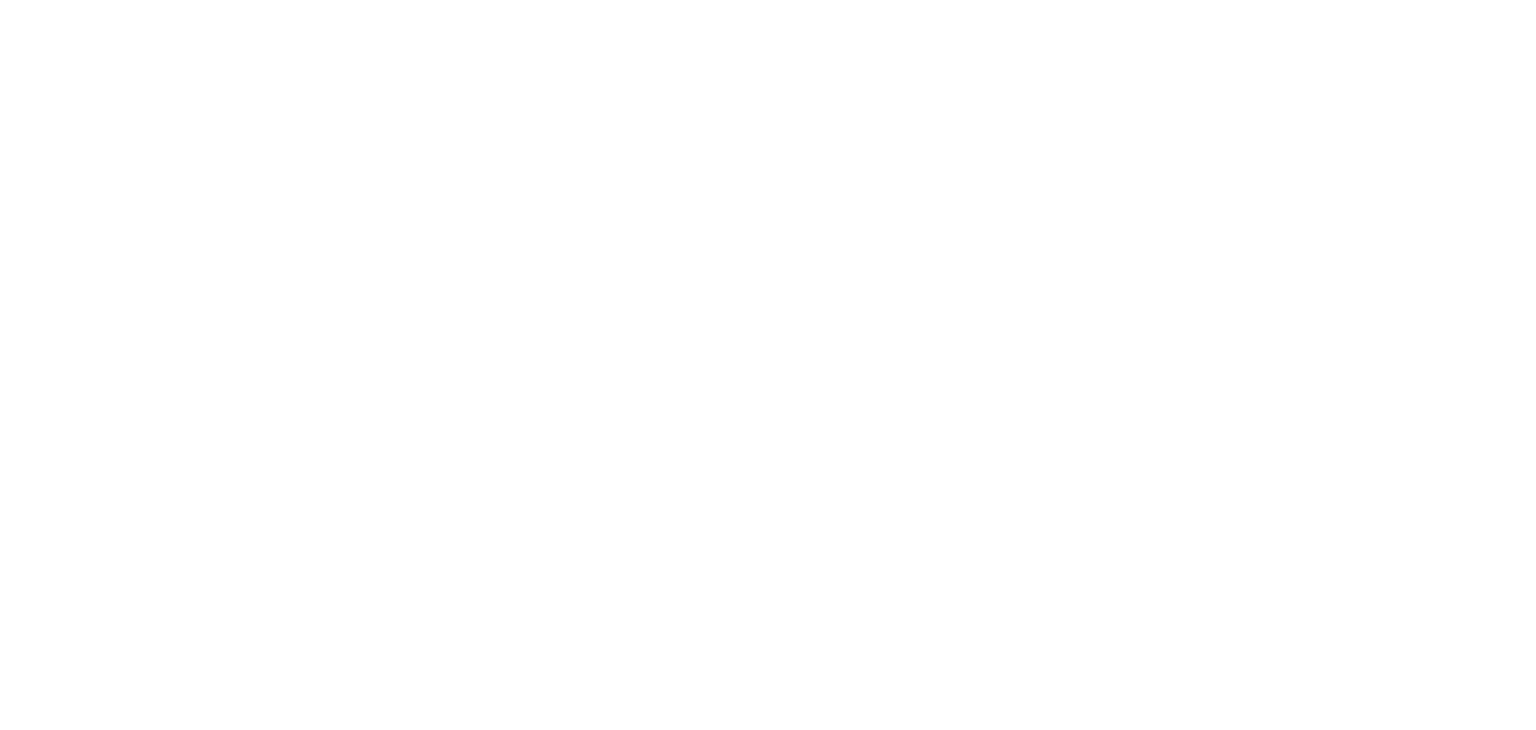 scroll, scrollTop: 0, scrollLeft: 0, axis: both 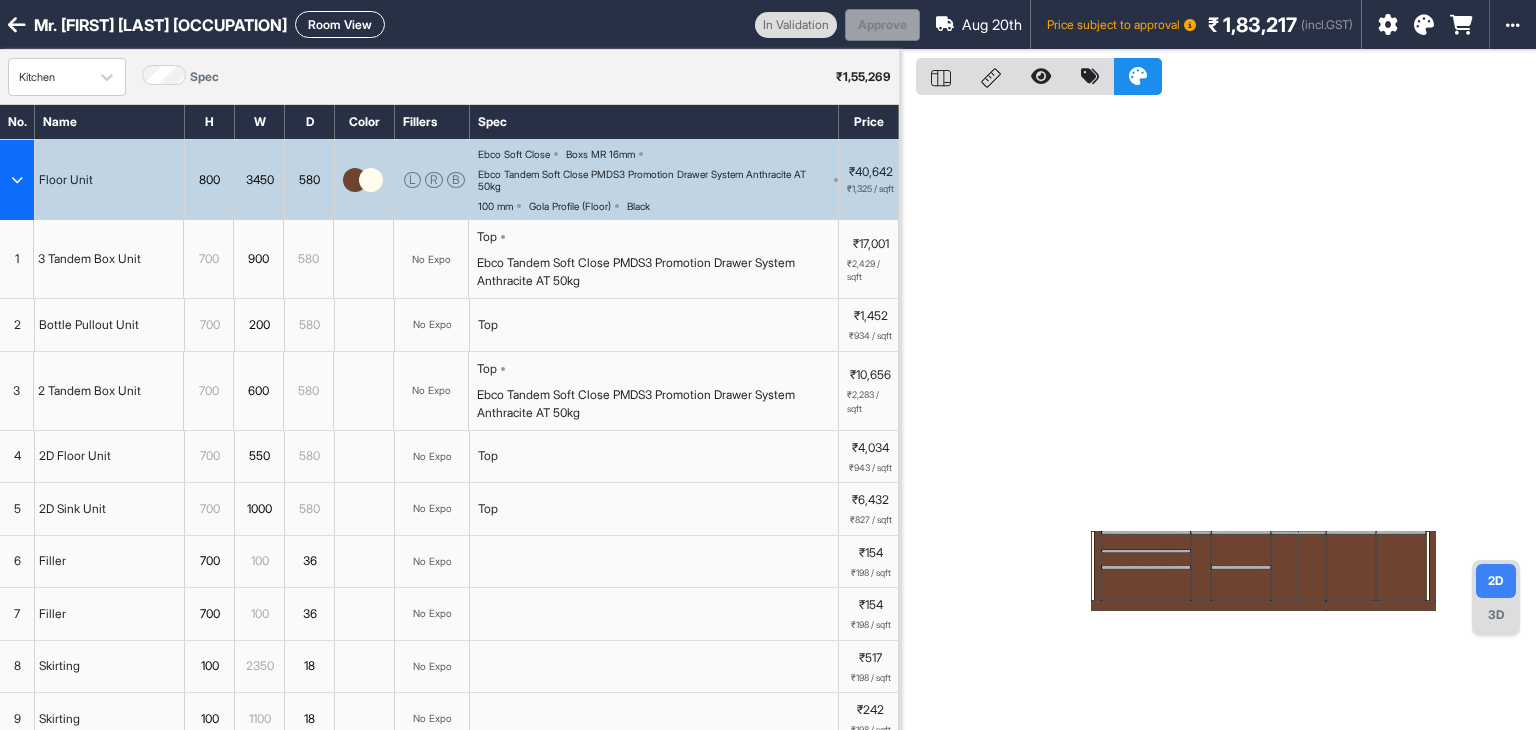click at bounding box center (1424, 25) 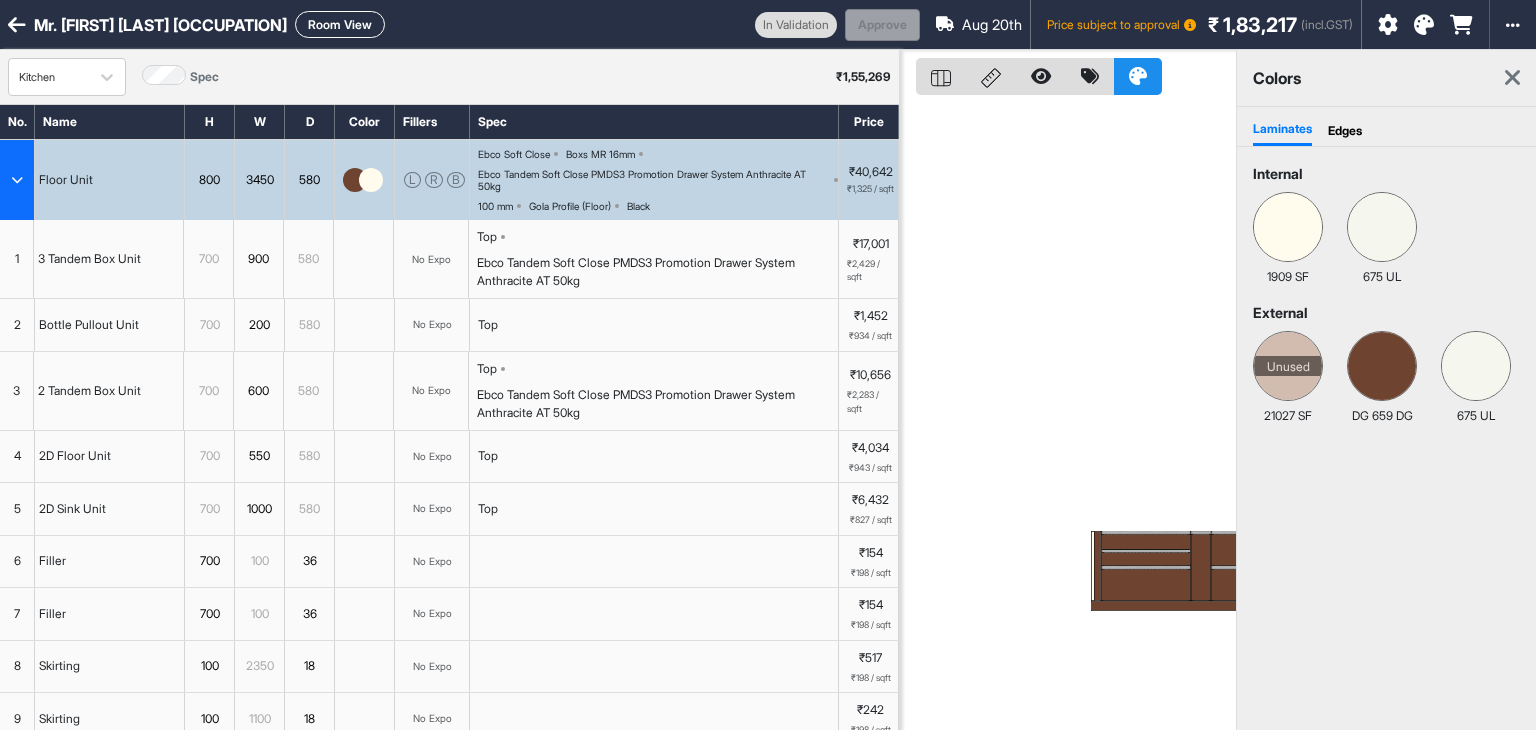 click at bounding box center [1512, 78] 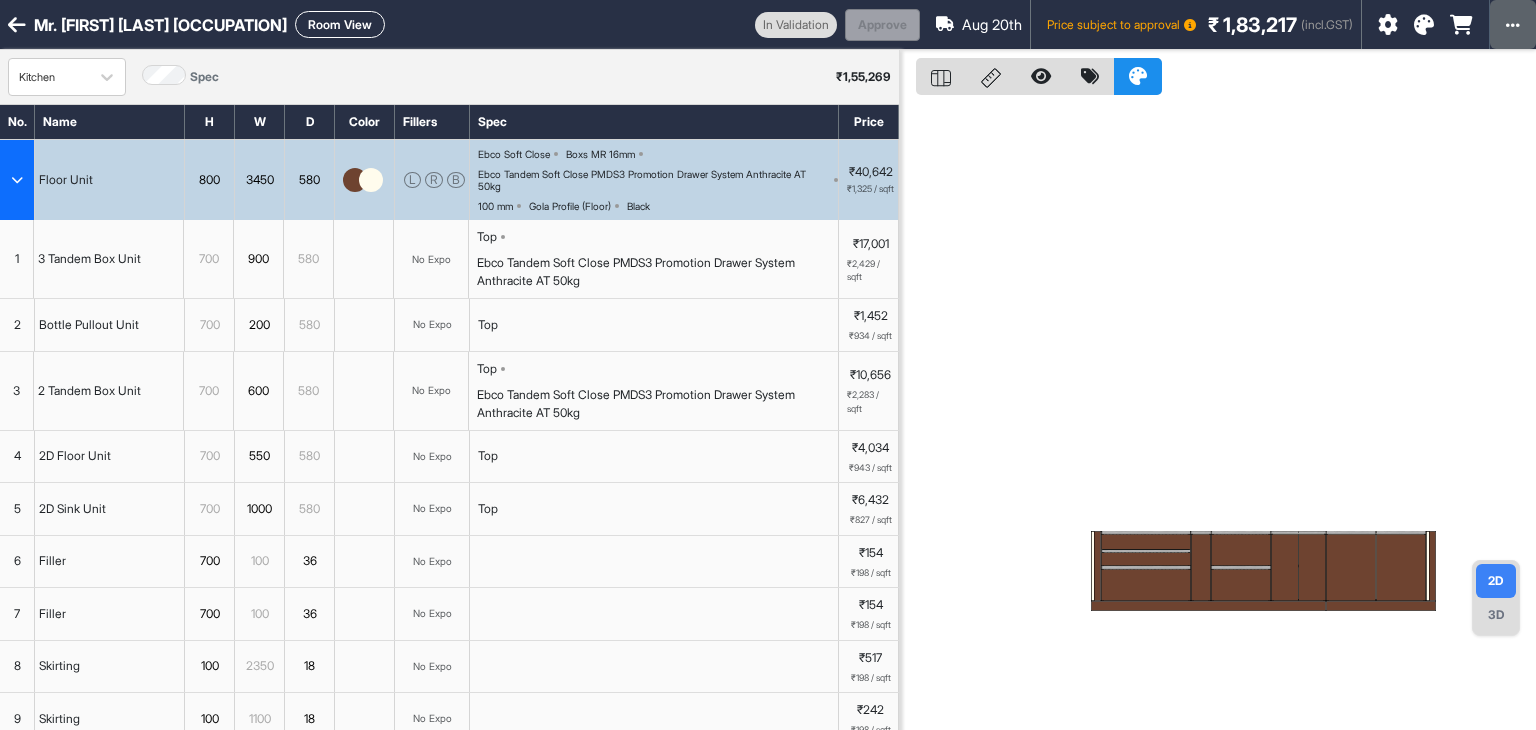 click at bounding box center [1513, 24] 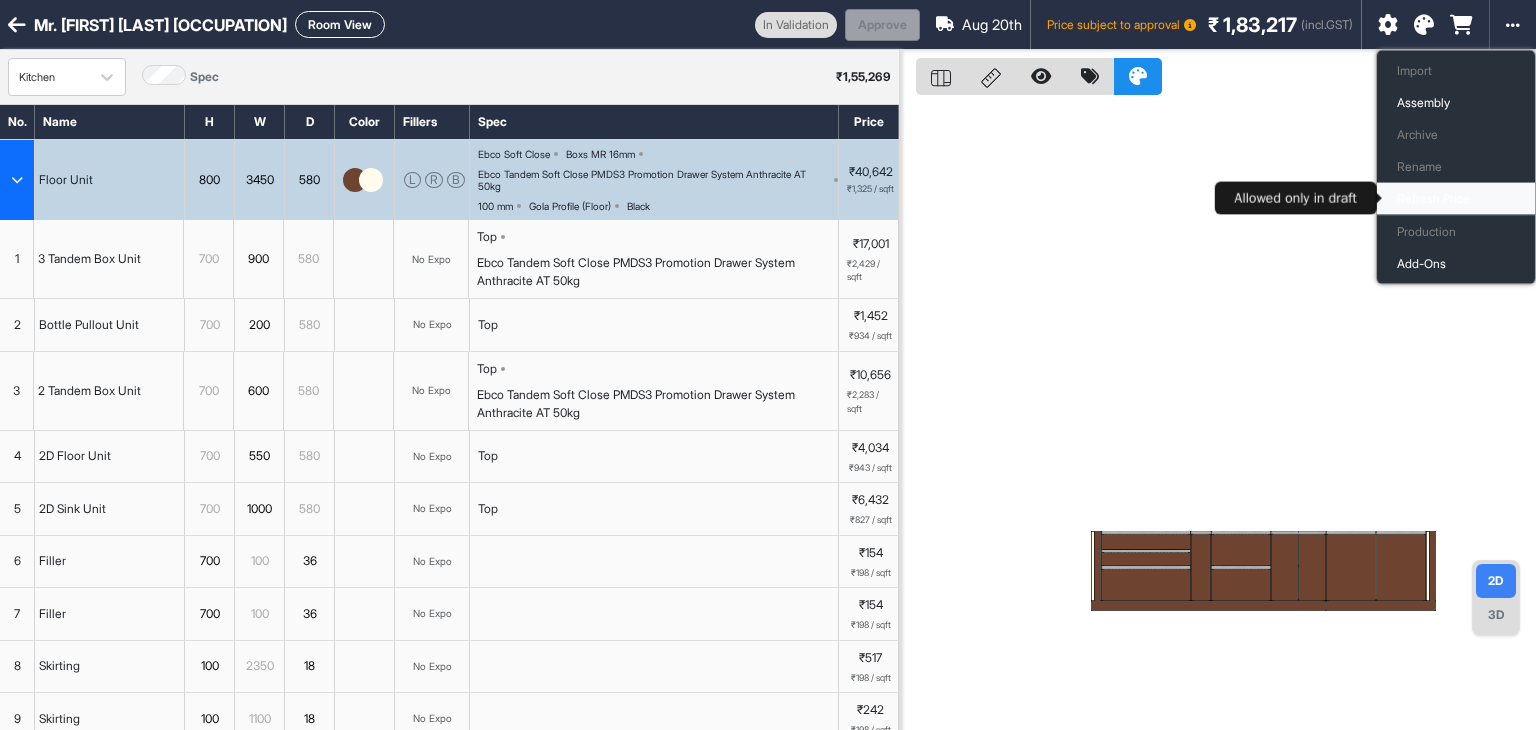 click on "Refresh Price" at bounding box center [1456, 199] 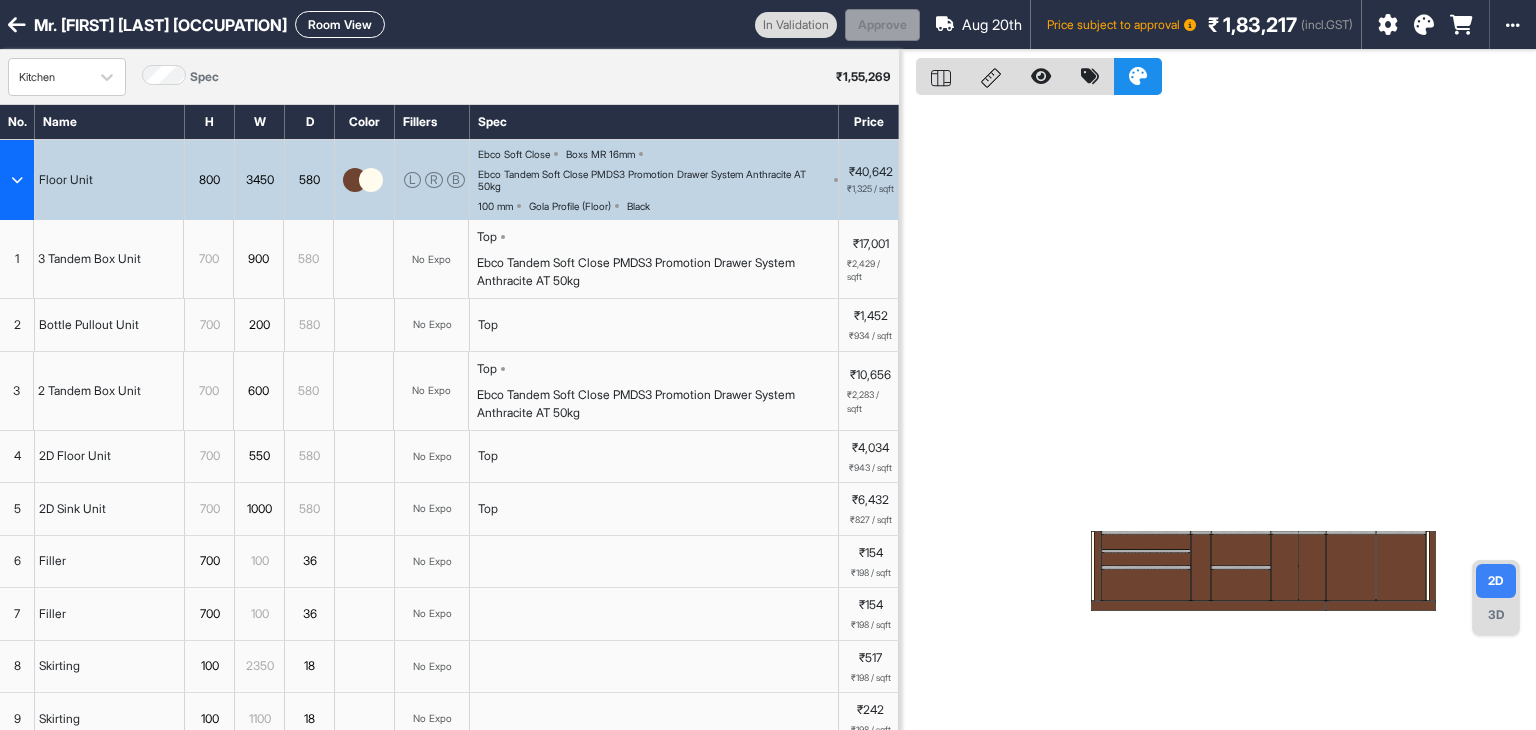 click at bounding box center (1424, 25) 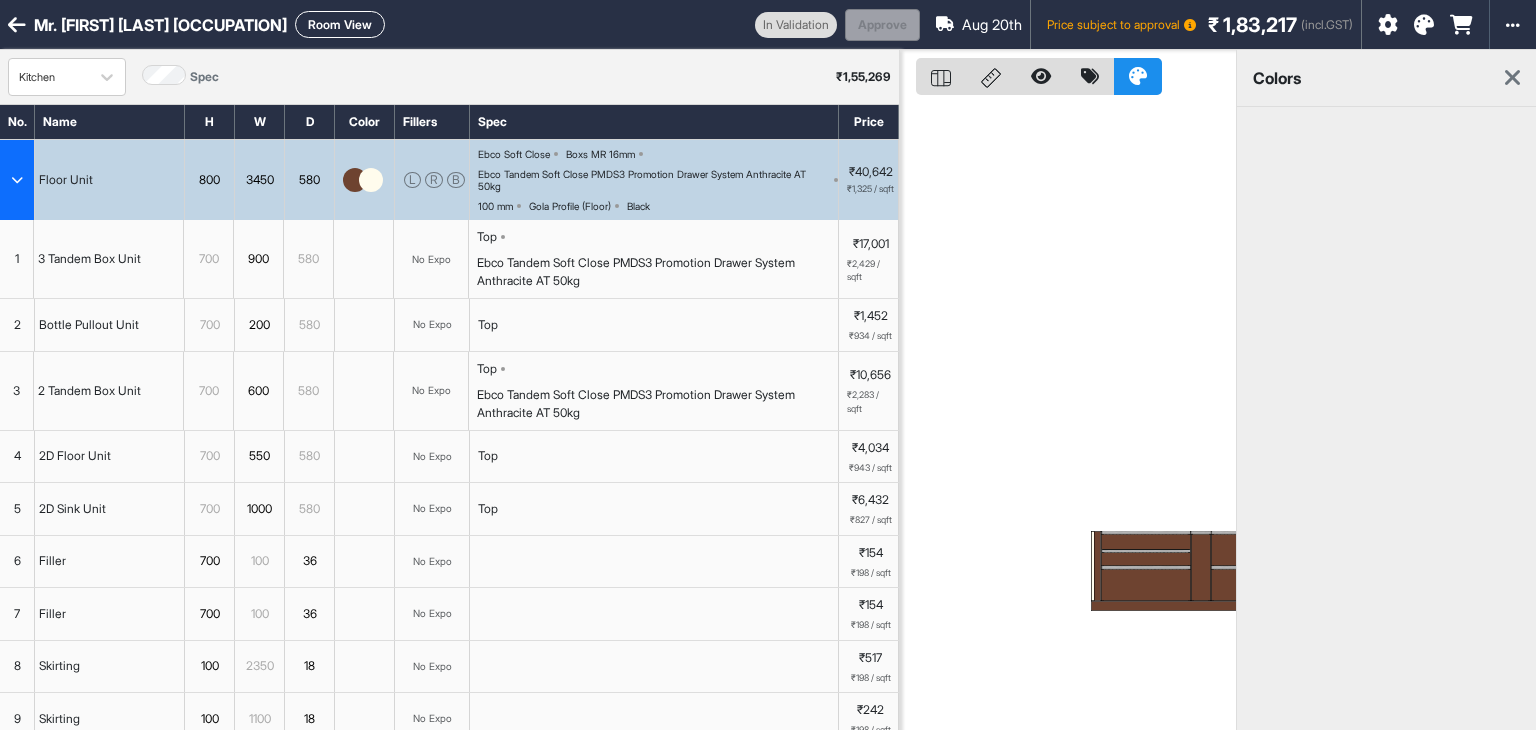 click at bounding box center (1512, 78) 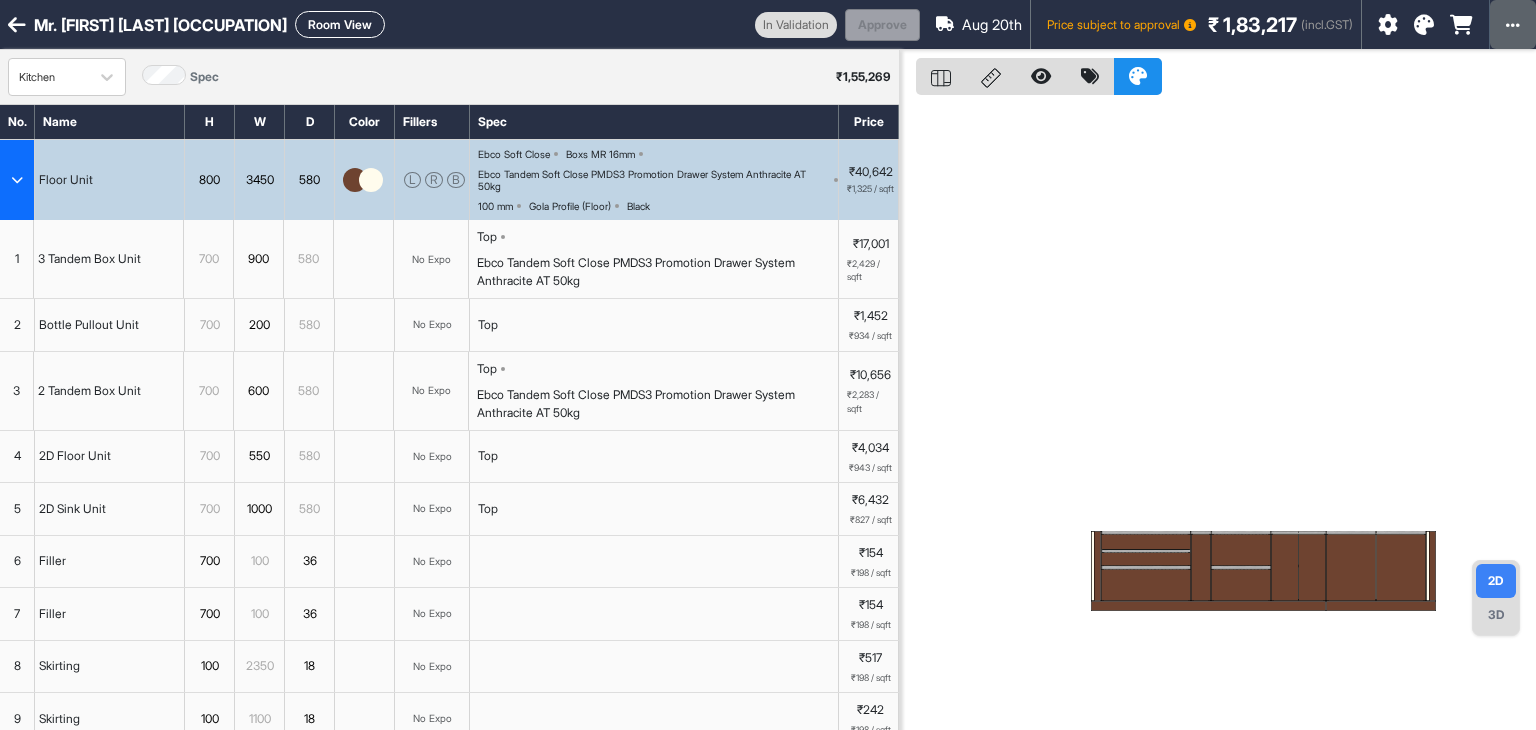 click at bounding box center (1513, 24) 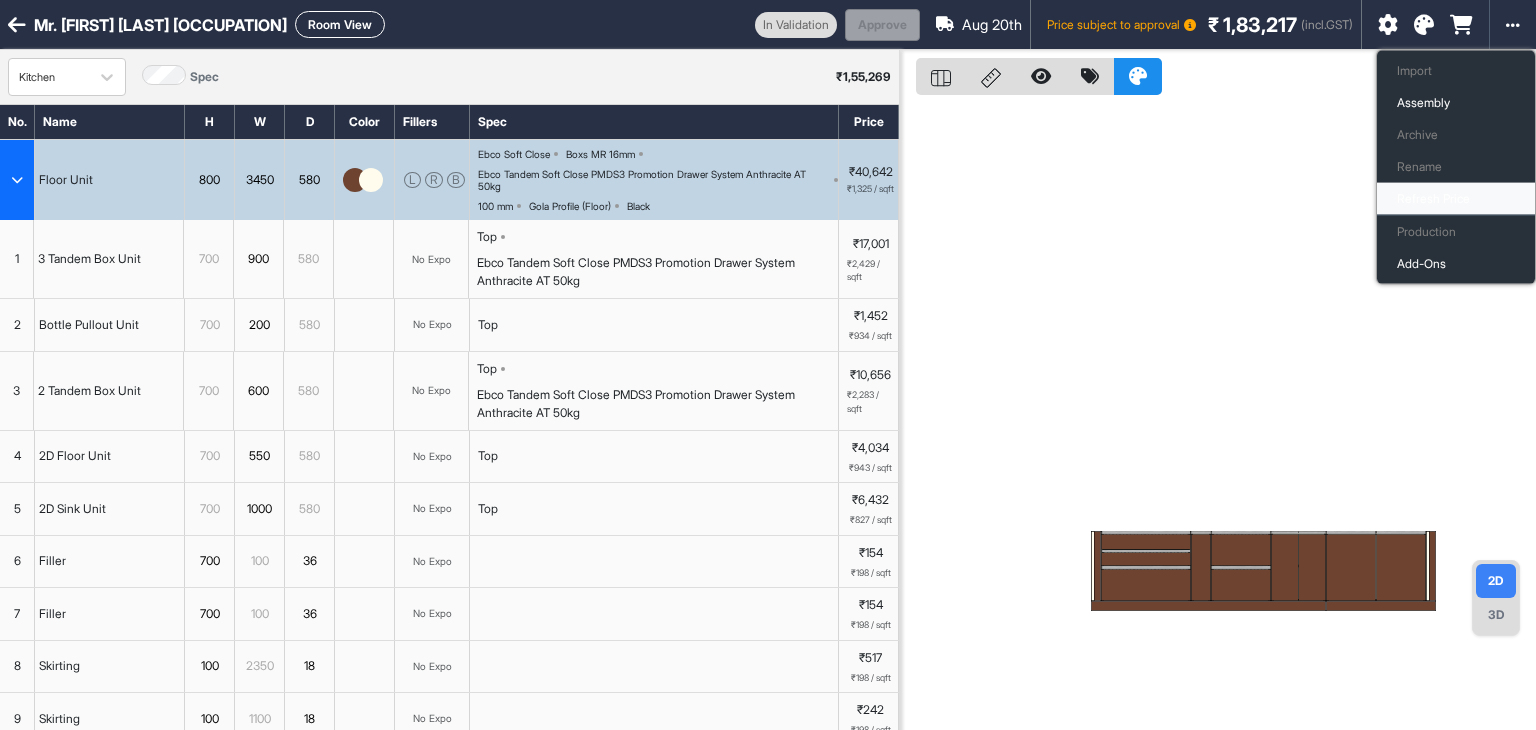 click on "Refresh Price" at bounding box center (1456, 199) 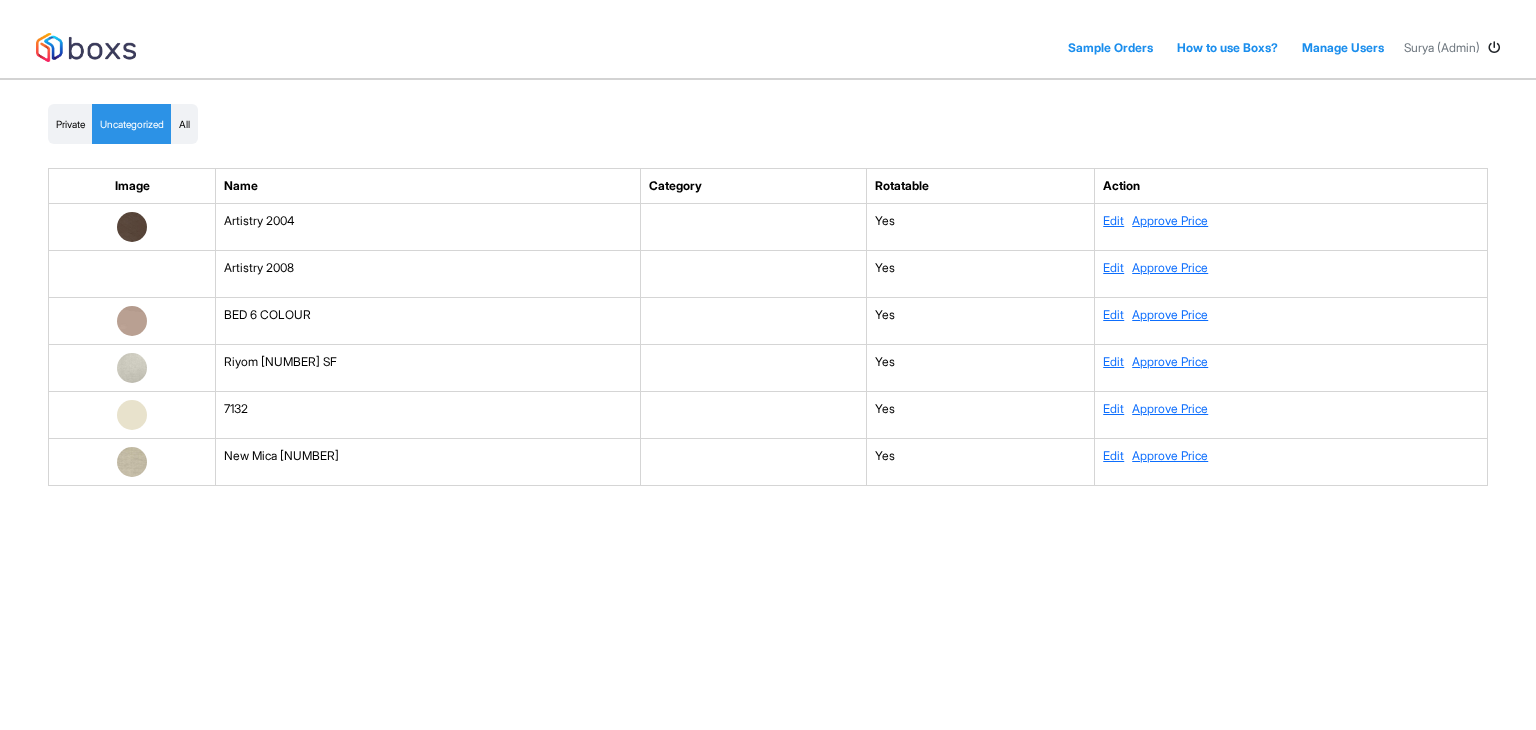 scroll, scrollTop: 0, scrollLeft: 0, axis: both 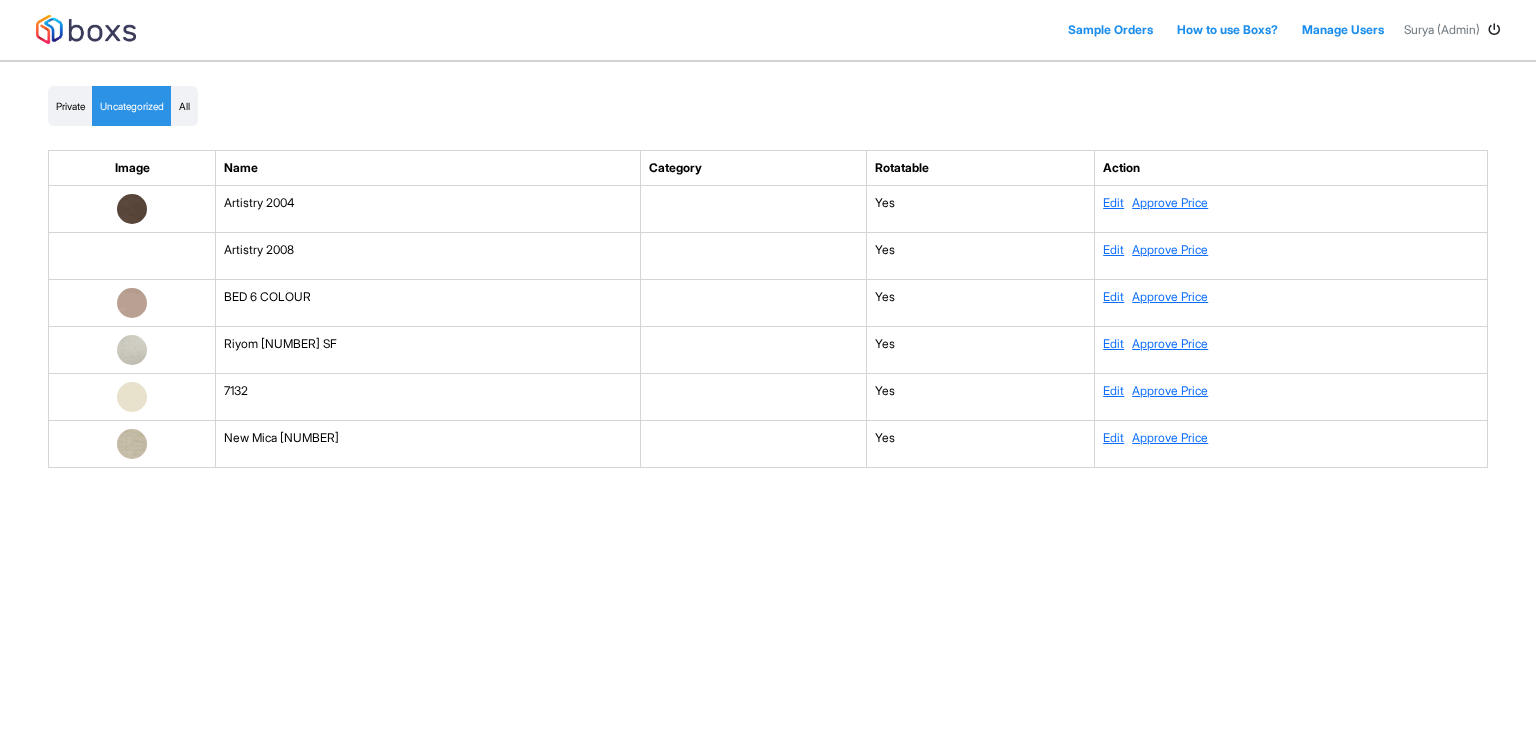 click on "Private Uncategorized All Image Name Category Rotatable Action Artistry 2004 Yes Edit Approve Price Artistry 2008 Yes Edit Approve Price BED 6 COLOUR Yes Edit Approve Price Riyom [NUMBER] SF Yes Edit Approve Price [NUMBER] Yes Edit Approve Price New Mica [NUMBER] Yes Edit Approve Price" at bounding box center (768, 285) 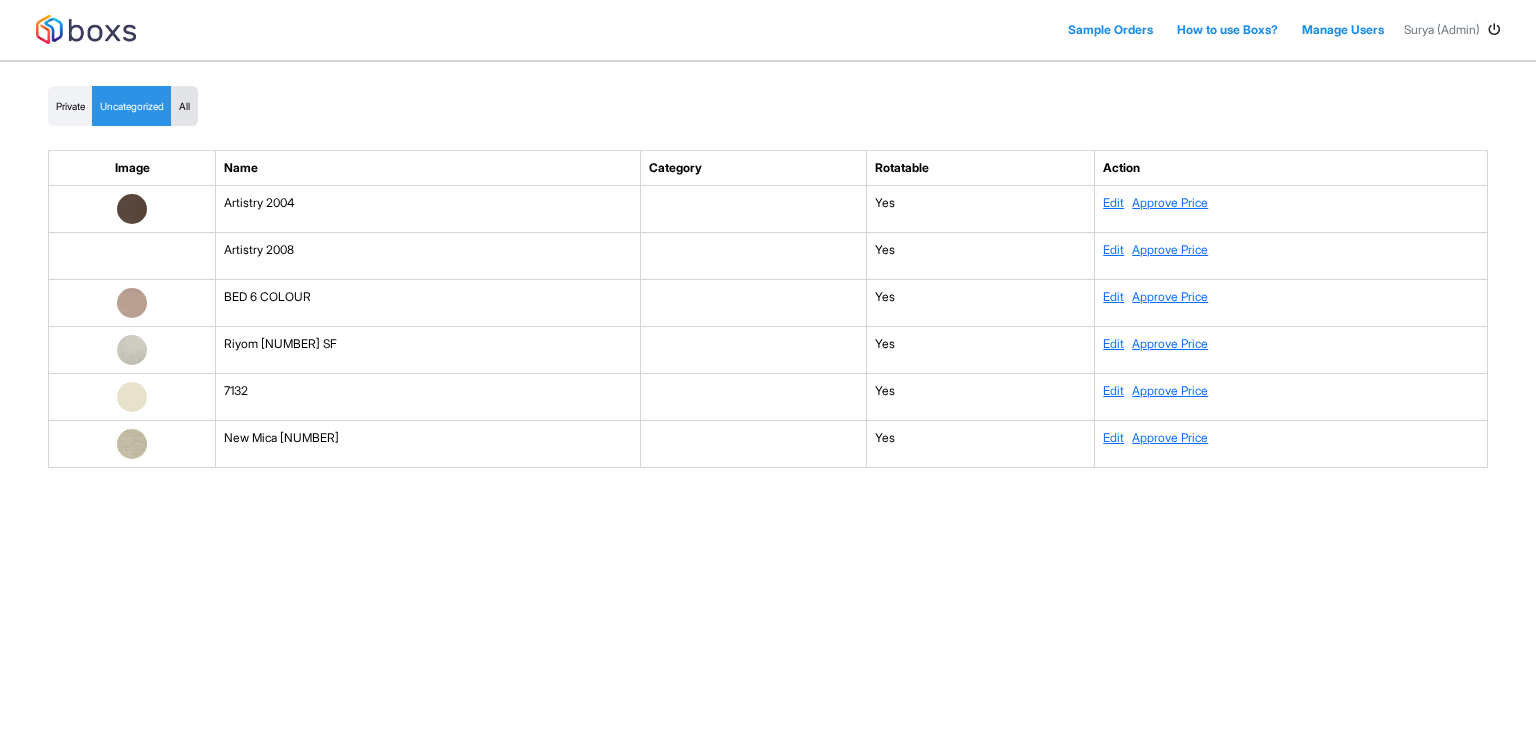 click on "All" at bounding box center (184, 106) 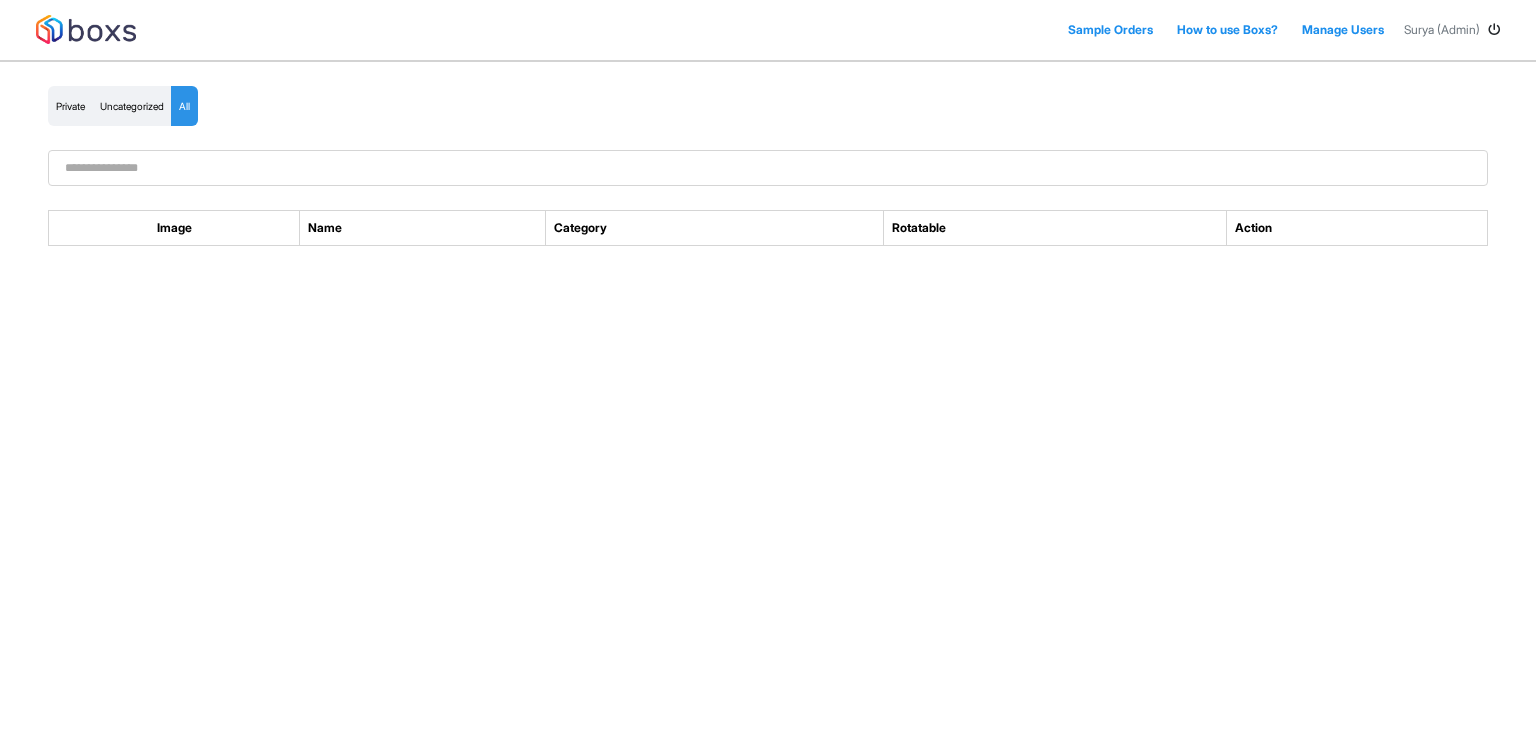 click at bounding box center [768, 168] 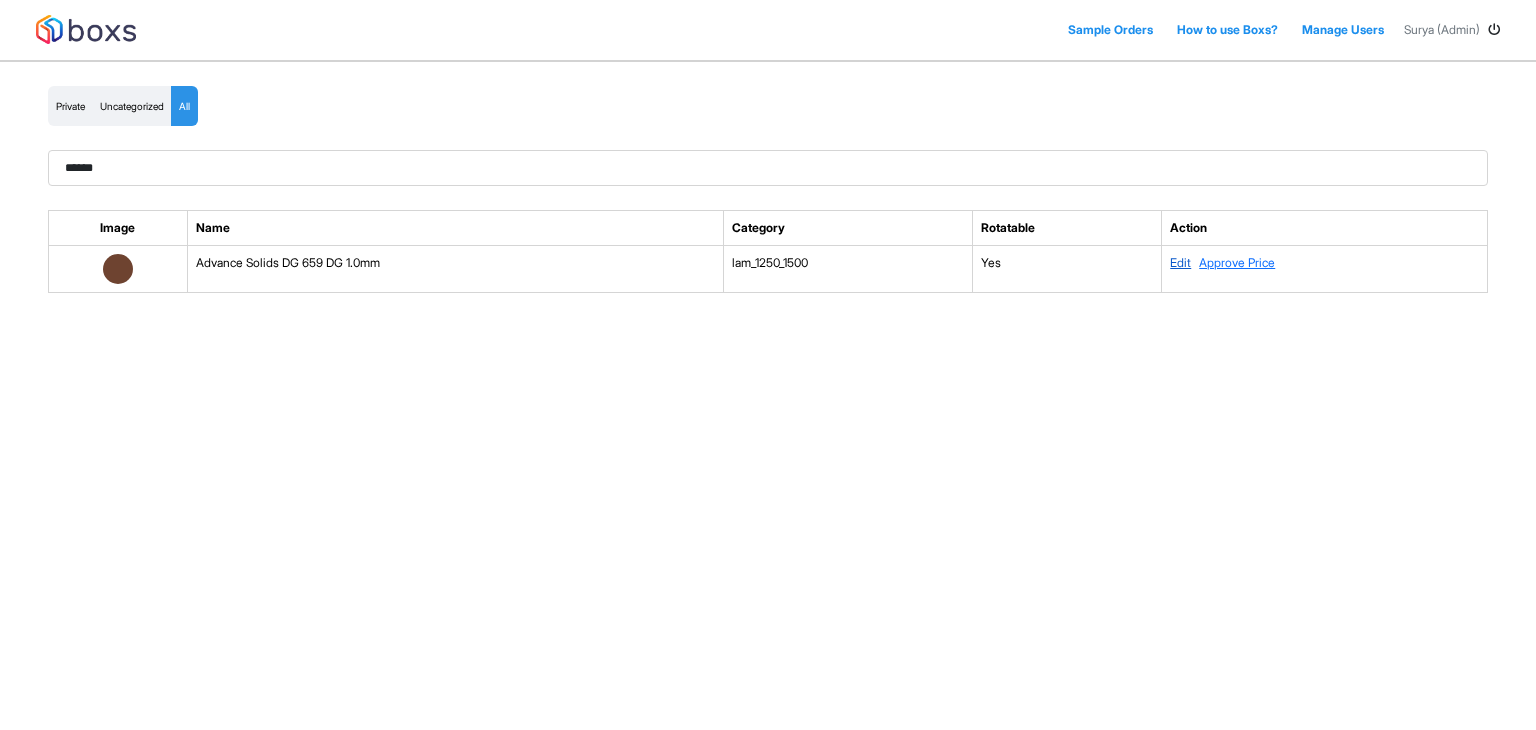 type on "******" 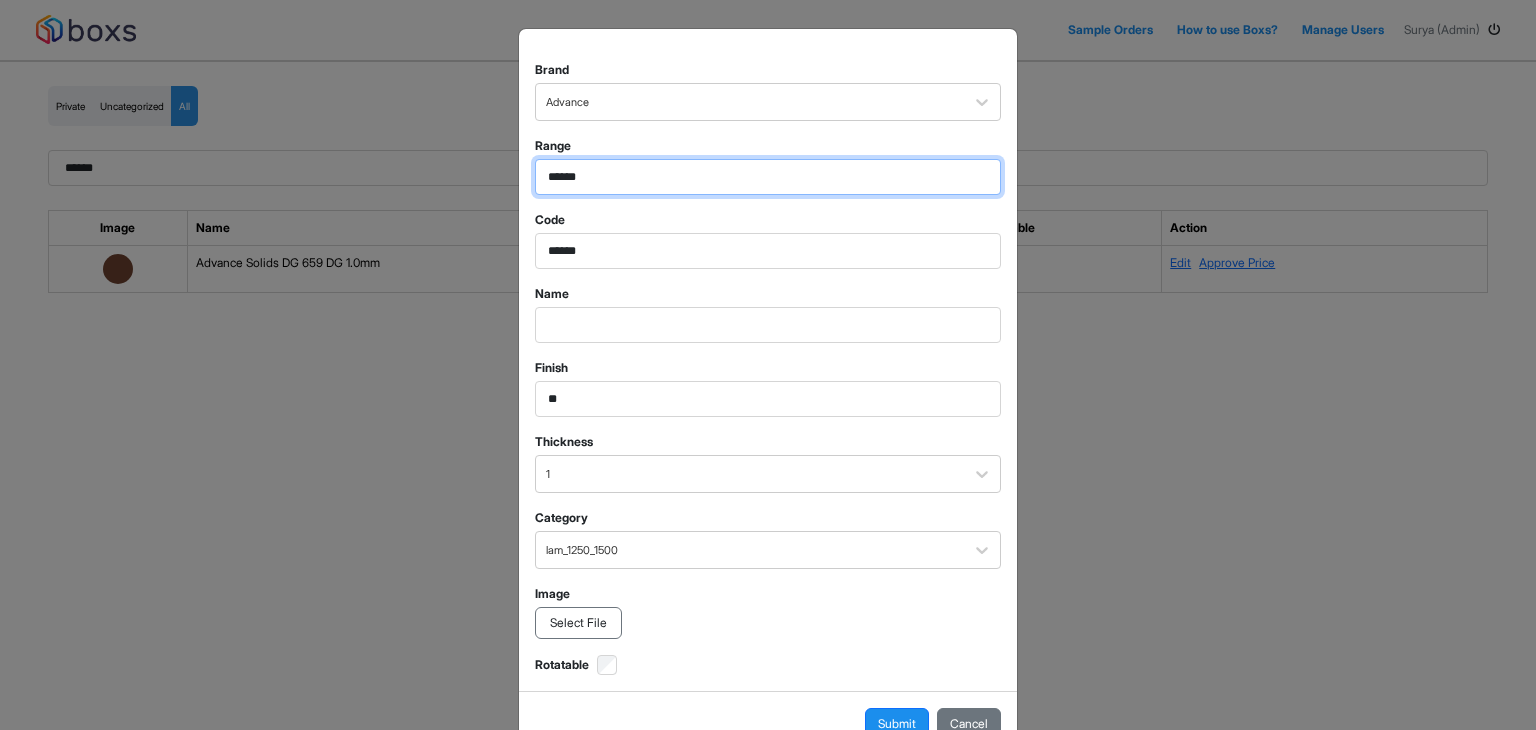click on "******" at bounding box center (768, 177) 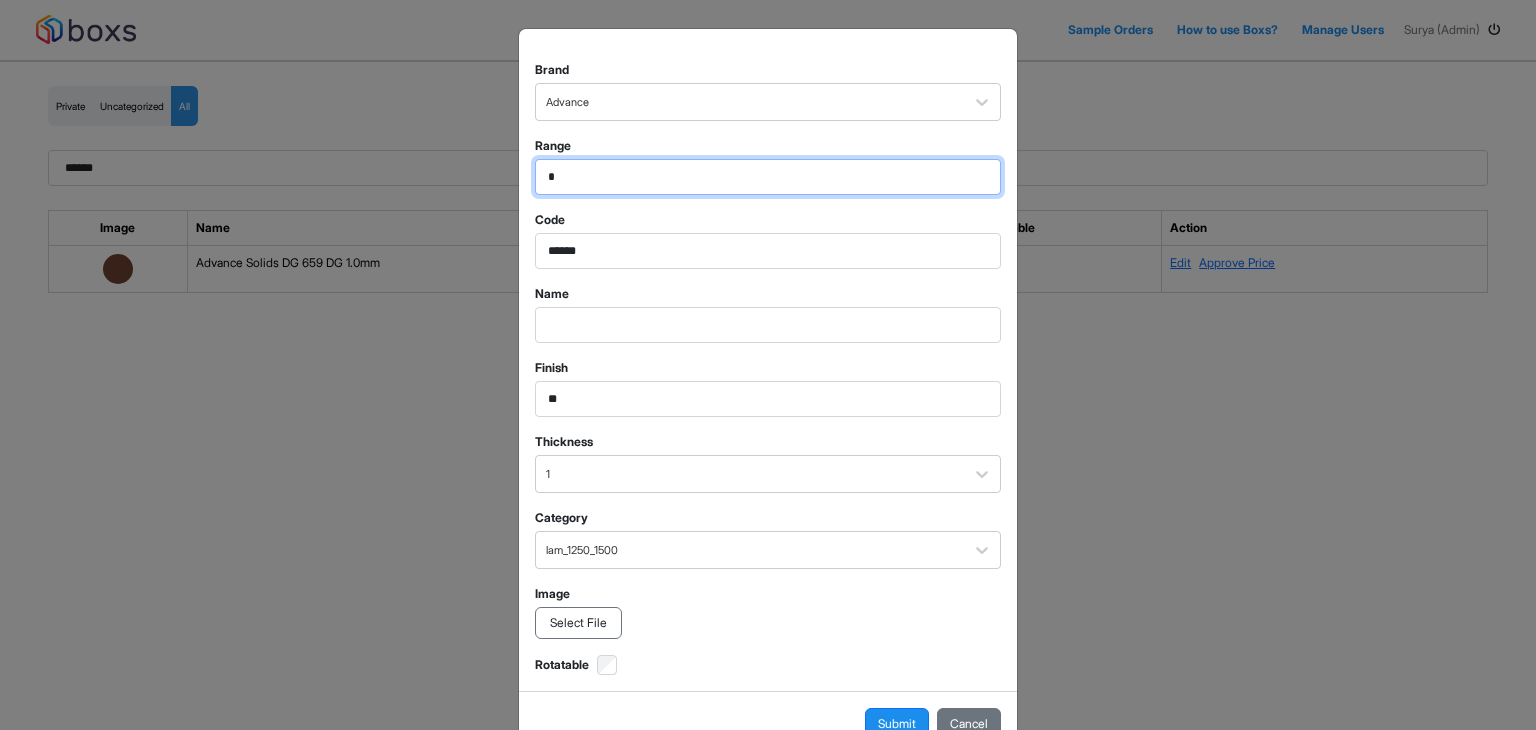 type on "*" 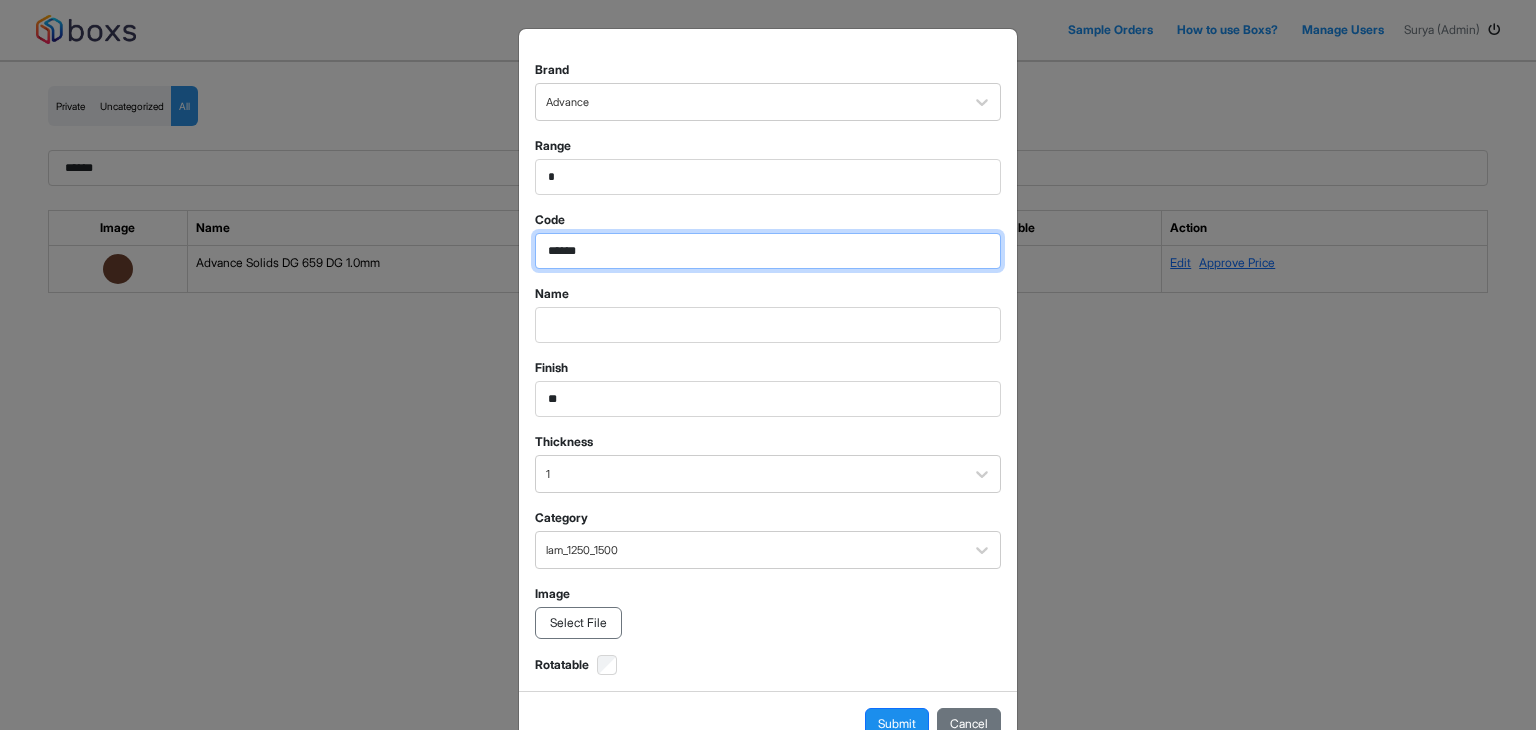 drag, startPoint x: 568, startPoint y: 241, endPoint x: 568, endPoint y: 273, distance: 32 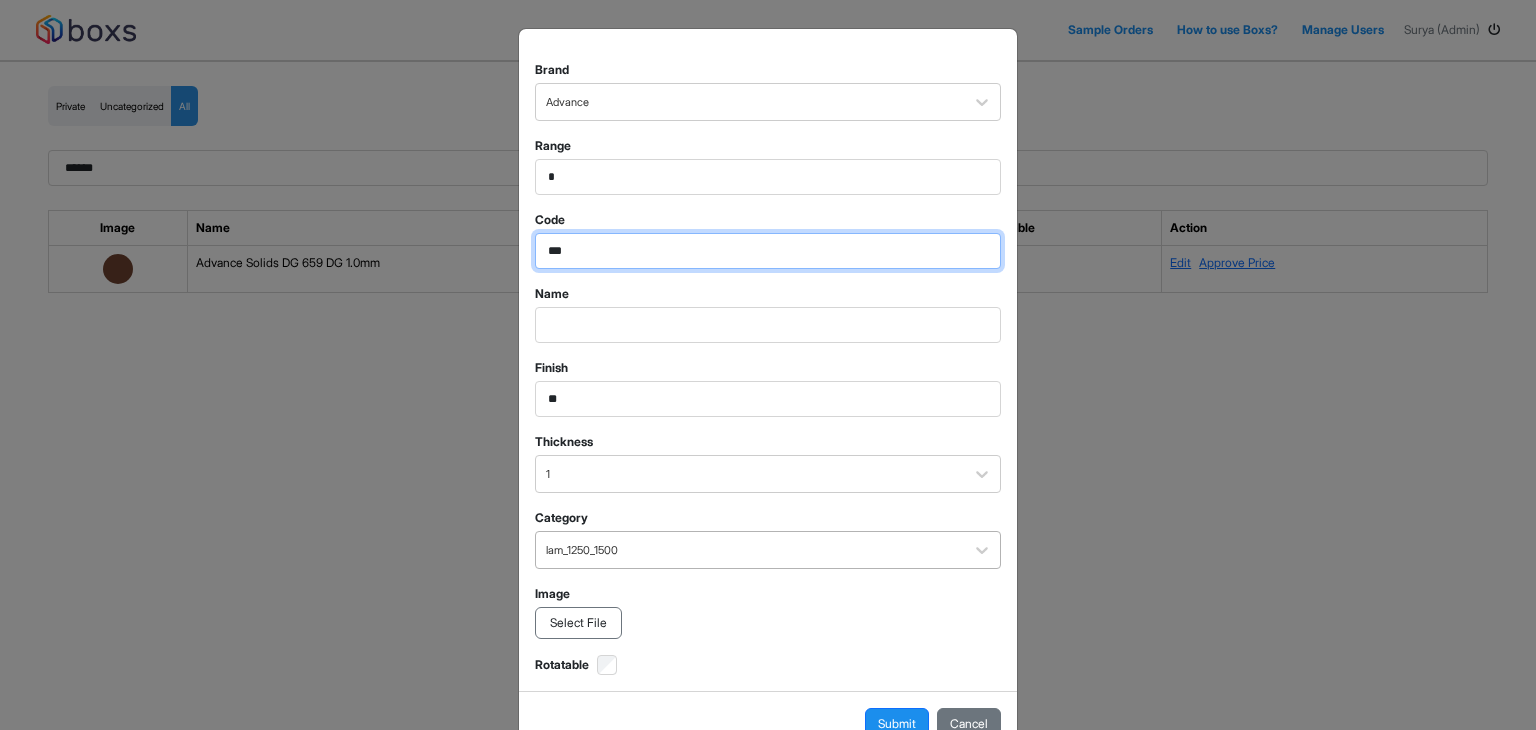 type on "***" 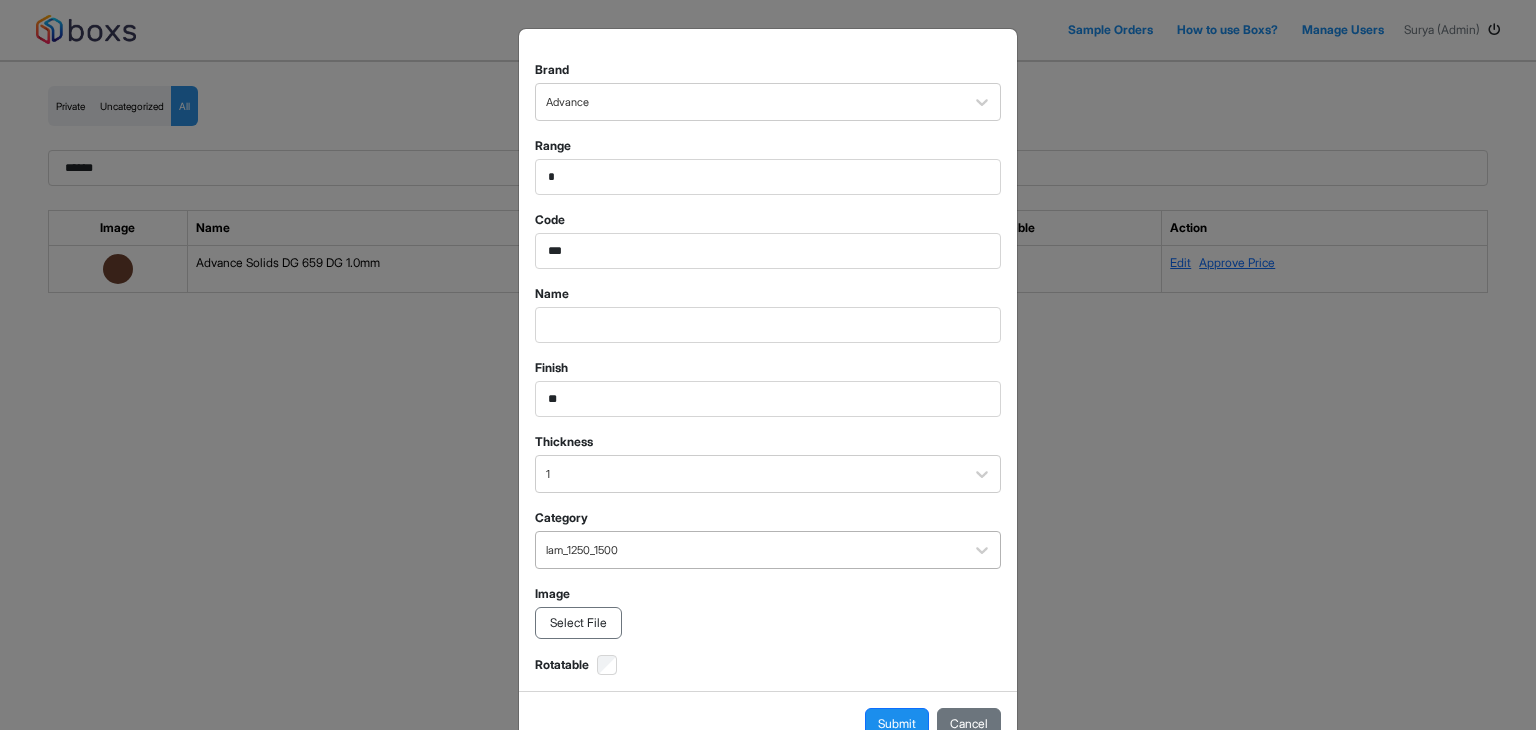 scroll, scrollTop: 52, scrollLeft: 0, axis: vertical 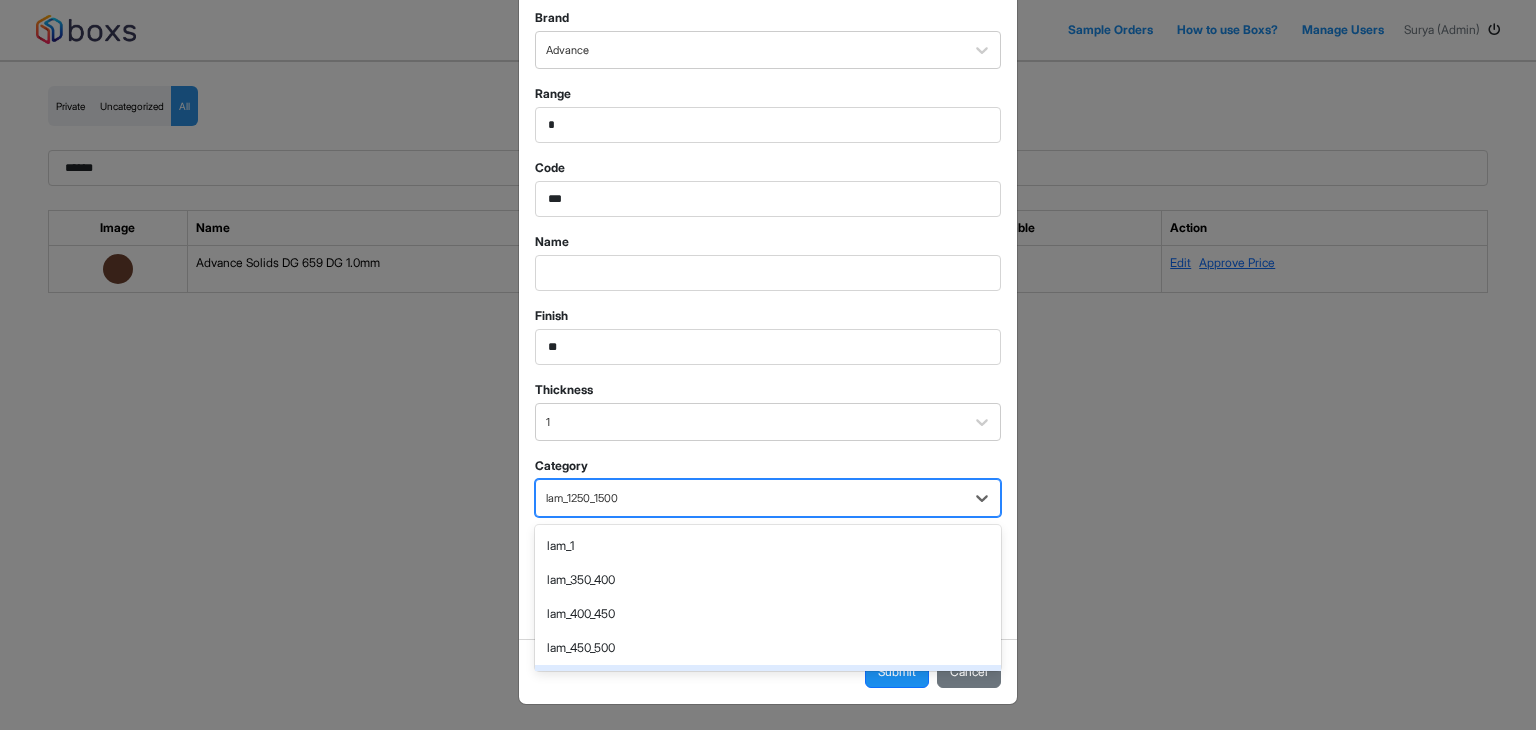 click on "22 results available. Use Up and Down to choose options, press Enter to select the currently focused option, press Escape to exit the menu, press Tab to select the option and exit the menu. lam_1250_1500 lam_1 lam_350_400 lam_400_450 lam_450_500 lam_500_550 lam_550_600 lam_600_650 lam_650_700 lam_700_750 lam_750_1000 lam_1000_1250 lam_1250_1500 lam_1500_1750 lam_1750_2000 lam_2000_2500 lam_2500_3500 lam_3500_4500 lam_4500_plus lam_4500_5500 lam_5500_6500 lam_6500_7500 lam_7500_8500" at bounding box center [768, 498] 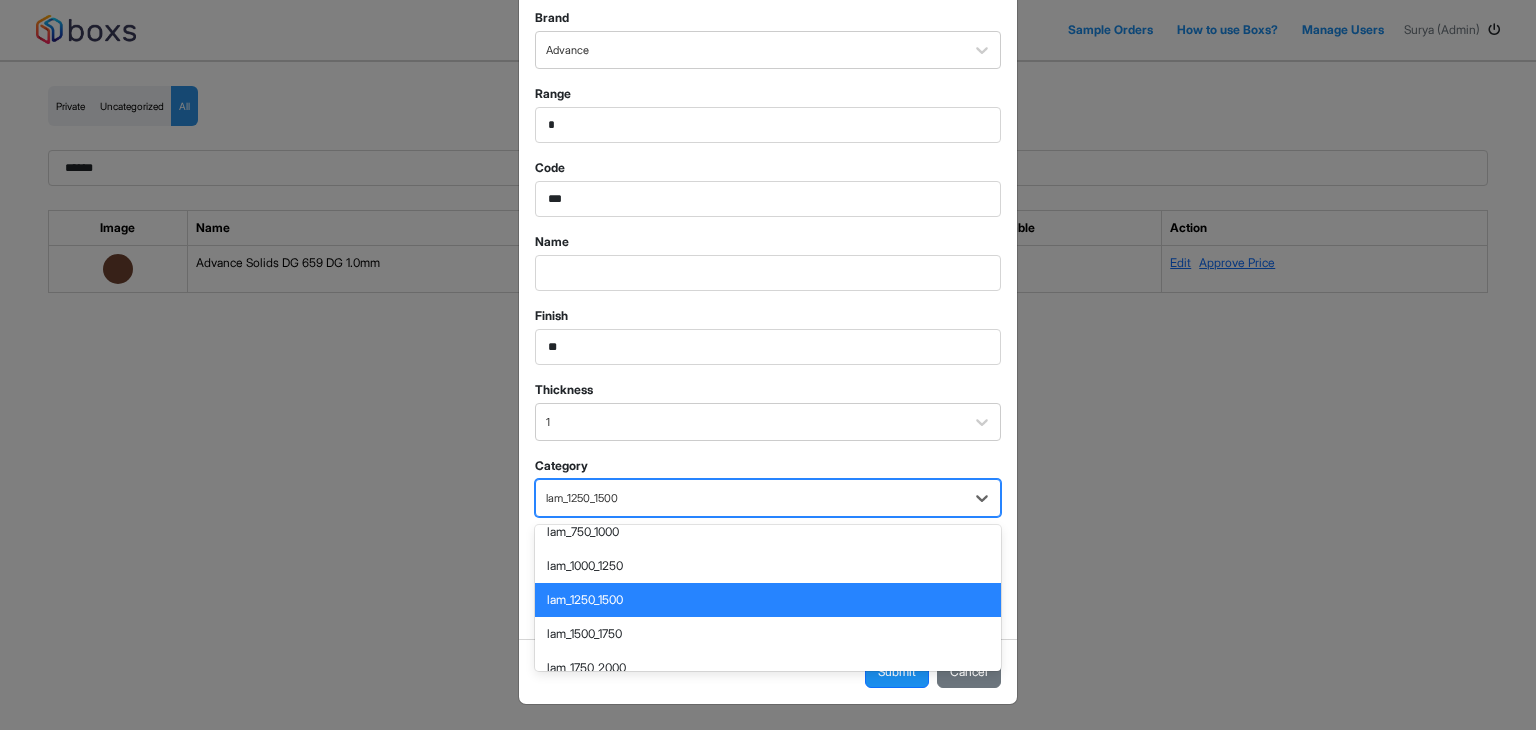 scroll, scrollTop: 323, scrollLeft: 0, axis: vertical 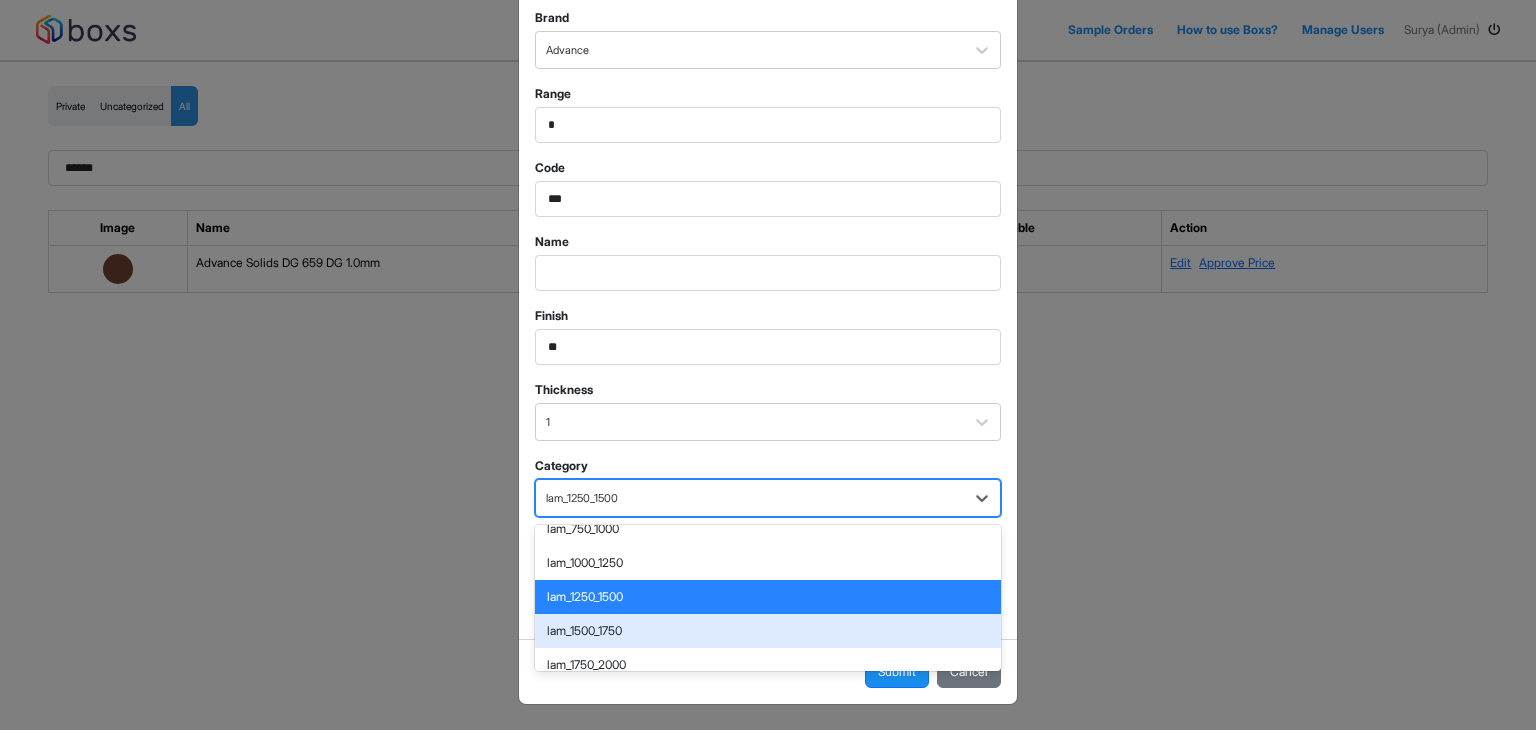 click on "lam_1500_1750" at bounding box center [768, 631] 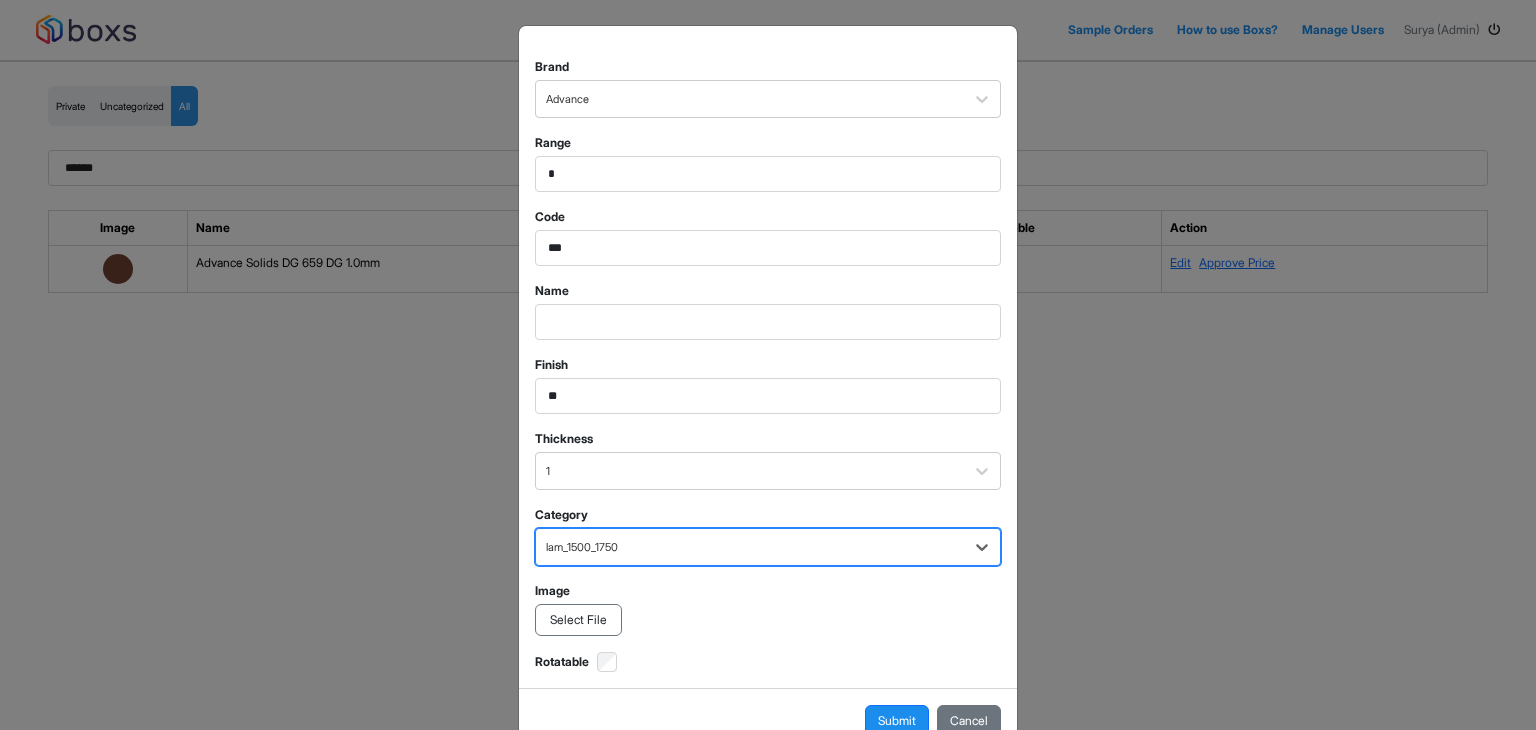 scroll, scrollTop: 0, scrollLeft: 0, axis: both 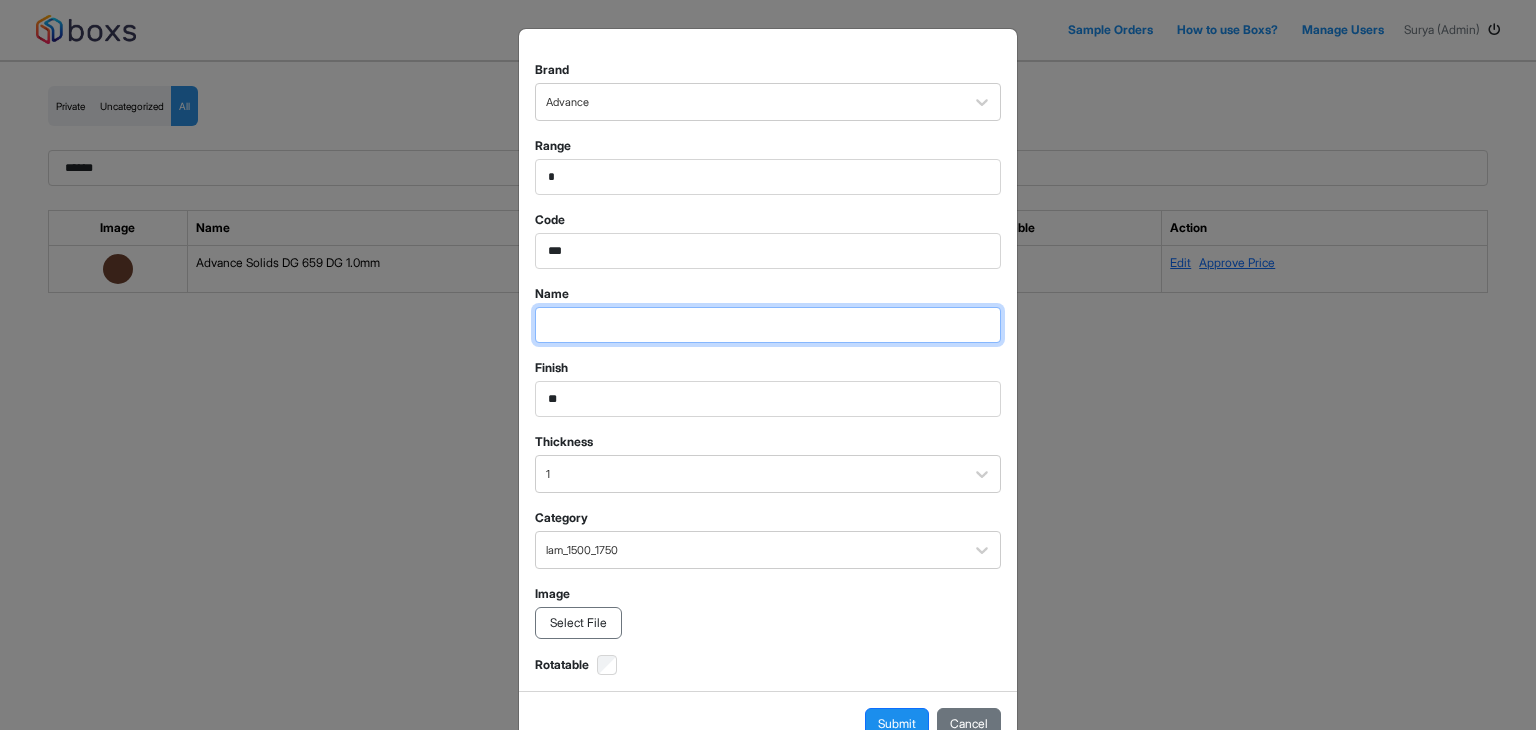 click at bounding box center [768, 177] 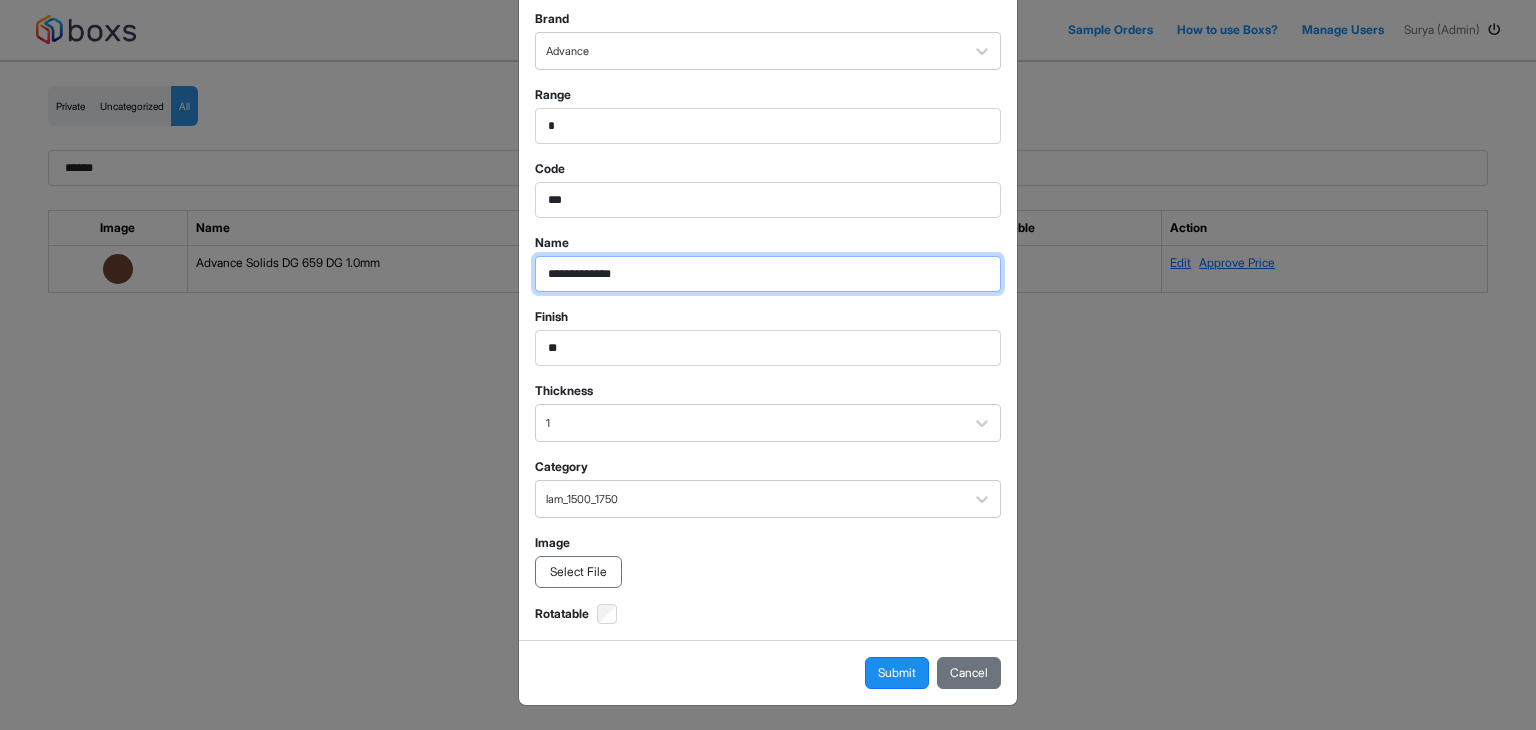 scroll, scrollTop: 52, scrollLeft: 0, axis: vertical 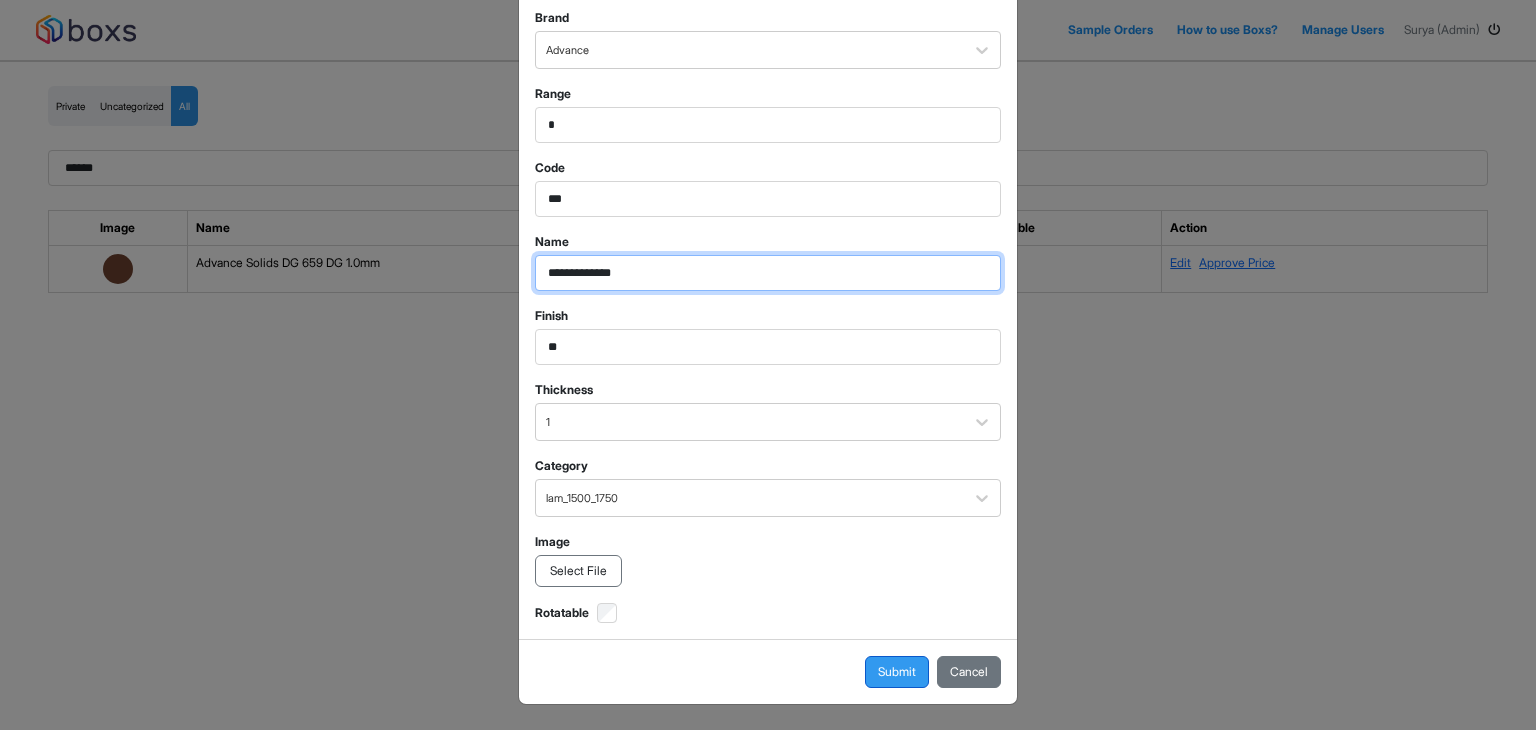 type on "**********" 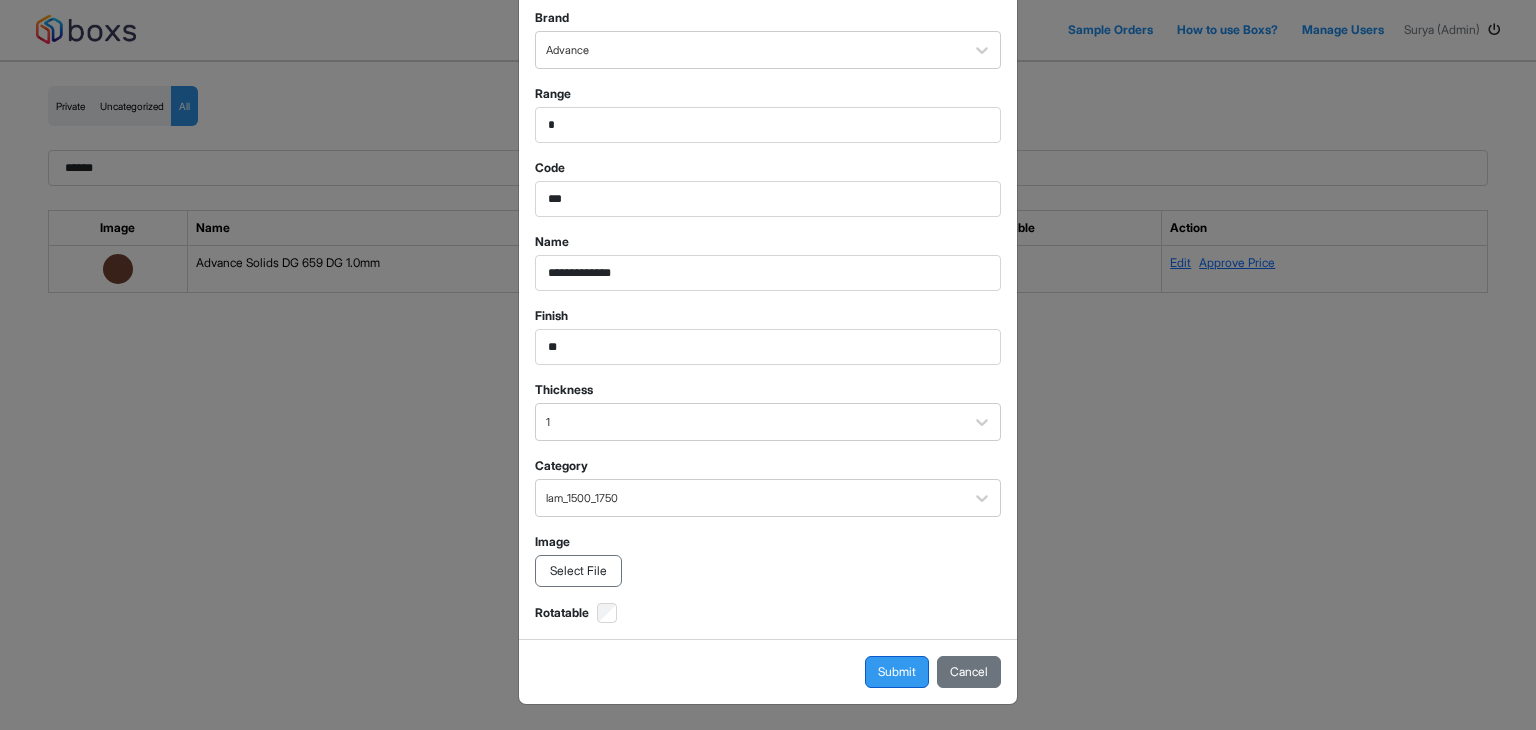 click on "Submit" at bounding box center (897, 672) 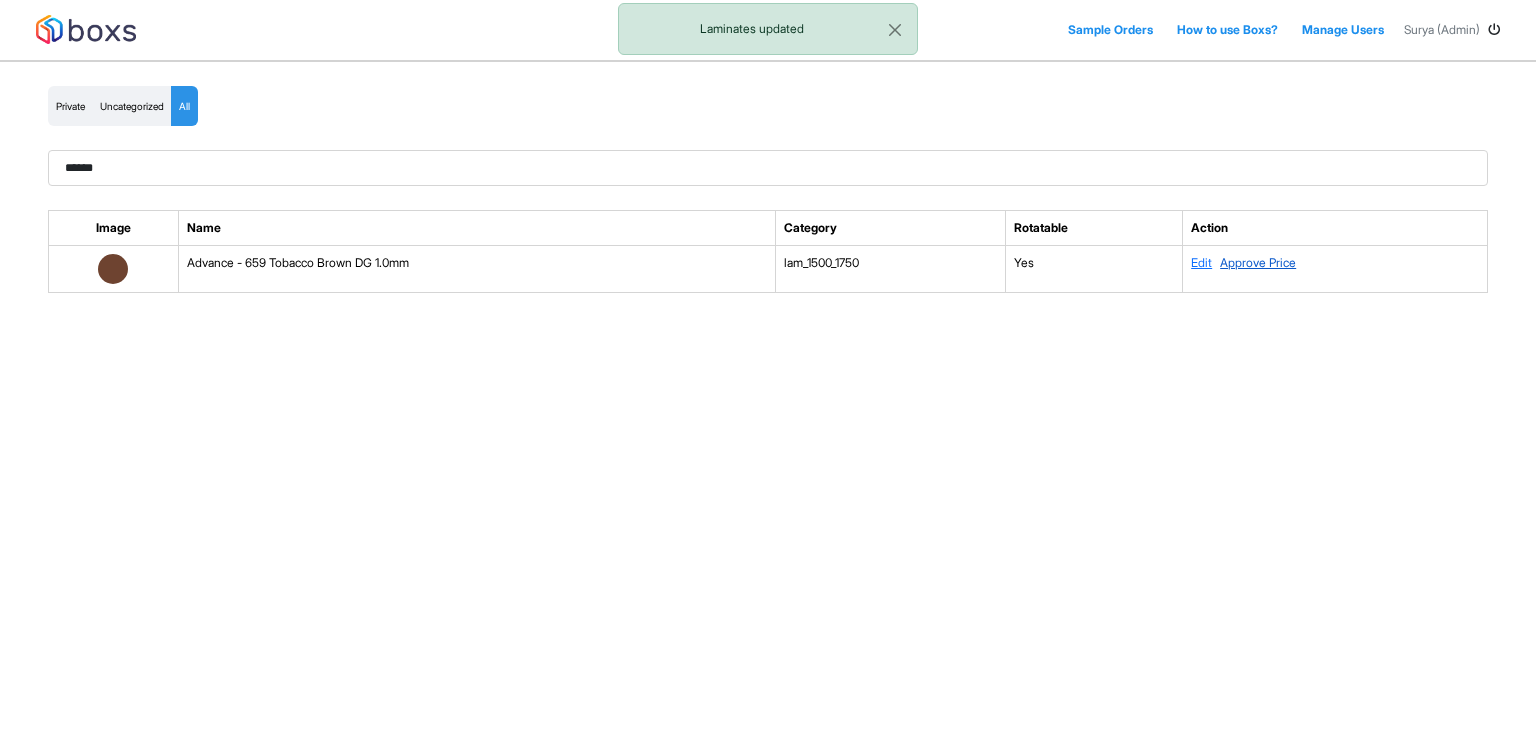 click on "Approve Price" at bounding box center [1258, 262] 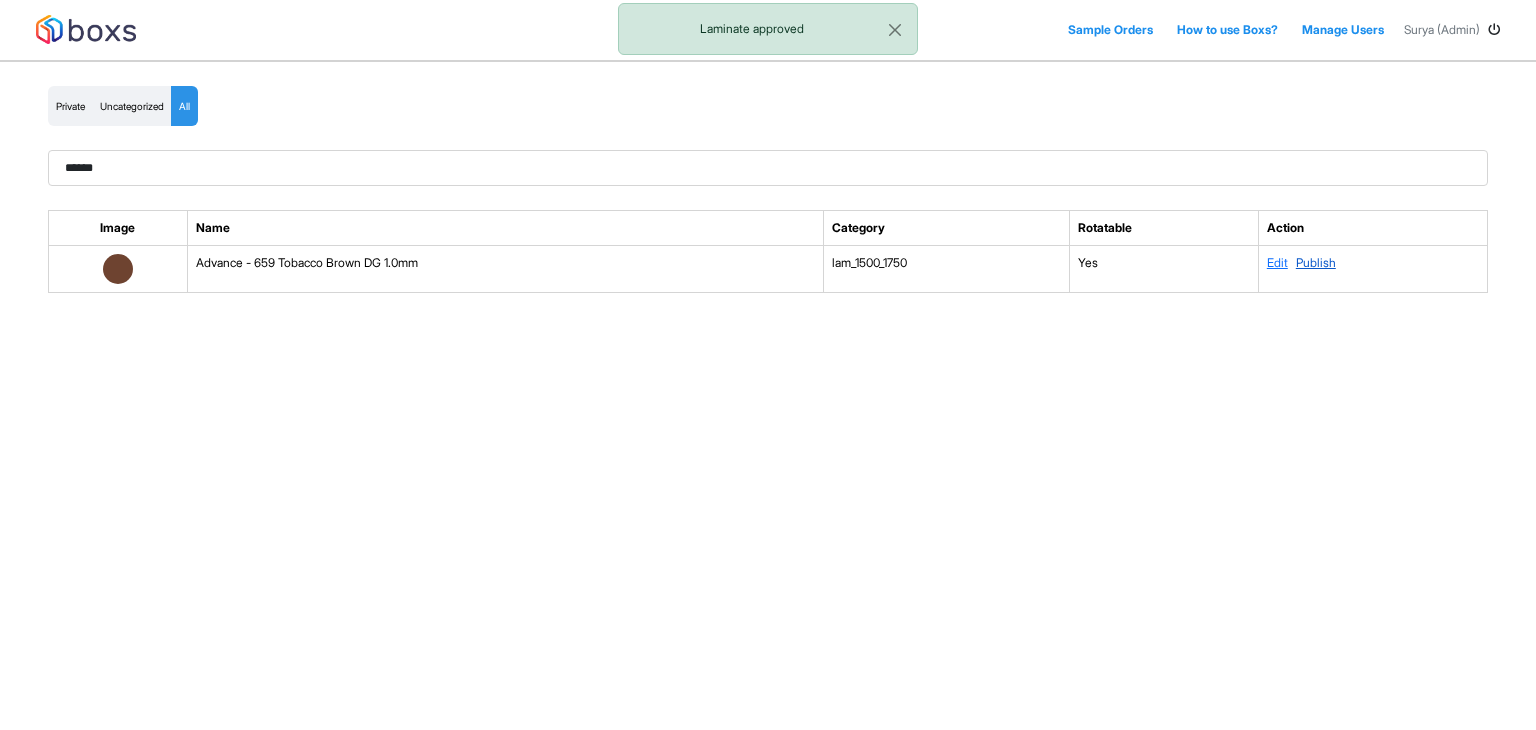 click on "Publish" at bounding box center (1316, 262) 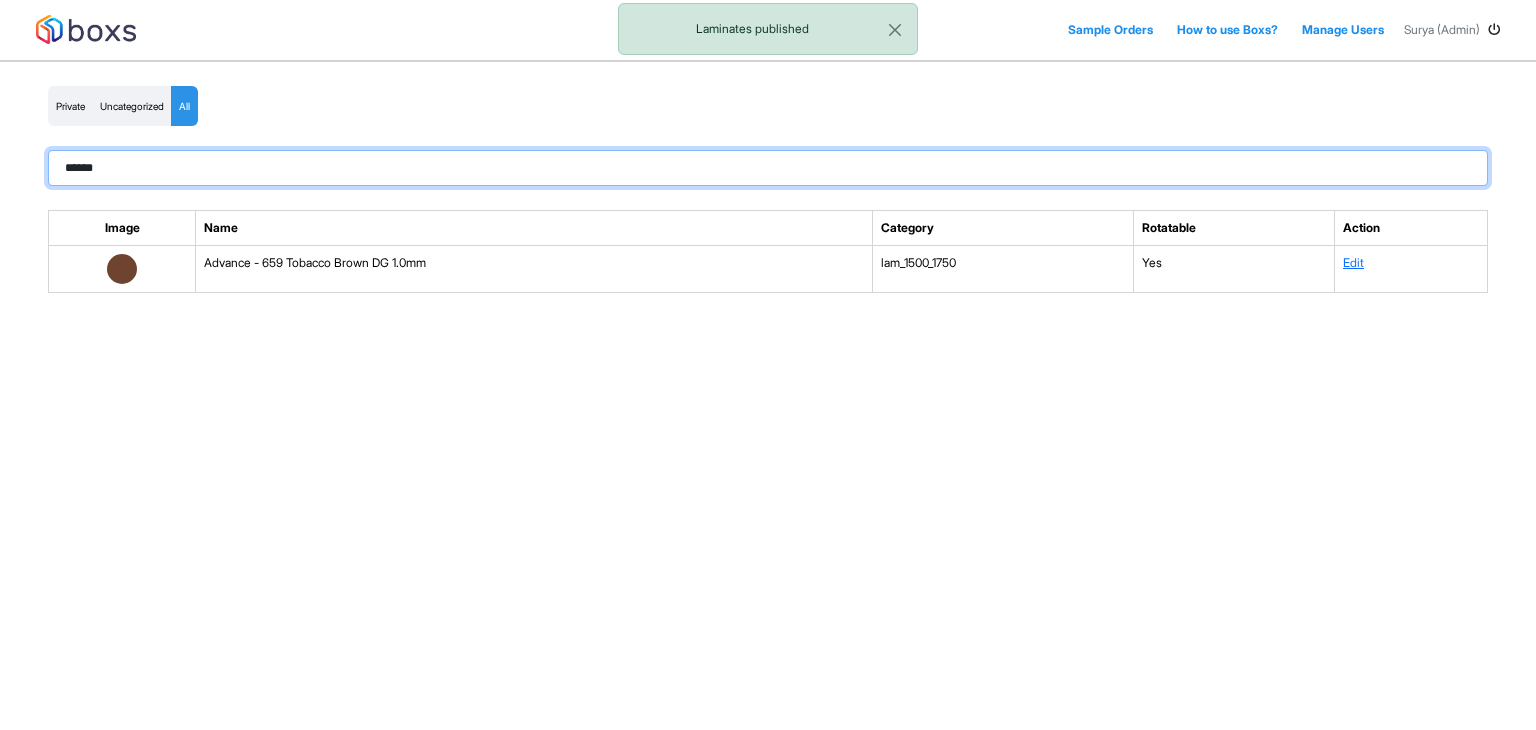 click on "******" at bounding box center (768, 168) 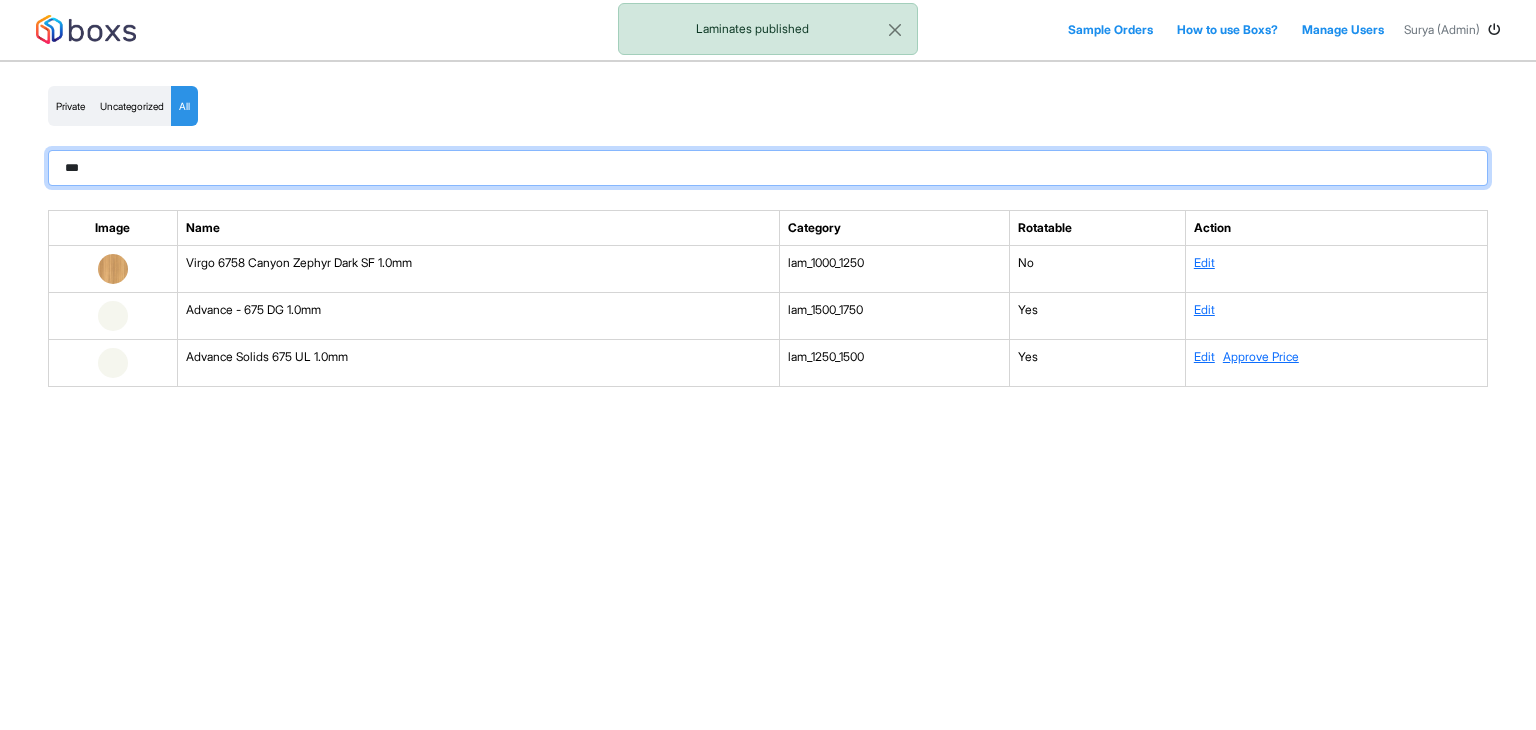 type on "***" 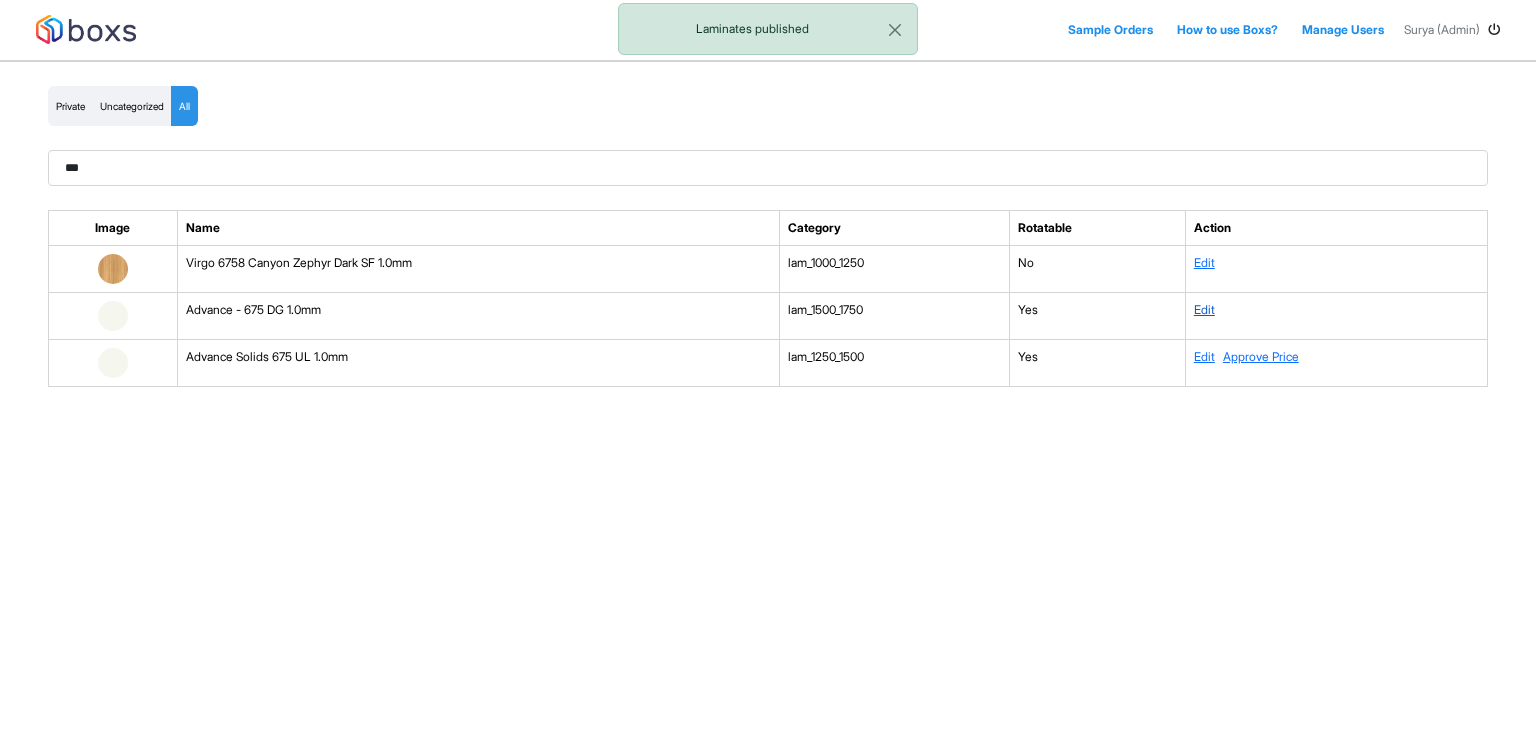 click on "Edit" at bounding box center (1204, 309) 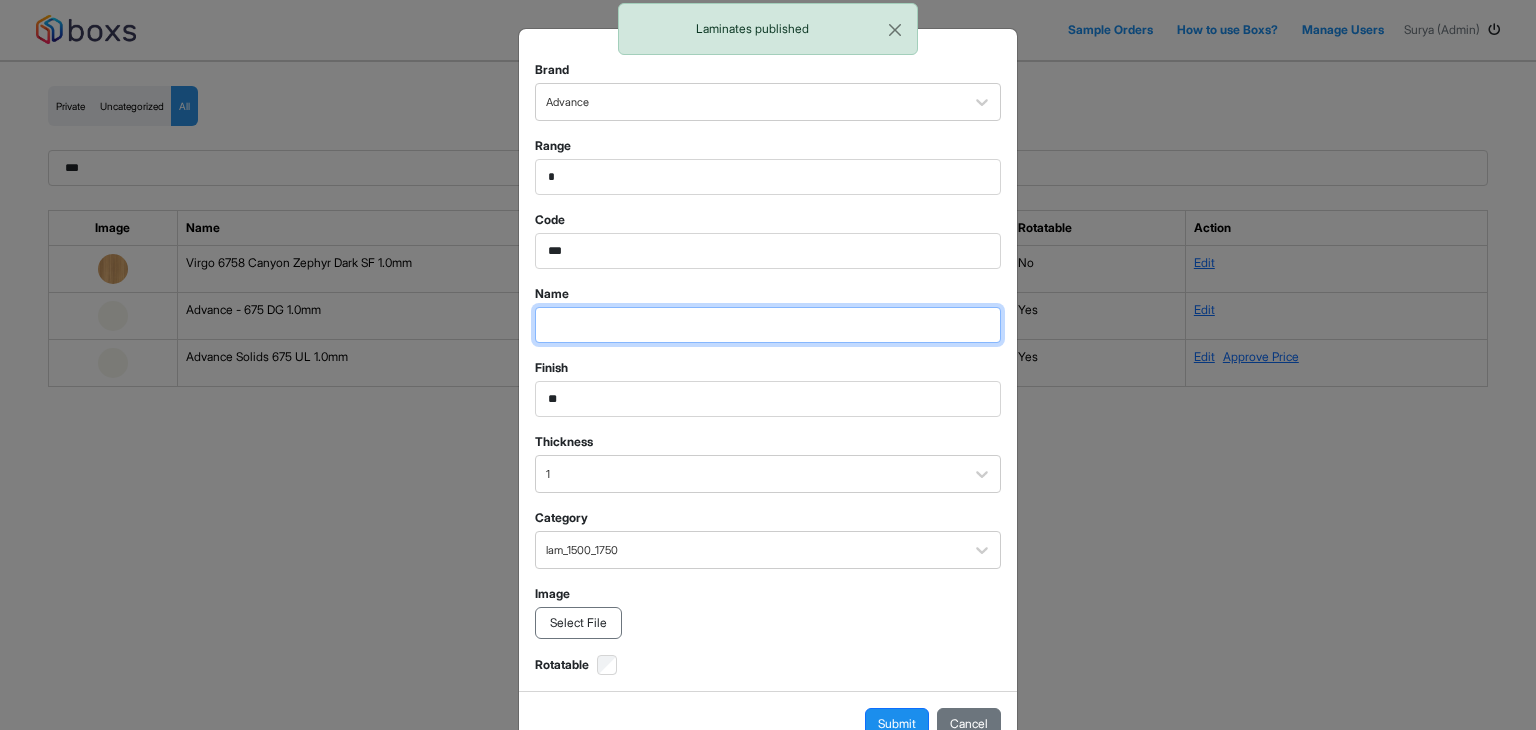 click at bounding box center (768, 177) 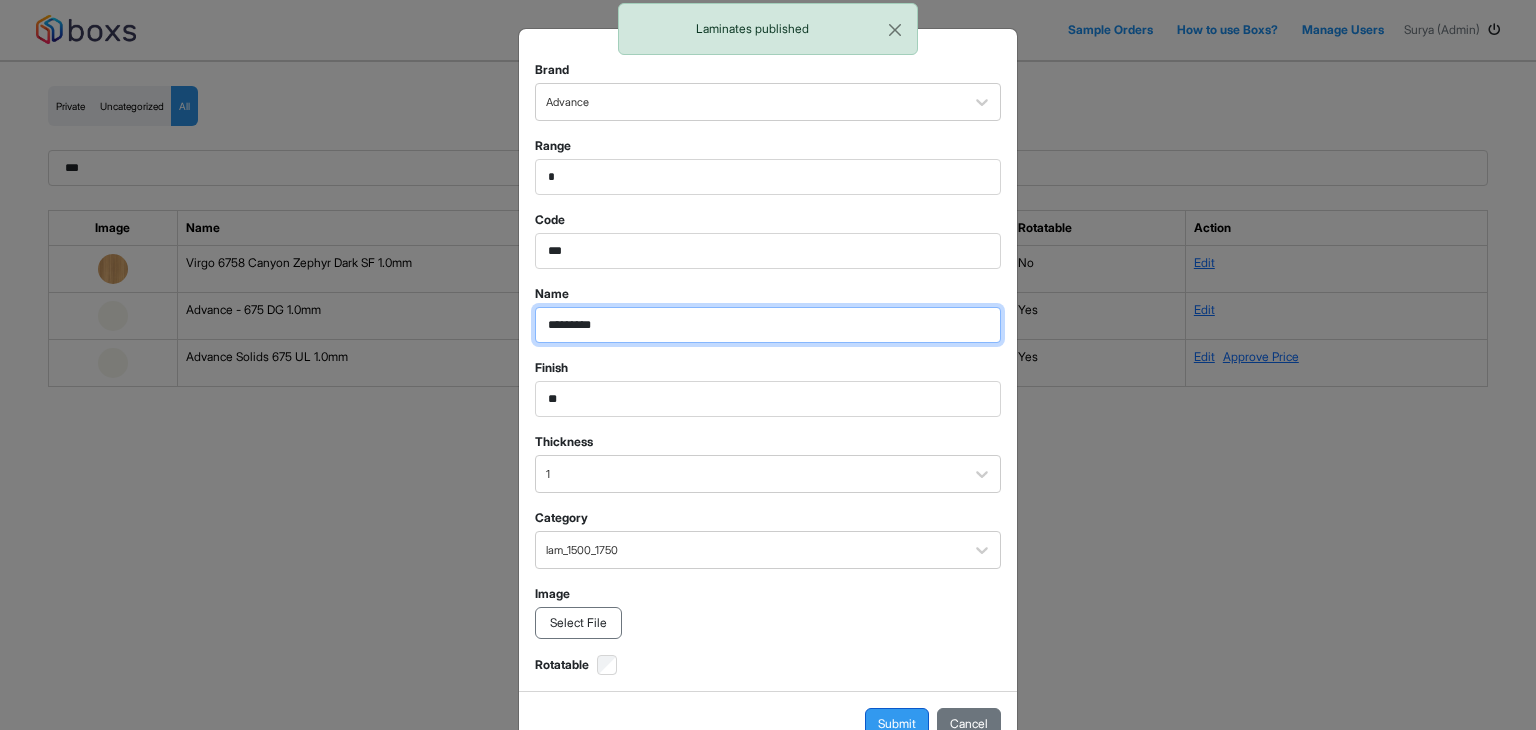 type on "*********" 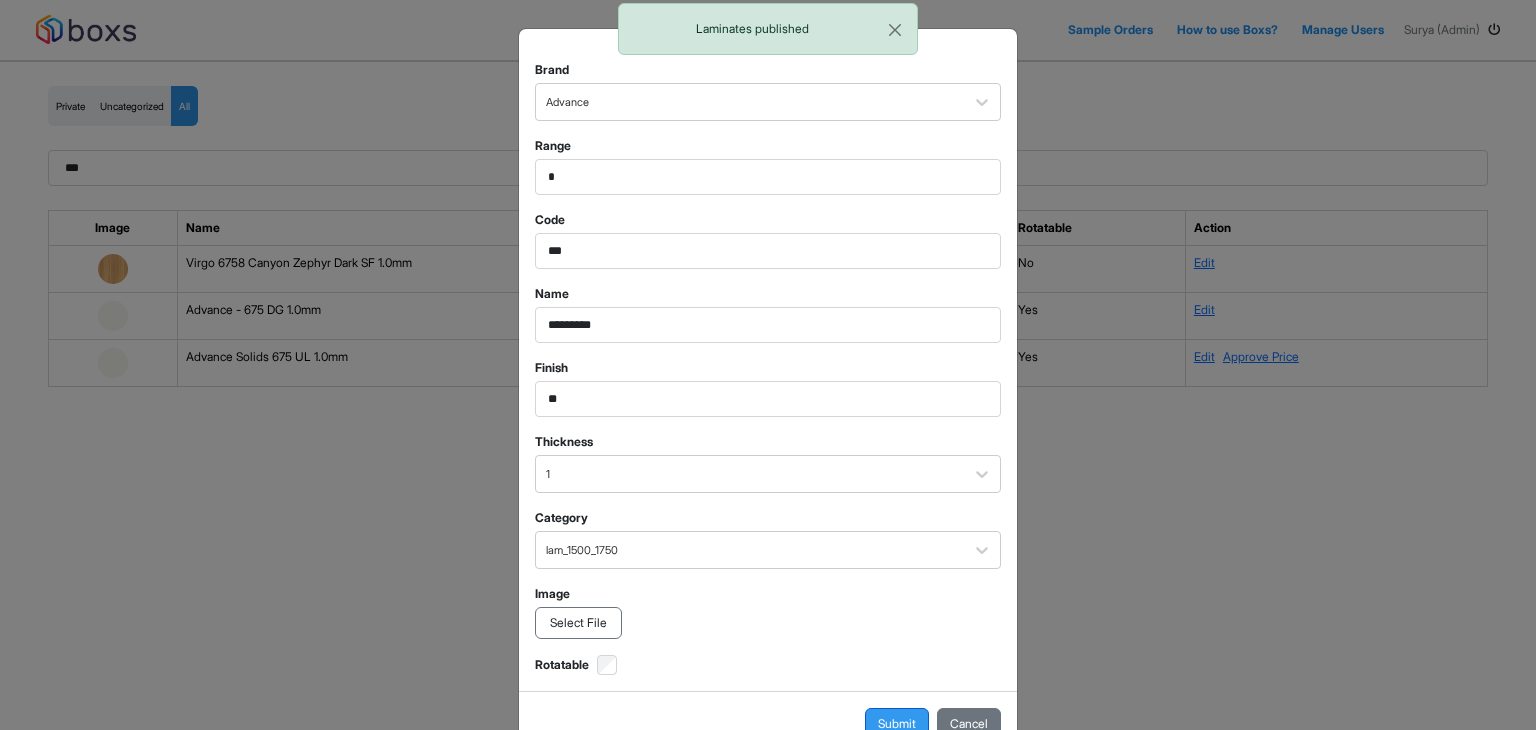 click on "Submit" at bounding box center (897, 724) 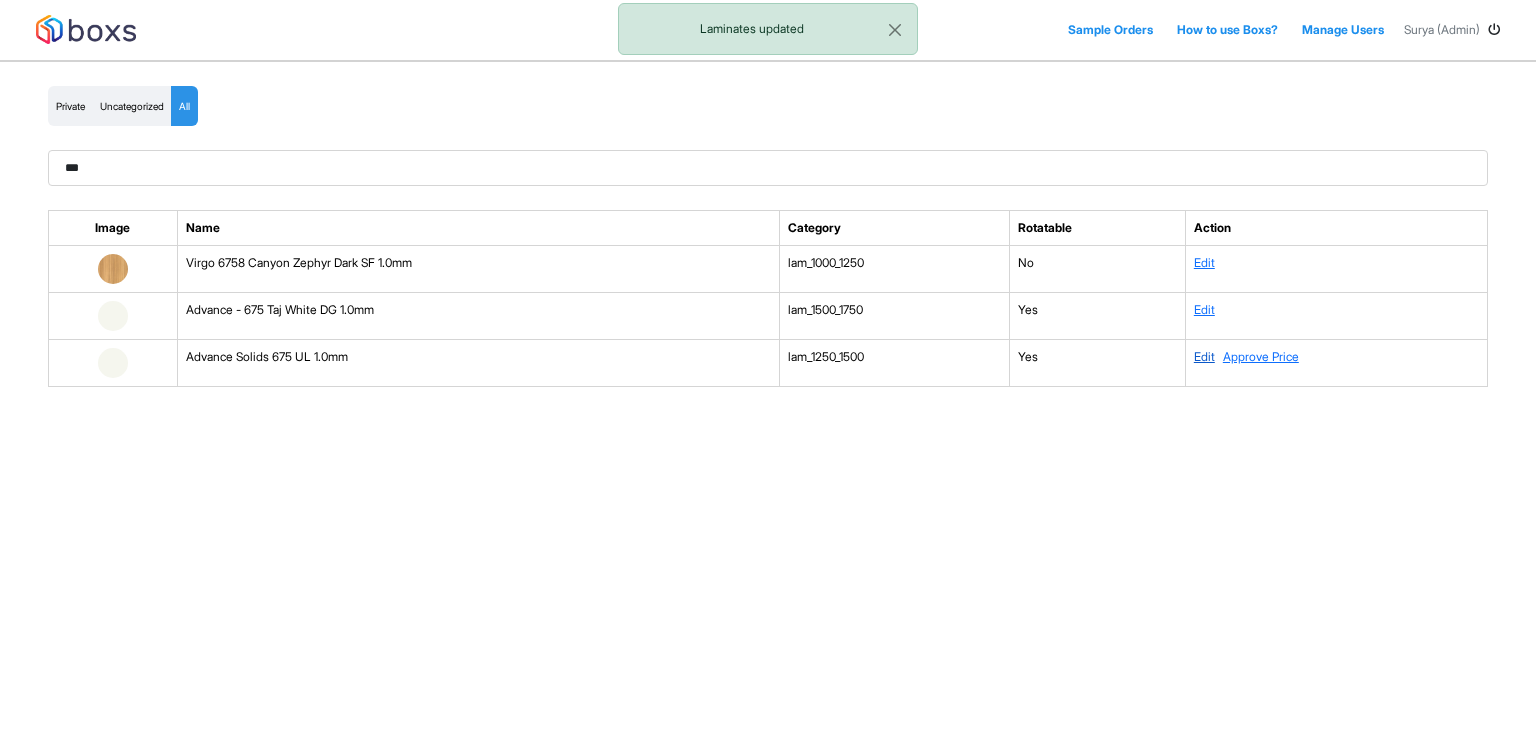 click on "Edit" at bounding box center (1204, 356) 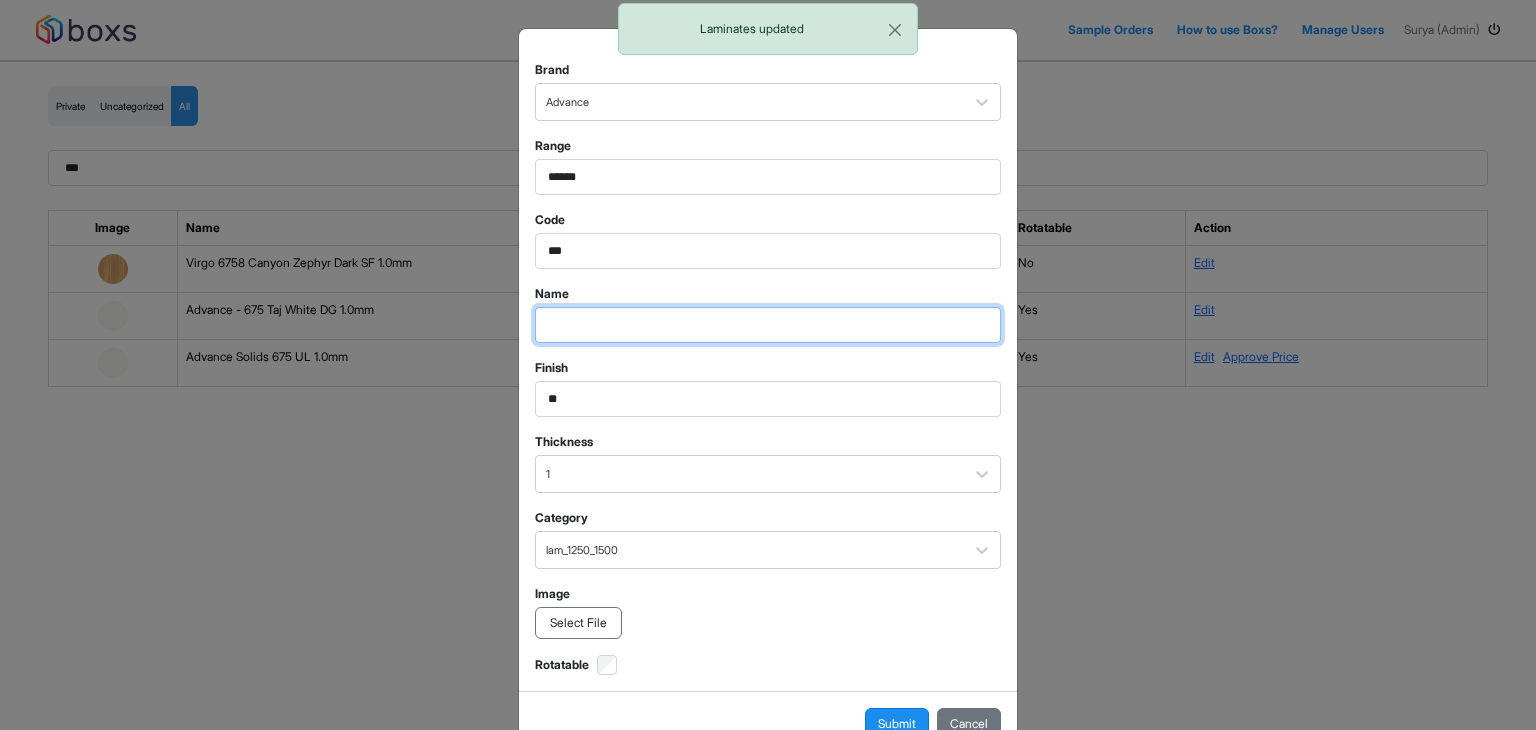 click at bounding box center (768, 177) 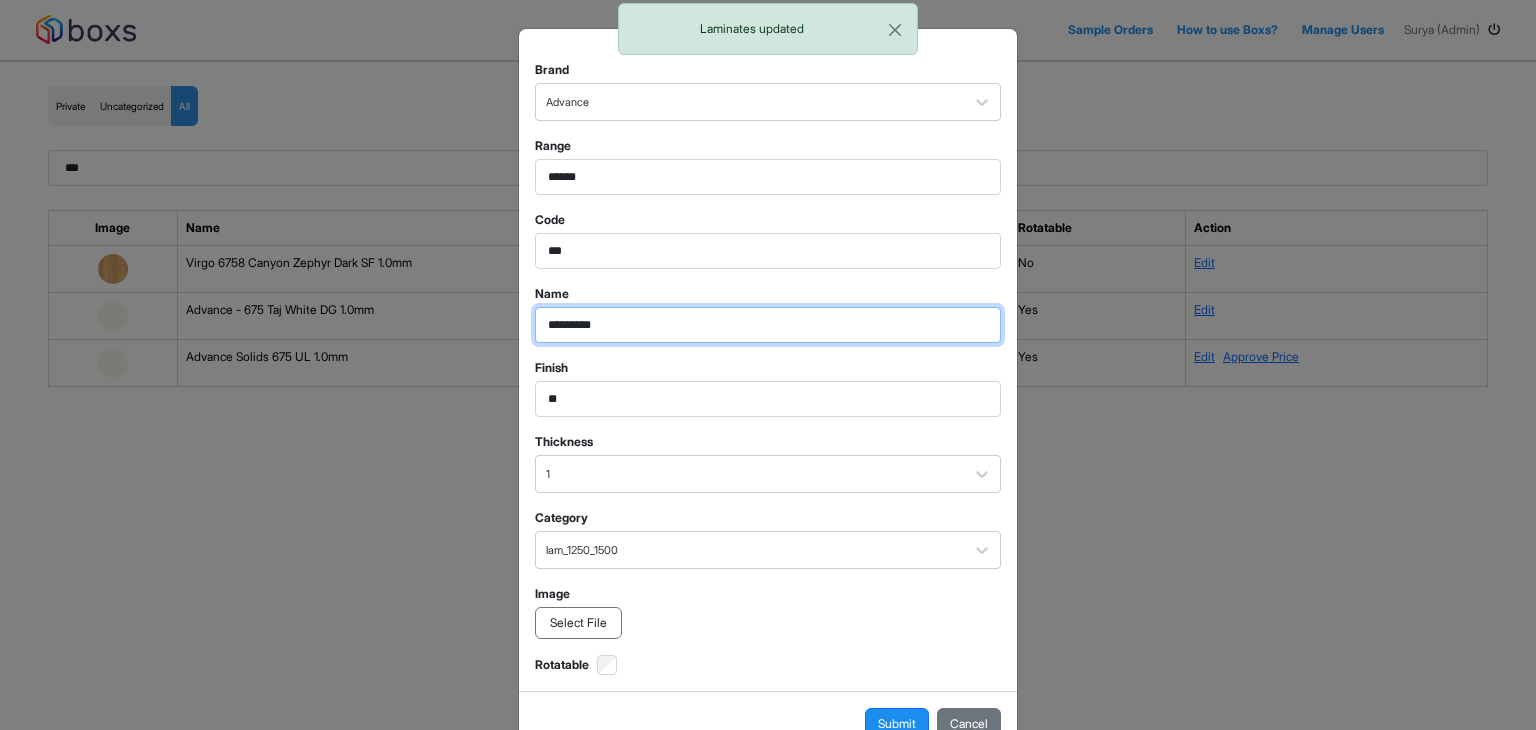 type on "*********" 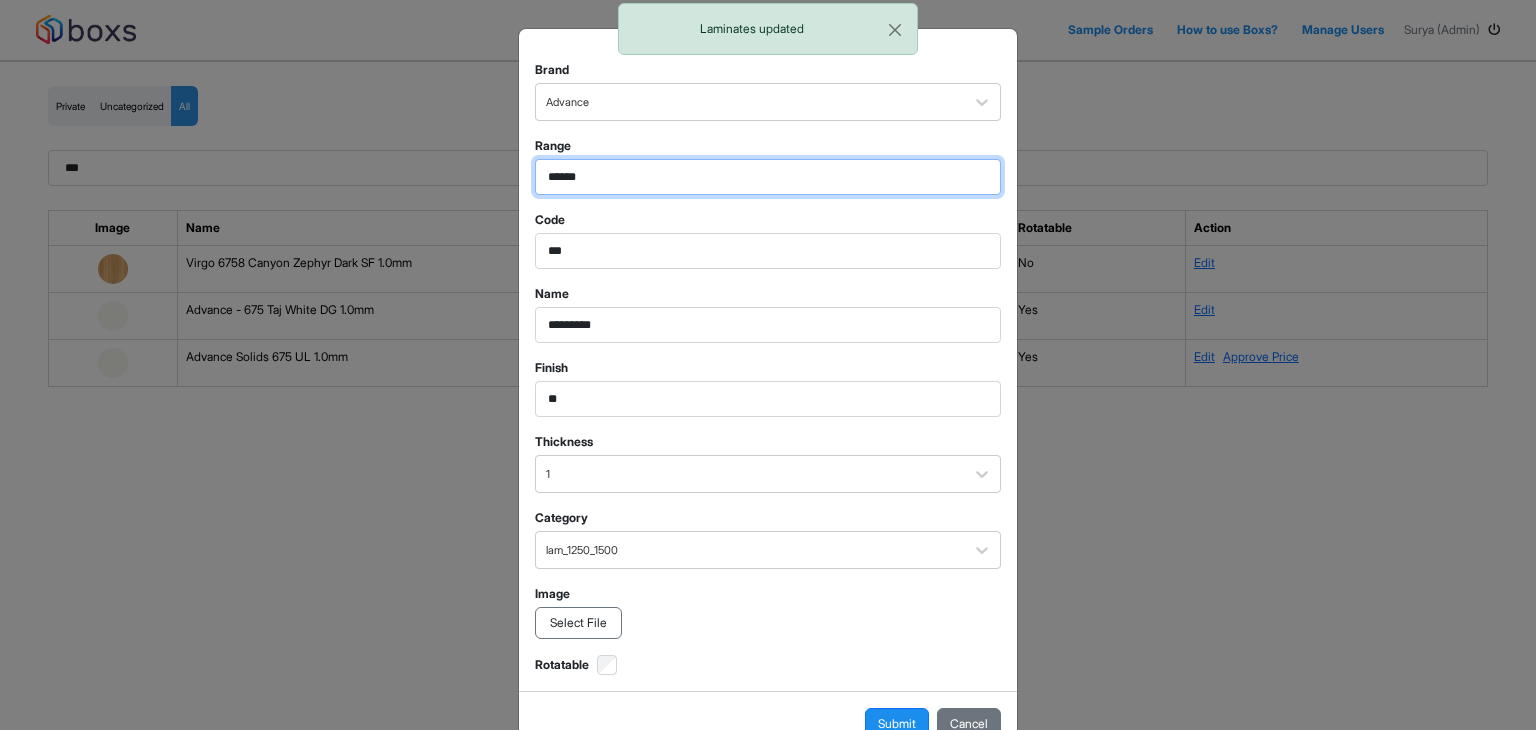 click on "******" at bounding box center [768, 177] 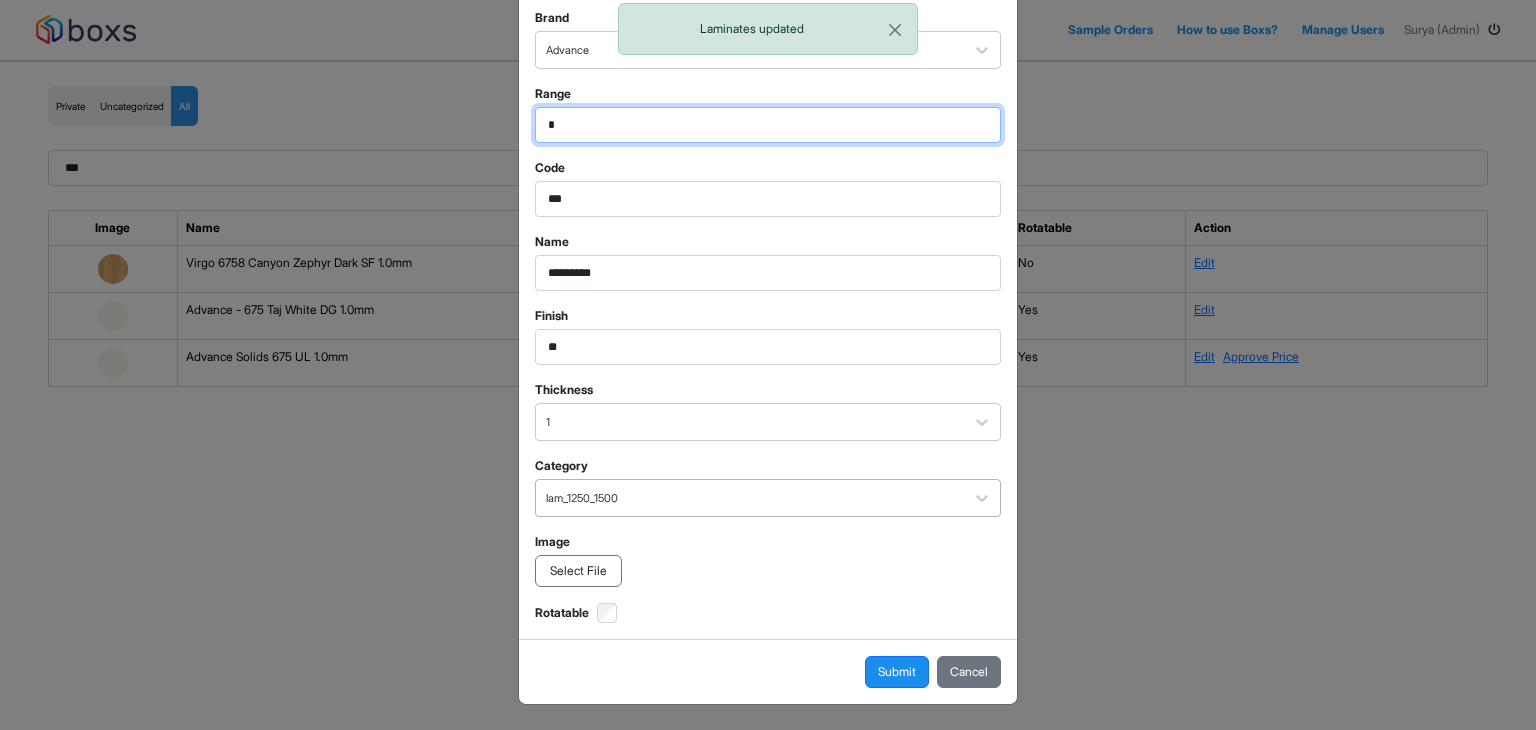 type on "*" 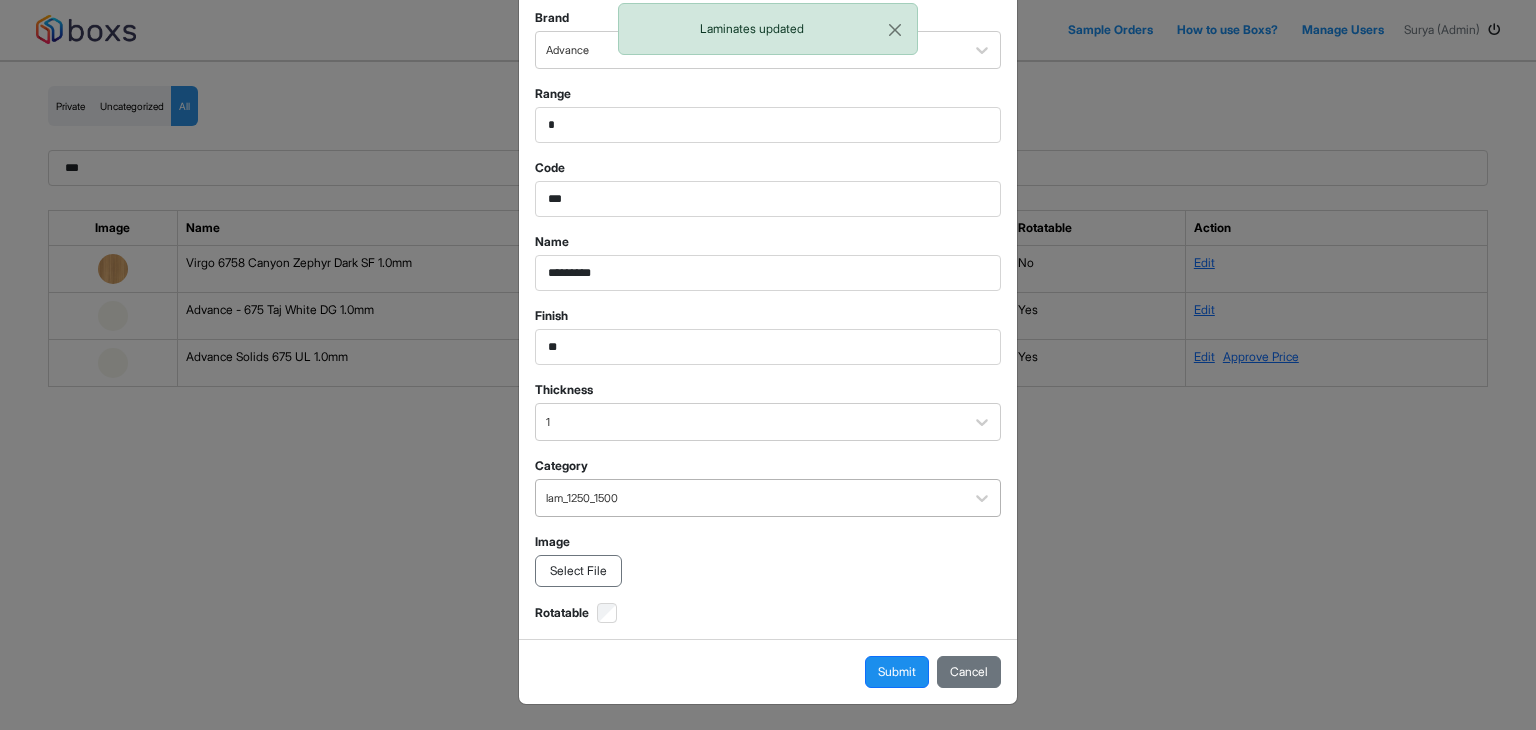 click at bounding box center [750, 498] 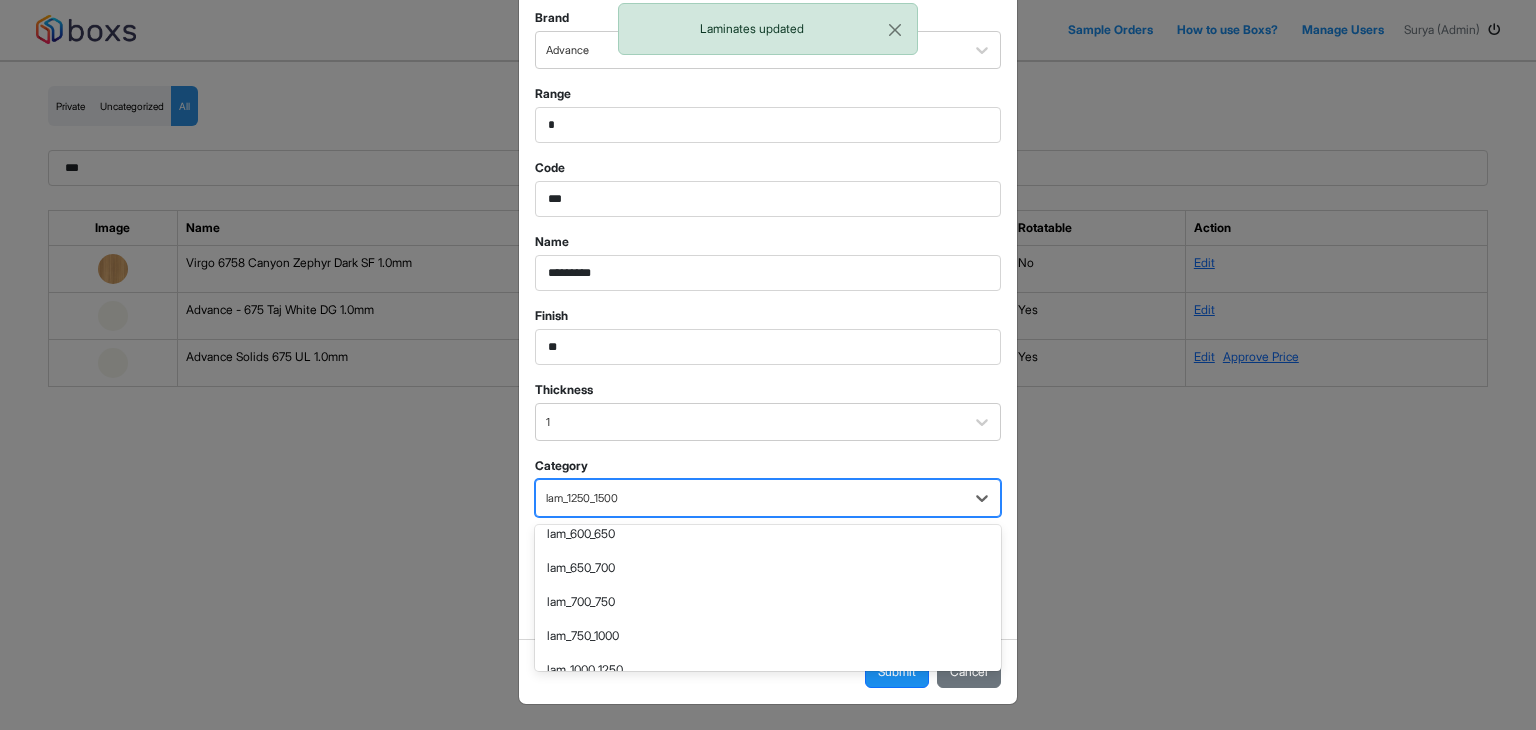 scroll, scrollTop: 223, scrollLeft: 0, axis: vertical 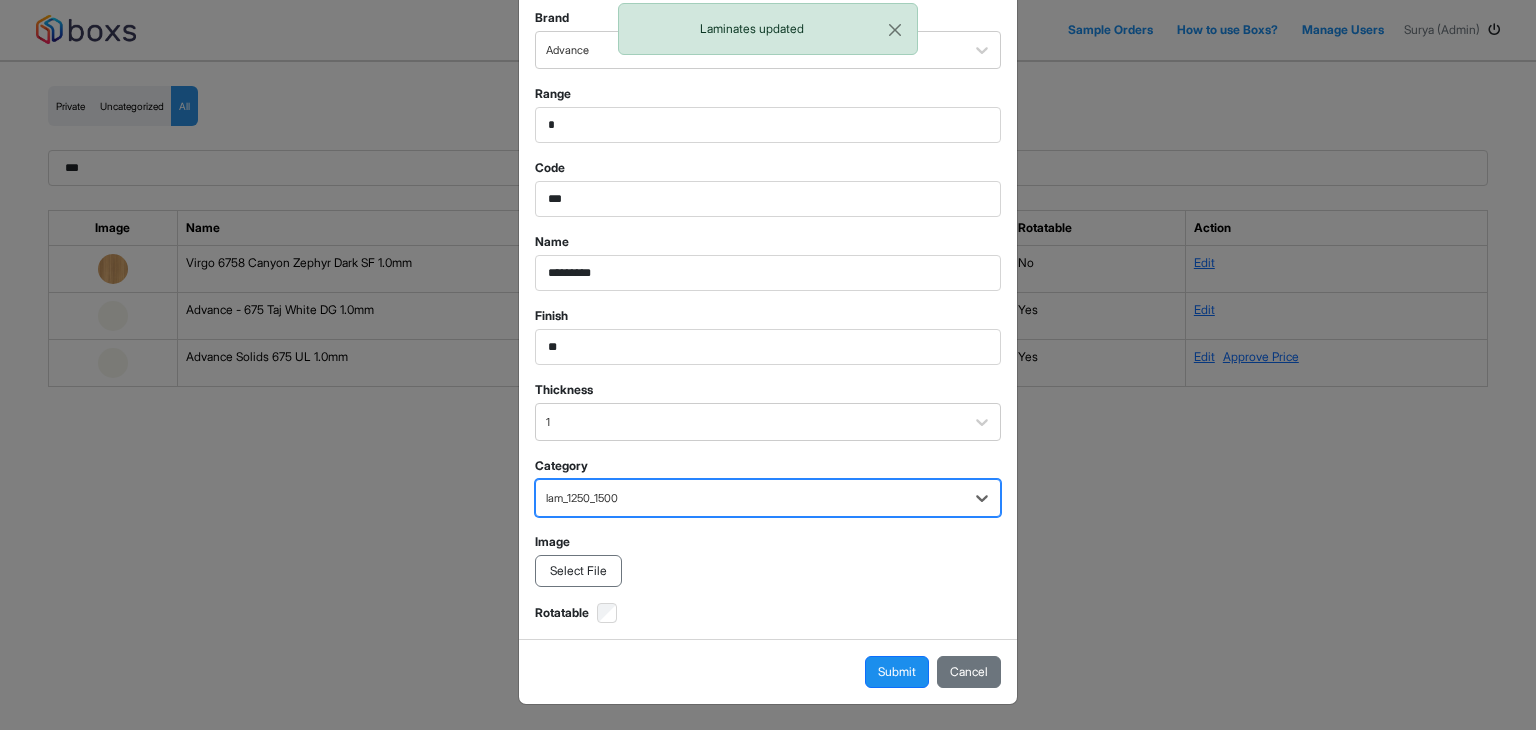 click on "lam_1250_1500" at bounding box center [750, 498] 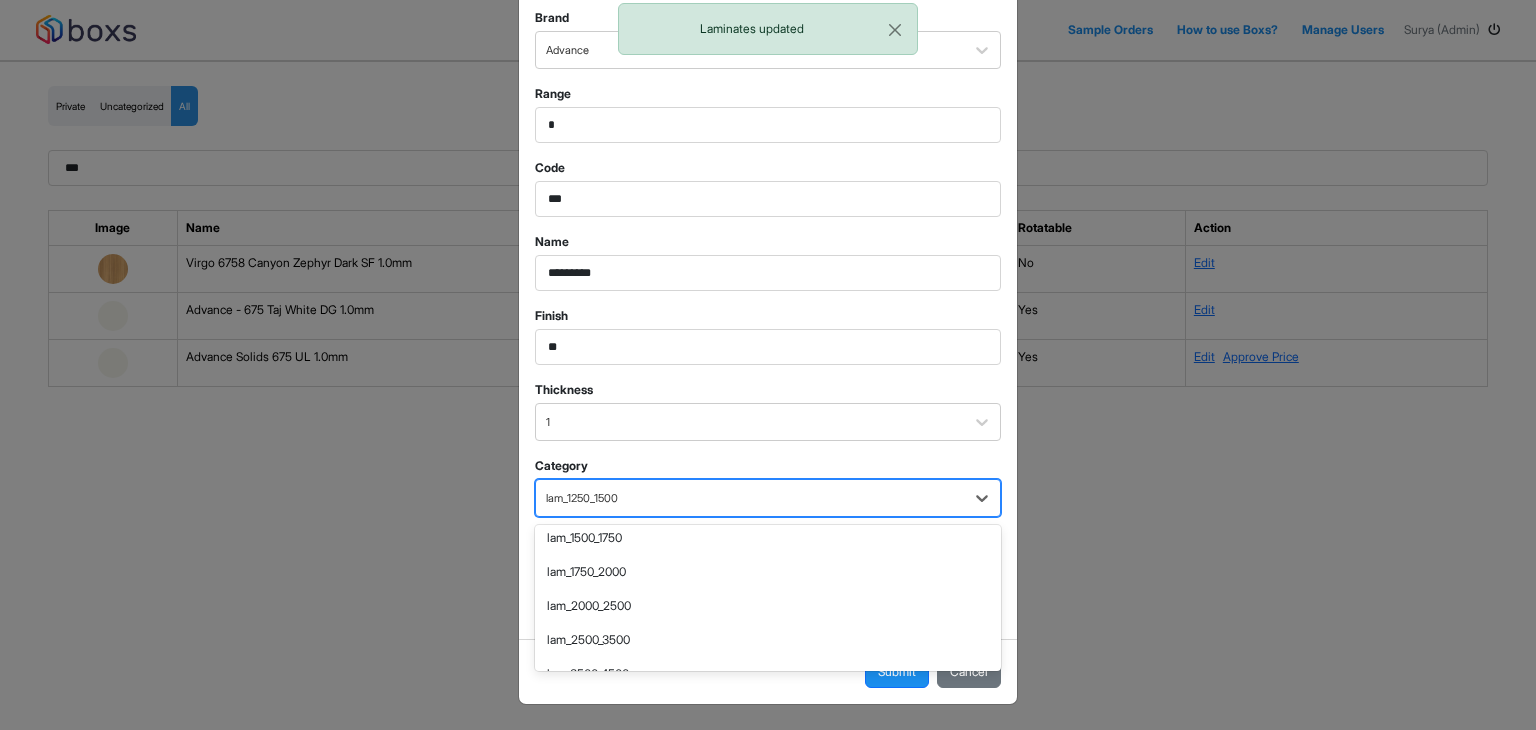 scroll, scrollTop: 423, scrollLeft: 0, axis: vertical 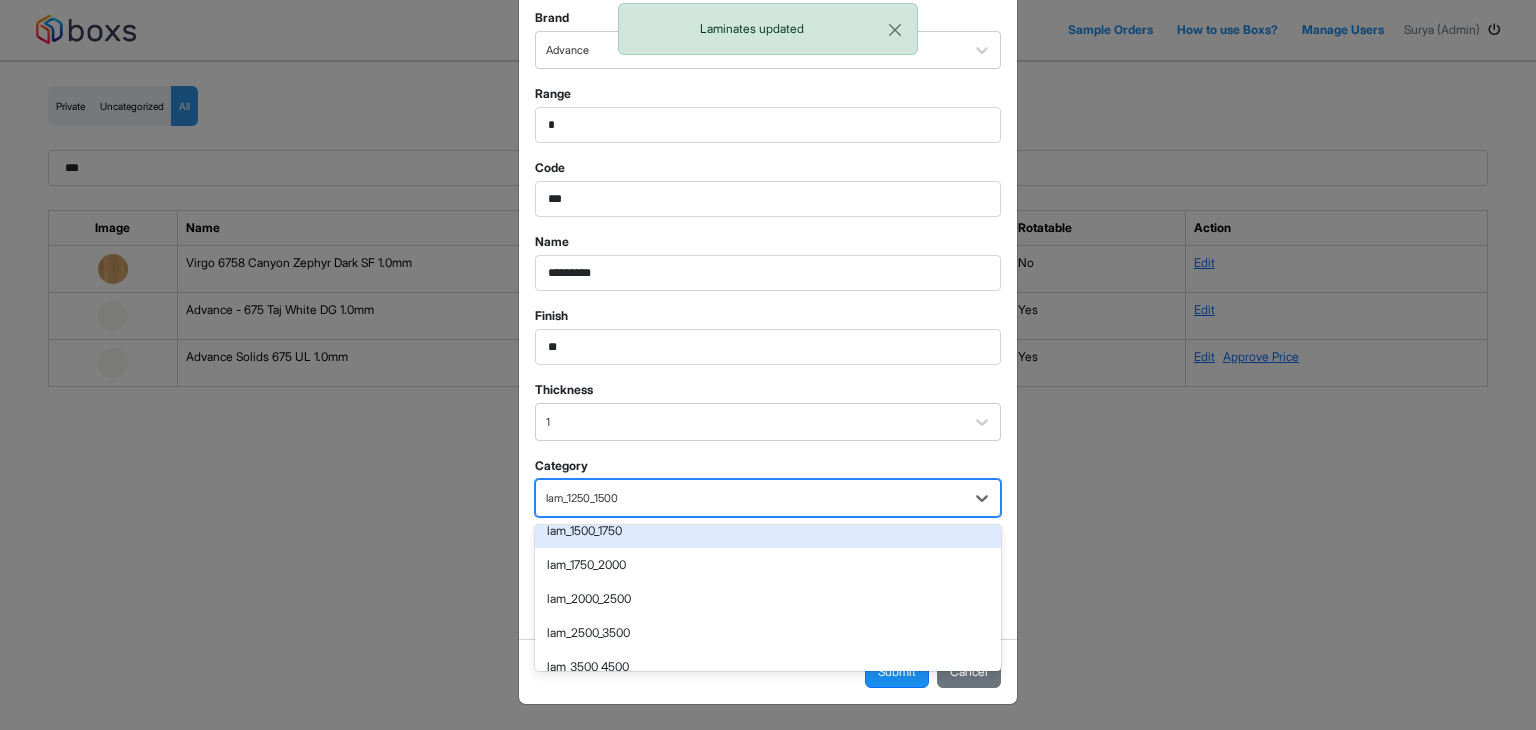 click on "lam_1500_1750" at bounding box center [768, 531] 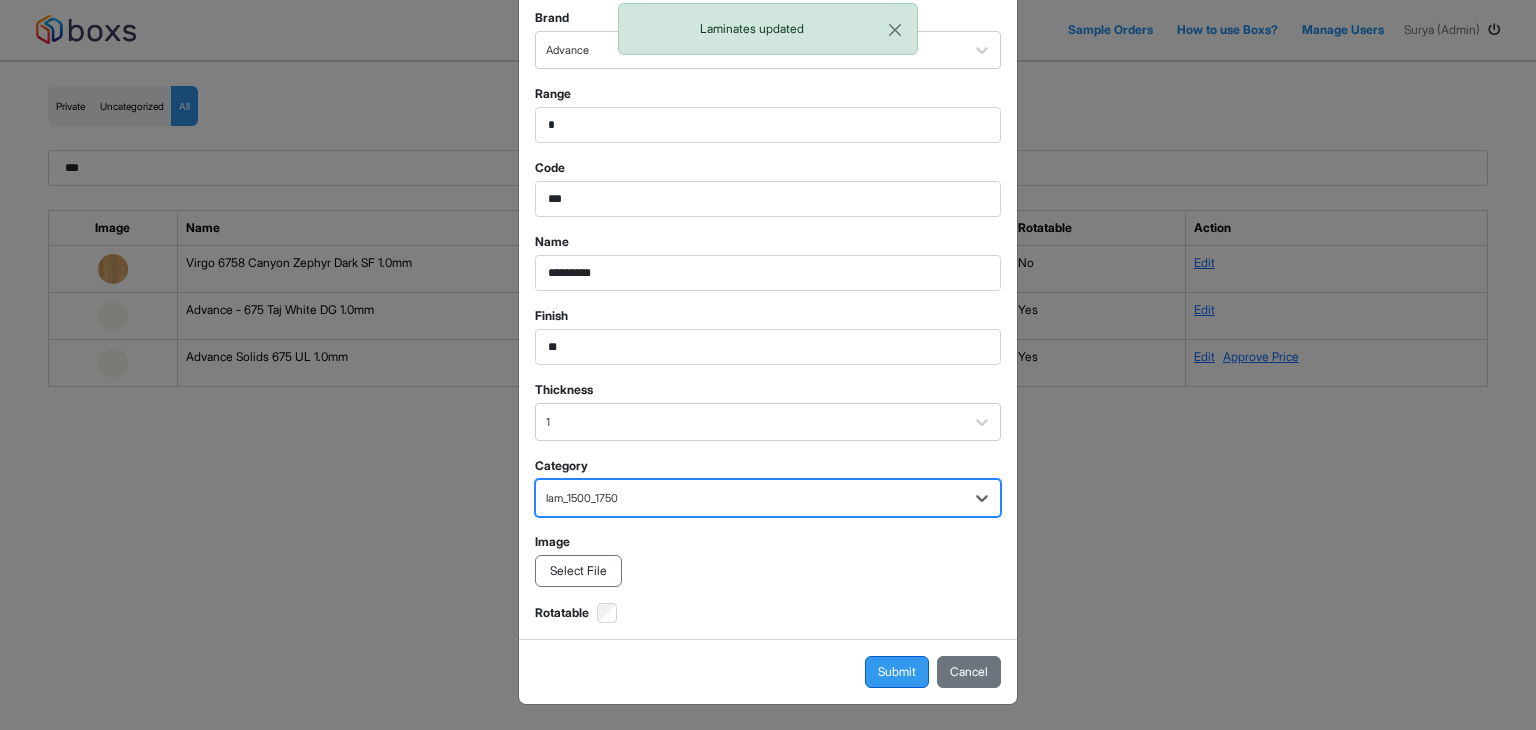 click on "Submit" at bounding box center (897, 672) 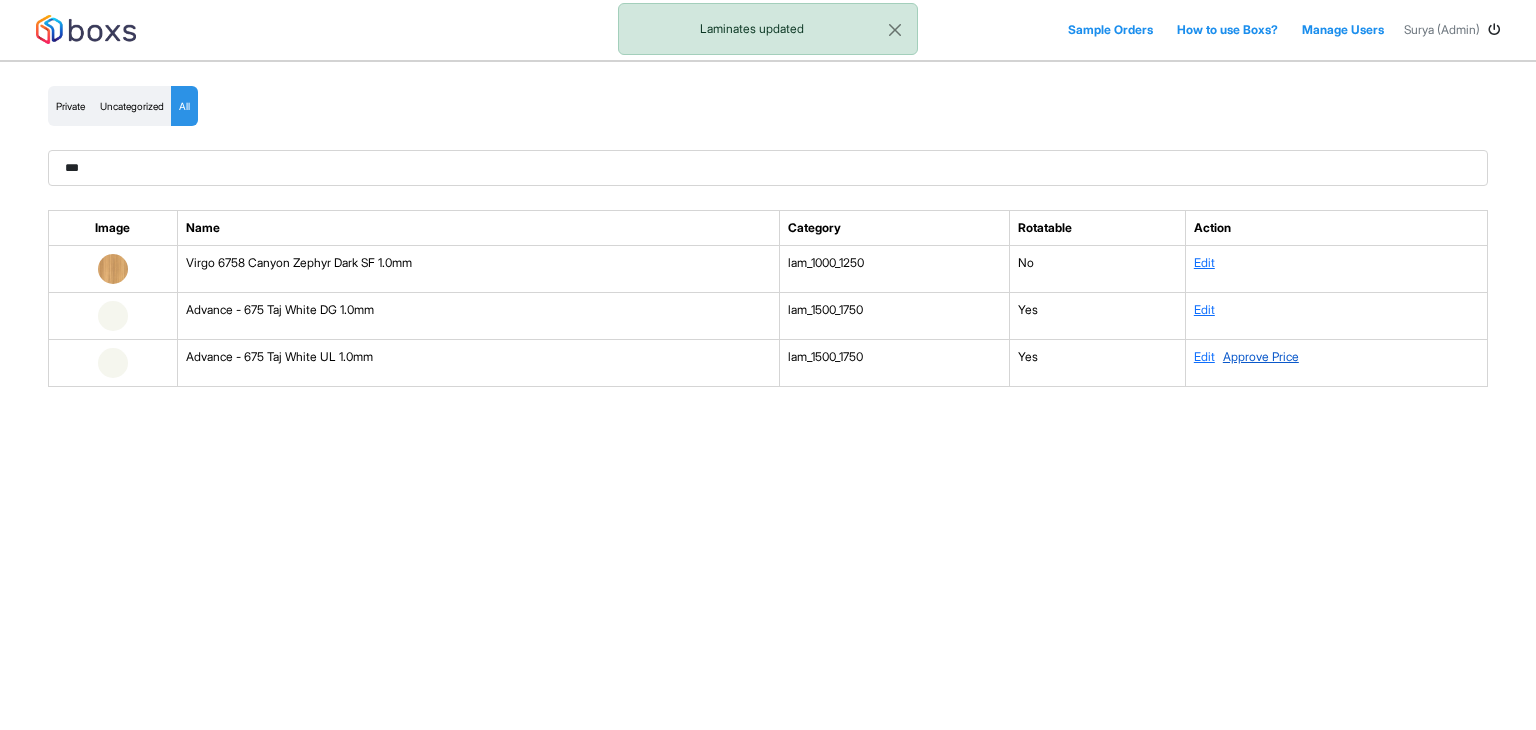 click on "Approve Price" at bounding box center [1261, 356] 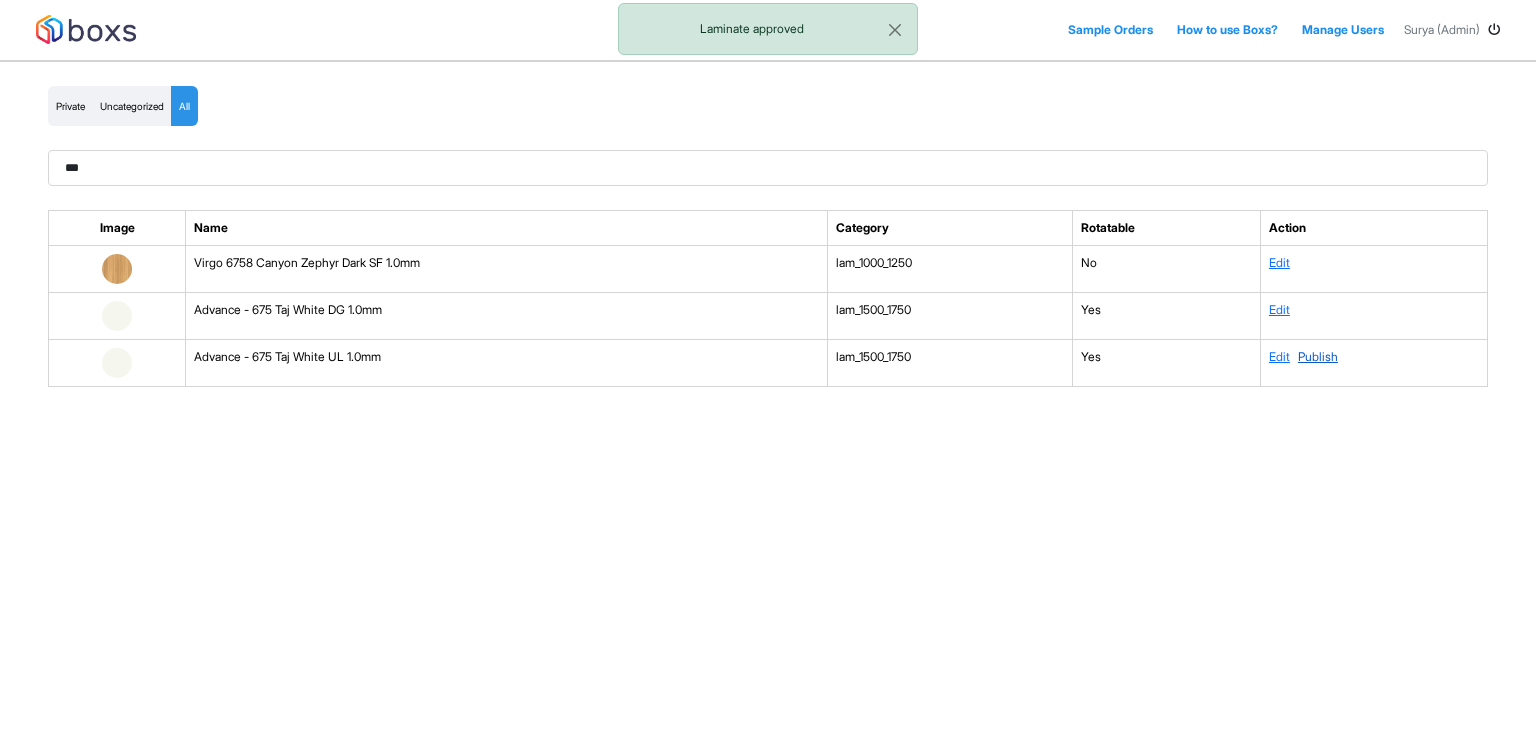 click on "Publish" at bounding box center (1318, 356) 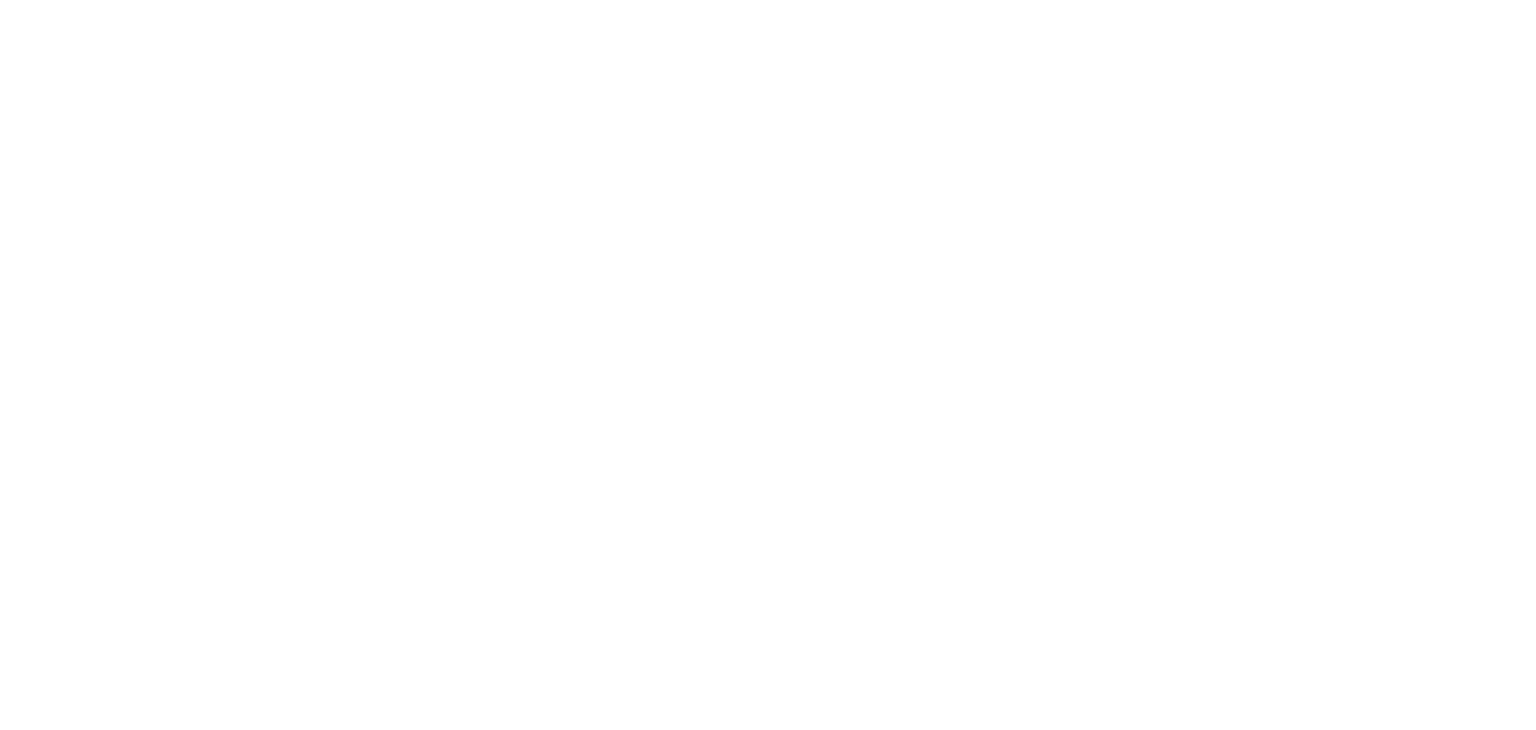 scroll, scrollTop: 0, scrollLeft: 0, axis: both 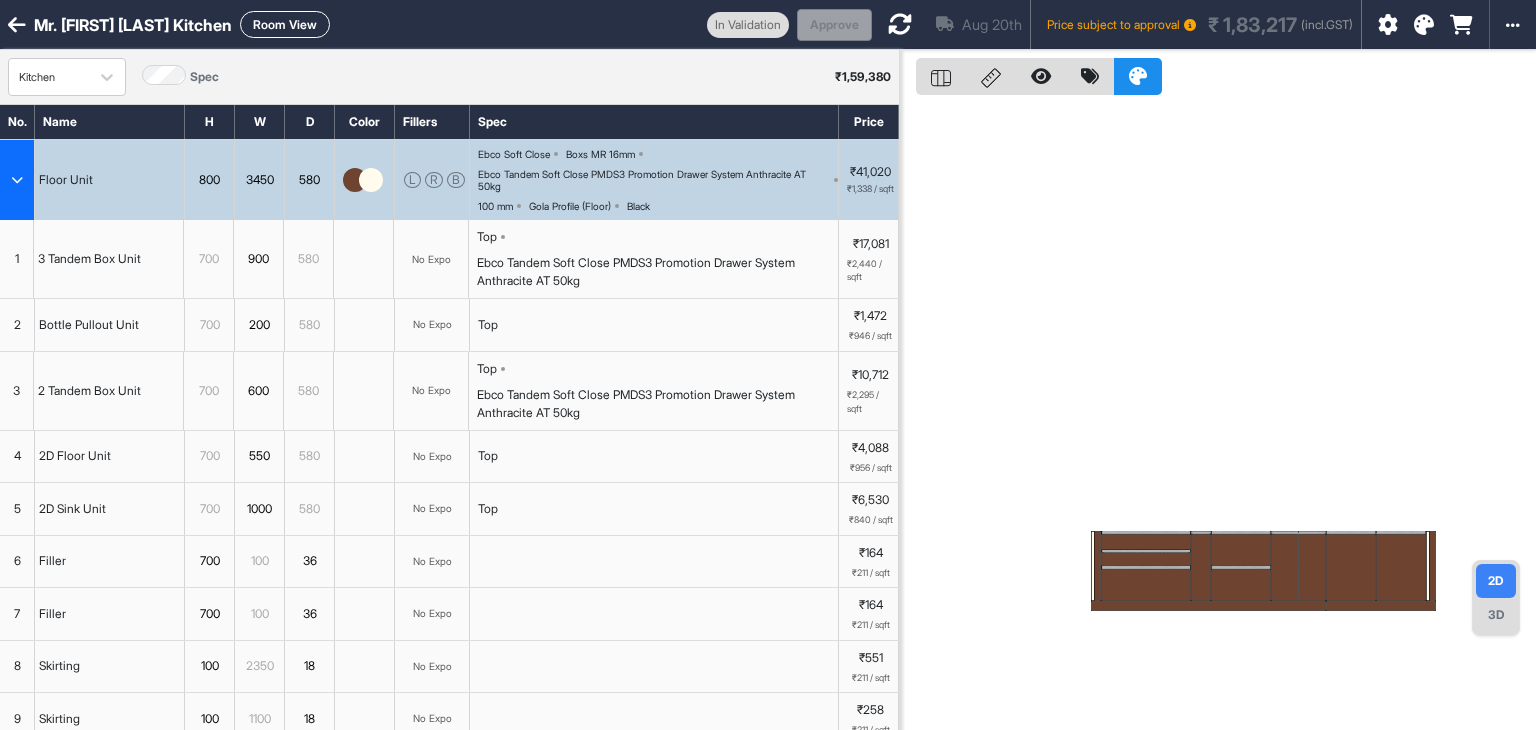 click at bounding box center [1424, 25] 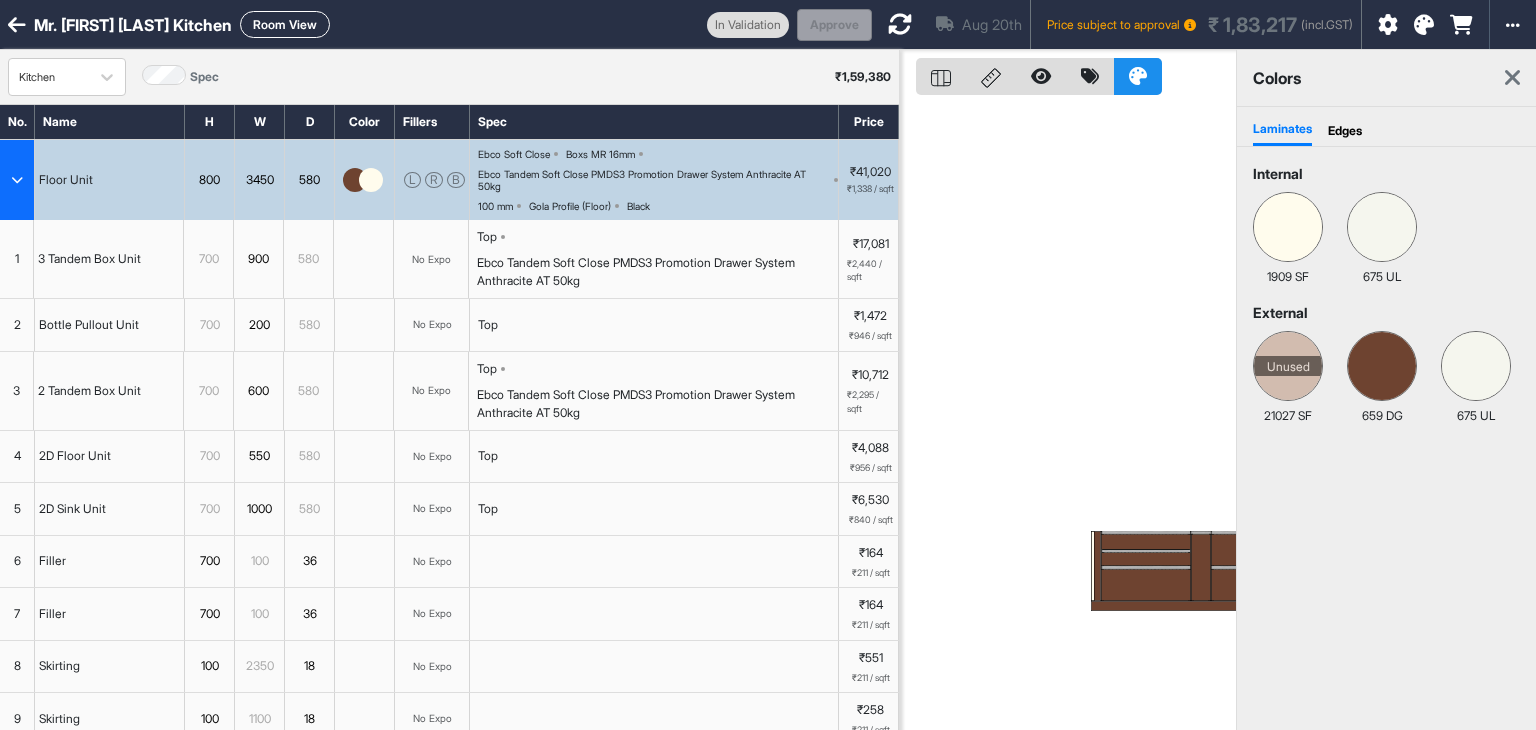 click at bounding box center (1512, 78) 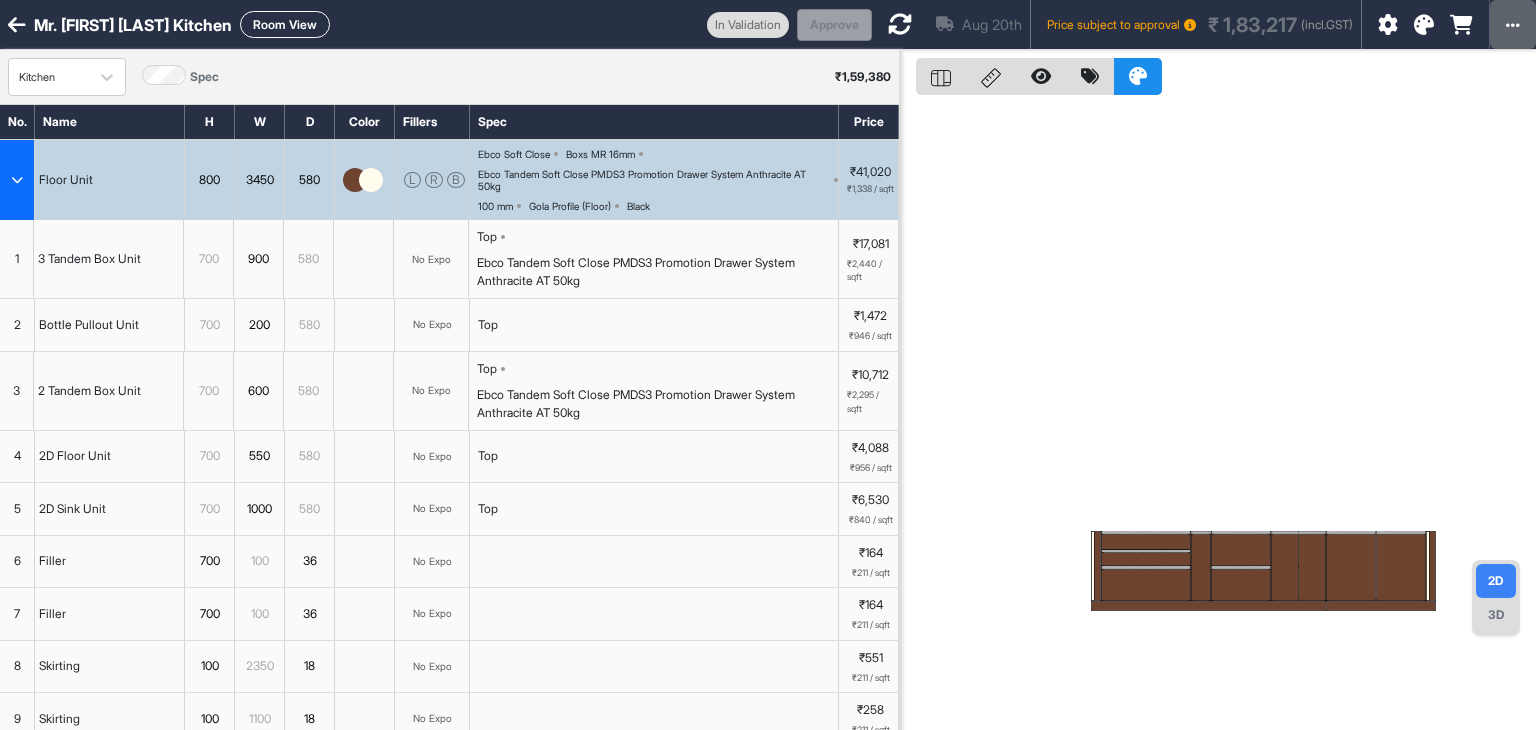 click at bounding box center [1513, 25] 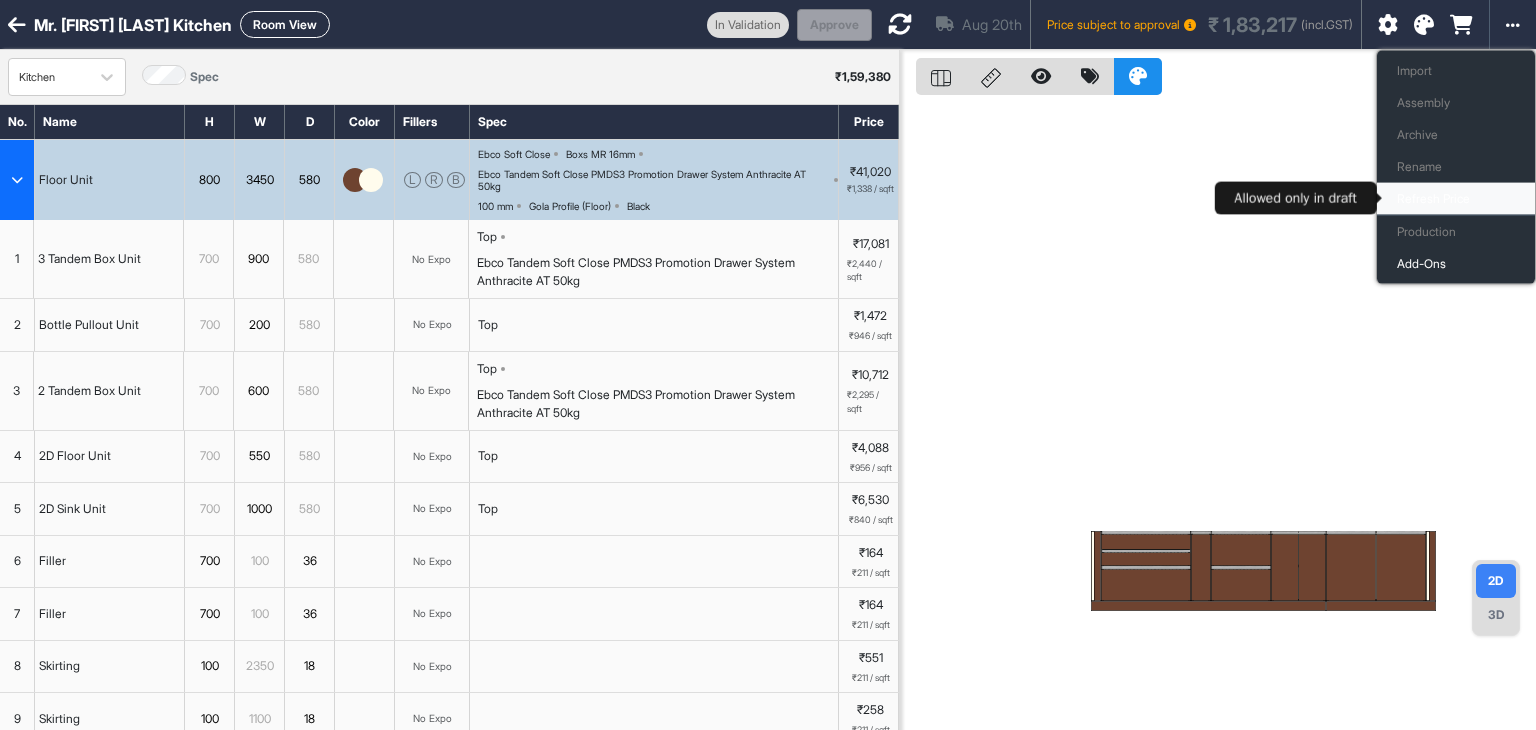 click on "Refresh Price" at bounding box center [1456, 199] 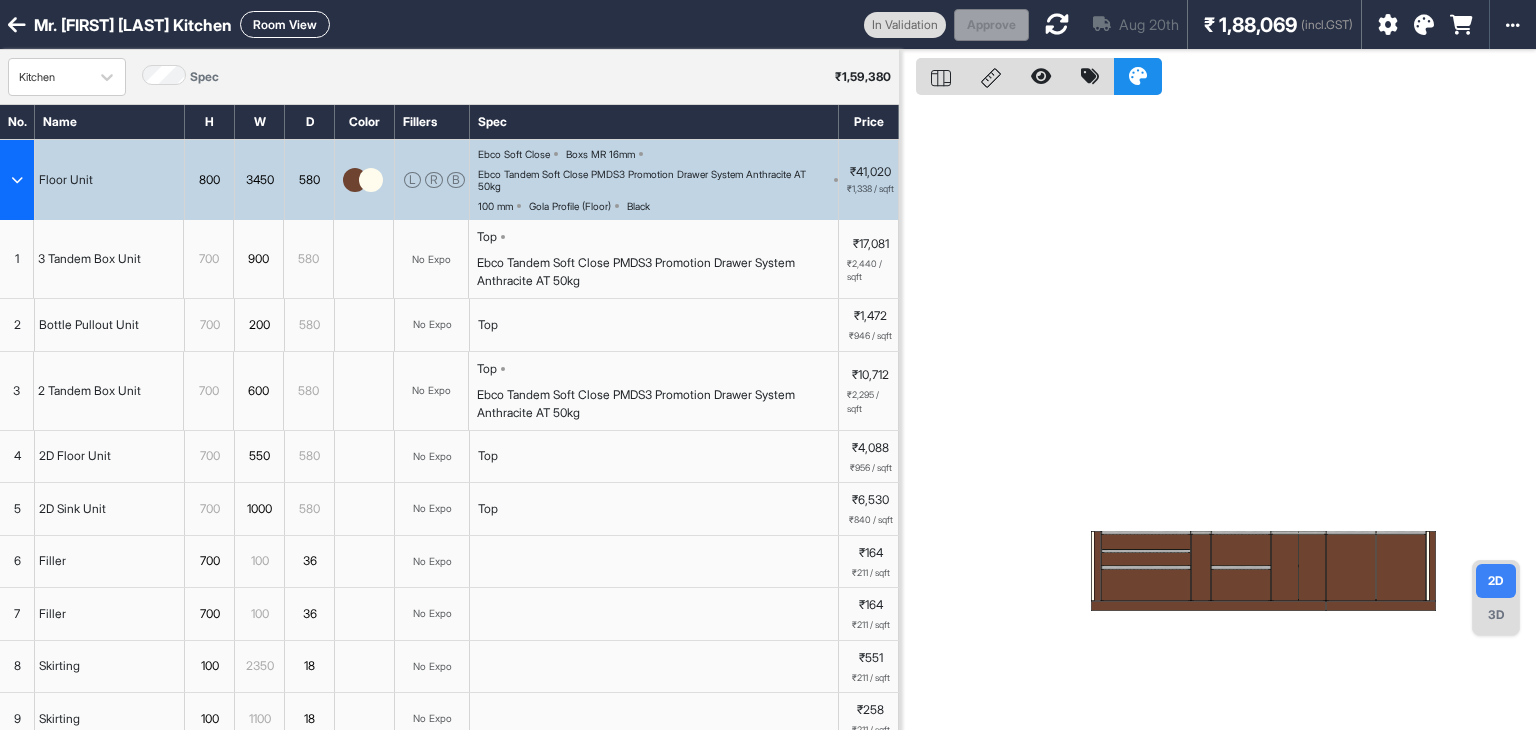 click on "Room View" at bounding box center [285, 24] 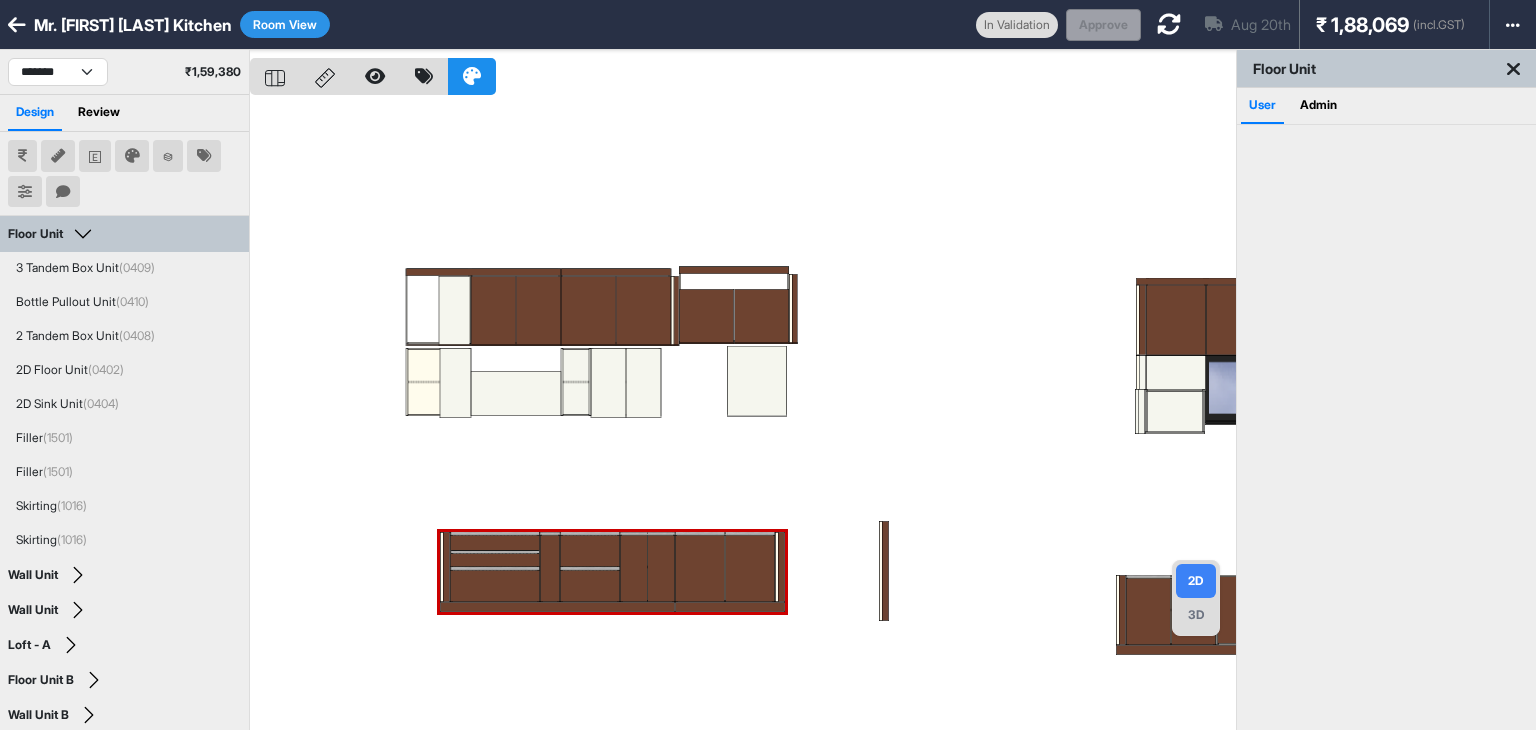 click on "[DATE] ₹   1,88,069 (incl.GST)" at bounding box center (1307, 24) 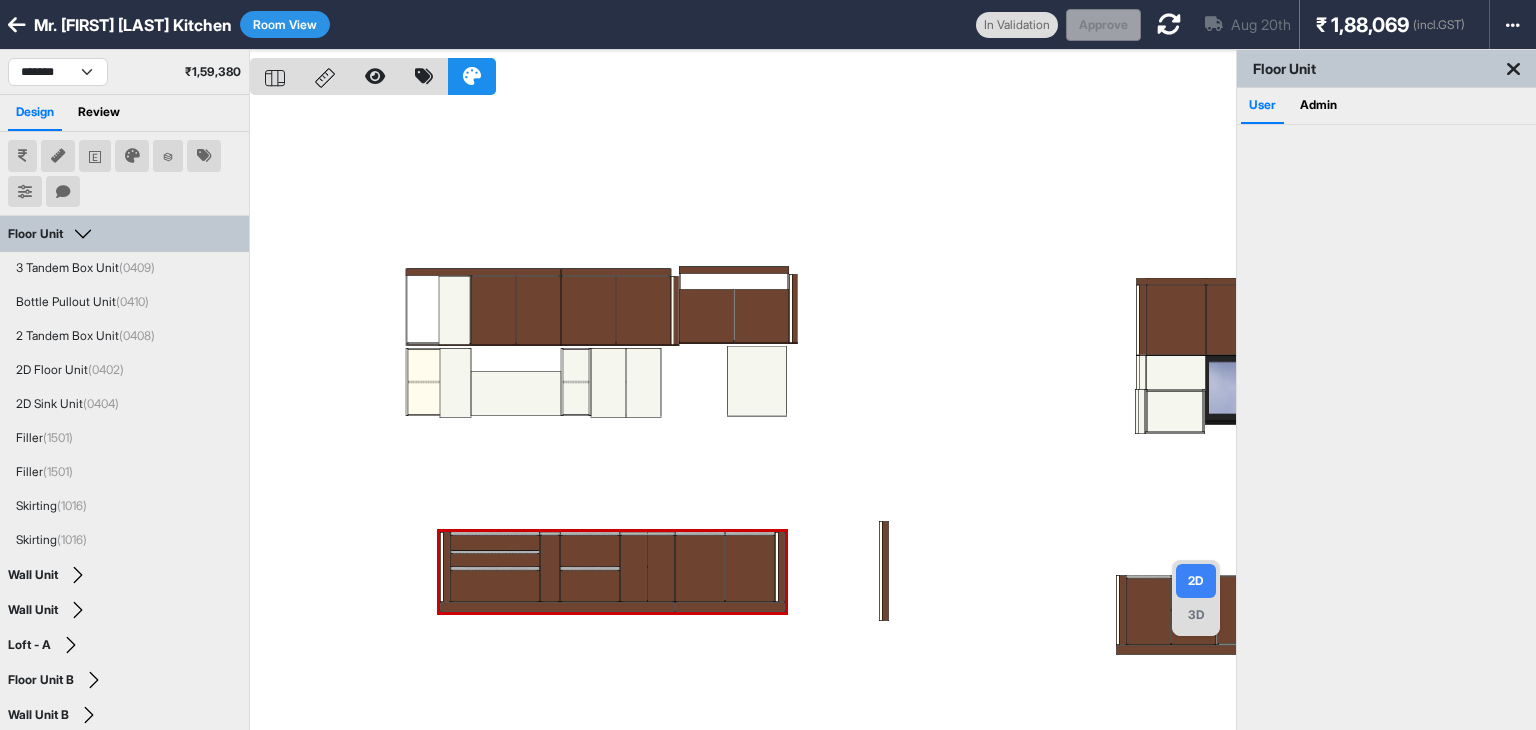 click at bounding box center (1169, 24) 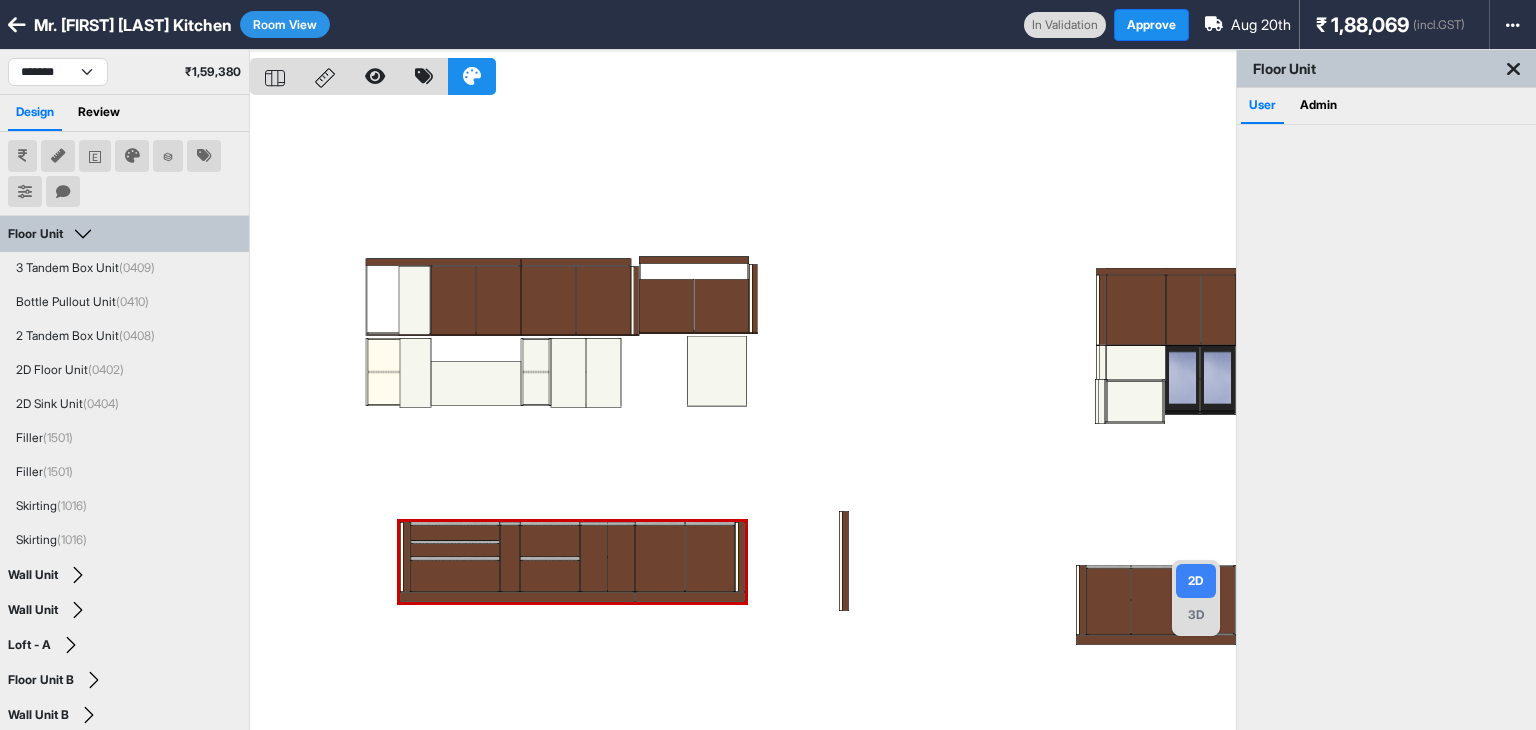 click at bounding box center [743, 415] 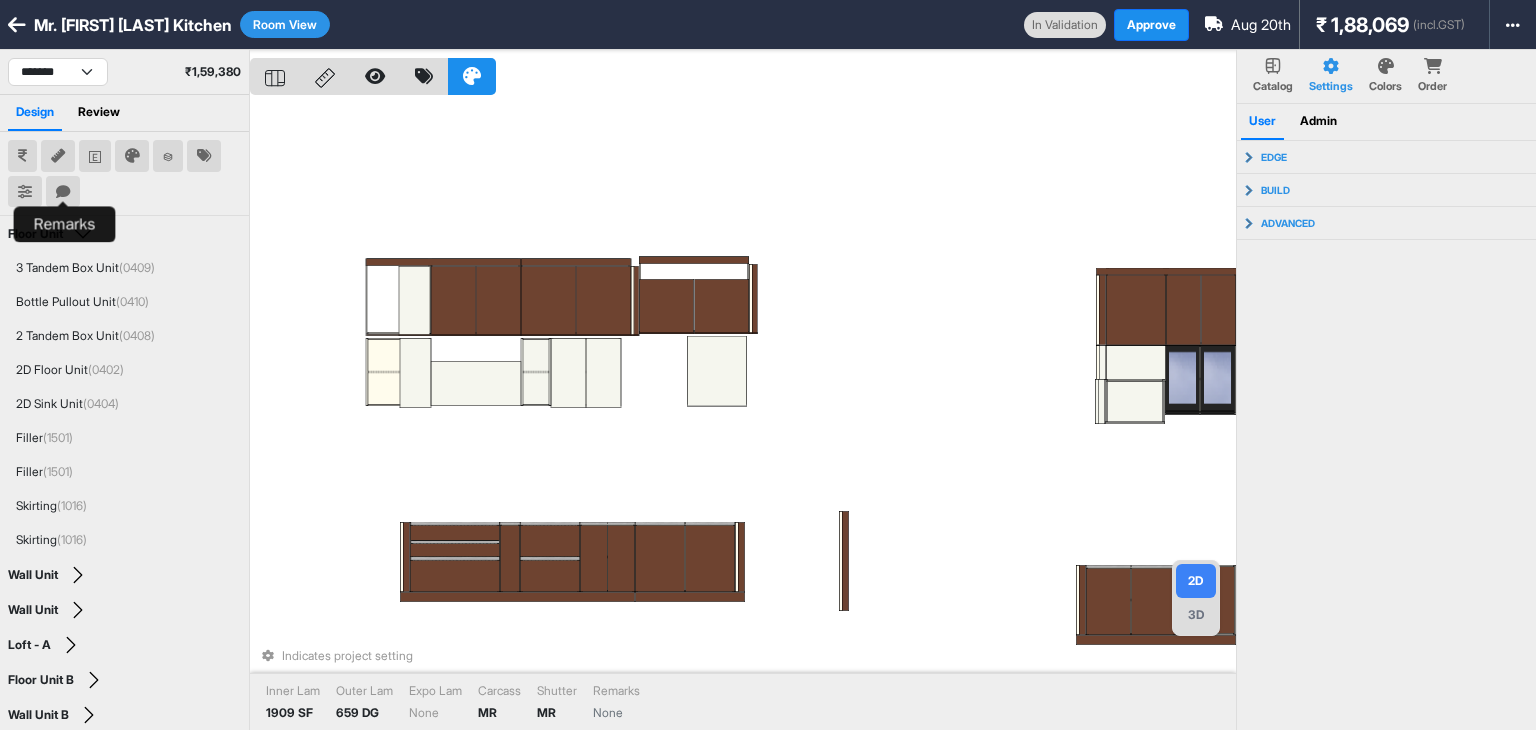 click at bounding box center (63, 192) 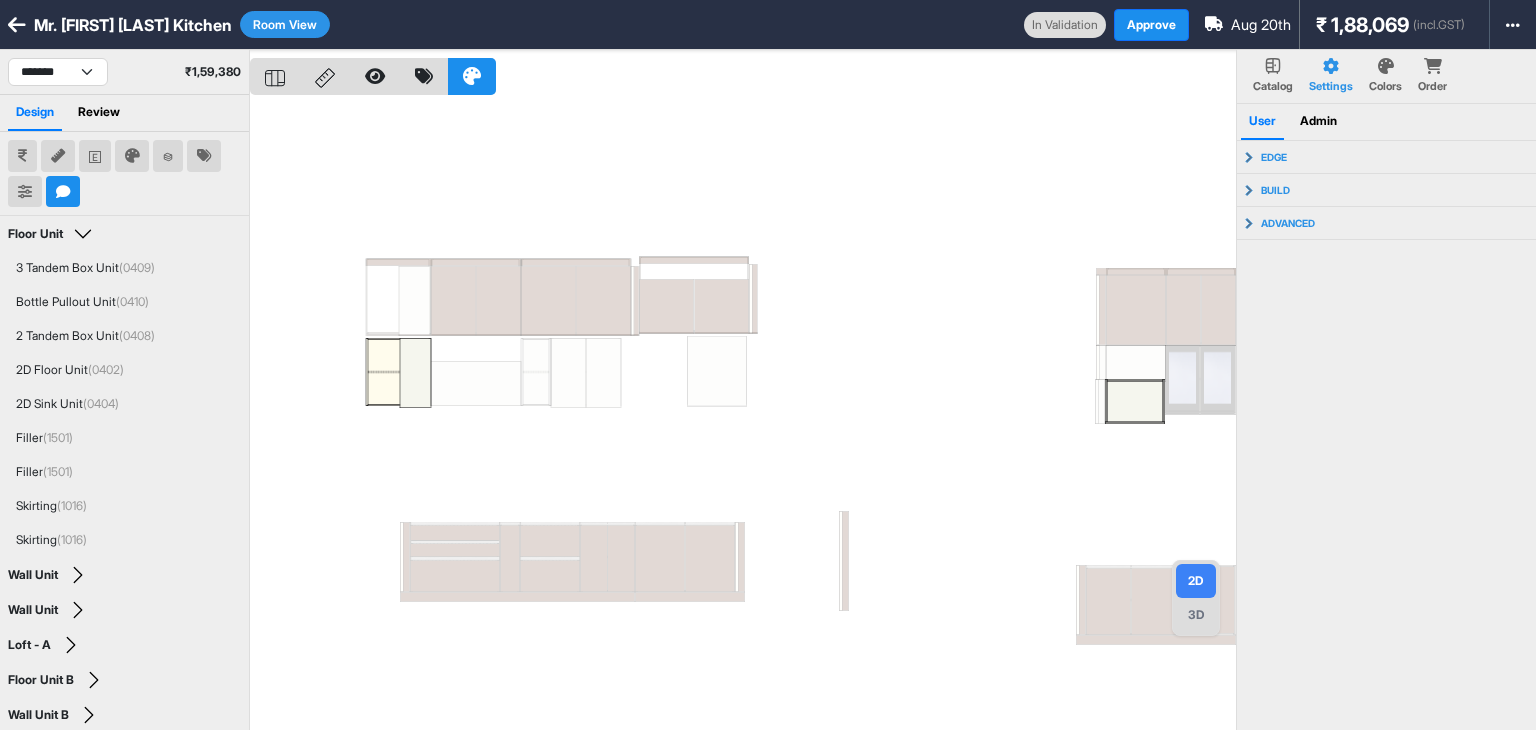 type 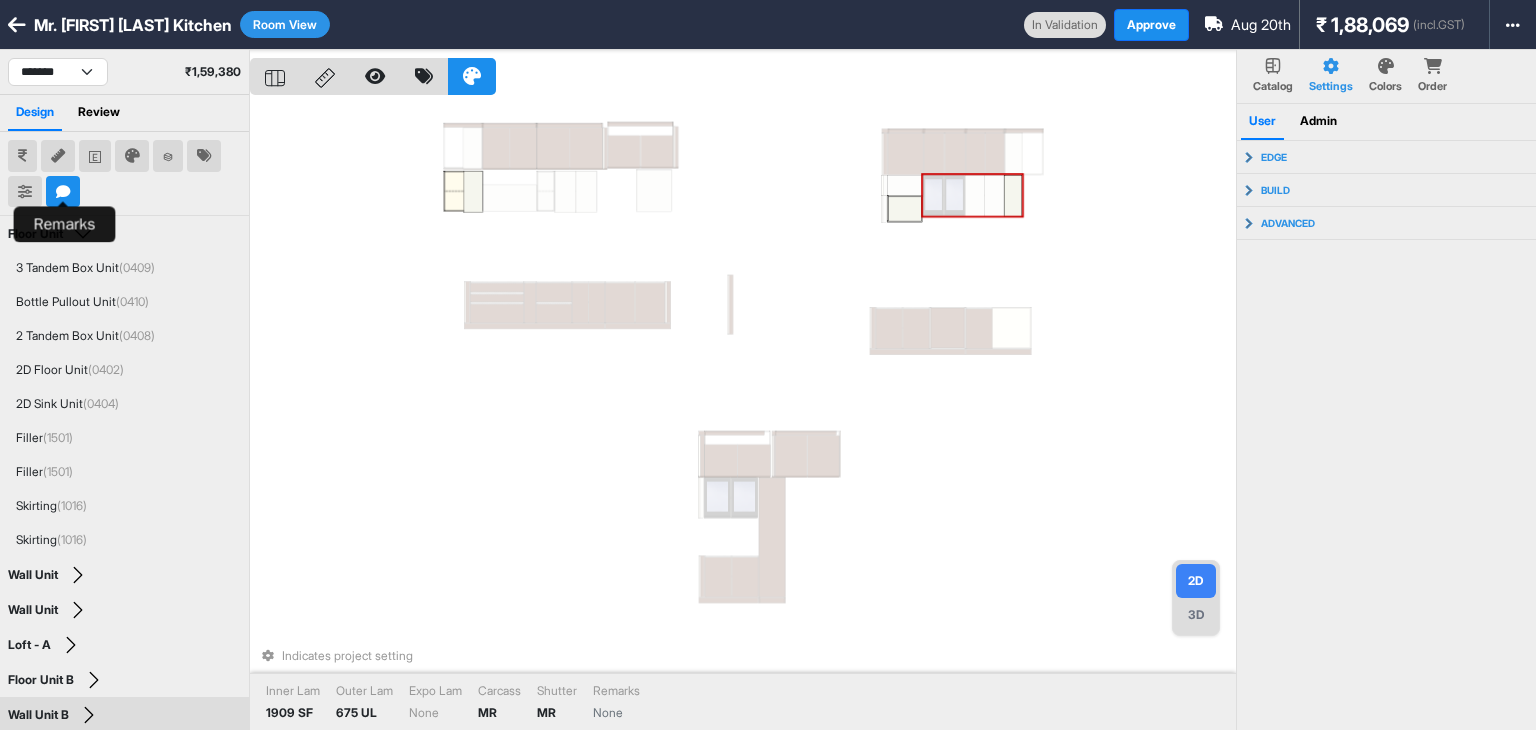 click on "Indicates project setting Inner Lam 1909 SF Outer Lam 675 UL Expo Lam None Carcass MR Shutter MR Remarks None" at bounding box center [743, 415] 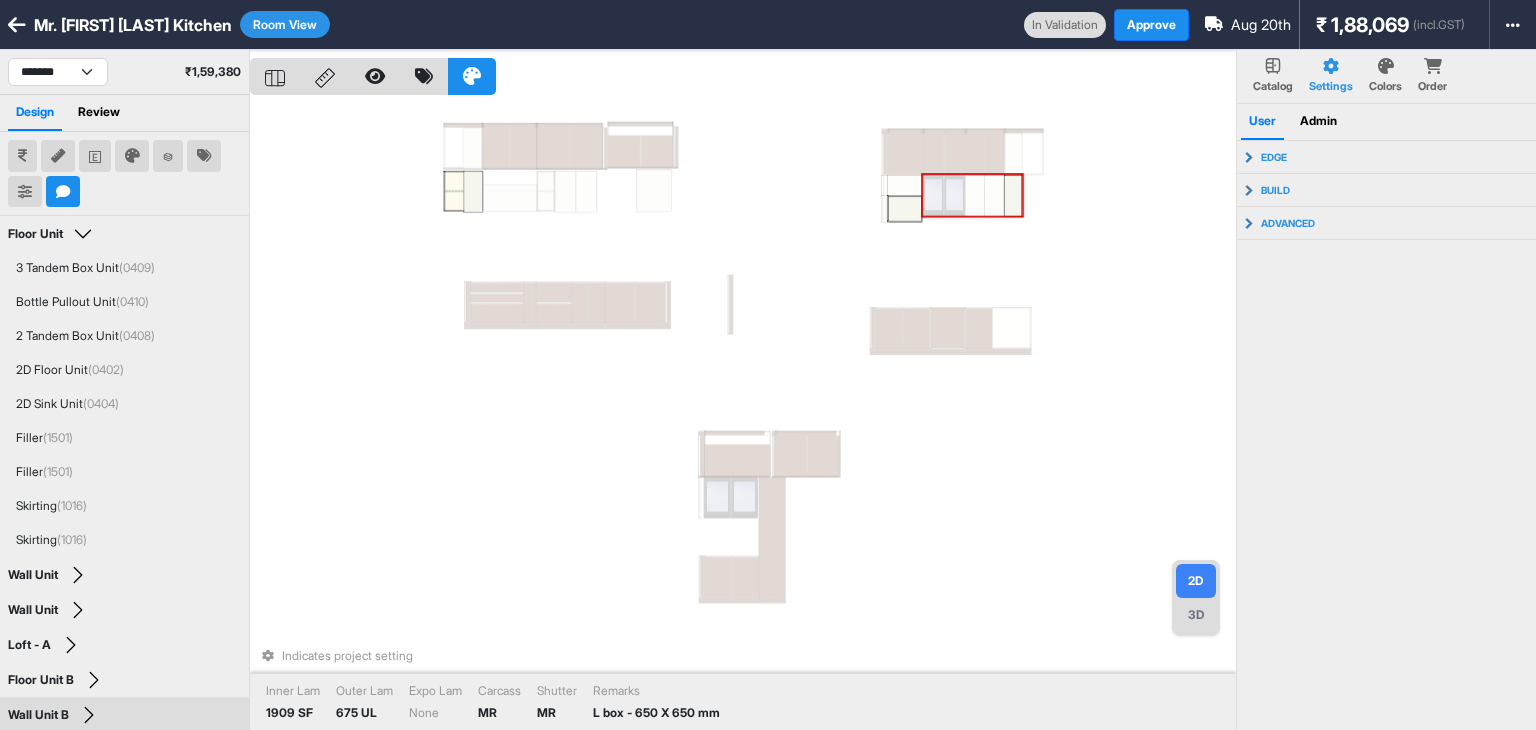 click at bounding box center (1013, 196) 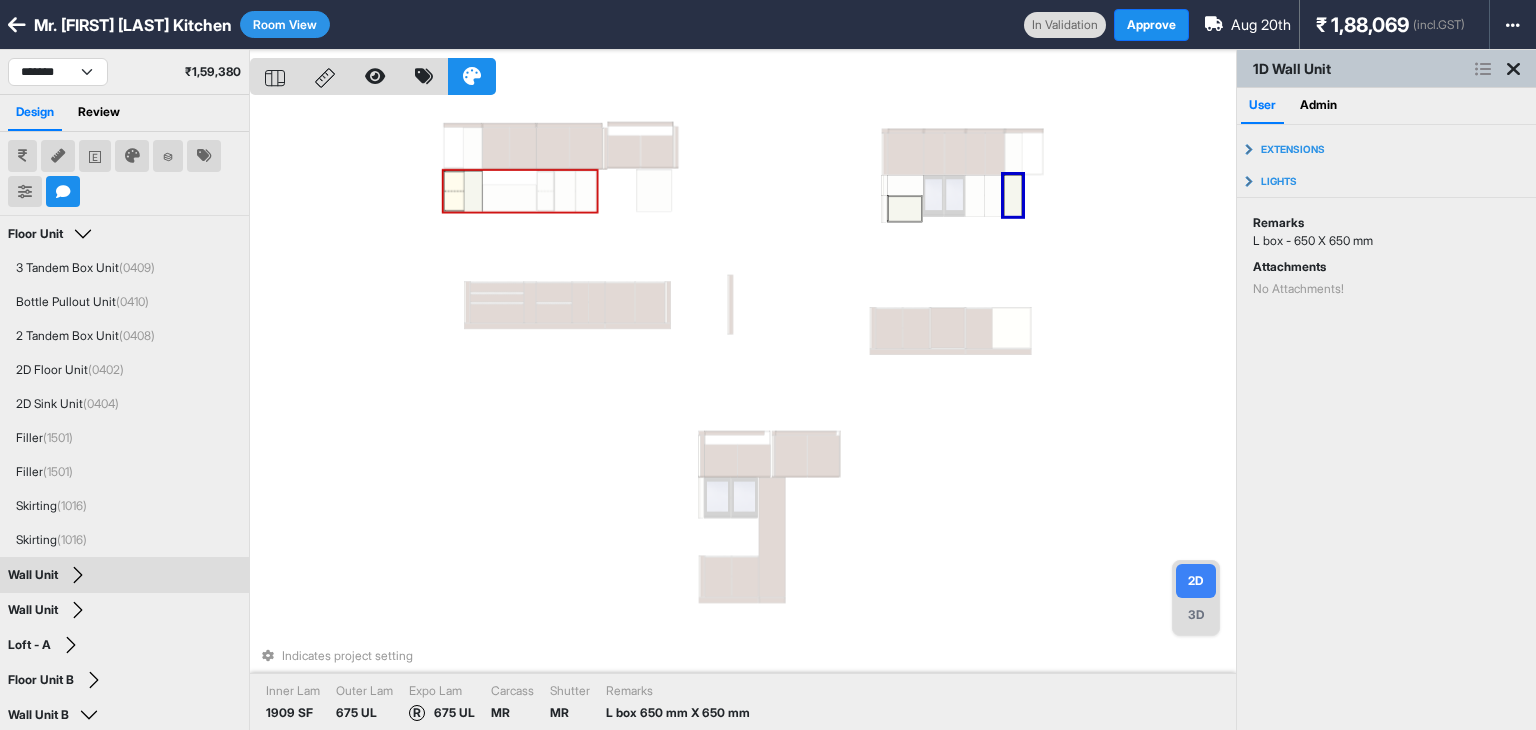 click at bounding box center [473, 192] 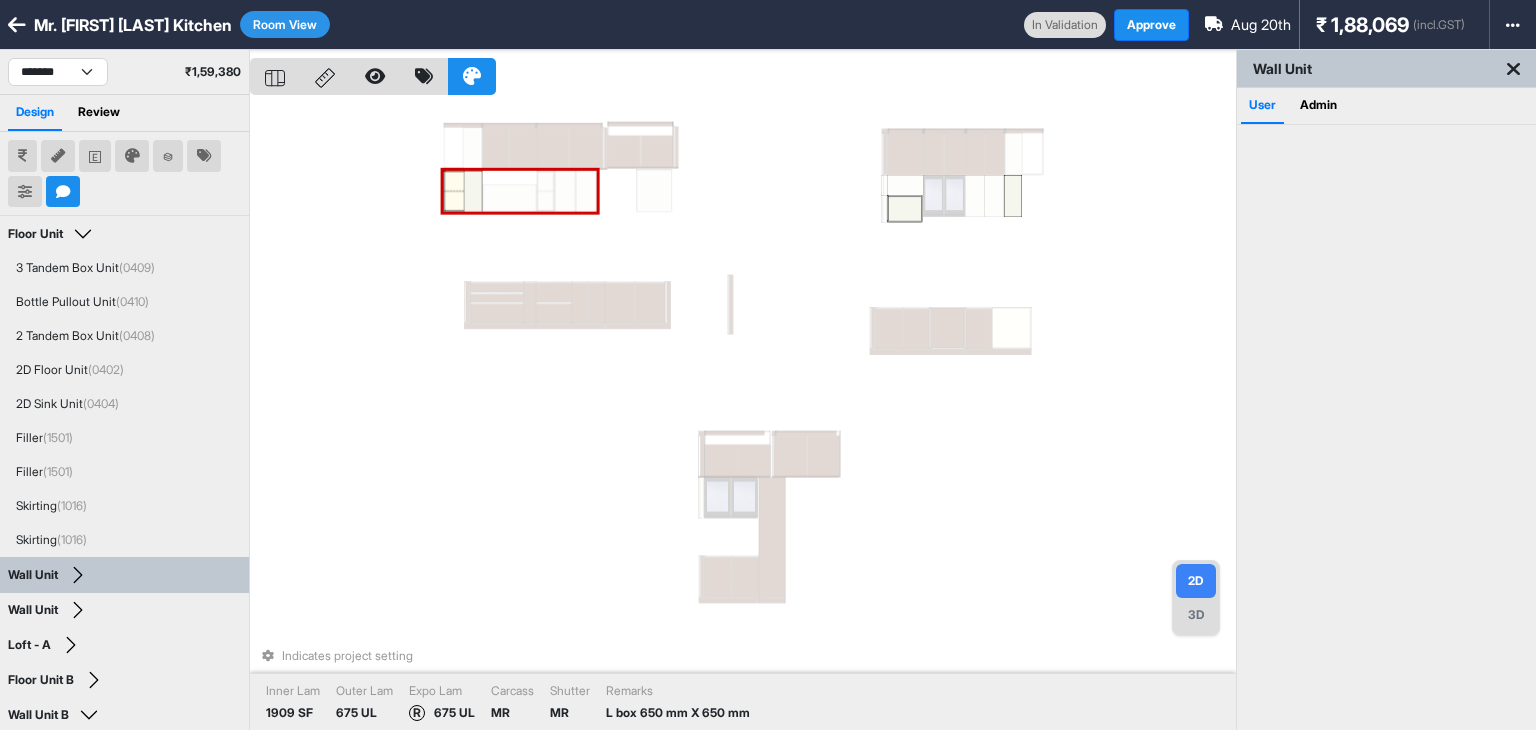 click at bounding box center [473, 192] 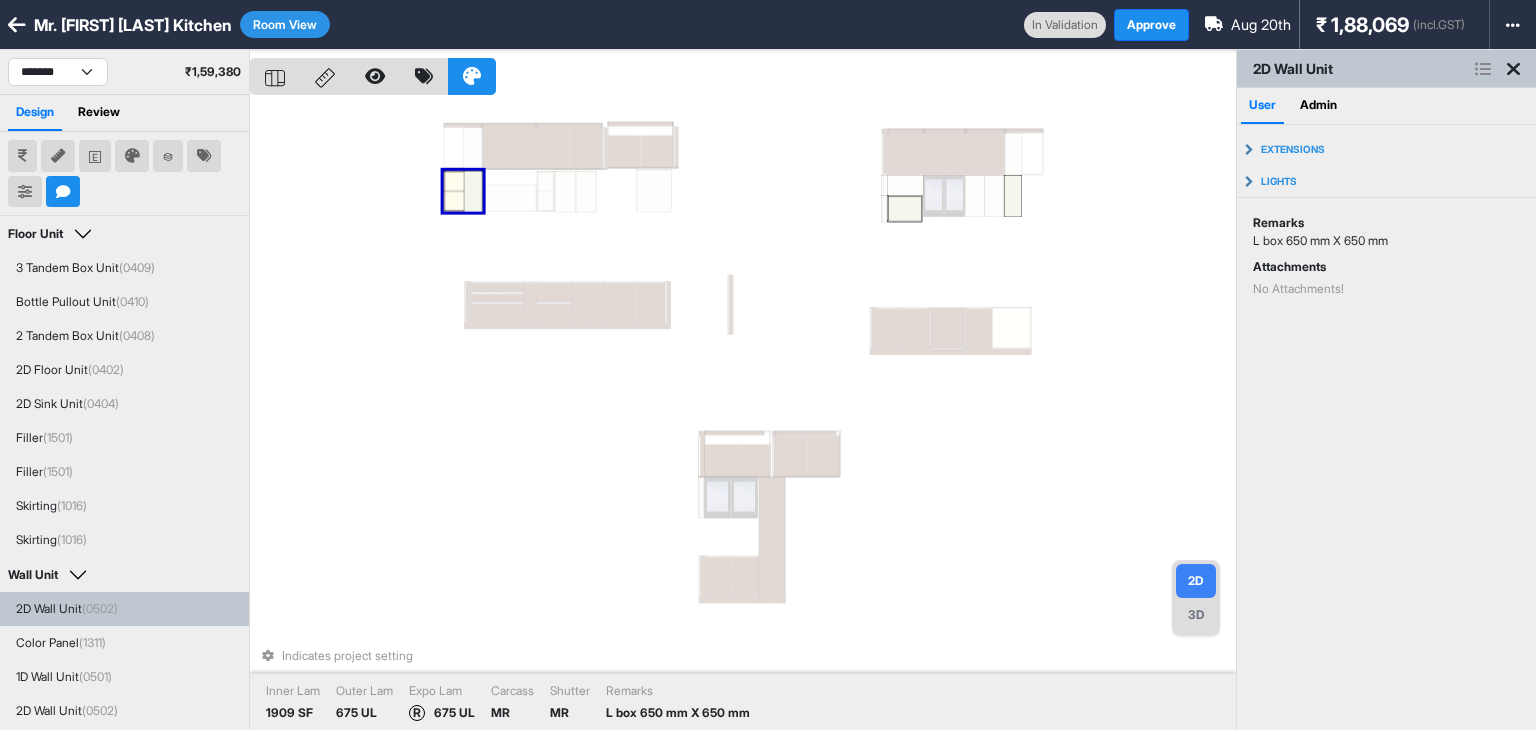 click on "Indicates project setting Inner Lam 1909 SF Outer Lam 675 UL Expo Lam R 675 UL Carcass MR Shutter MR Remarks L box 650 mm X 650 mm" at bounding box center (743, 415) 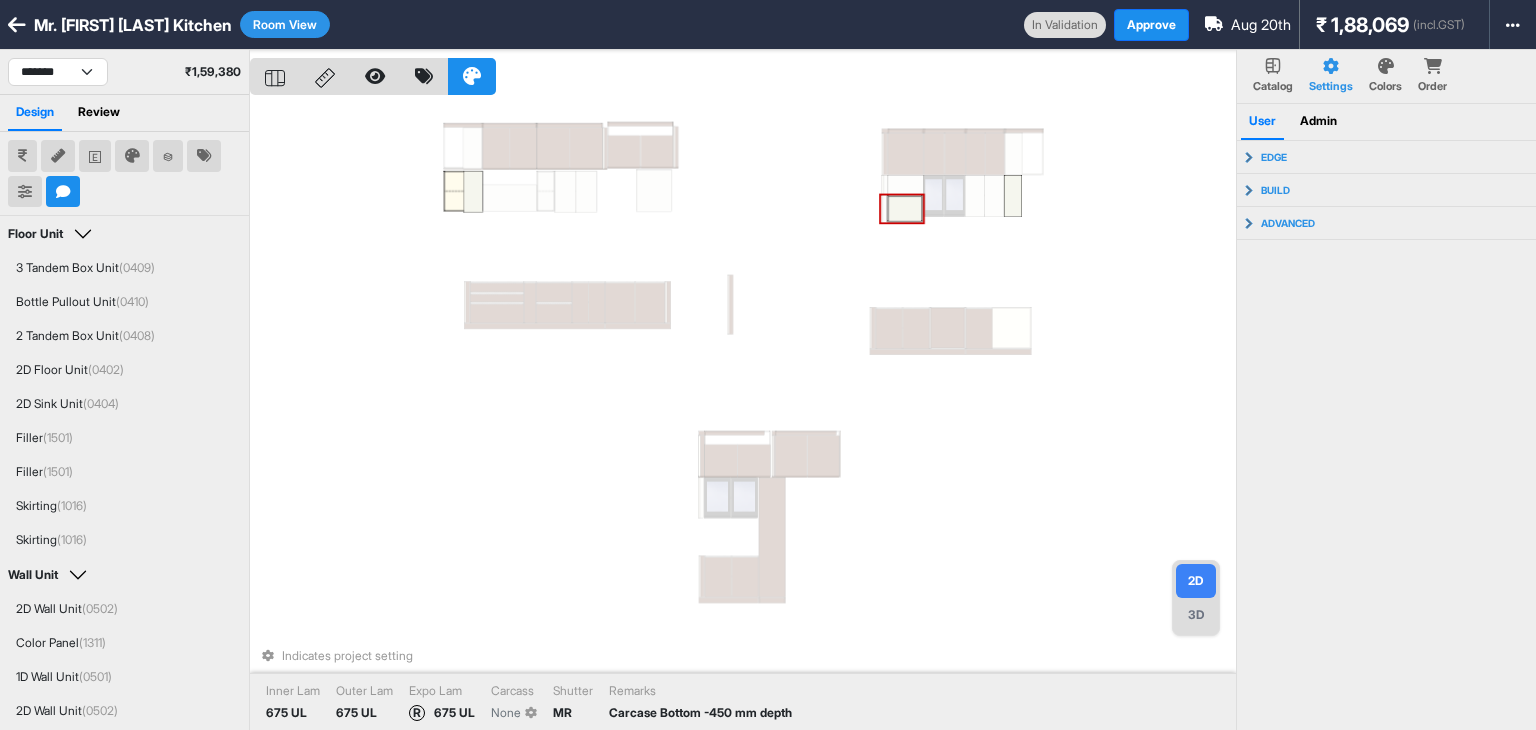 click on "Indicates project setting Inner Lam 675 UL Outer Lam 675 UL Expo Lam R 675 UL Carcass None Shutter MR Remarks Carcase Bottom  -450 mm depth" at bounding box center [743, 415] 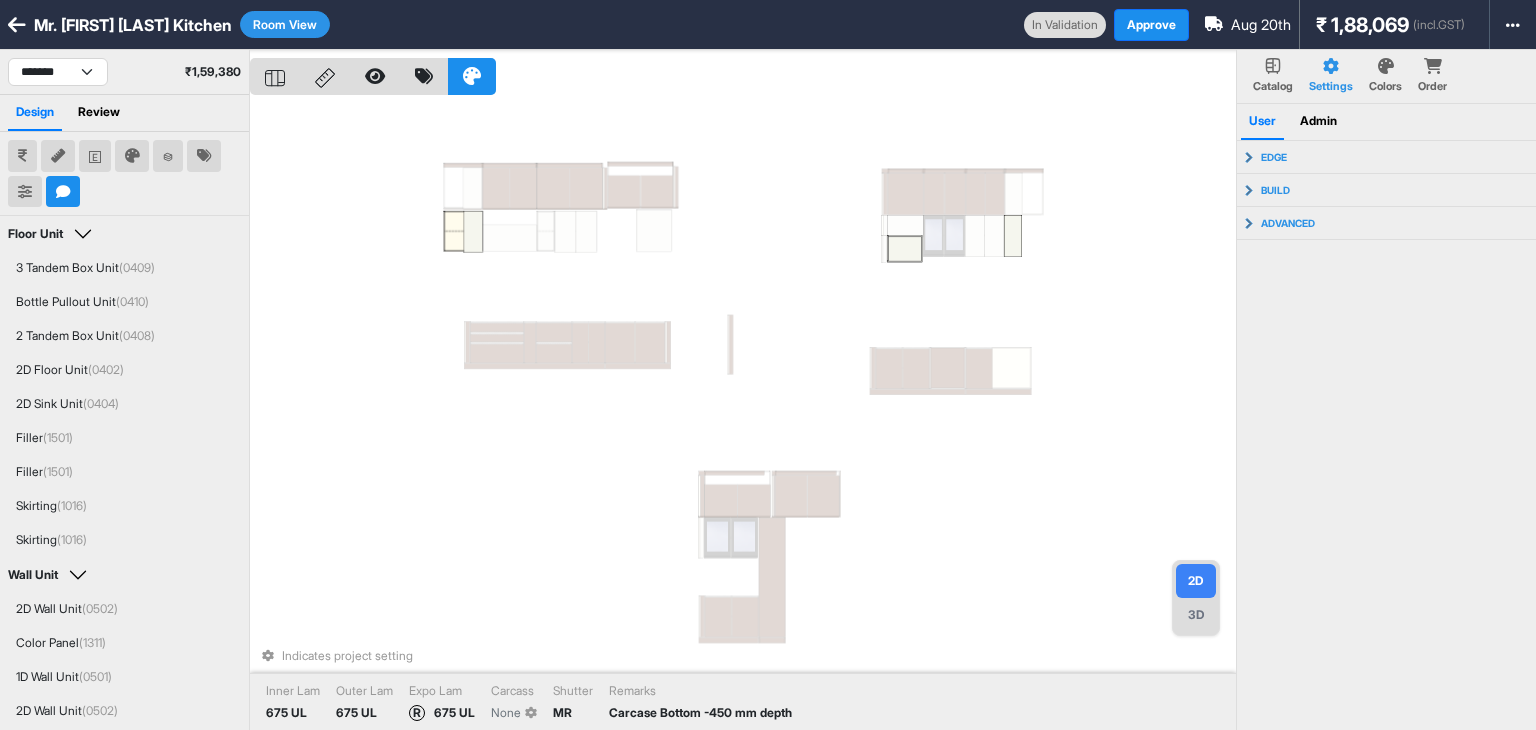 click on "Indicates project setting Inner Lam 675 UL Outer Lam 675 UL Expo Lam R 675 UL Carcass None Shutter MR Remarks Carcase Bottom  -450 mm depth" at bounding box center [743, 415] 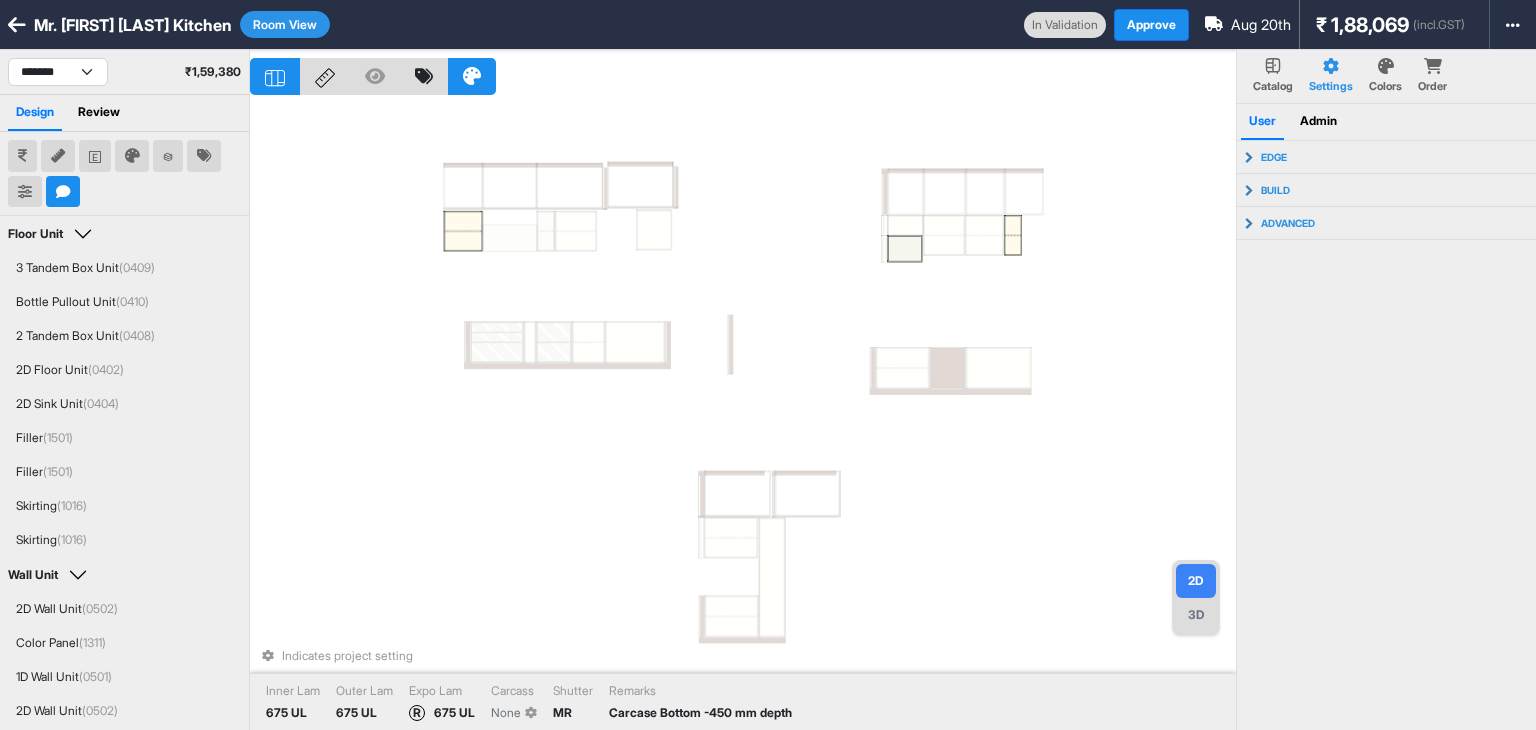 click on "Indicates project setting Inner Lam 675 UL Outer Lam 675 UL Expo Lam R 675 UL Carcass None Shutter MR Remarks Carcase Bottom  -450 mm depth" at bounding box center [743, 415] 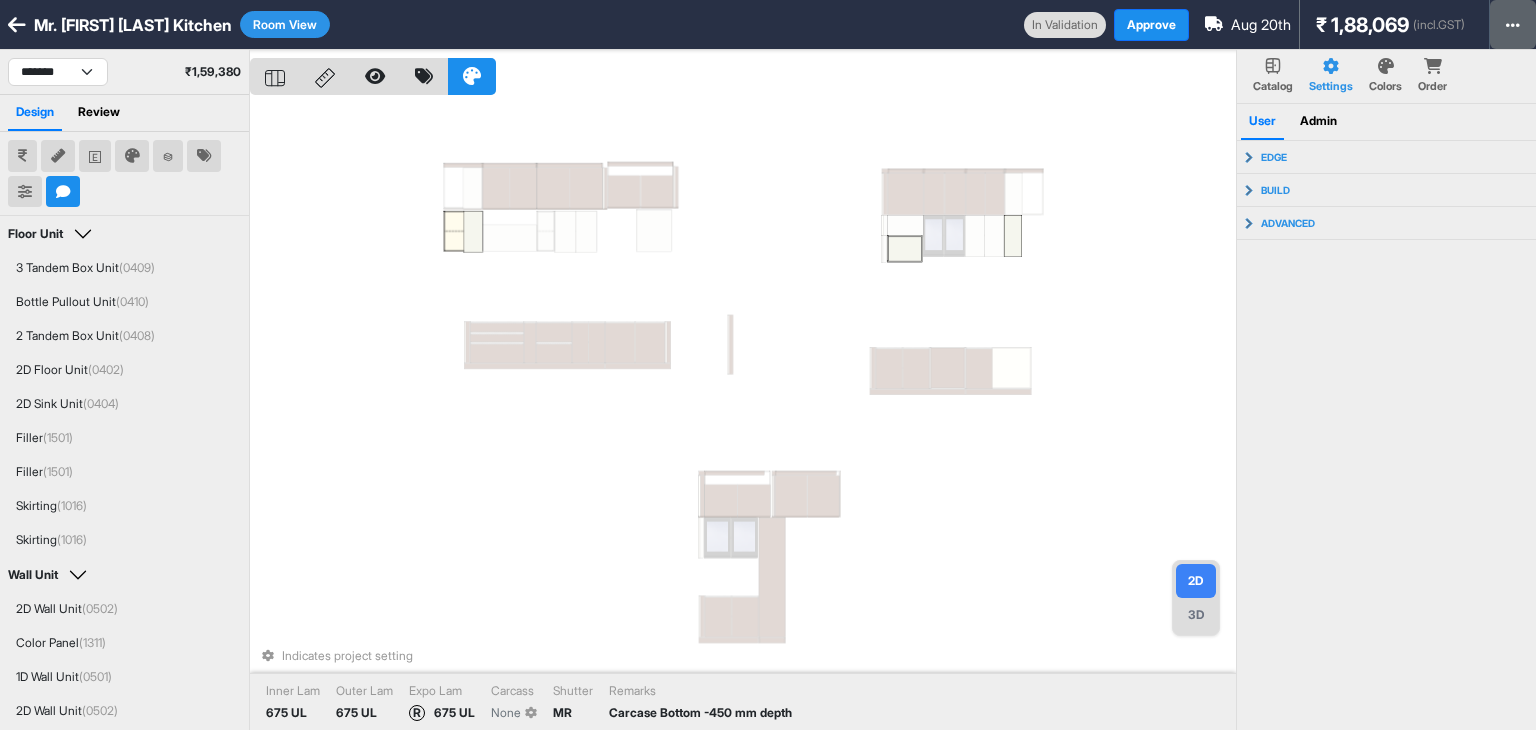 click at bounding box center (1513, 24) 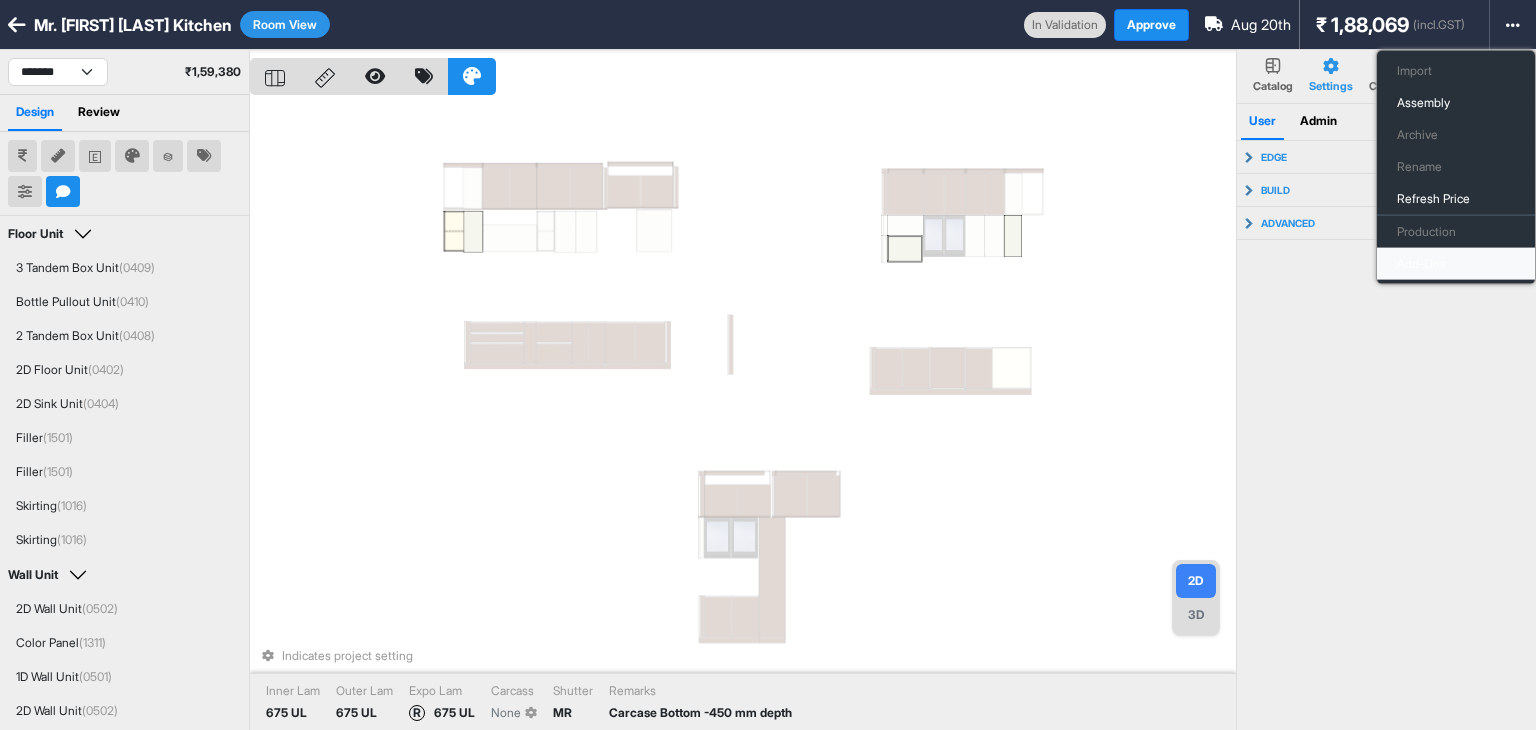 click on "Add-Ons" at bounding box center (1456, 264) 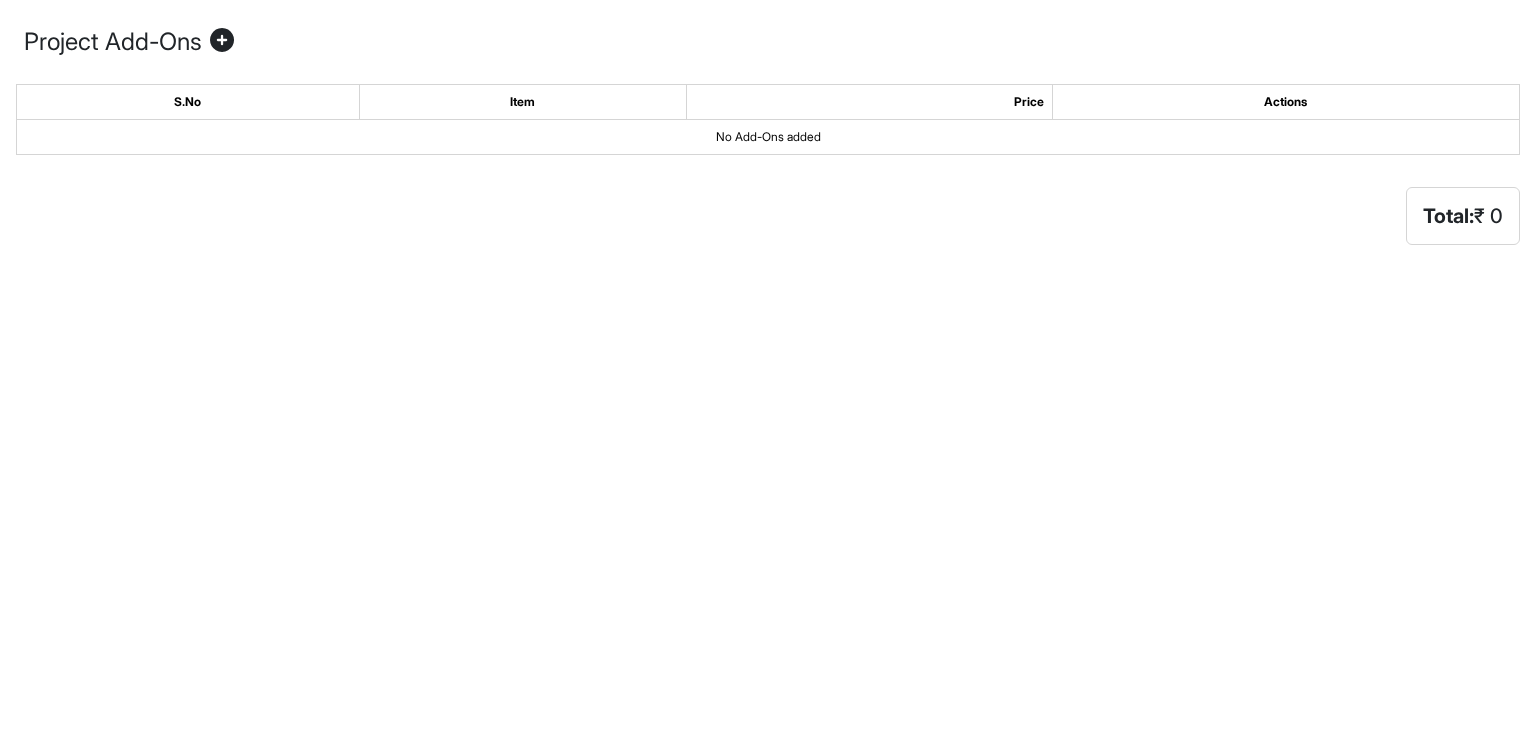 click at bounding box center (222, 42) 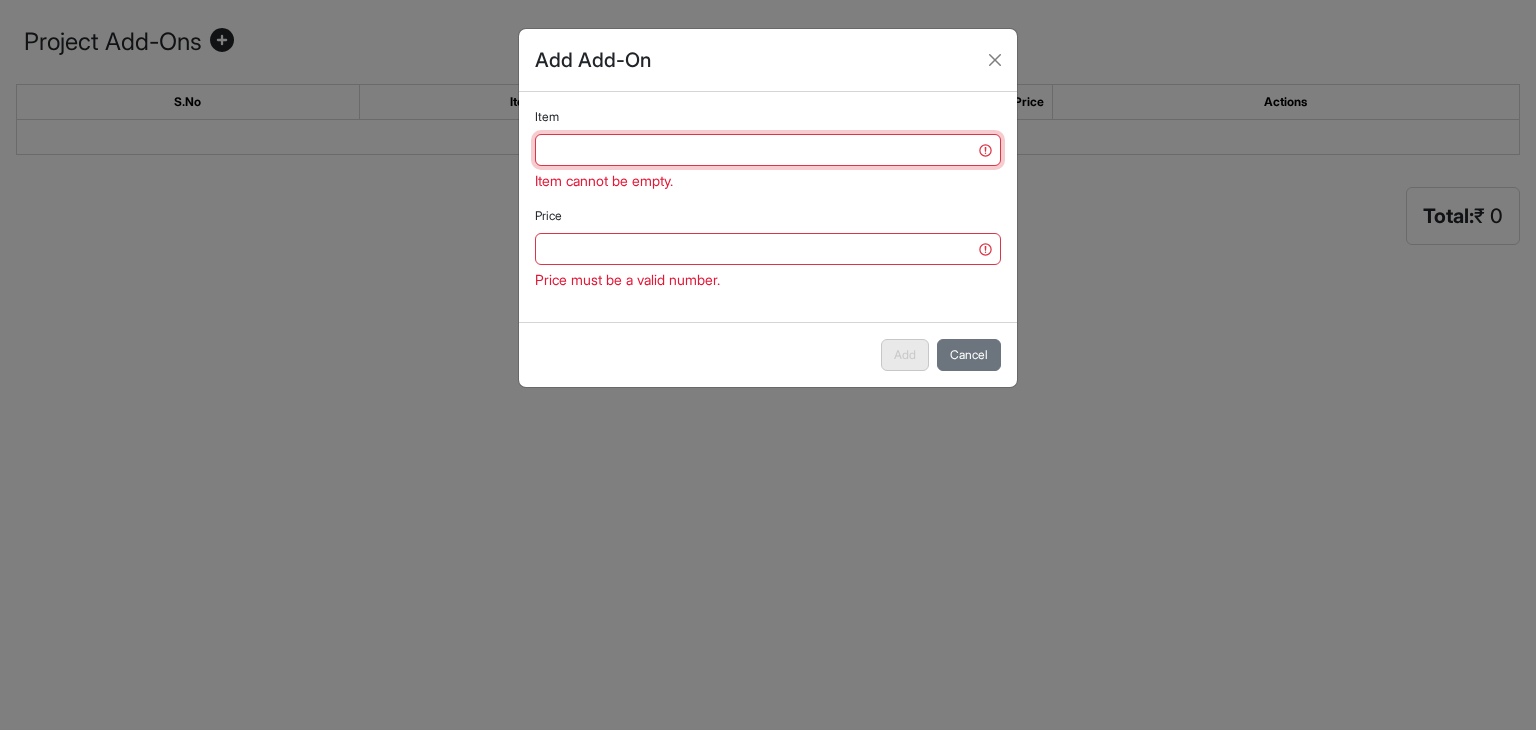 click on "Item" at bounding box center (768, 150) 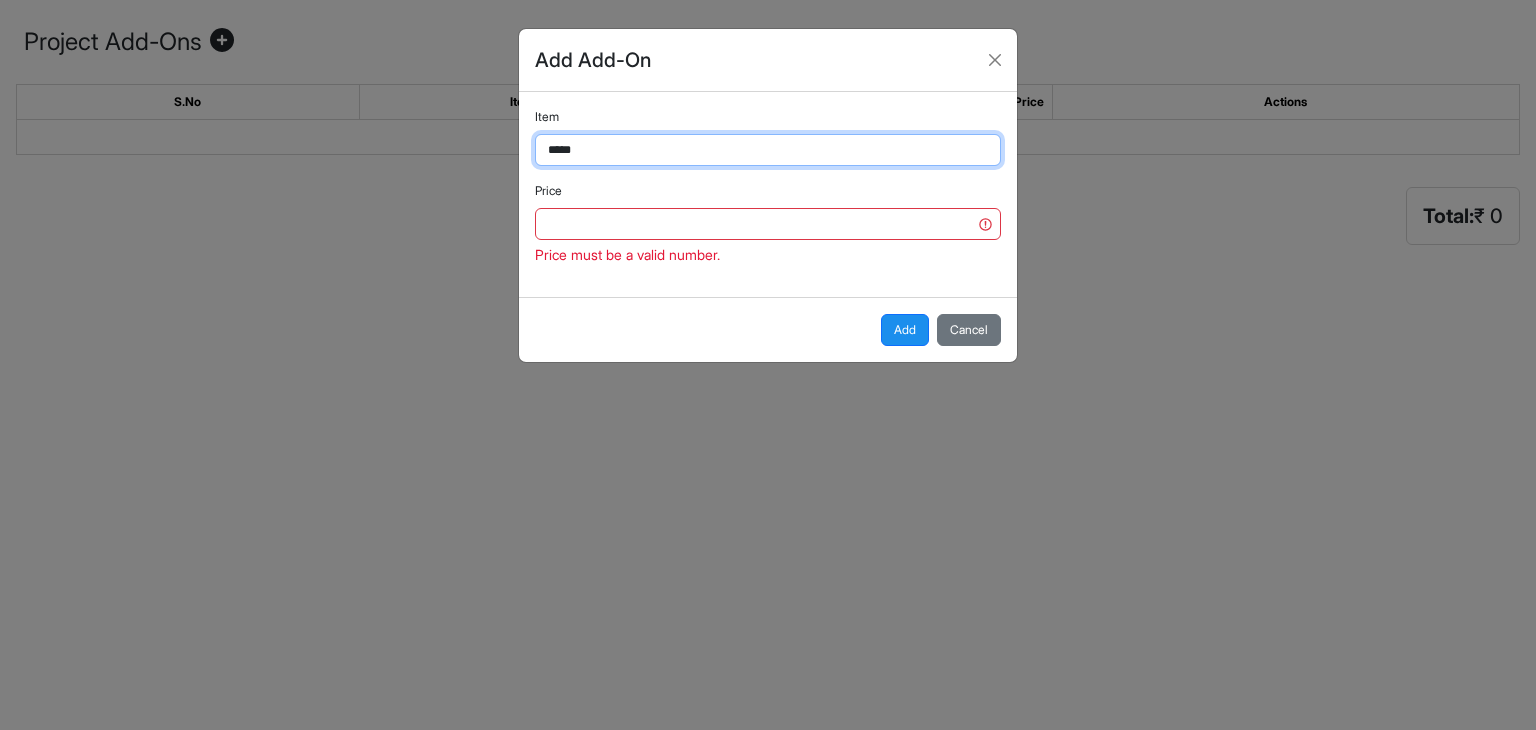 type on "**********" 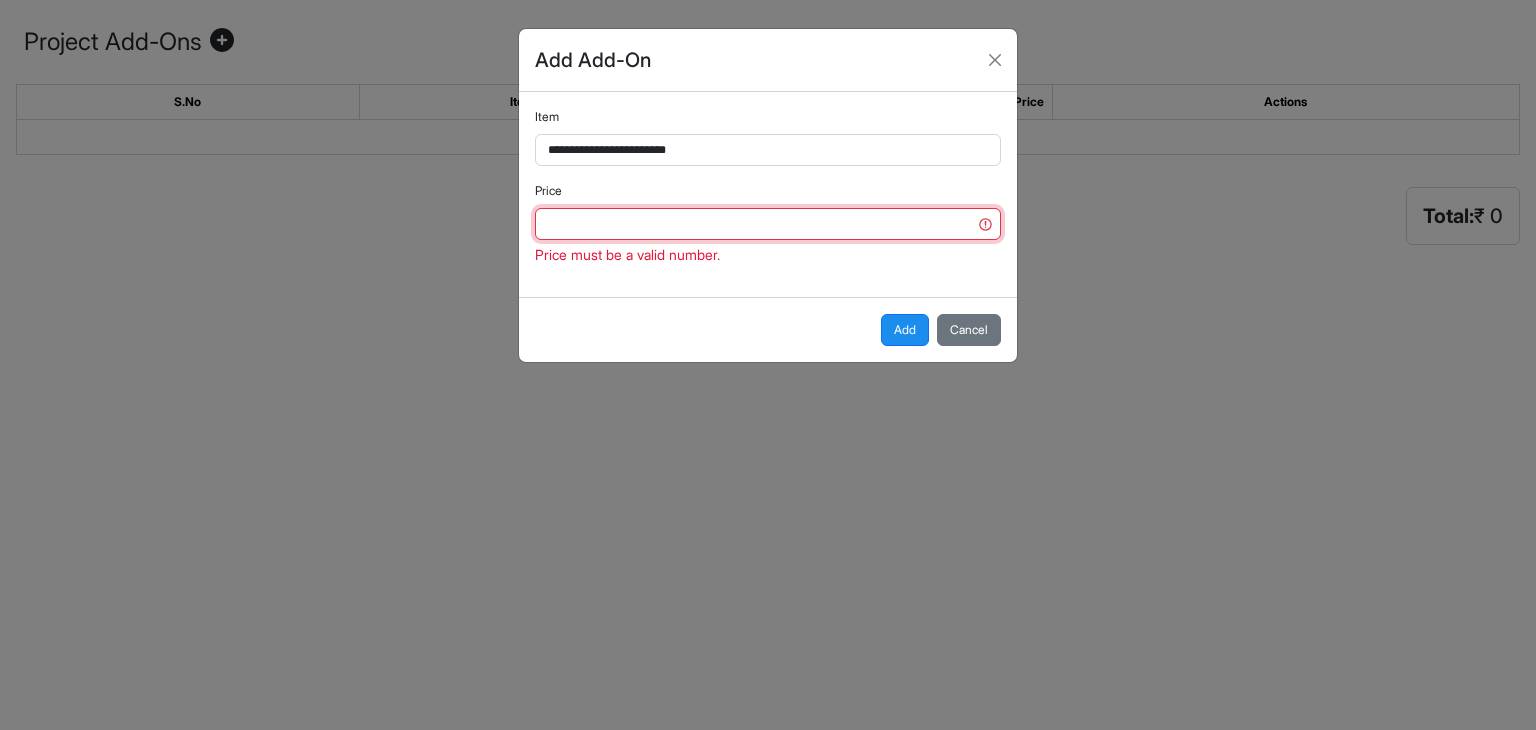 click on "Price" at bounding box center (768, 224) 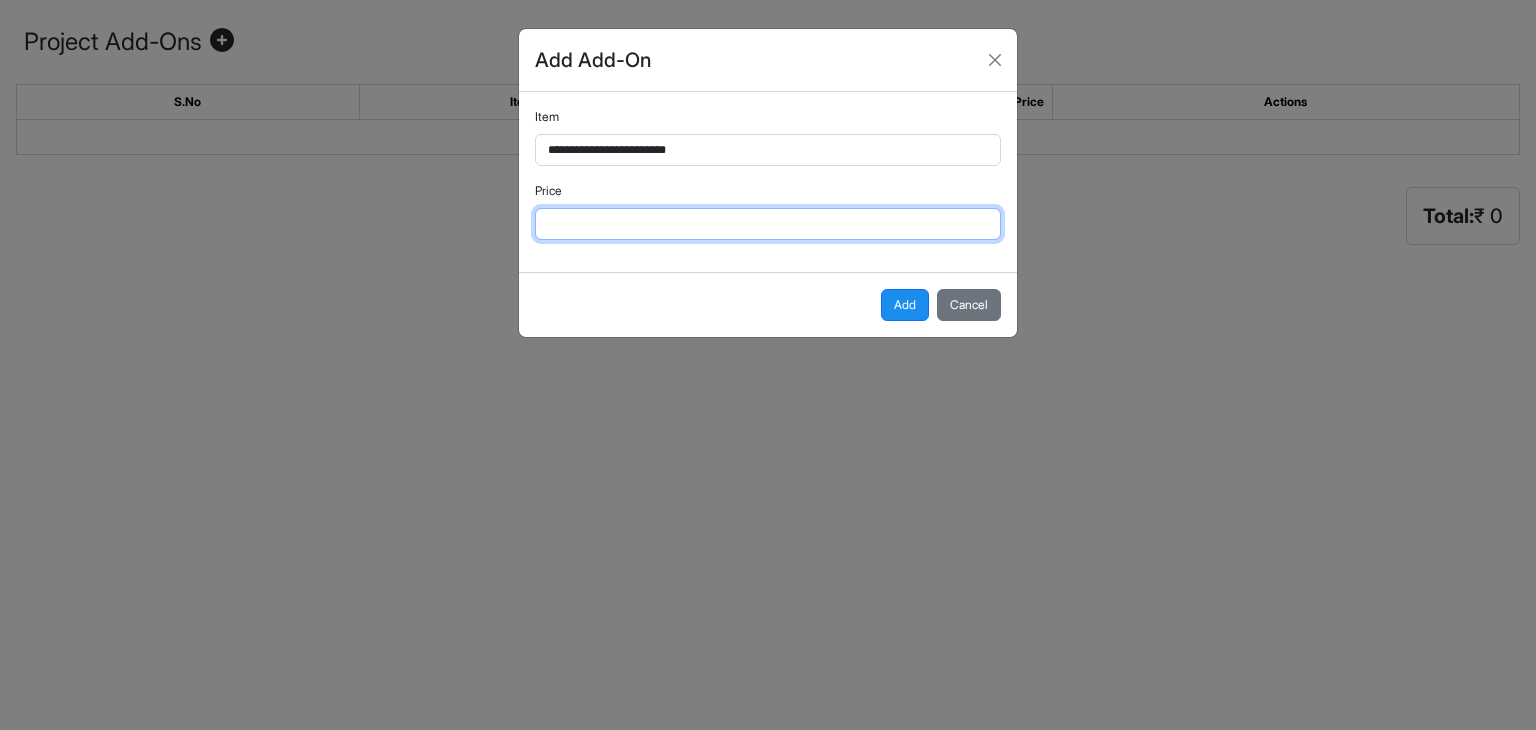 type on "***" 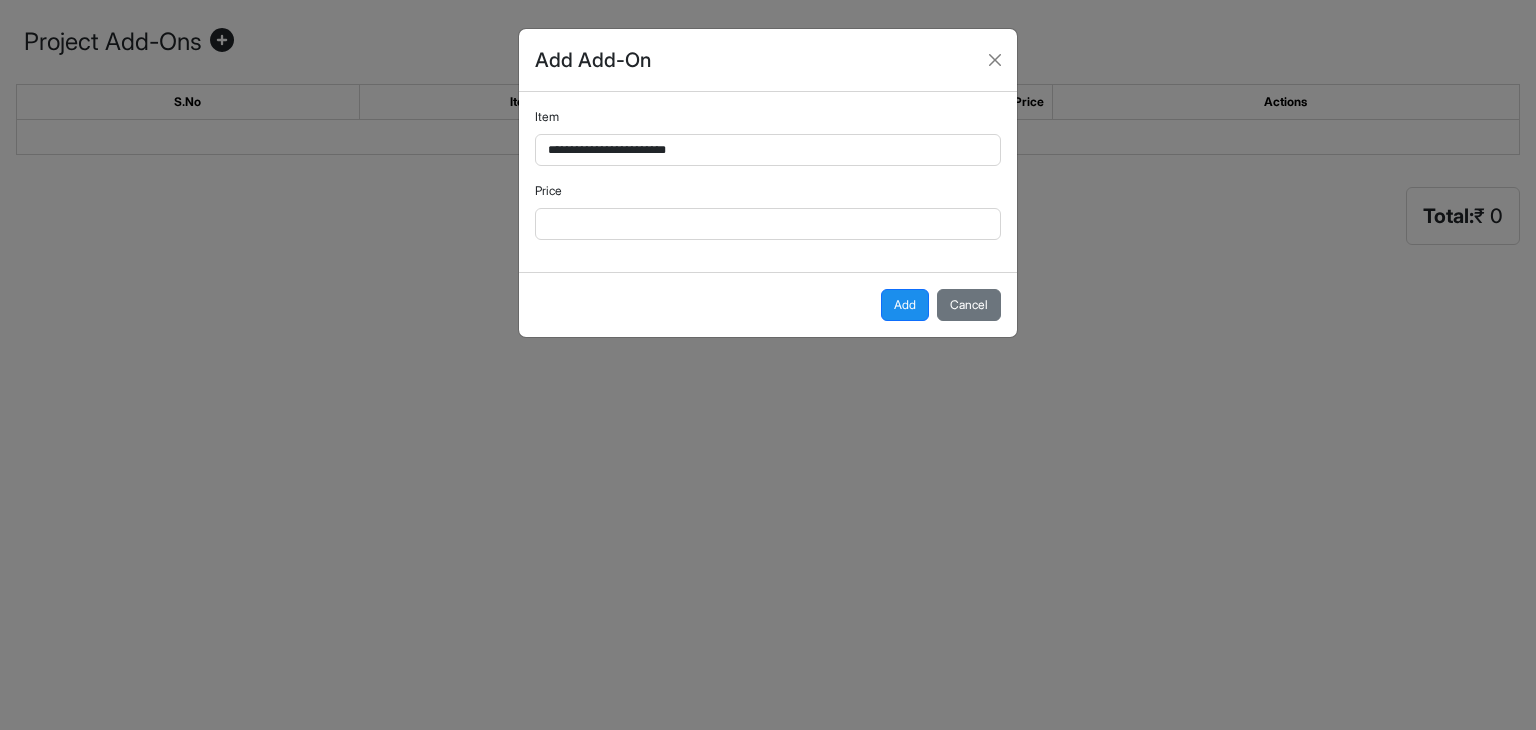 click on "Price ***" at bounding box center (768, 211) 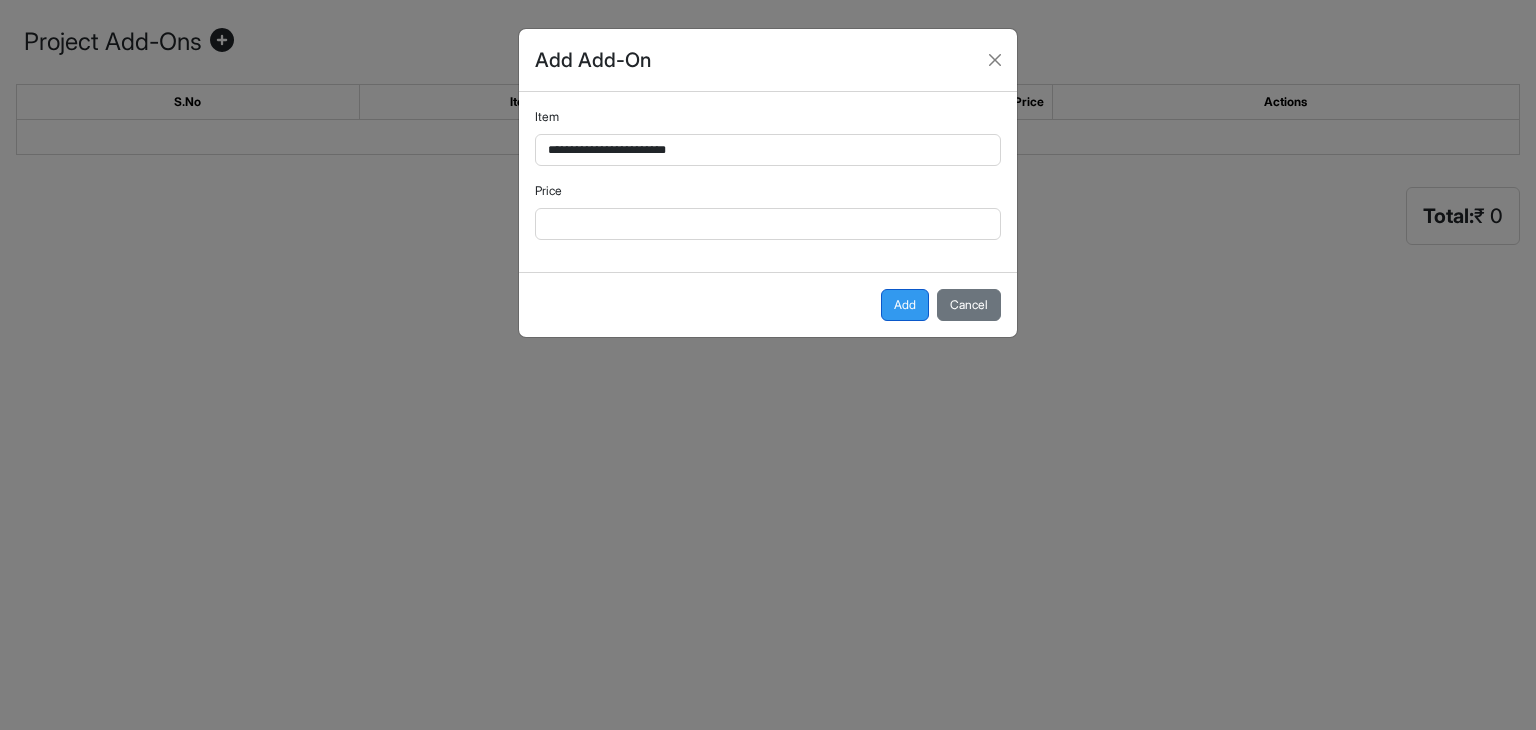 click on "Add" at bounding box center [905, 305] 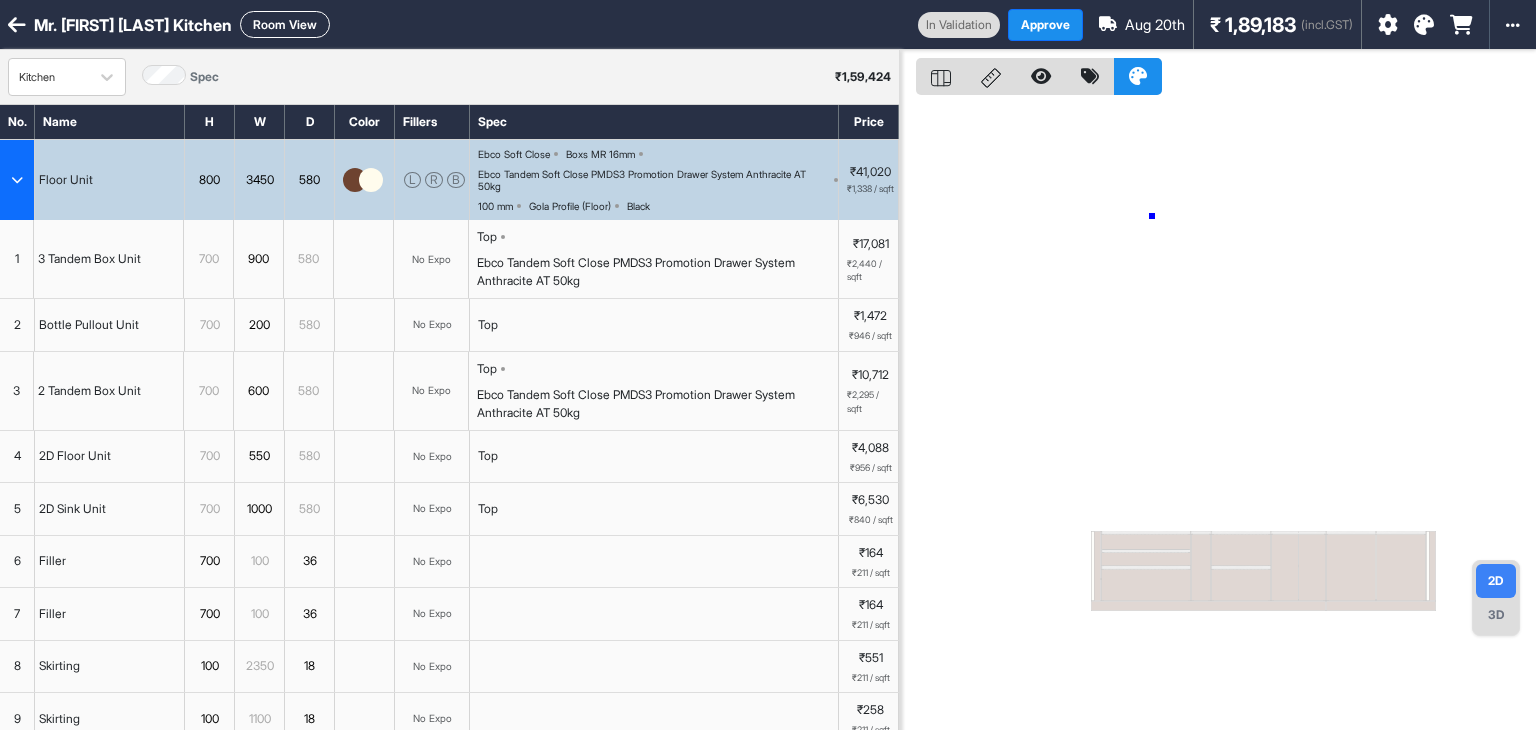 click at bounding box center (1218, 415) 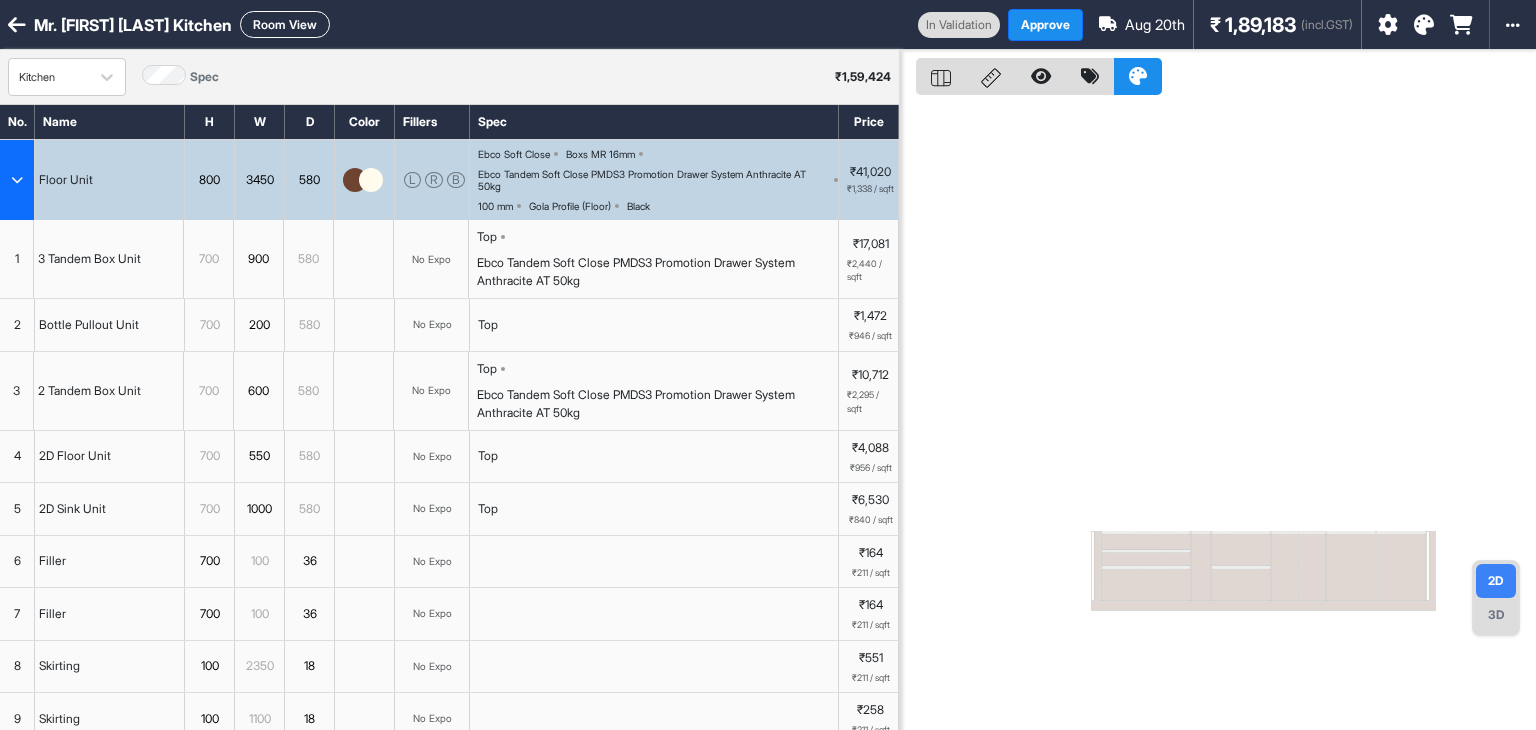 click on "Kitchen Spec ₹ 1,59,424" at bounding box center [449, 77] 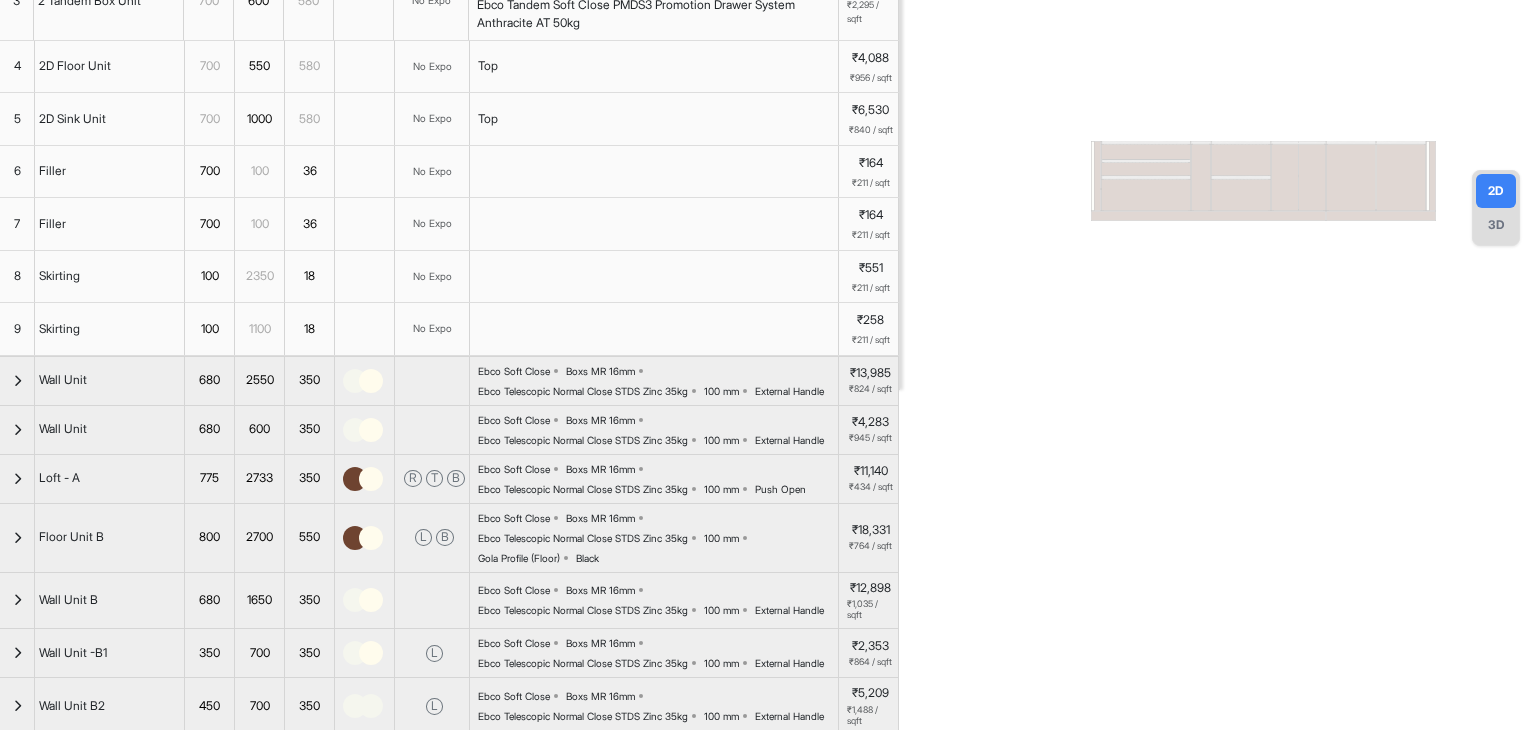 scroll, scrollTop: 400, scrollLeft: 0, axis: vertical 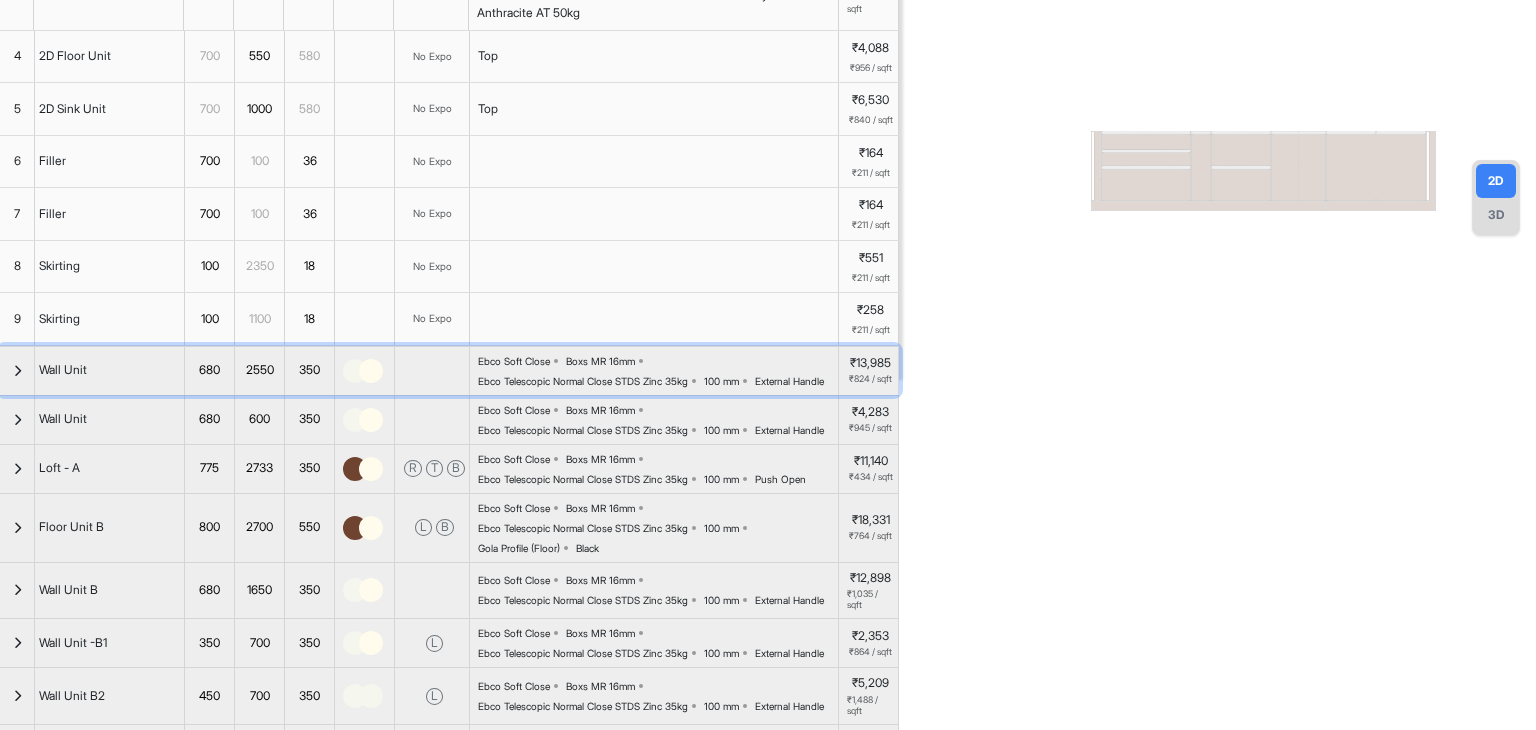 click at bounding box center [17, 371] 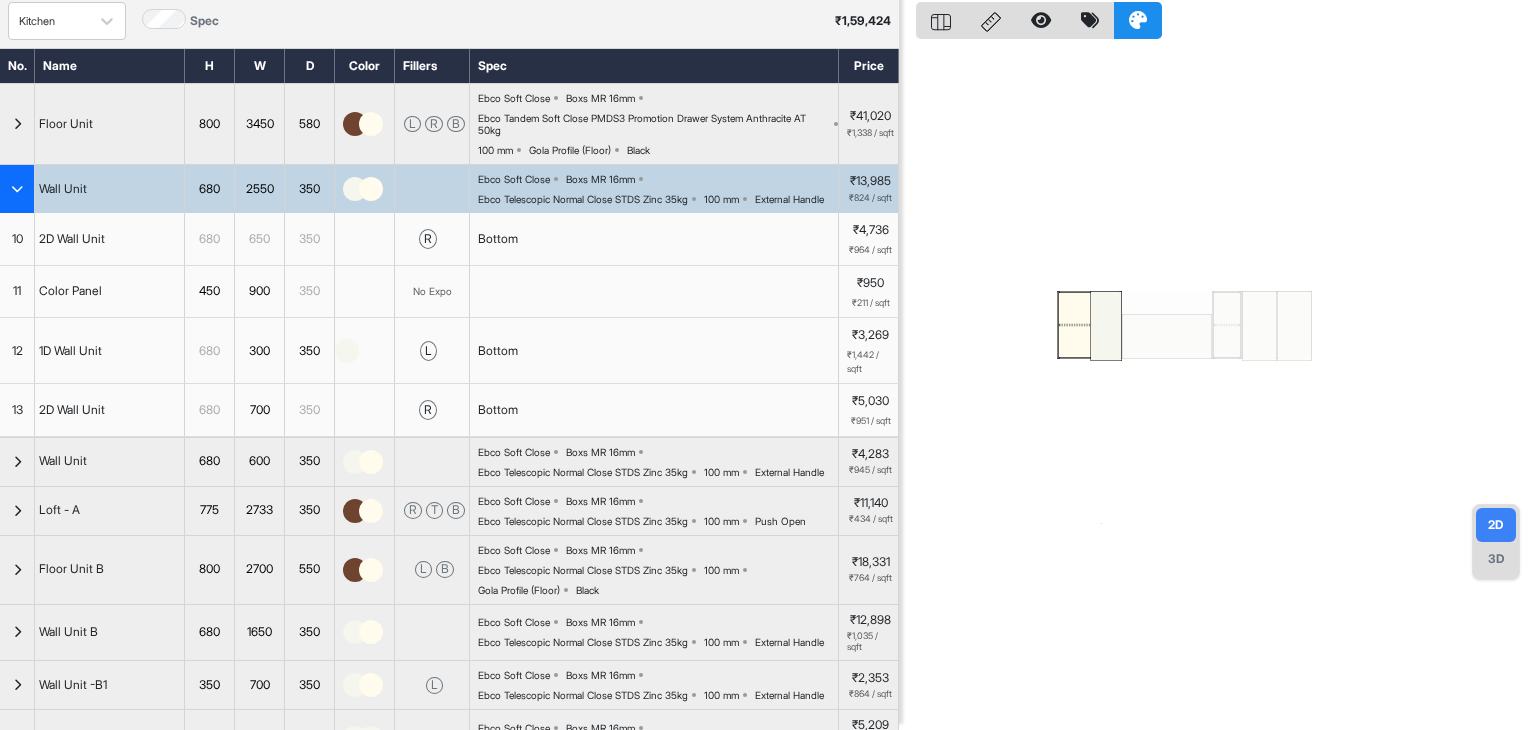 scroll, scrollTop: 0, scrollLeft: 0, axis: both 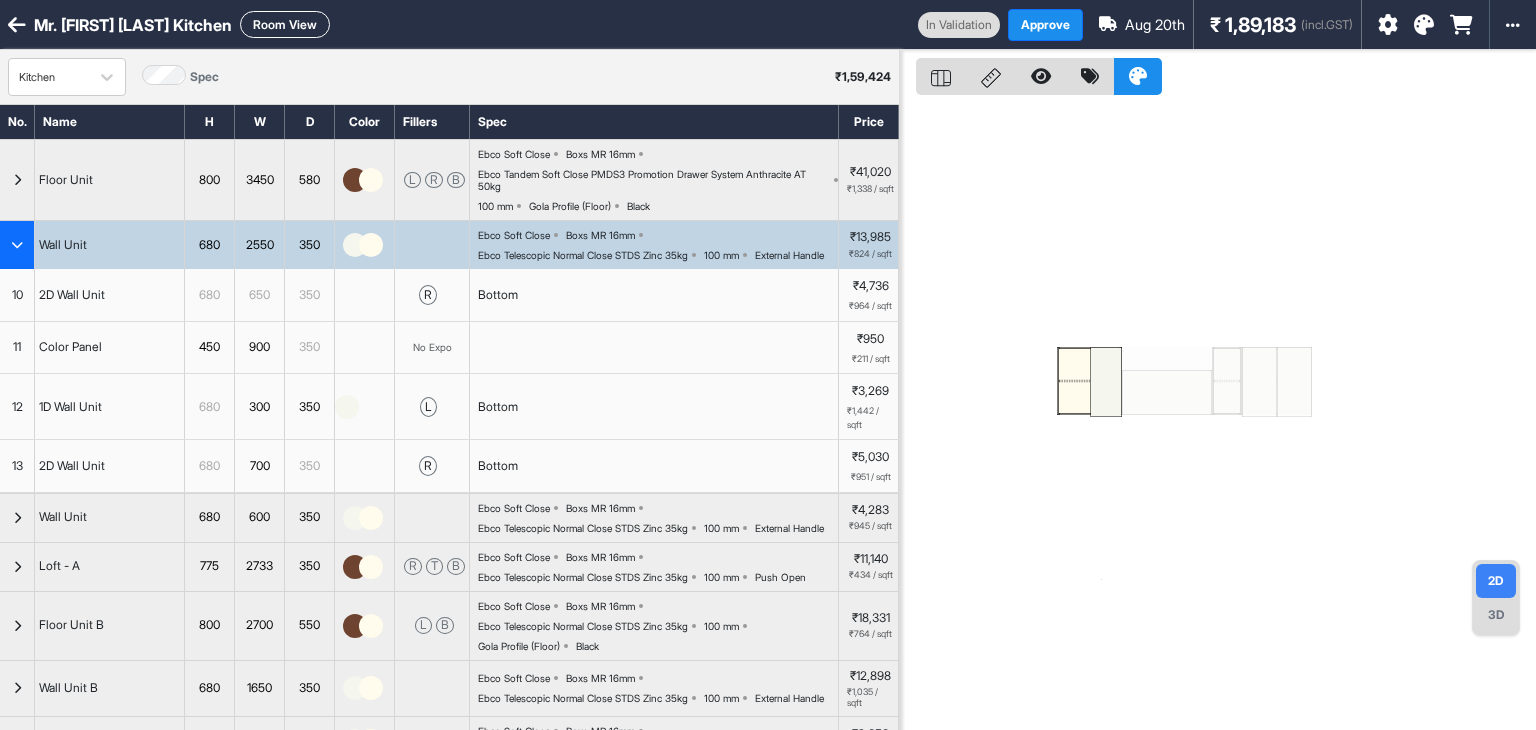 click on "Room View" at bounding box center [285, 24] 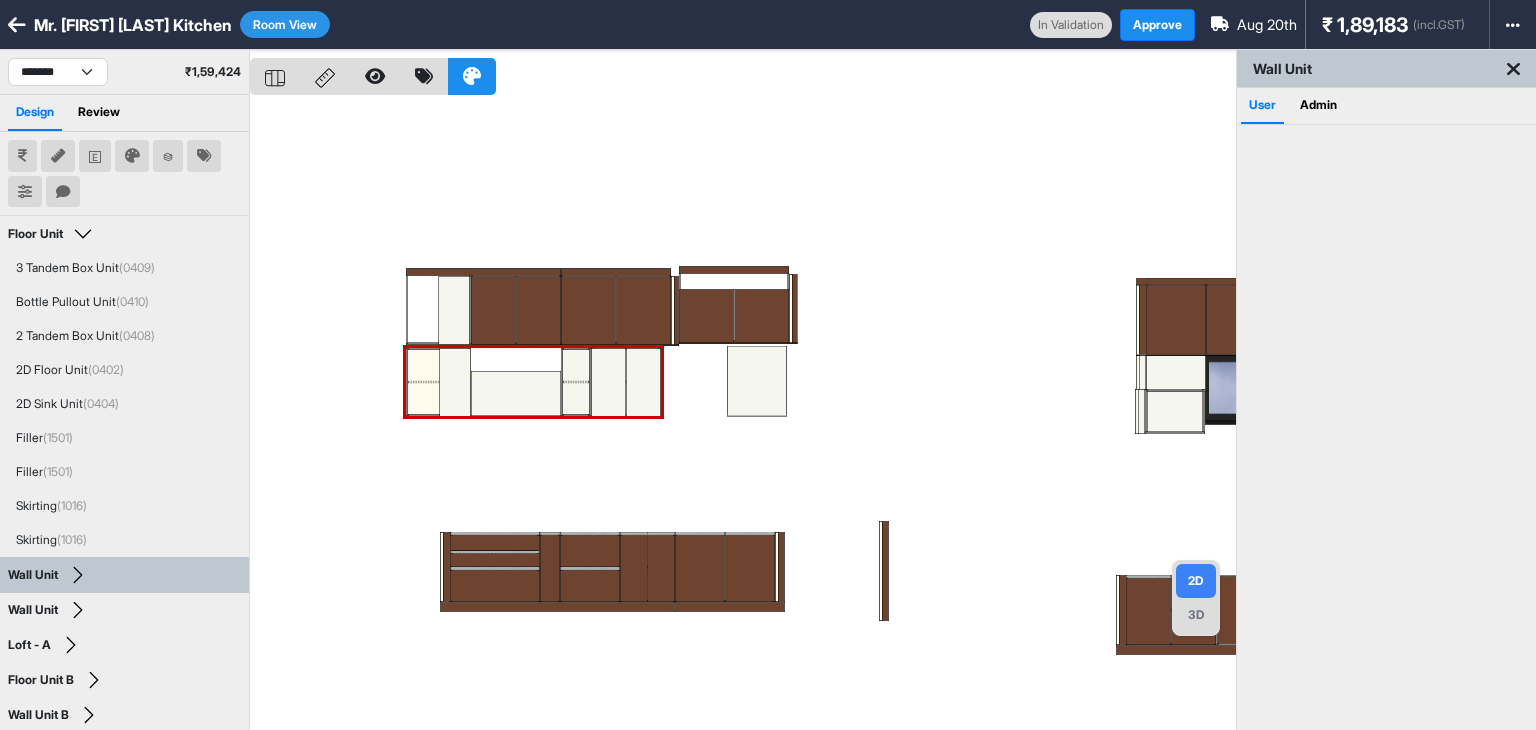 click at bounding box center [743, 415] 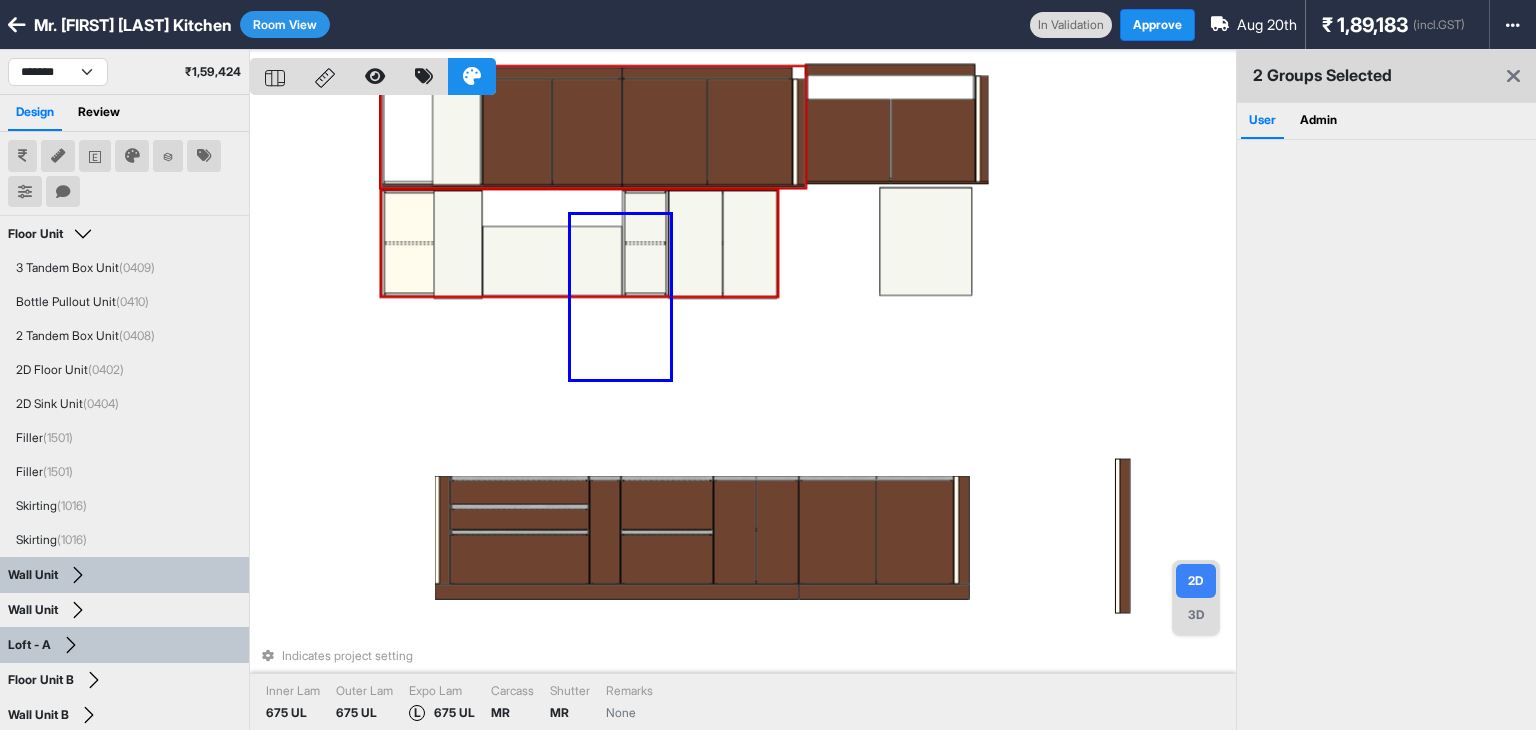 click on "Indicates project setting Inner Lam 675 UL Outer Lam 675 UL Expo Lam L 675 UL Carcass MR Shutter MR Remarks None" at bounding box center (743, 415) 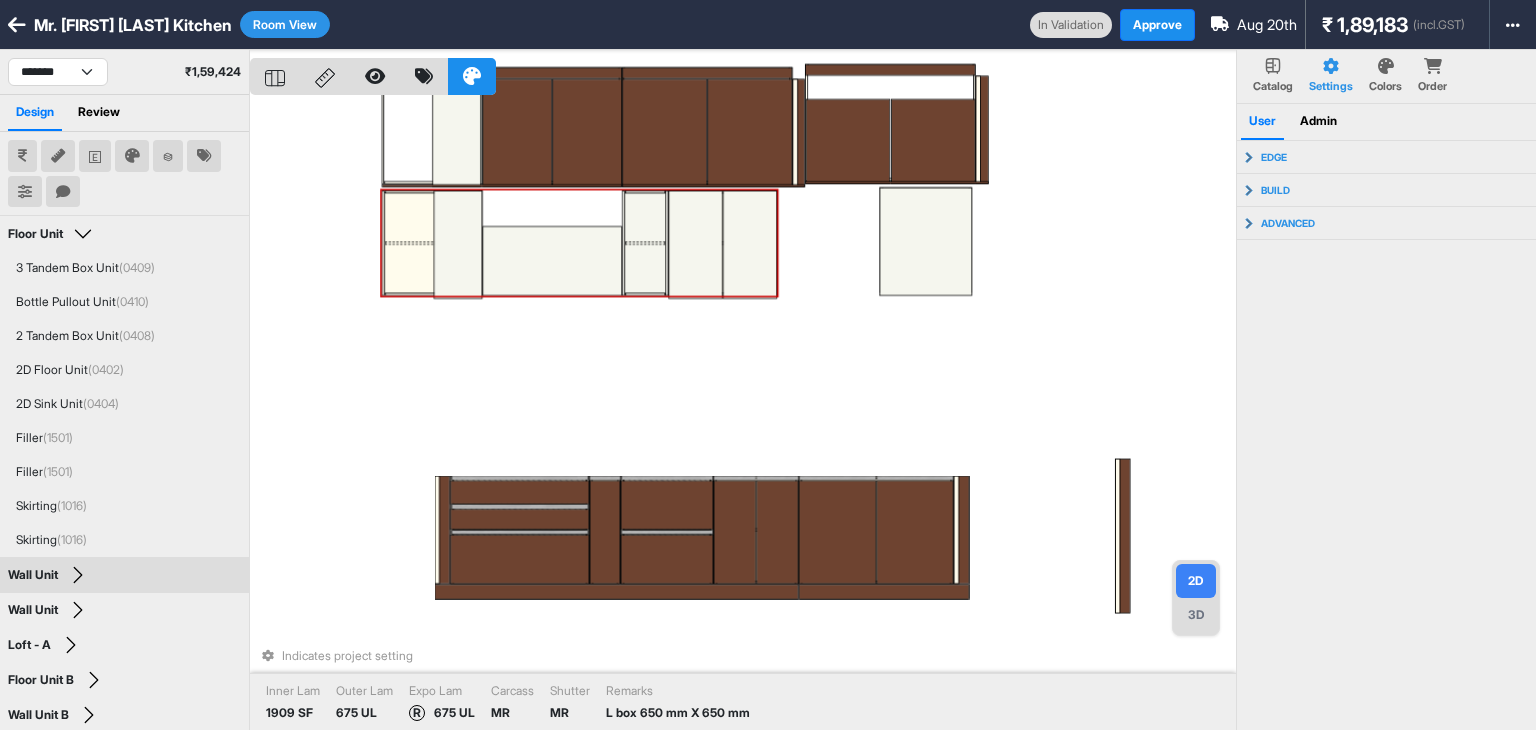 click at bounding box center [458, 244] 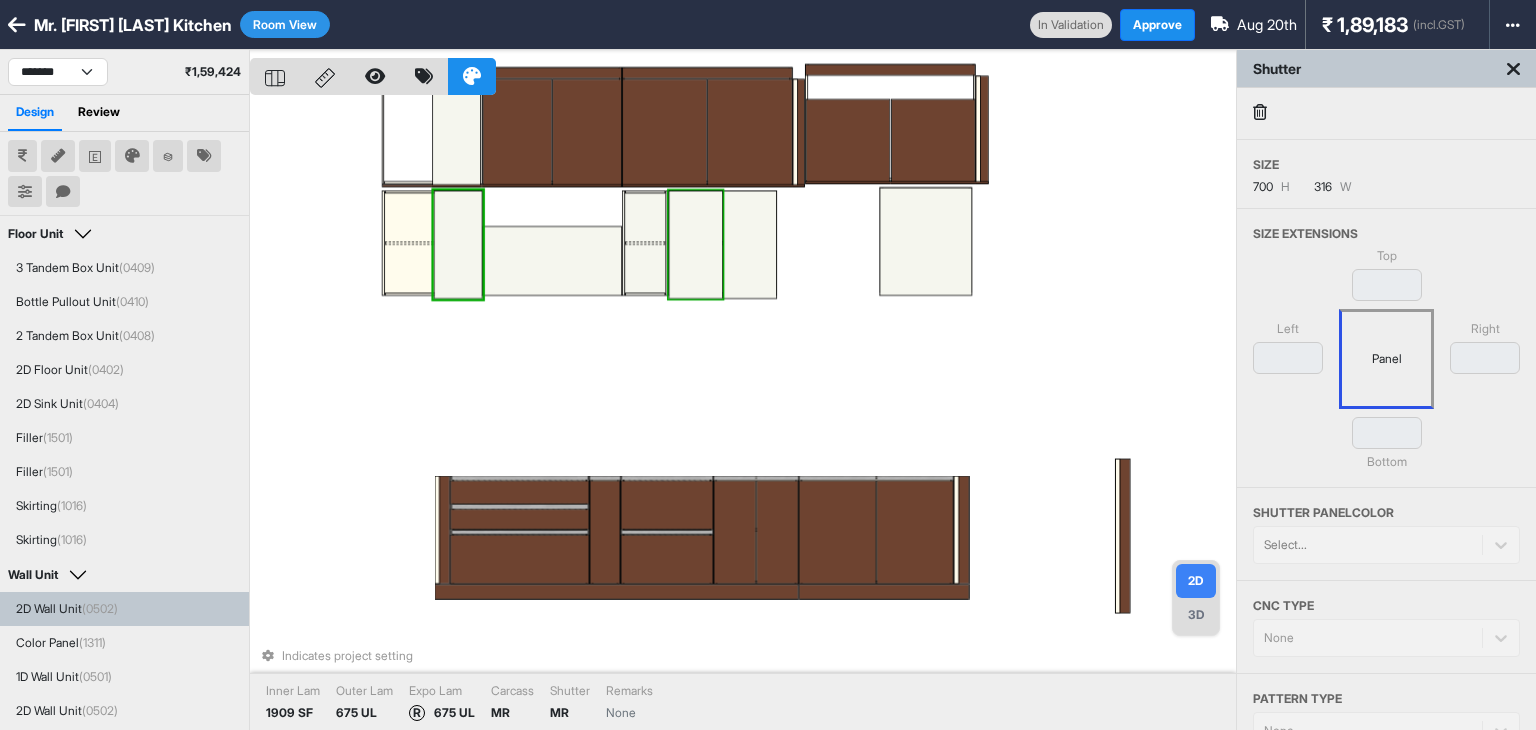 click at bounding box center [696, 244] 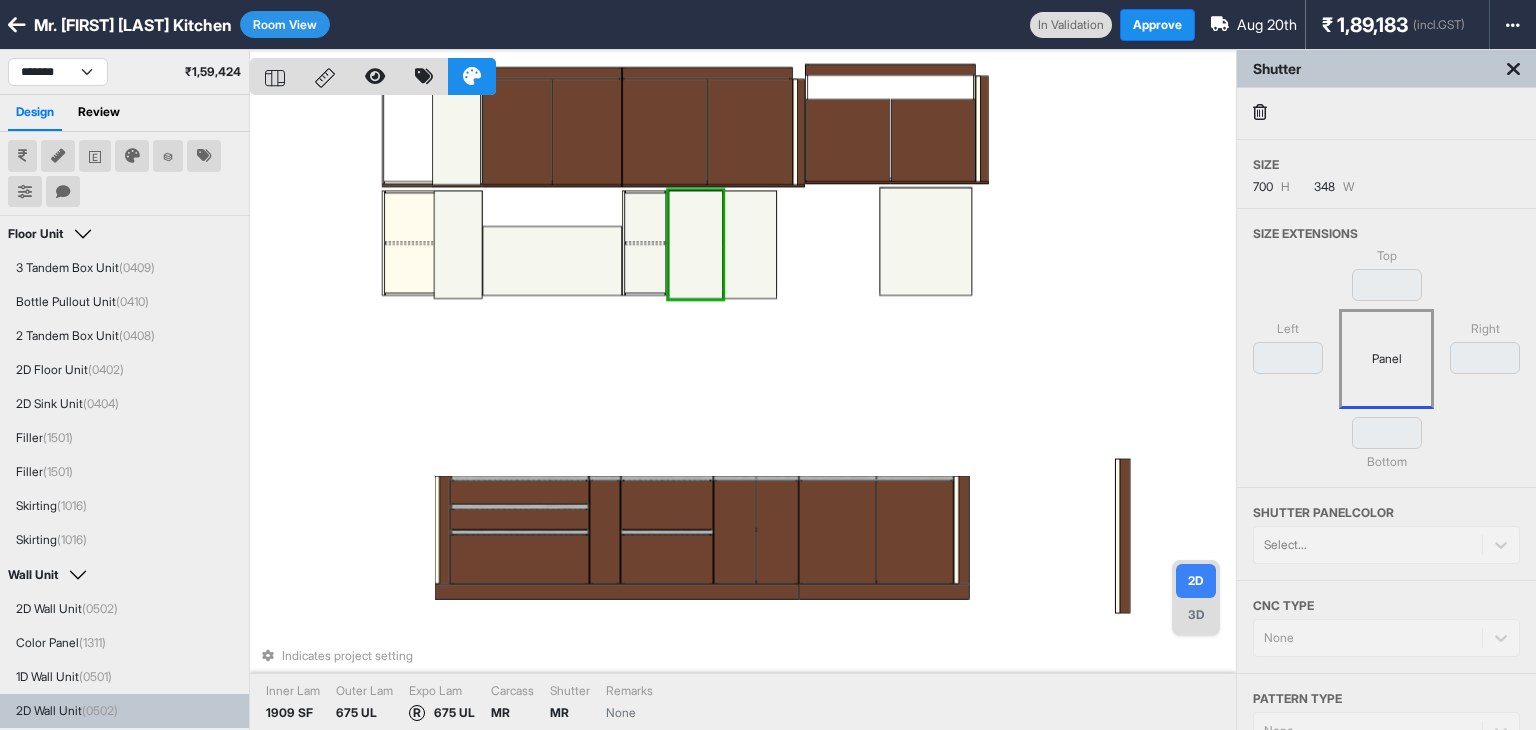 click at bounding box center [750, 244] 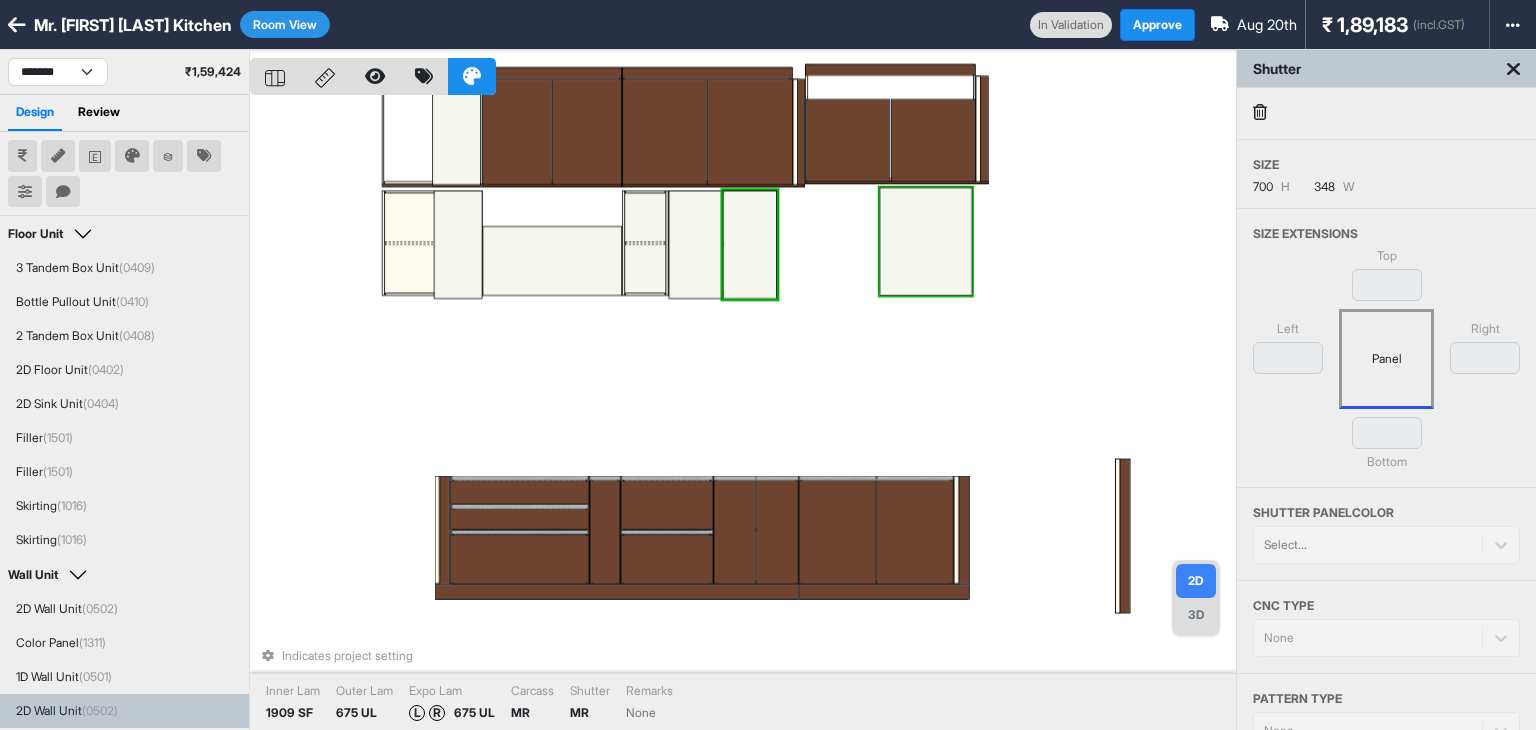 click at bounding box center [926, 241] 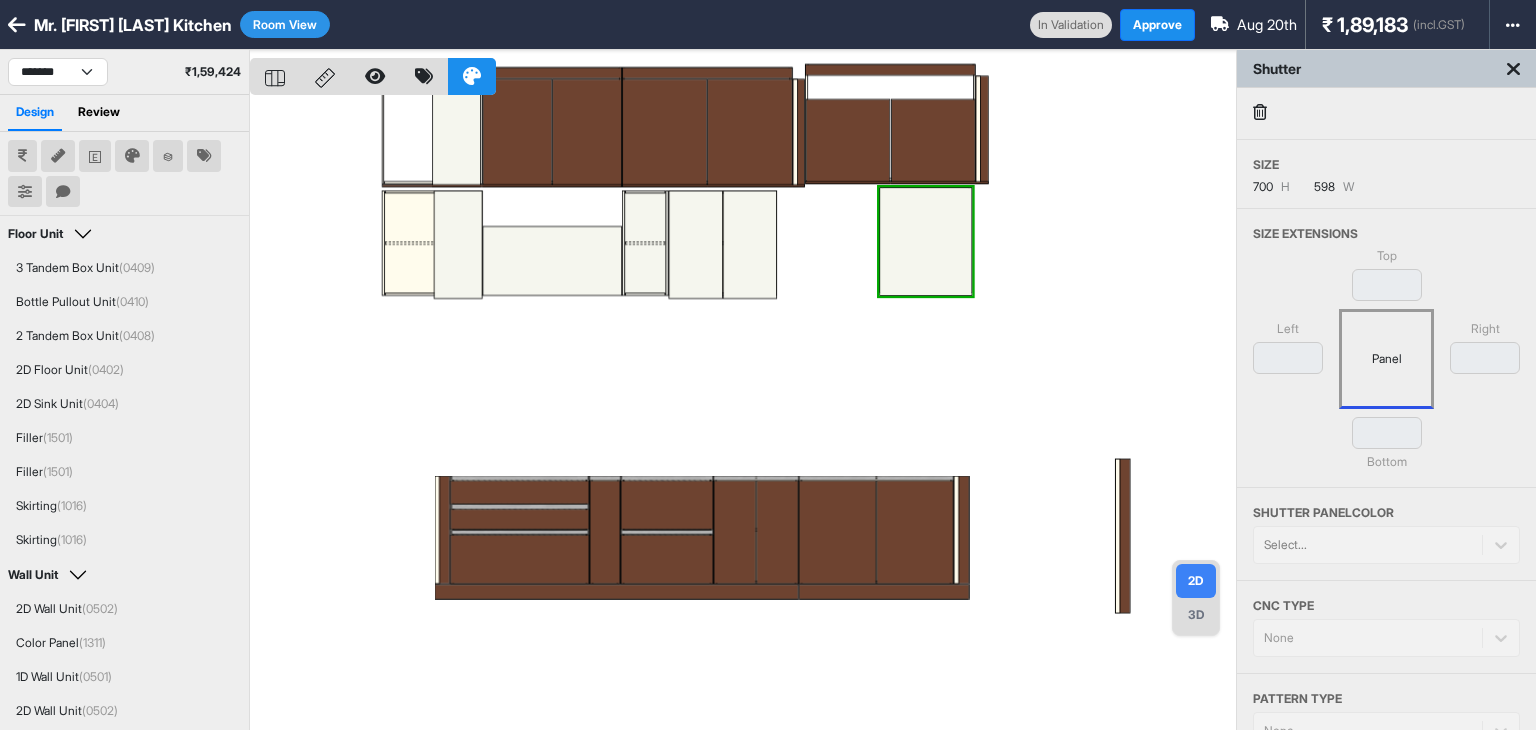 click at bounding box center (743, 415) 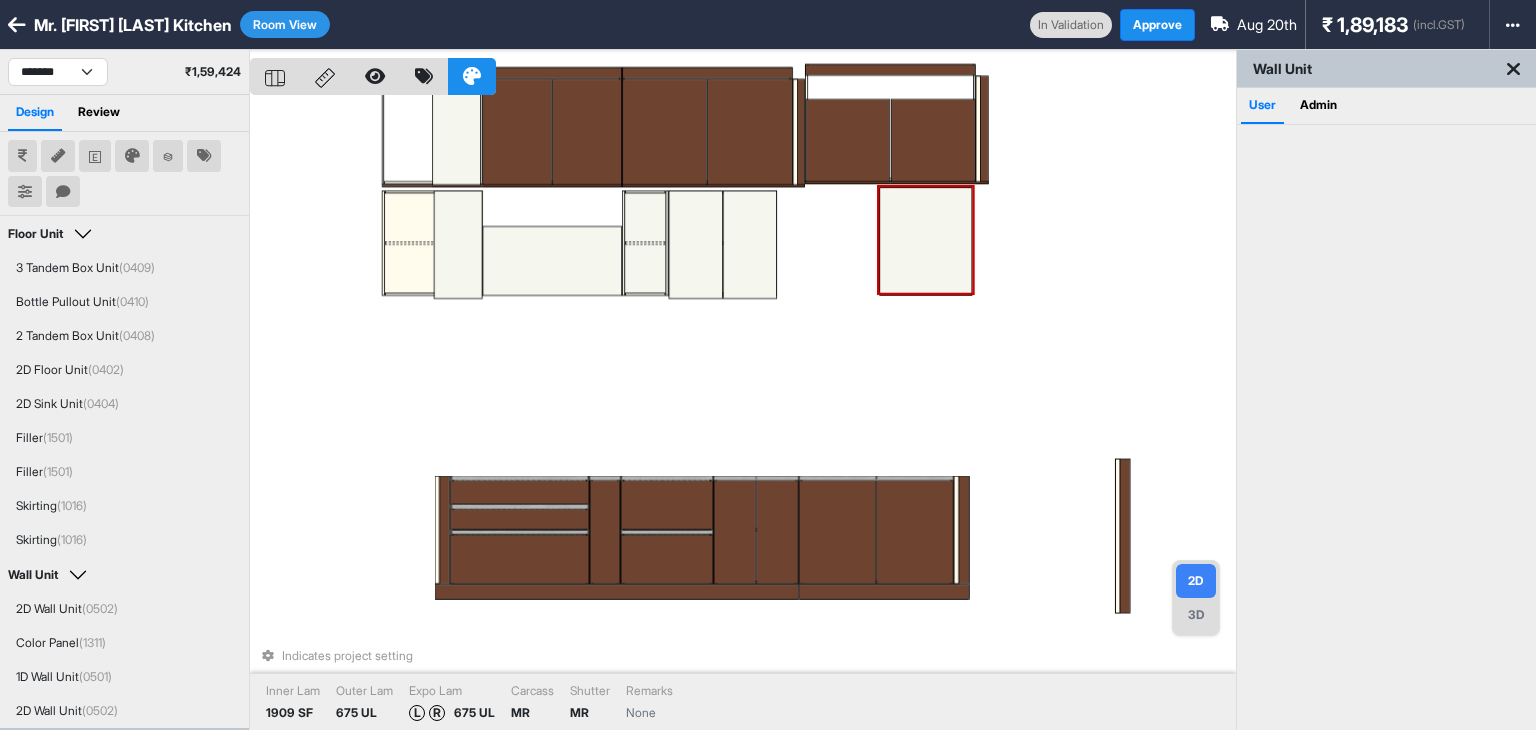 click at bounding box center [926, 241] 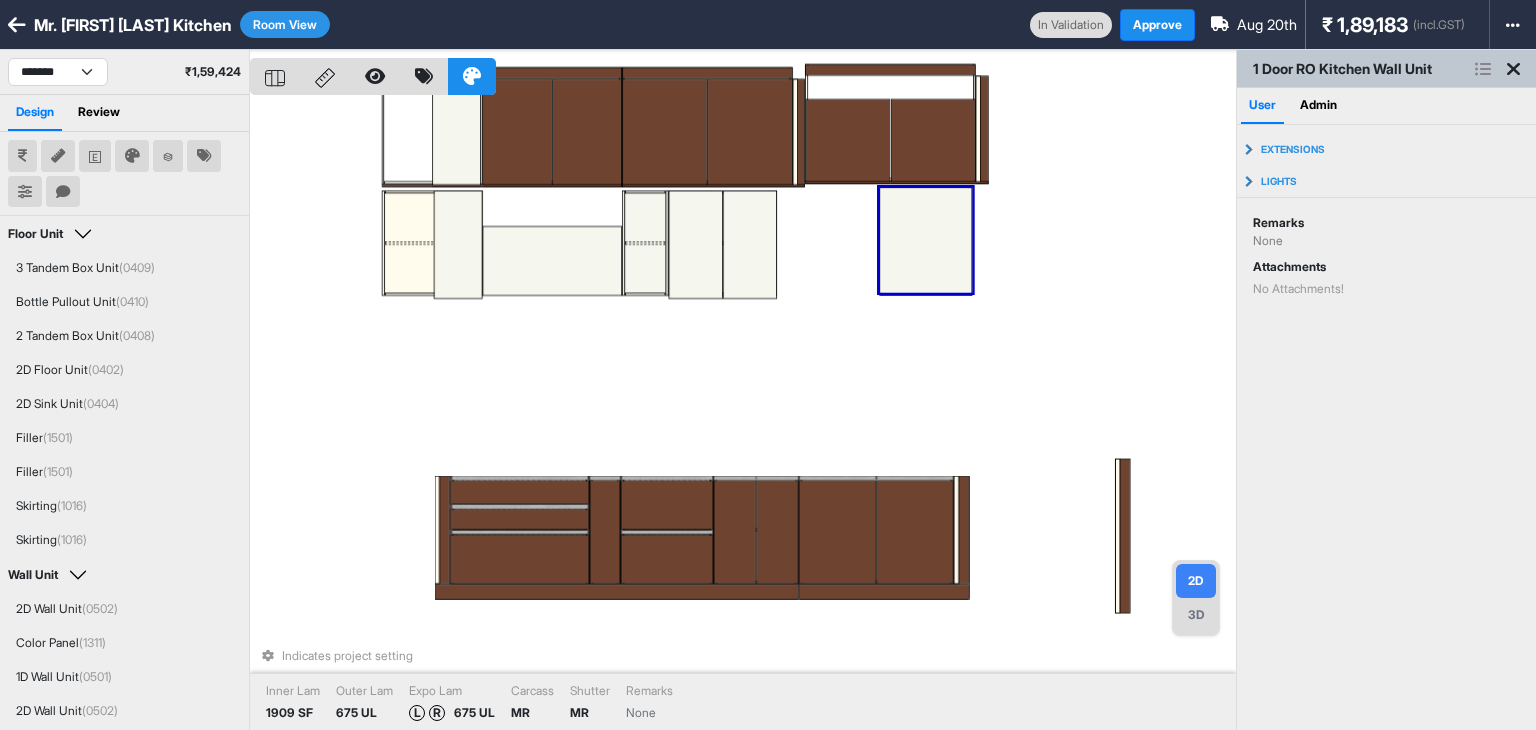 click on "Indicates project setting Inner Lam 1909 SF Outer Lam 675 UL Expo Lam L R 675 UL Carcass MR Shutter MR Remarks None" at bounding box center (743, 415) 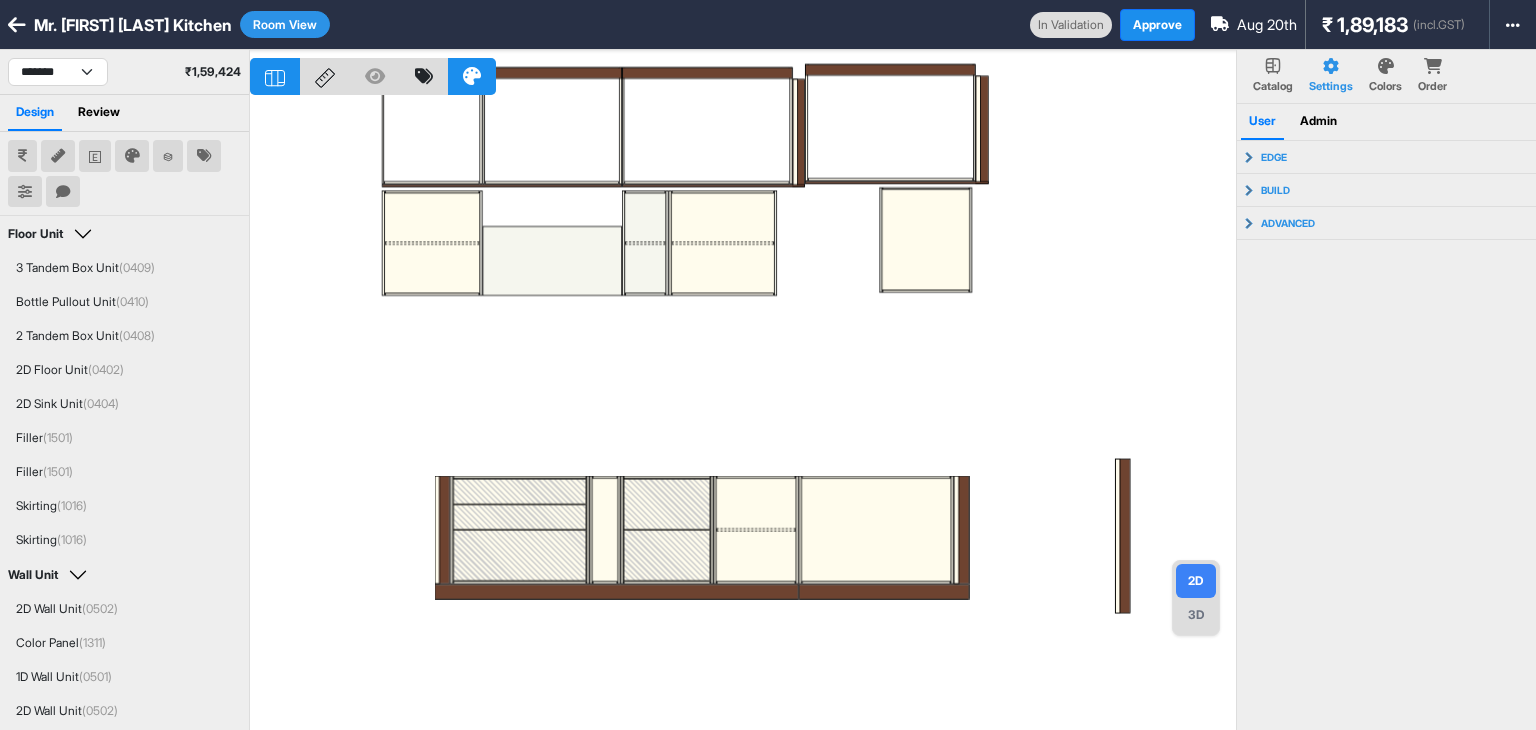 click on "3D" at bounding box center (1196, 615) 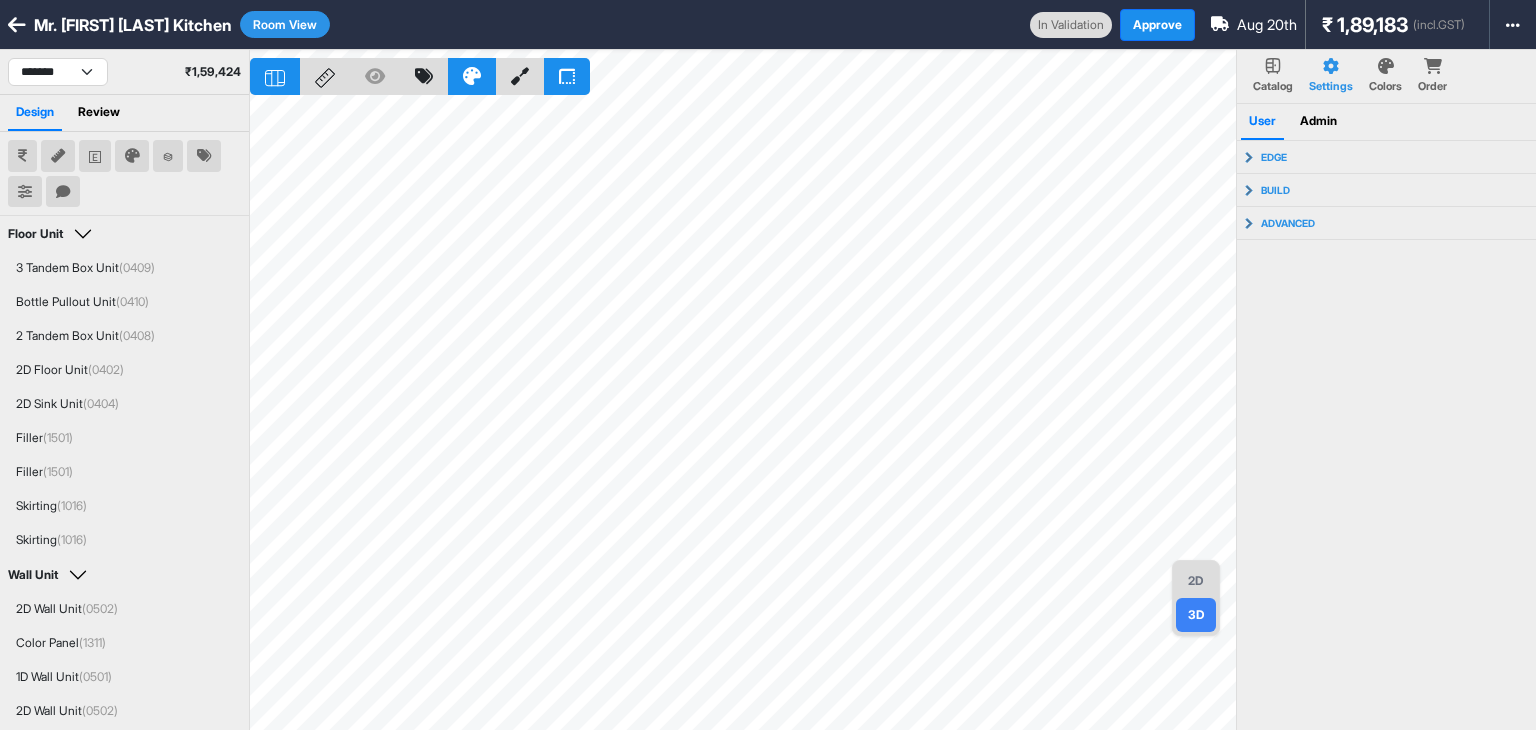 click on "2D" at bounding box center [1196, 581] 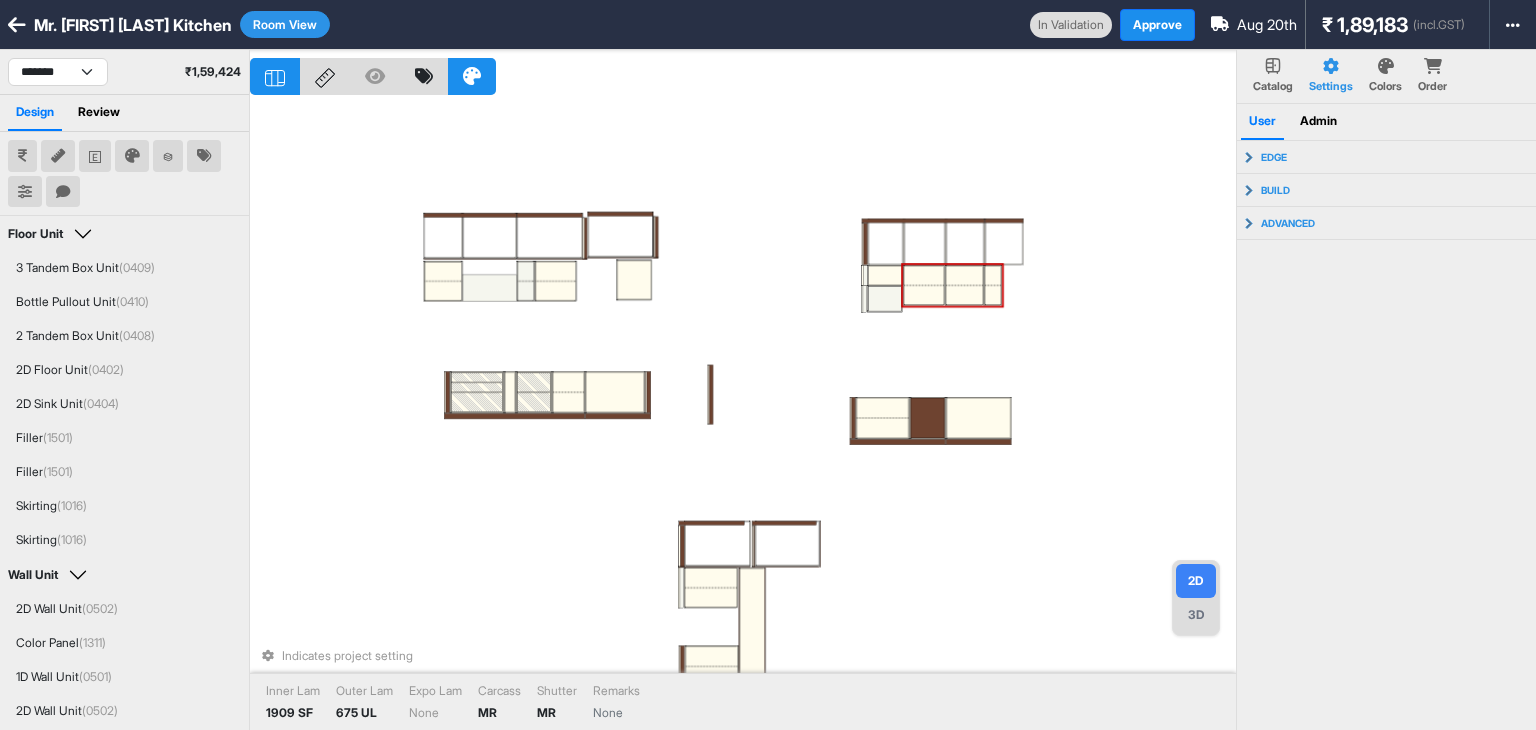 click on "Indicates project setting Inner Lam 1909 SF Outer Lam 675 UL Expo Lam None Carcass MR Shutter MR Remarks None" at bounding box center (743, 415) 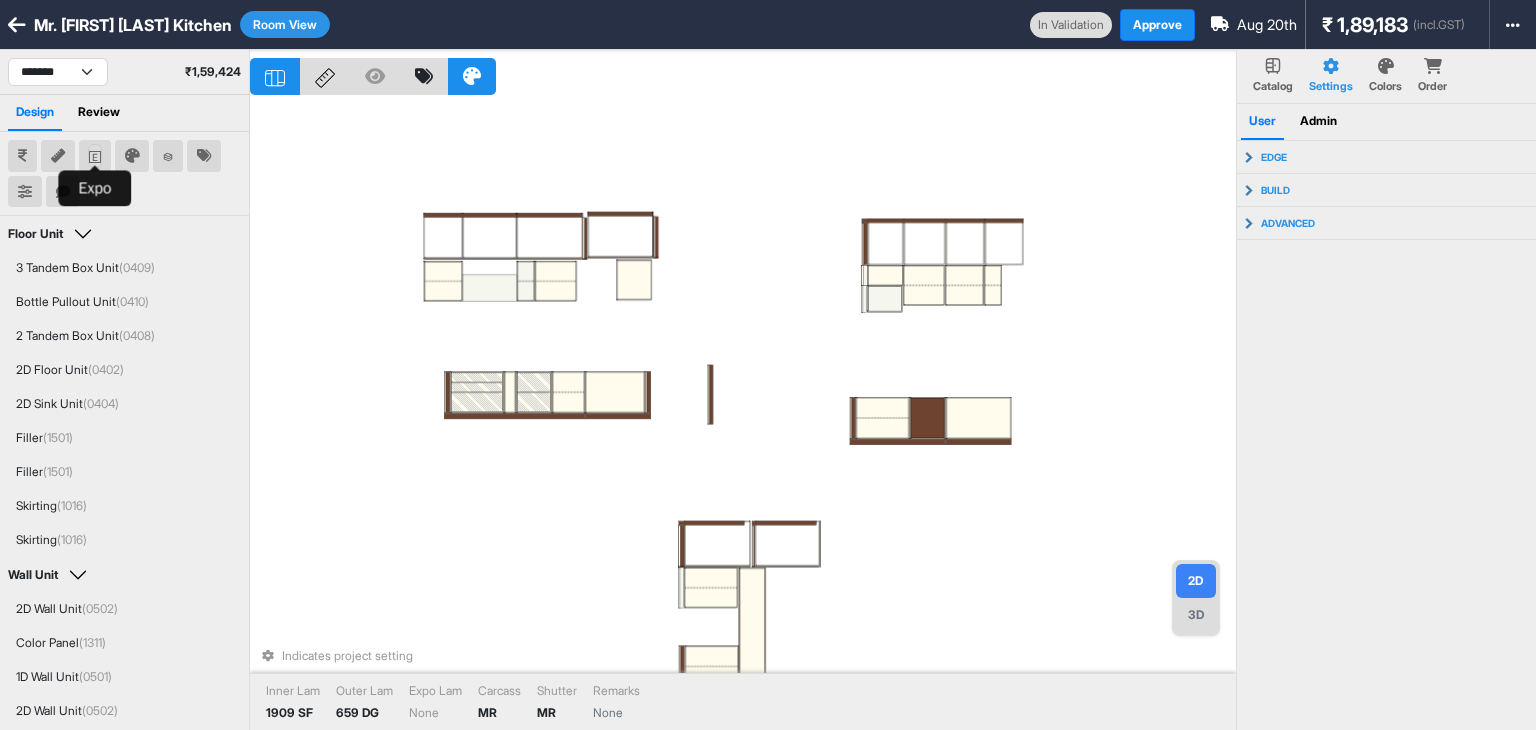 click at bounding box center (95, 156) 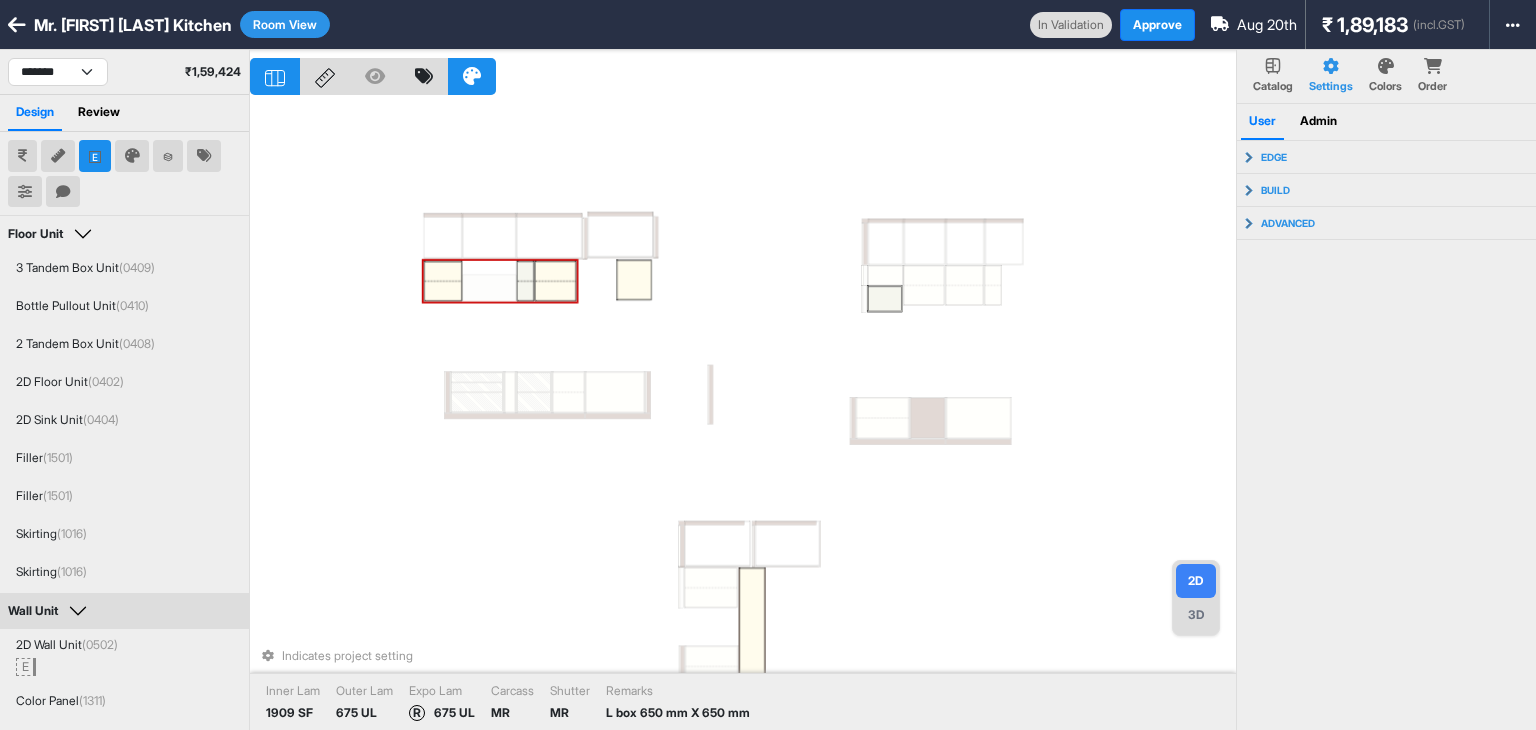 click at bounding box center (443, 271) 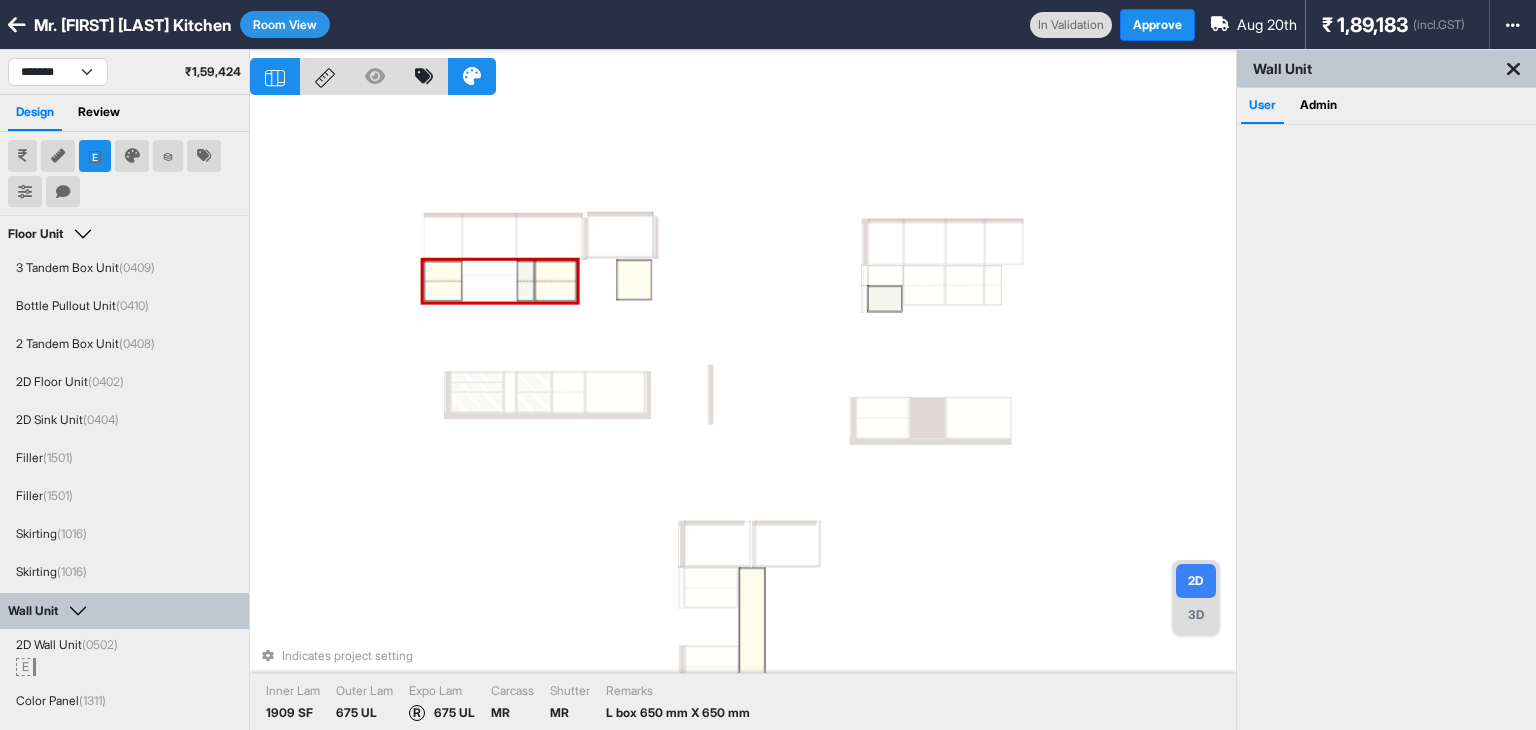 click at bounding box center [443, 271] 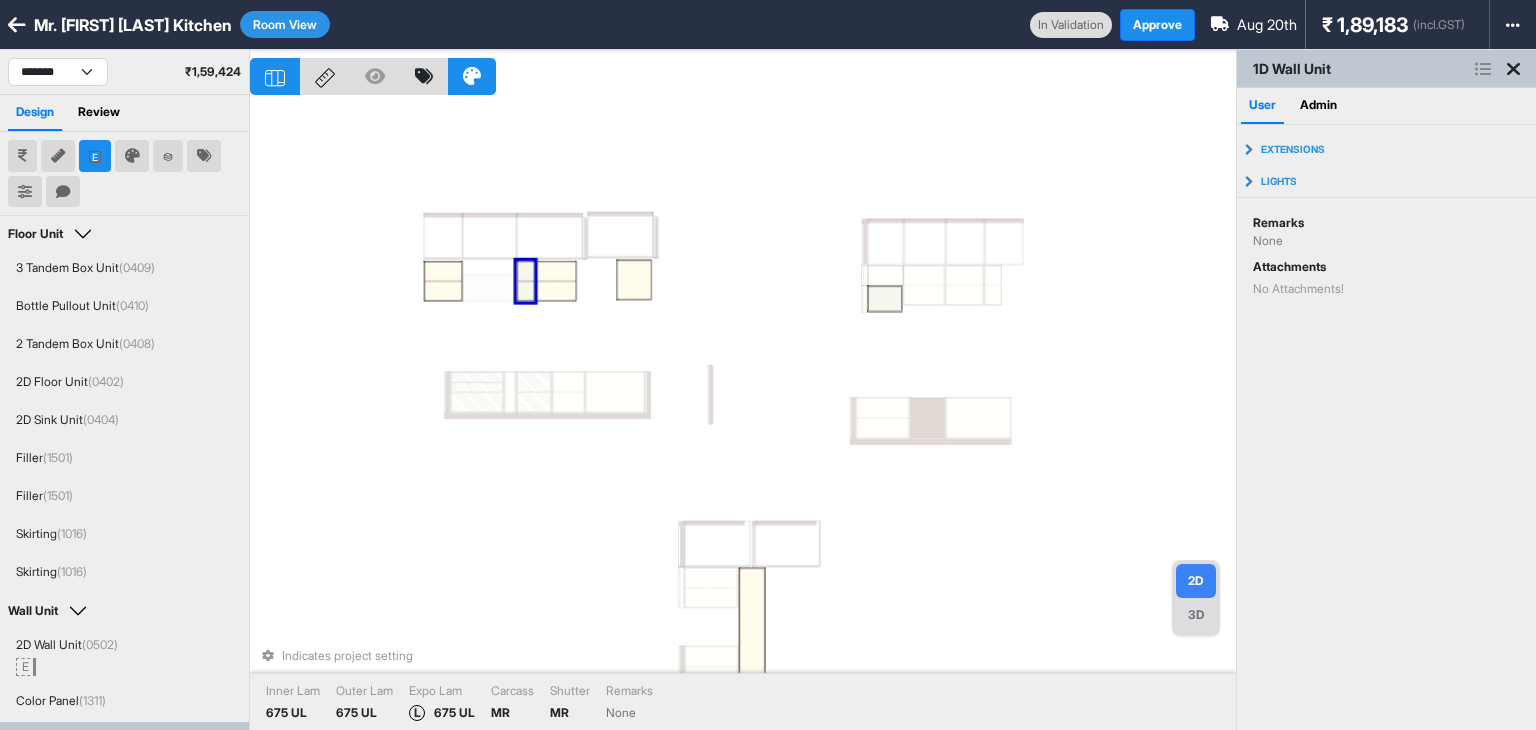 click at bounding box center (526, 271) 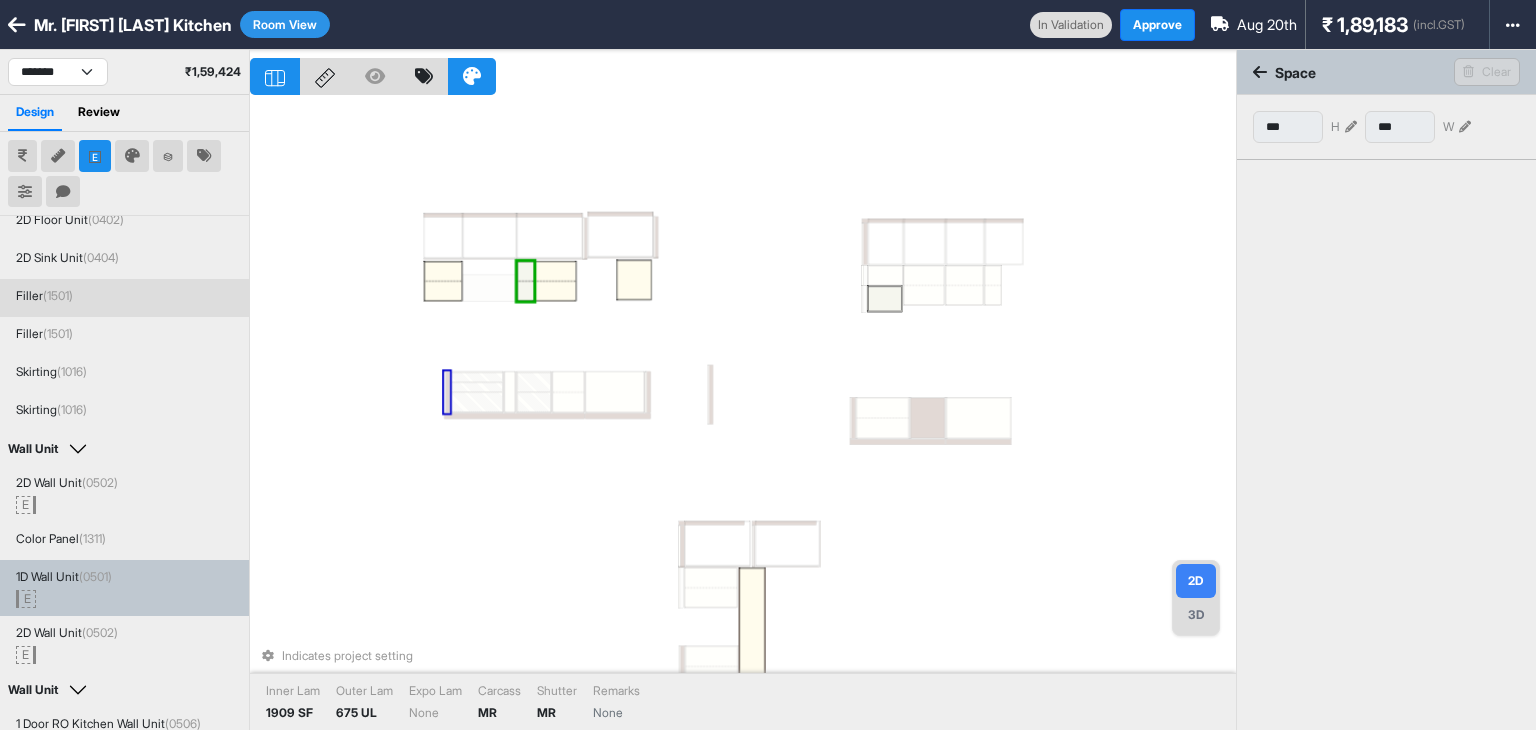 scroll, scrollTop: 400, scrollLeft: 0, axis: vertical 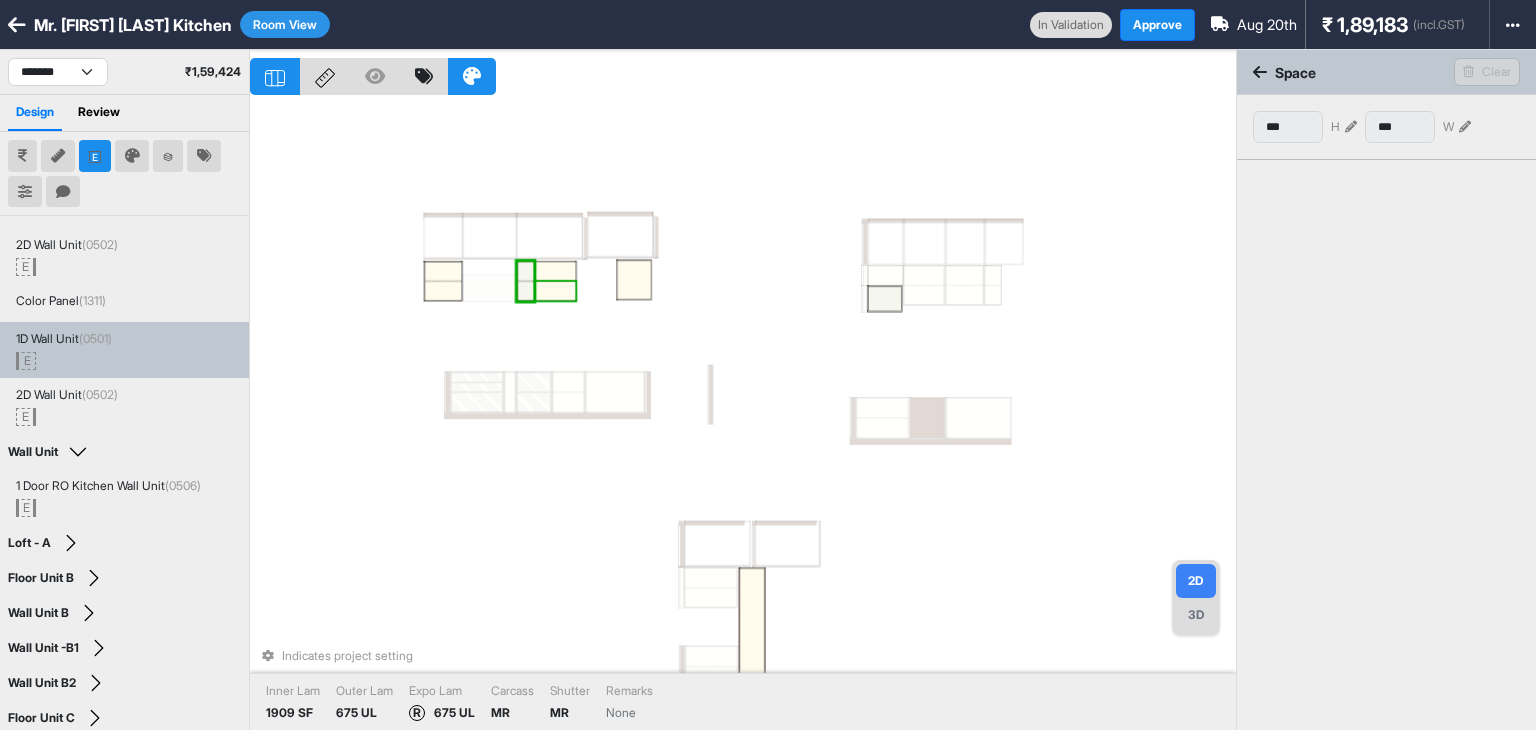 click at bounding box center [556, 291] 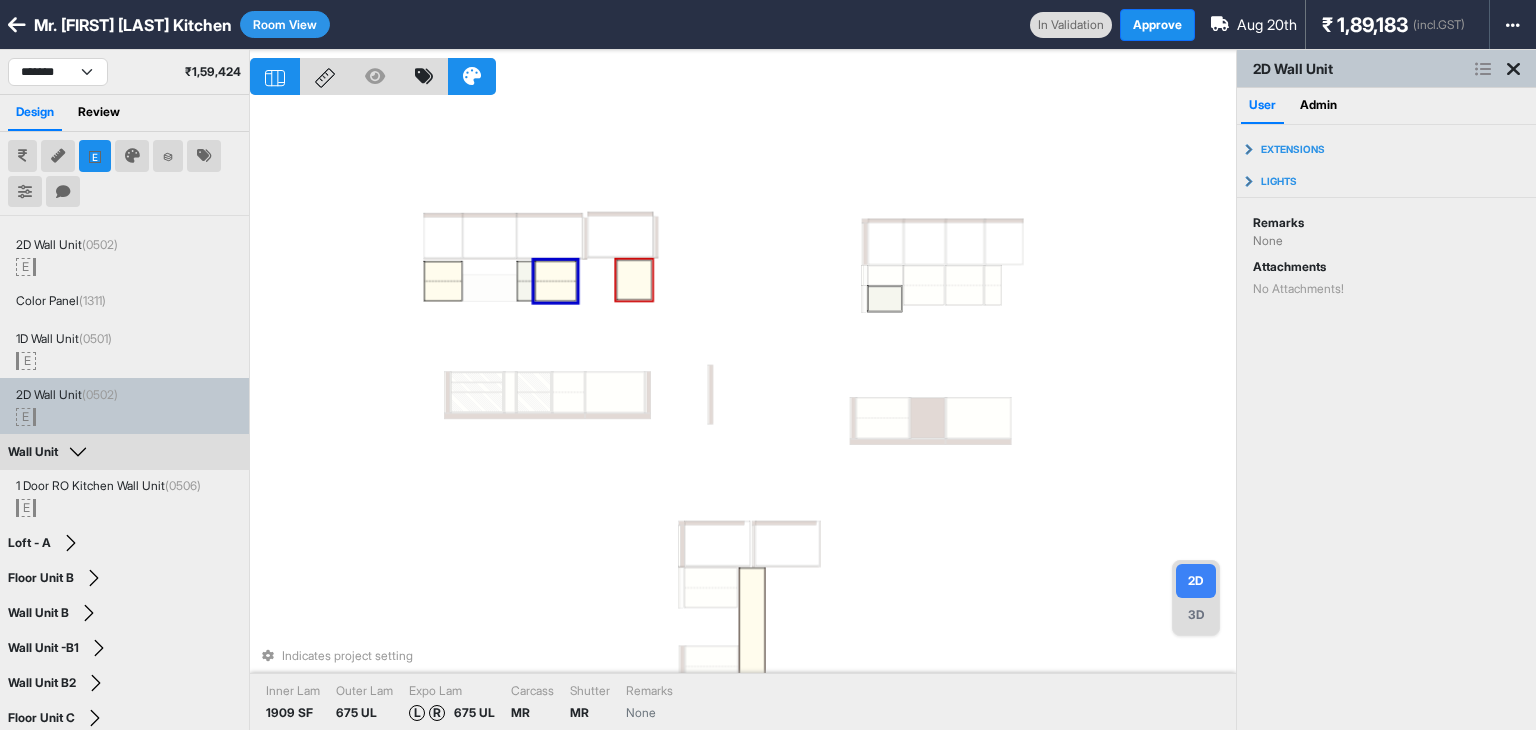 click at bounding box center [634, 280] 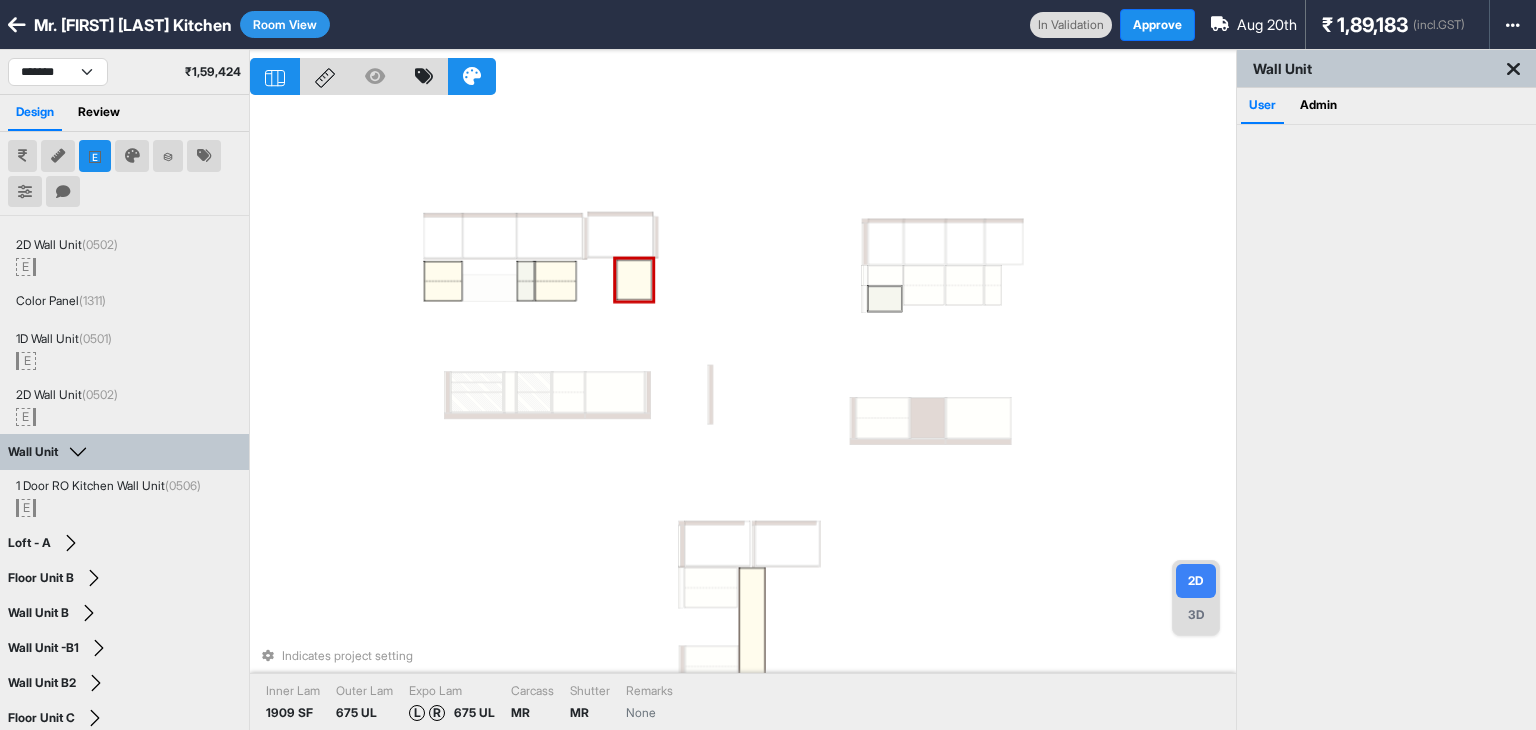 click at bounding box center (634, 280) 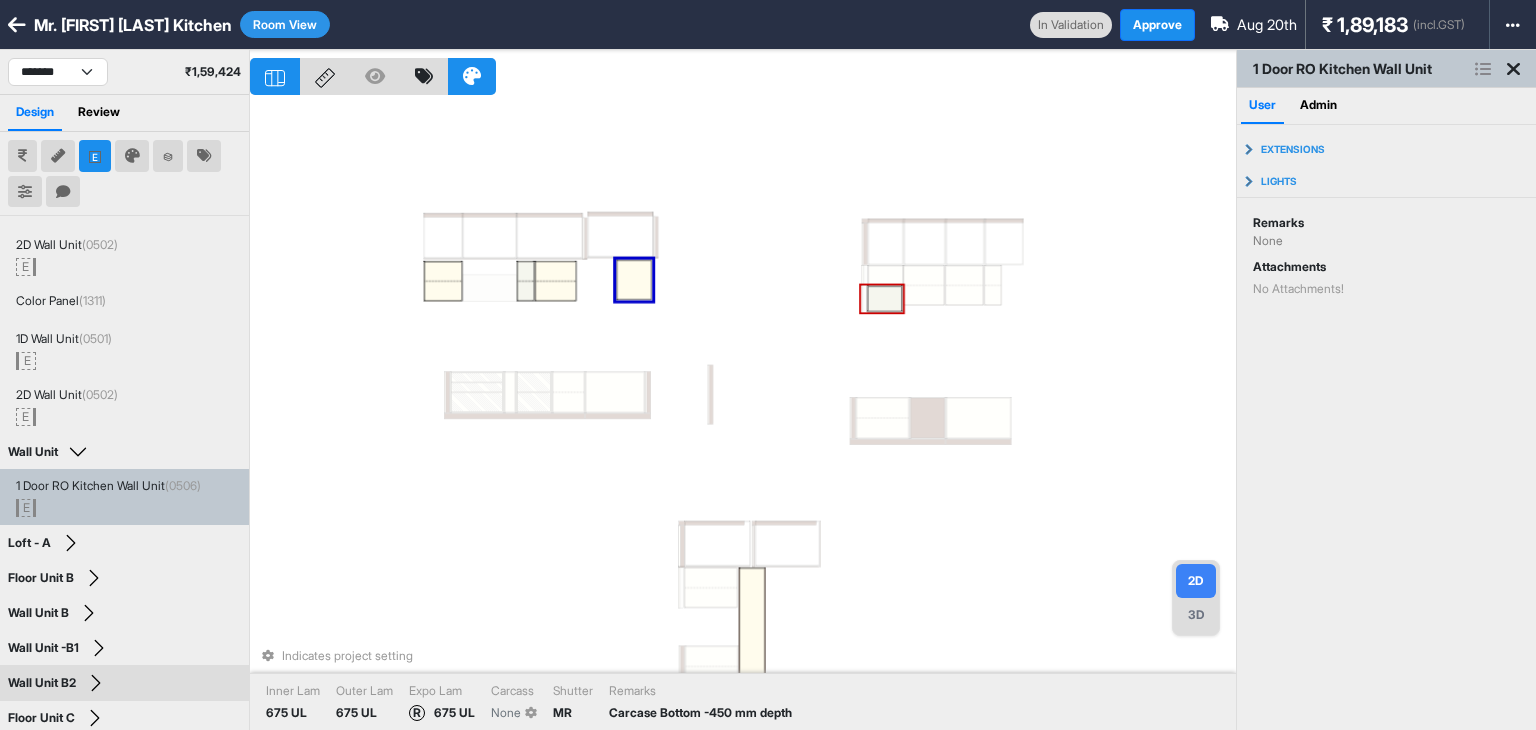 click at bounding box center [885, 298] 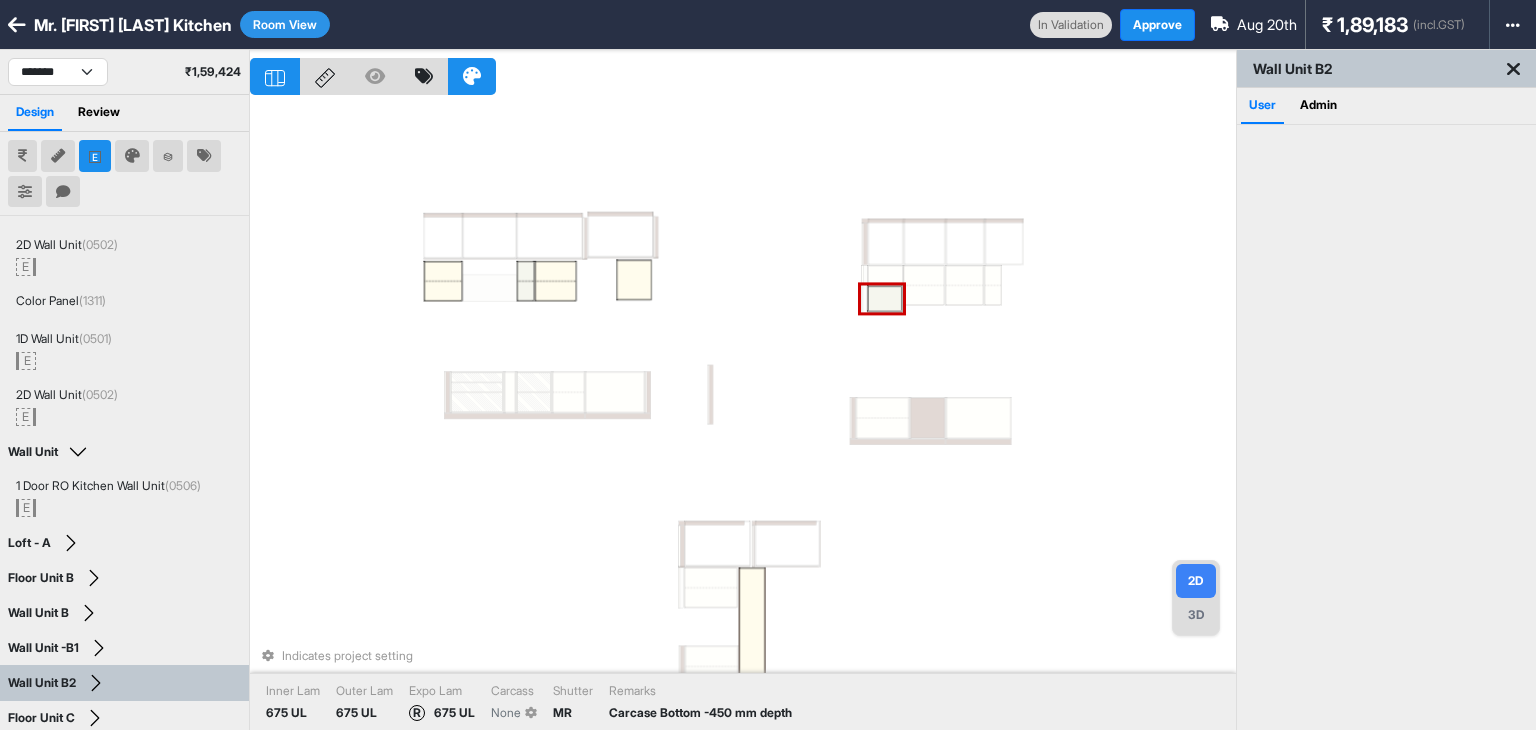 click at bounding box center [885, 298] 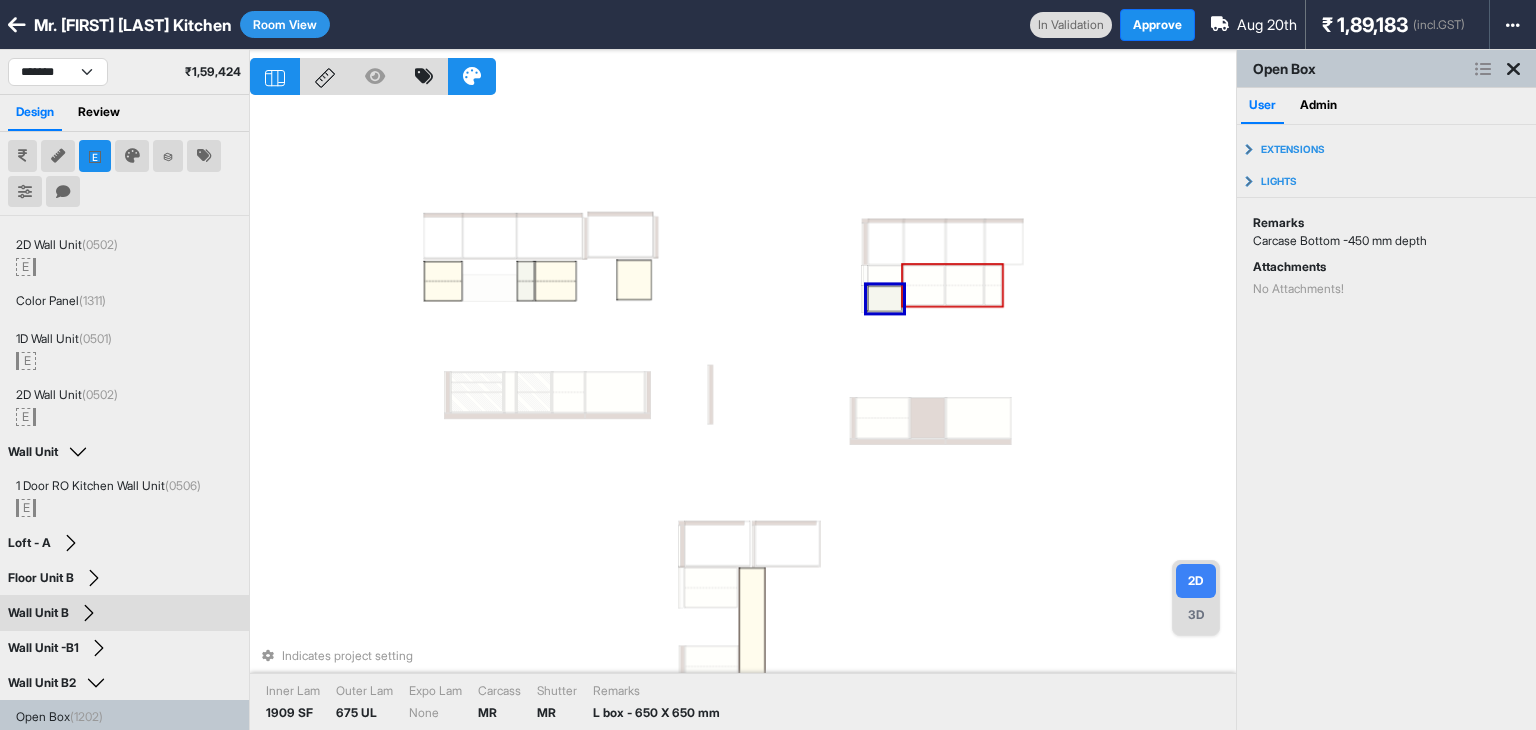 click at bounding box center [993, 295] 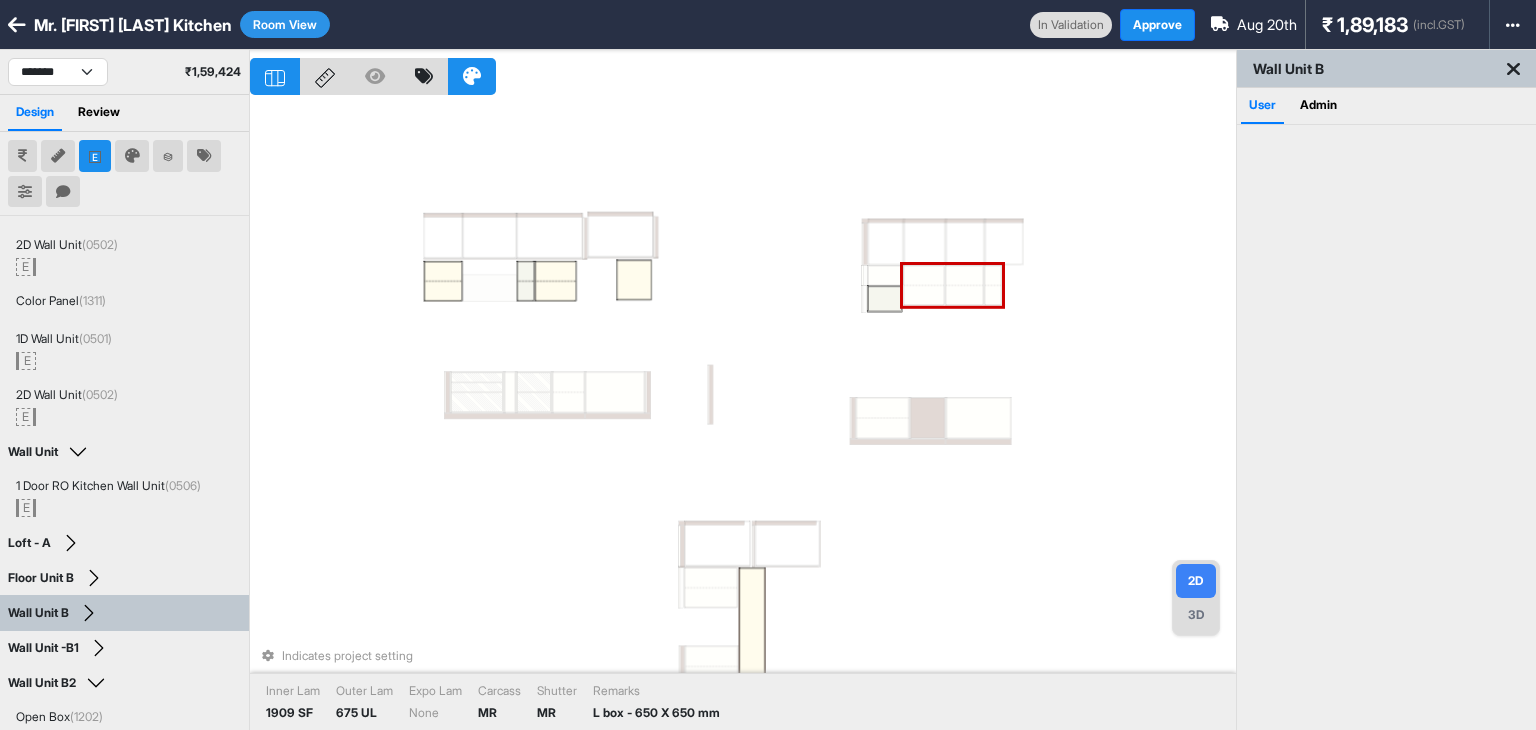 click at bounding box center [993, 285] 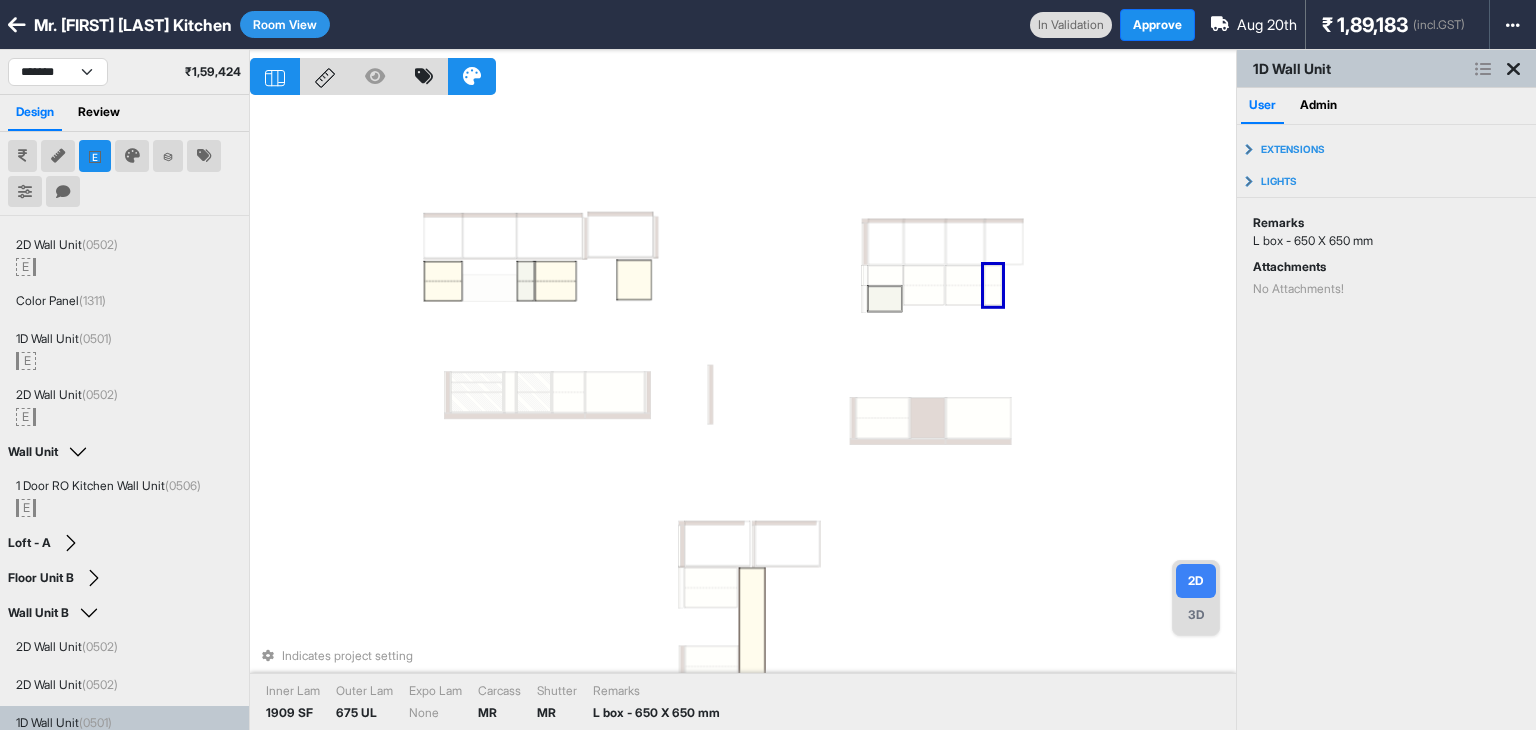 click on "Indicates project setting Inner Lam 1909 SF Outer Lam 675 UL Expo Lam None Carcass MR Shutter MR Remarks L box - 650 X 650 mm" at bounding box center [743, 415] 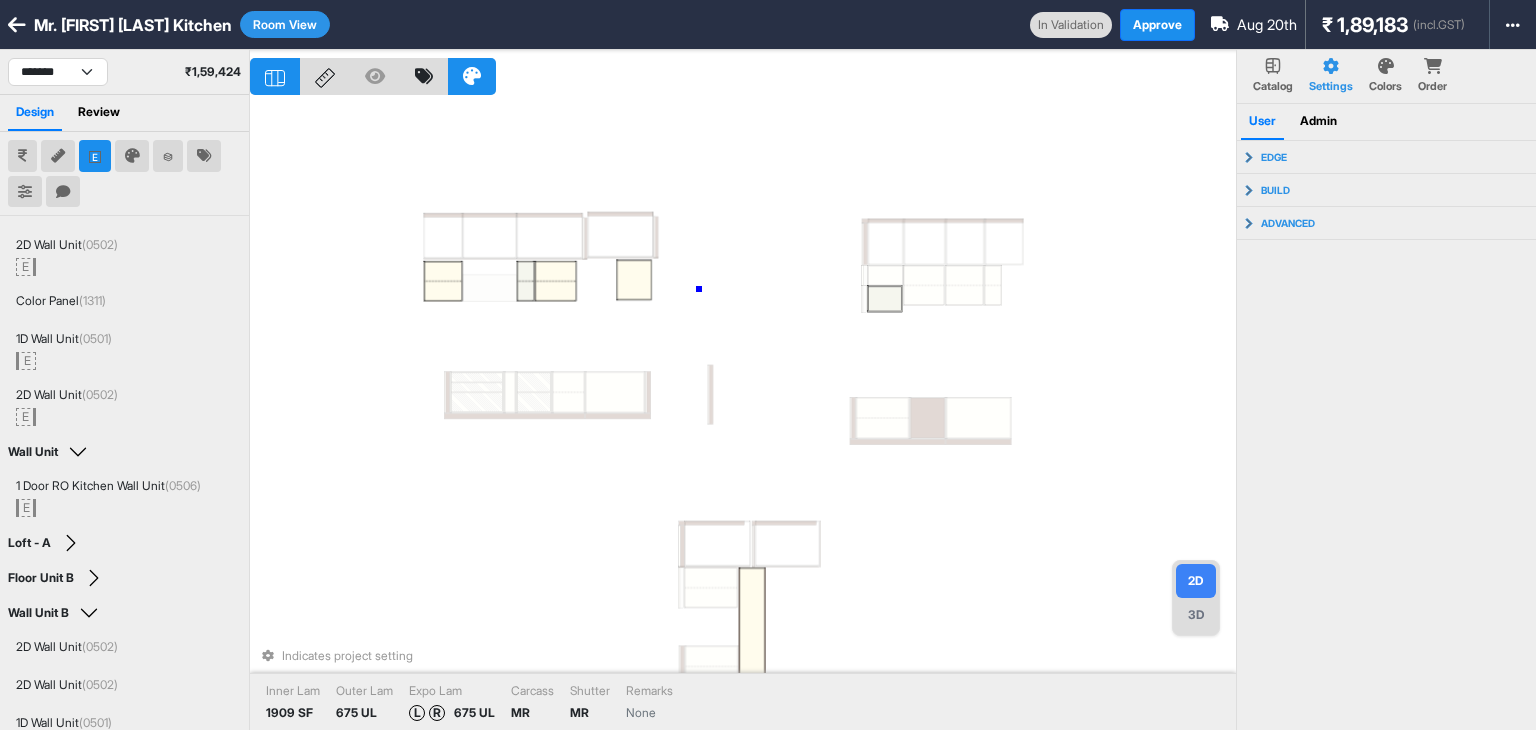 click on "Indicates project setting Inner Lam 1909 SF Outer Lam 675 UL Expo Lam L R 675 UL Carcass MR Shutter MR Remarks None" at bounding box center (743, 415) 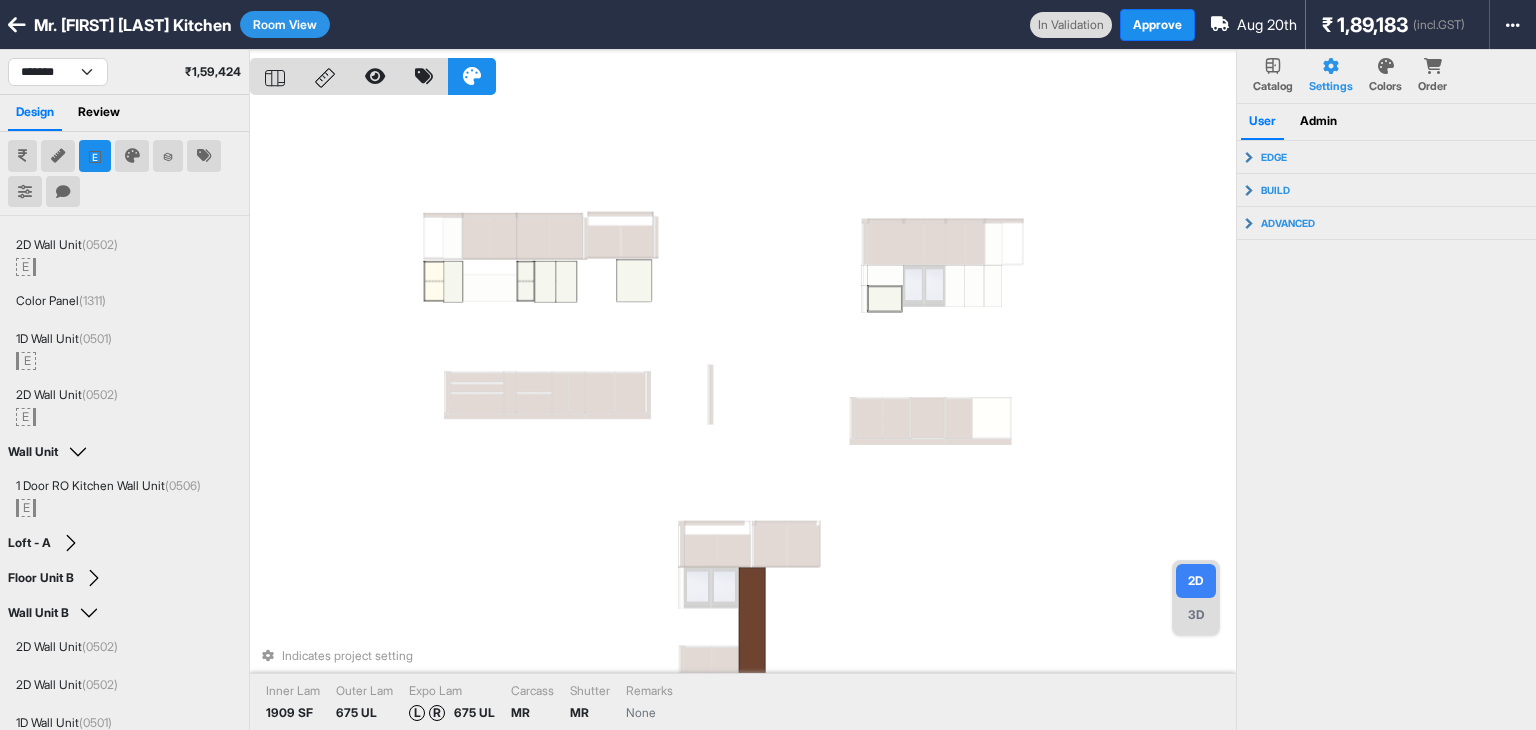click on "Indicates project setting Inner Lam 1909 SF Outer Lam 675 UL Expo Lam L R 675 UL Carcass MR Shutter MR Remarks None" at bounding box center (743, 415) 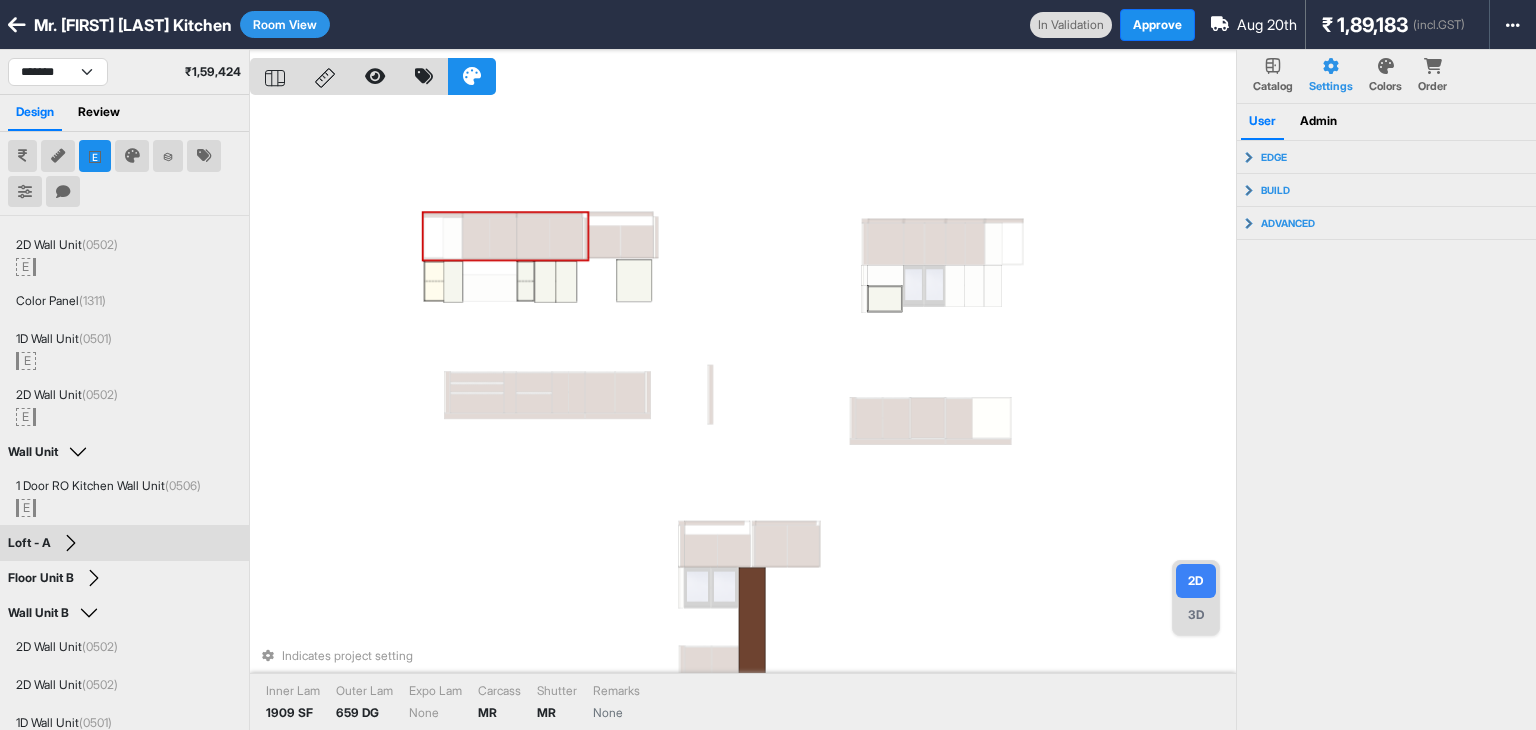 click at bounding box center [95, 156] 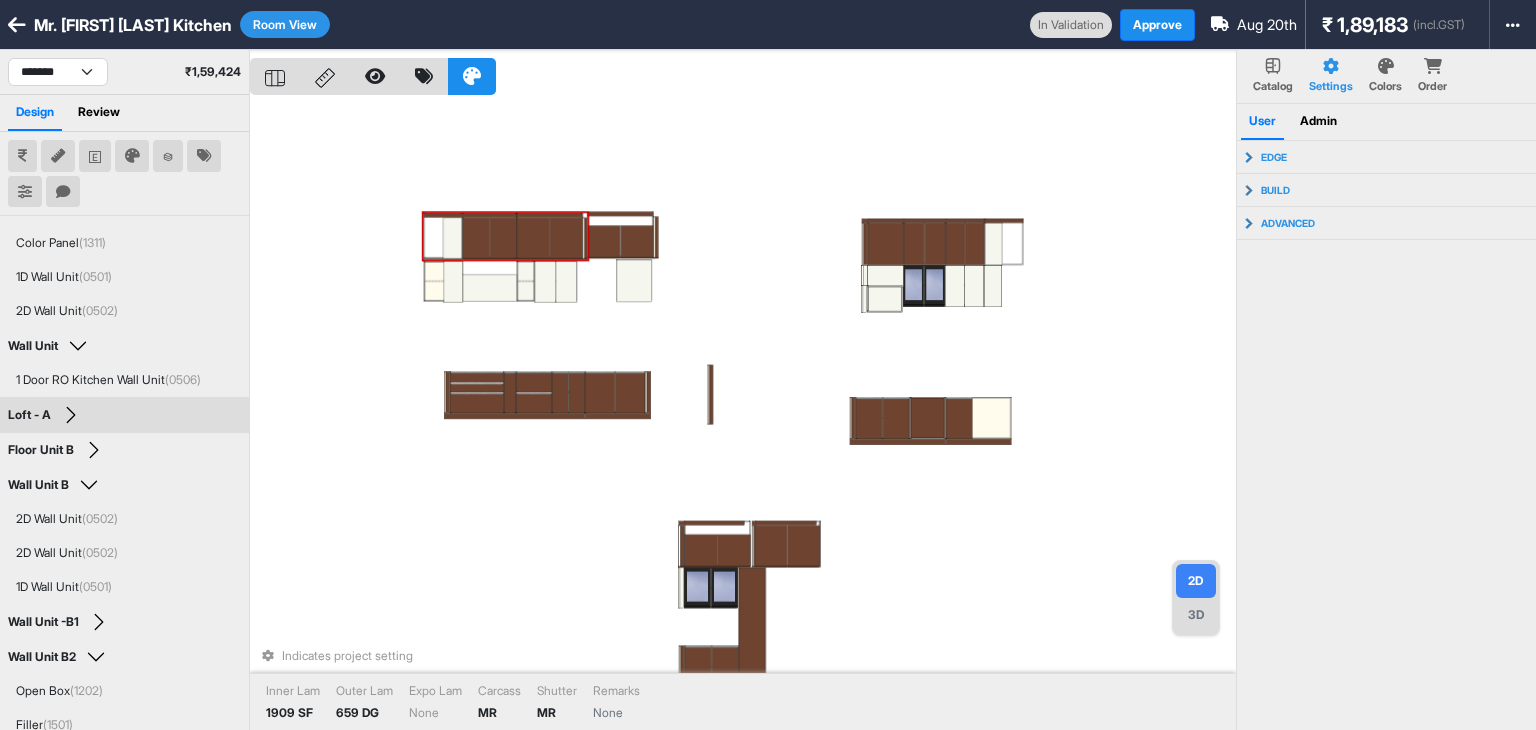click on "Indicates project setting Inner Lam 1909 SF Outer Lam 659 DG Expo Lam None Carcass MR Shutter MR Remarks None" at bounding box center (743, 415) 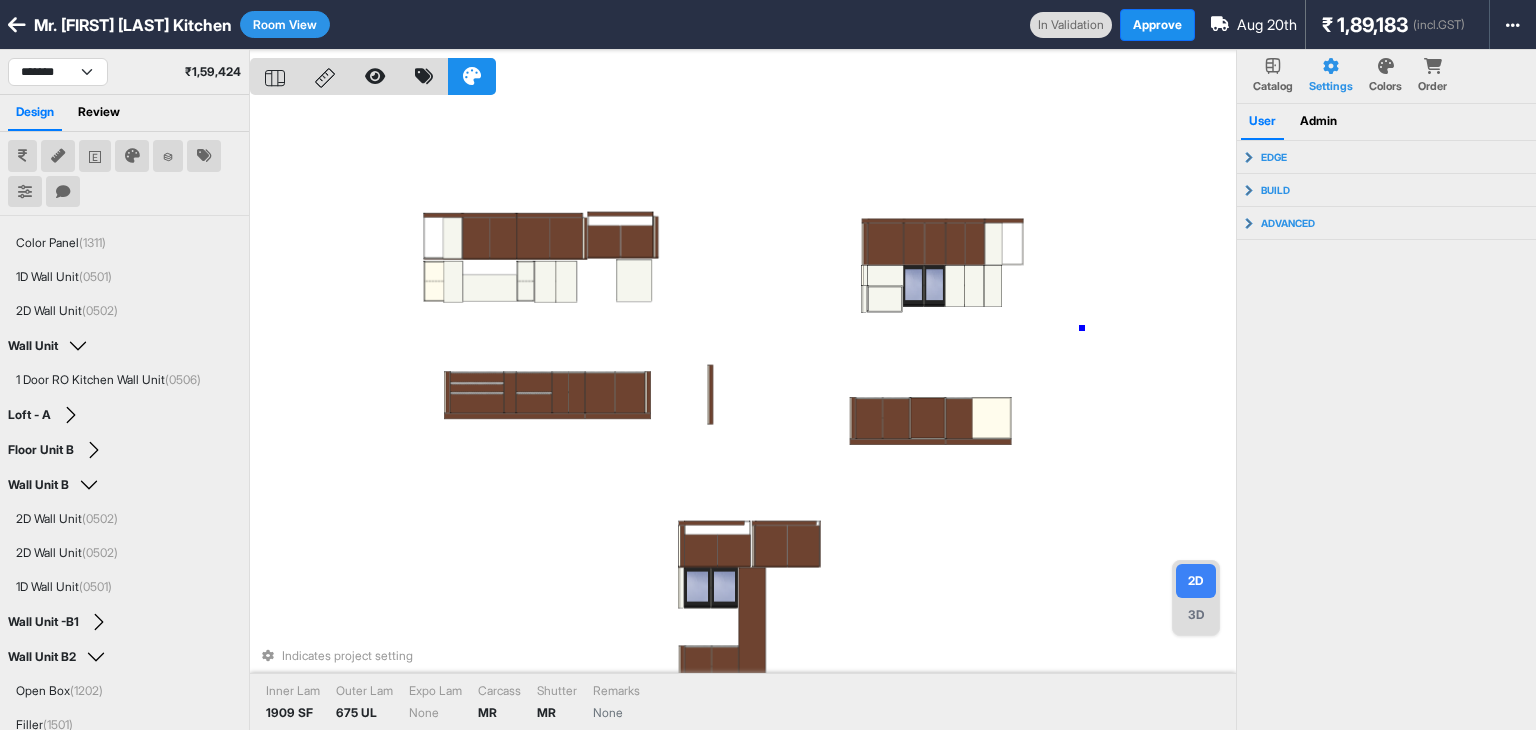 click on "Indicates project setting Inner Lam 1909 SF Outer Lam 675 UL Expo Lam None Carcass MR Shutter MR Remarks None" at bounding box center [743, 415] 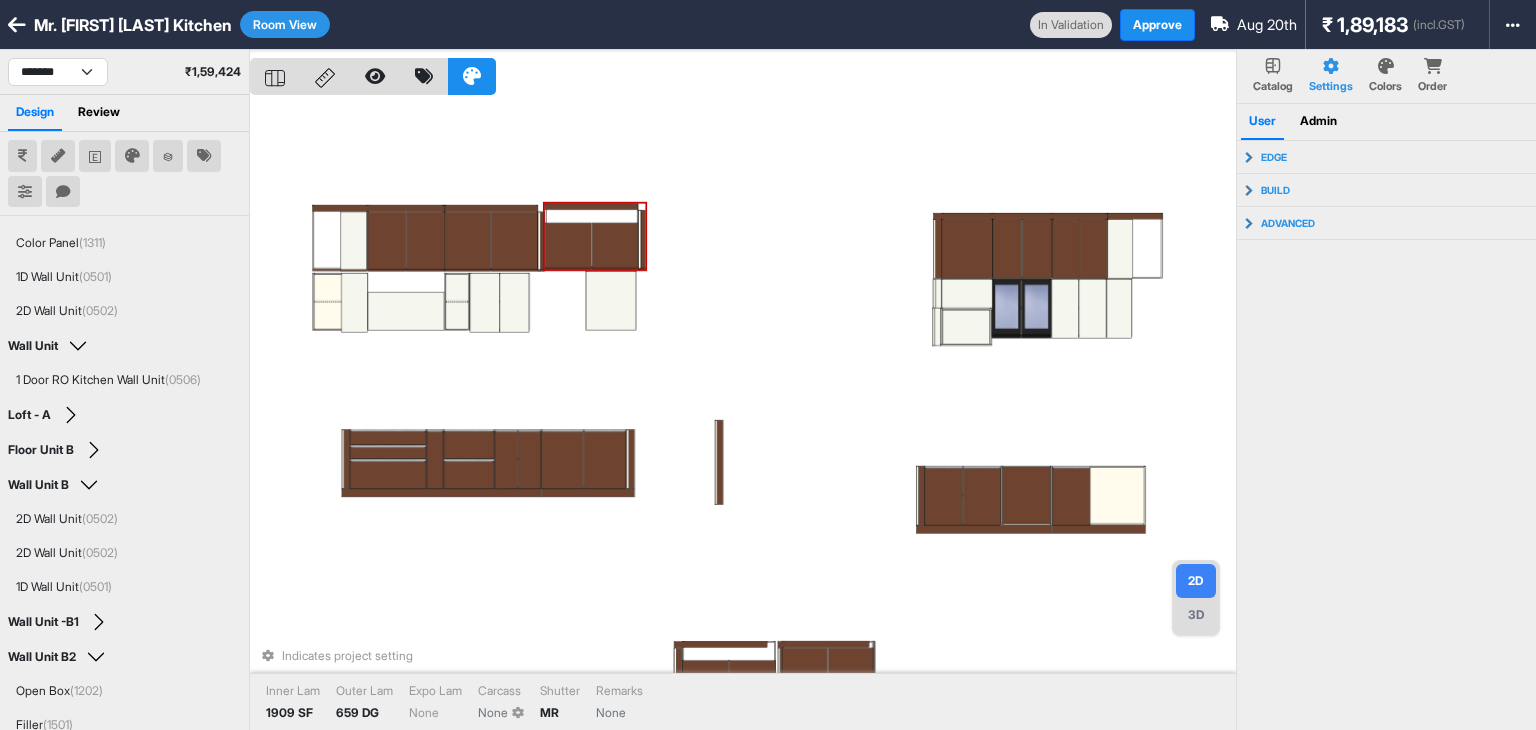 click on "Indicates project setting Inner Lam 1909 SF Outer Lam 659 DG Expo Lam None Carcass None Shutter MR Remarks None" at bounding box center (743, 415) 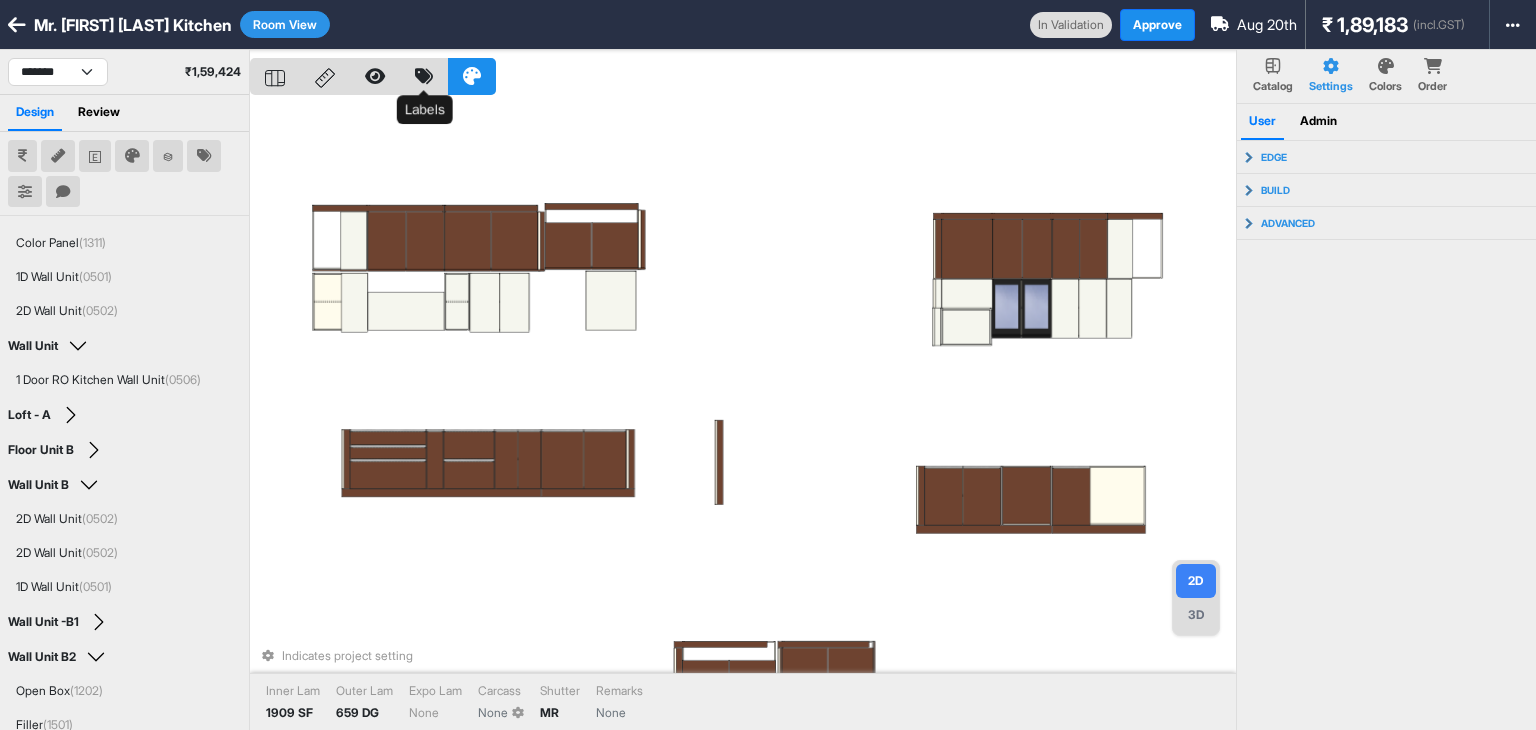 click at bounding box center [424, 76] 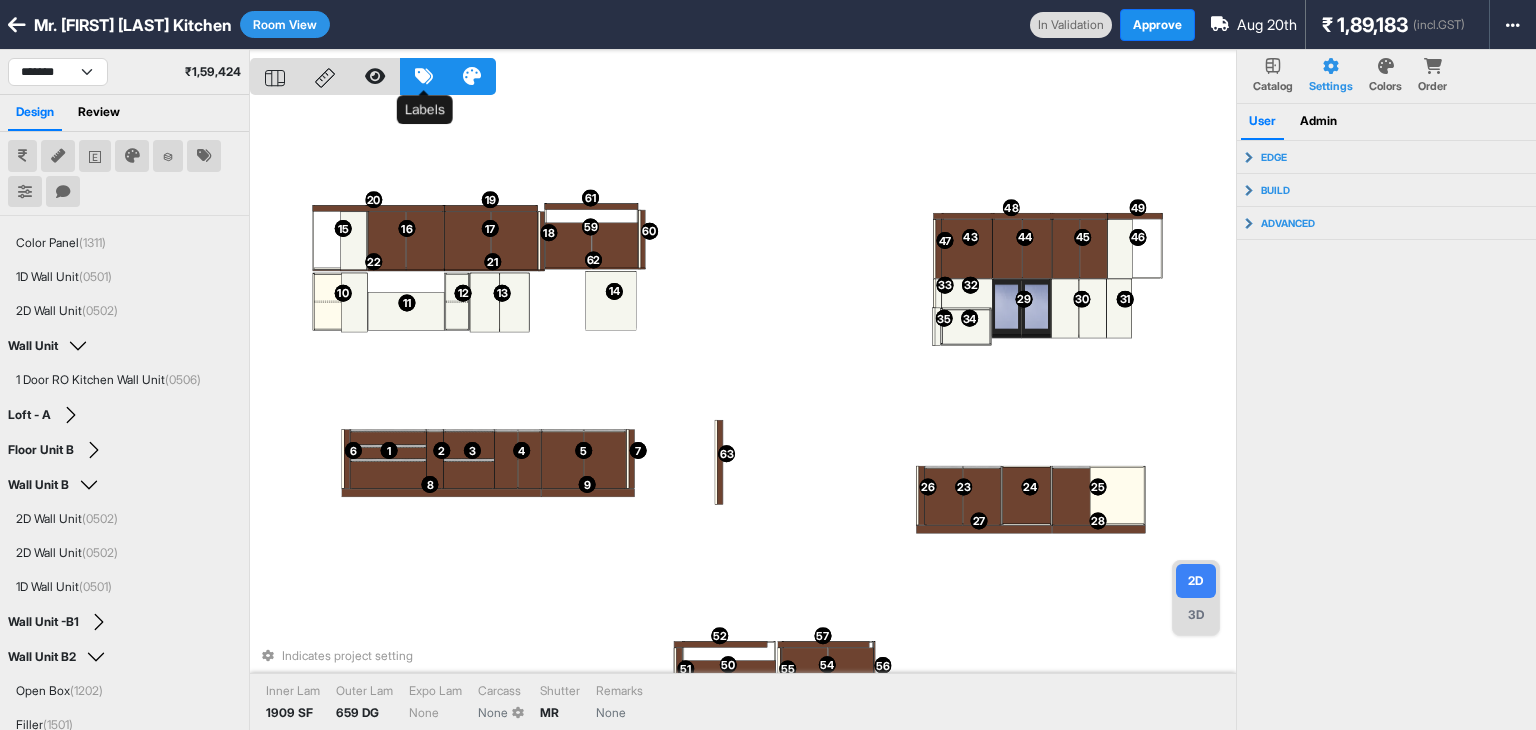 click at bounding box center [424, 76] 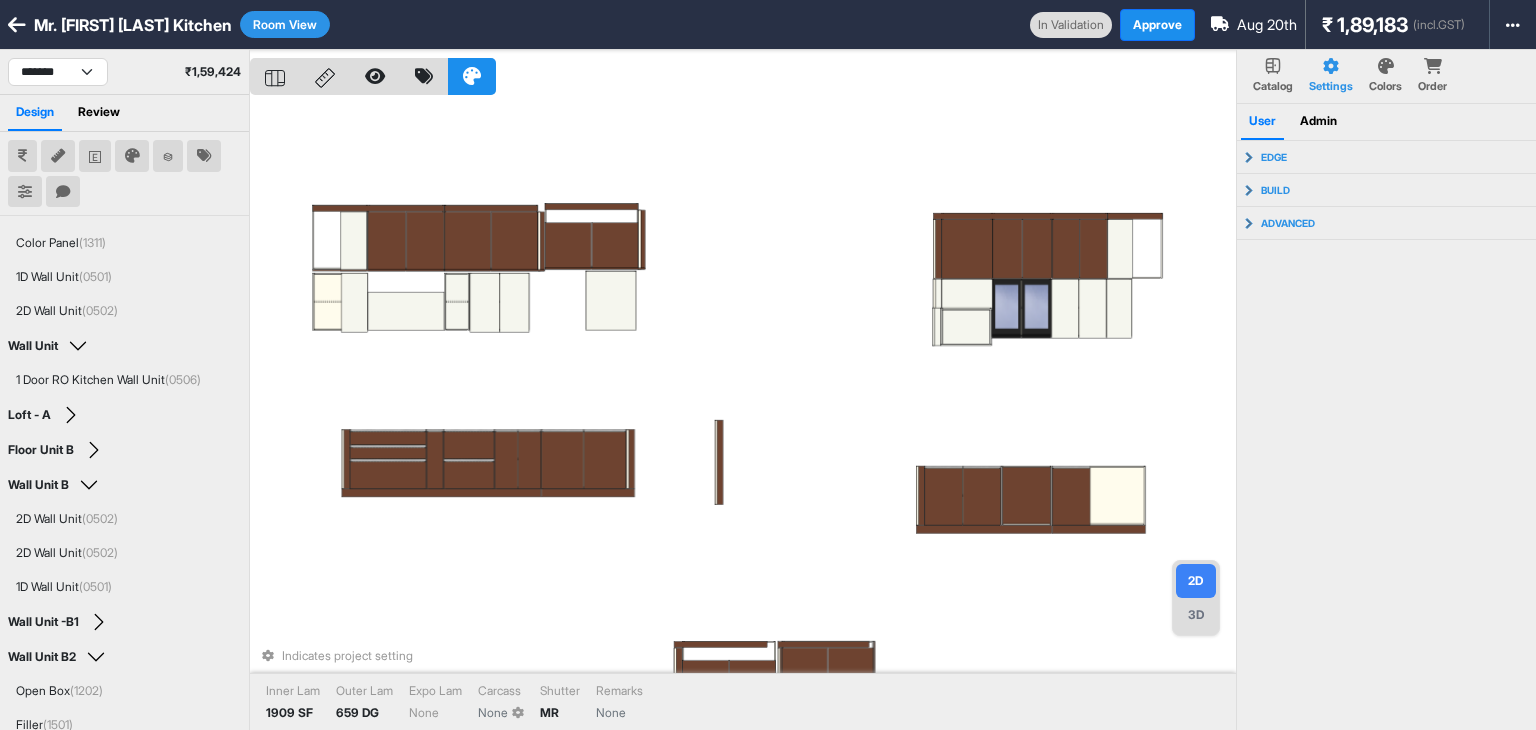 click on "Room View" at bounding box center (285, 24) 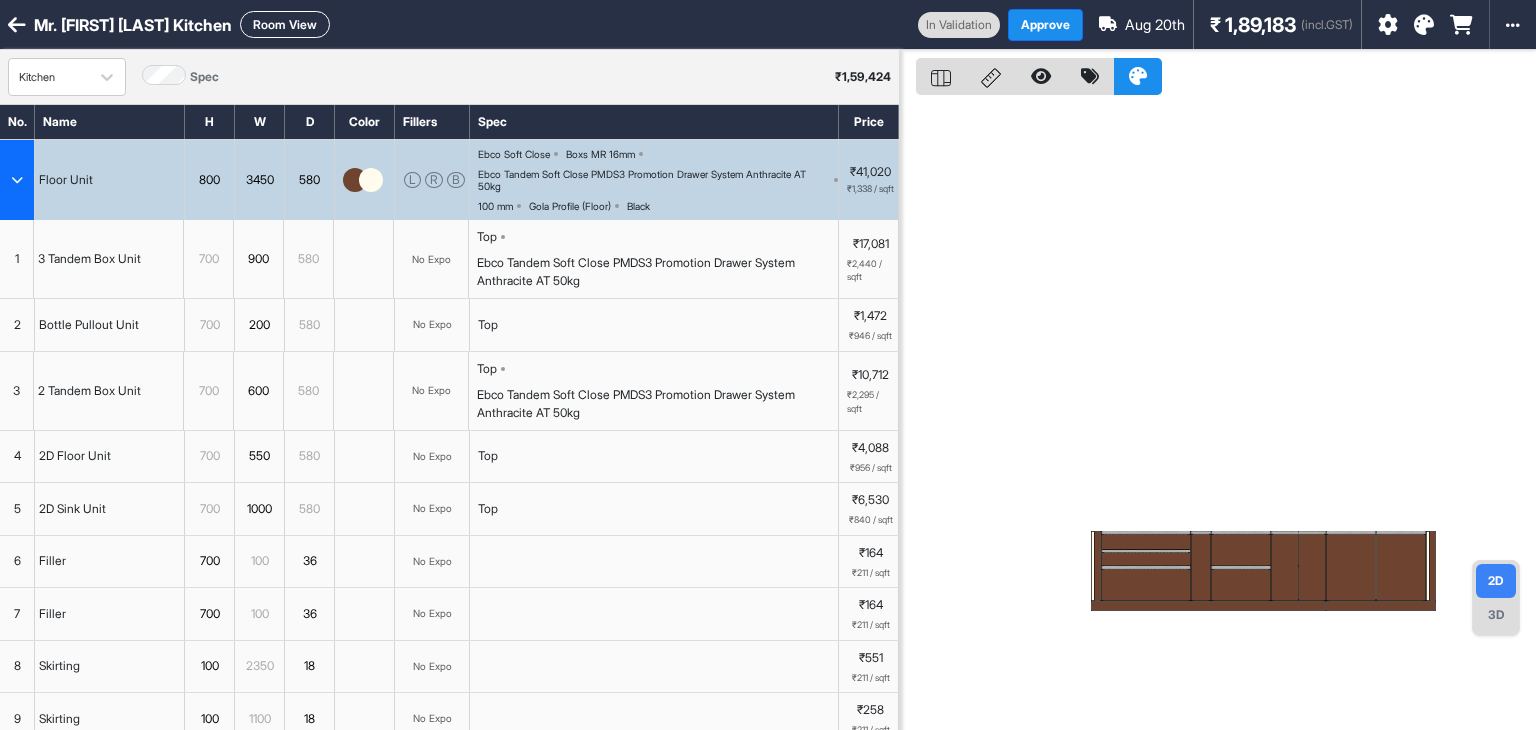 click at bounding box center (17, 180) 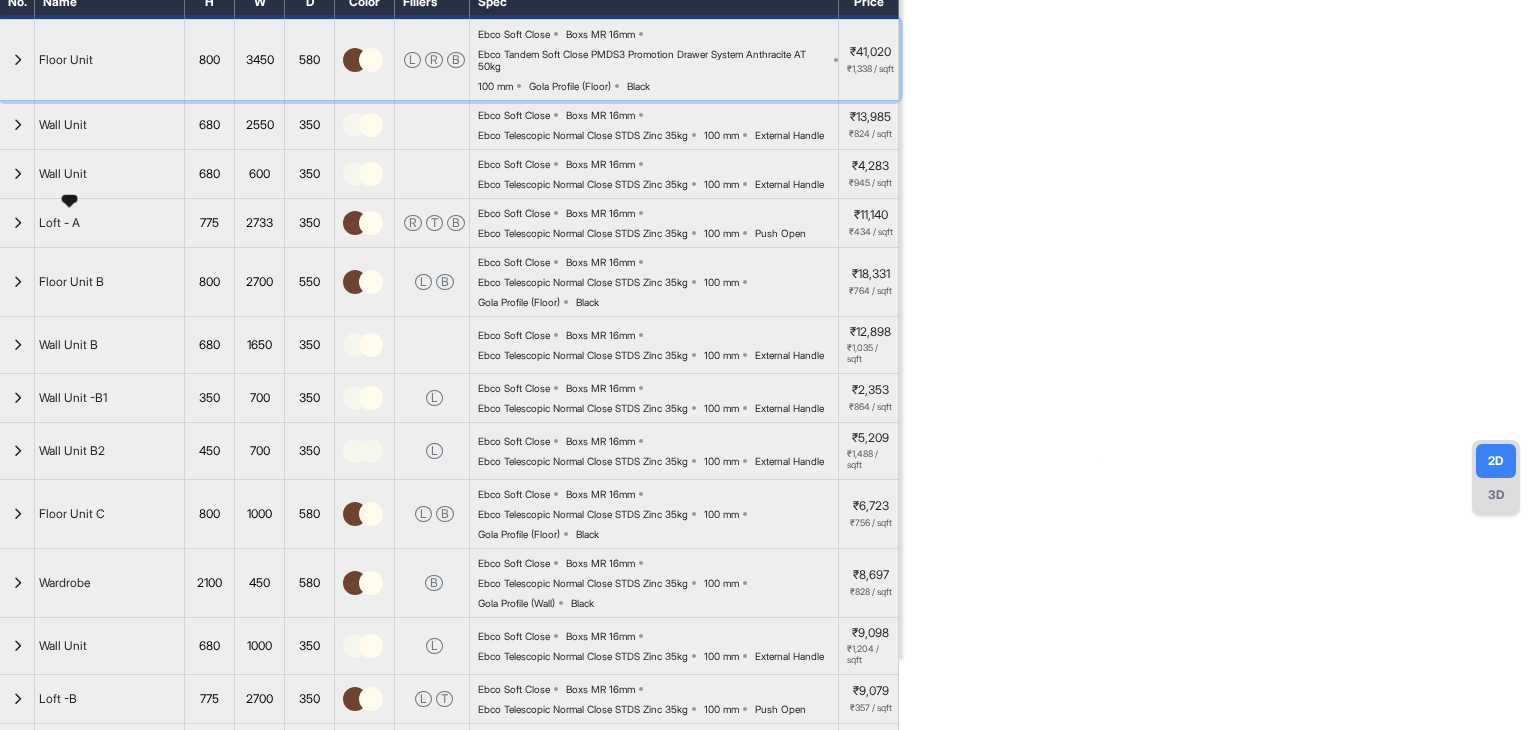 scroll, scrollTop: 100, scrollLeft: 0, axis: vertical 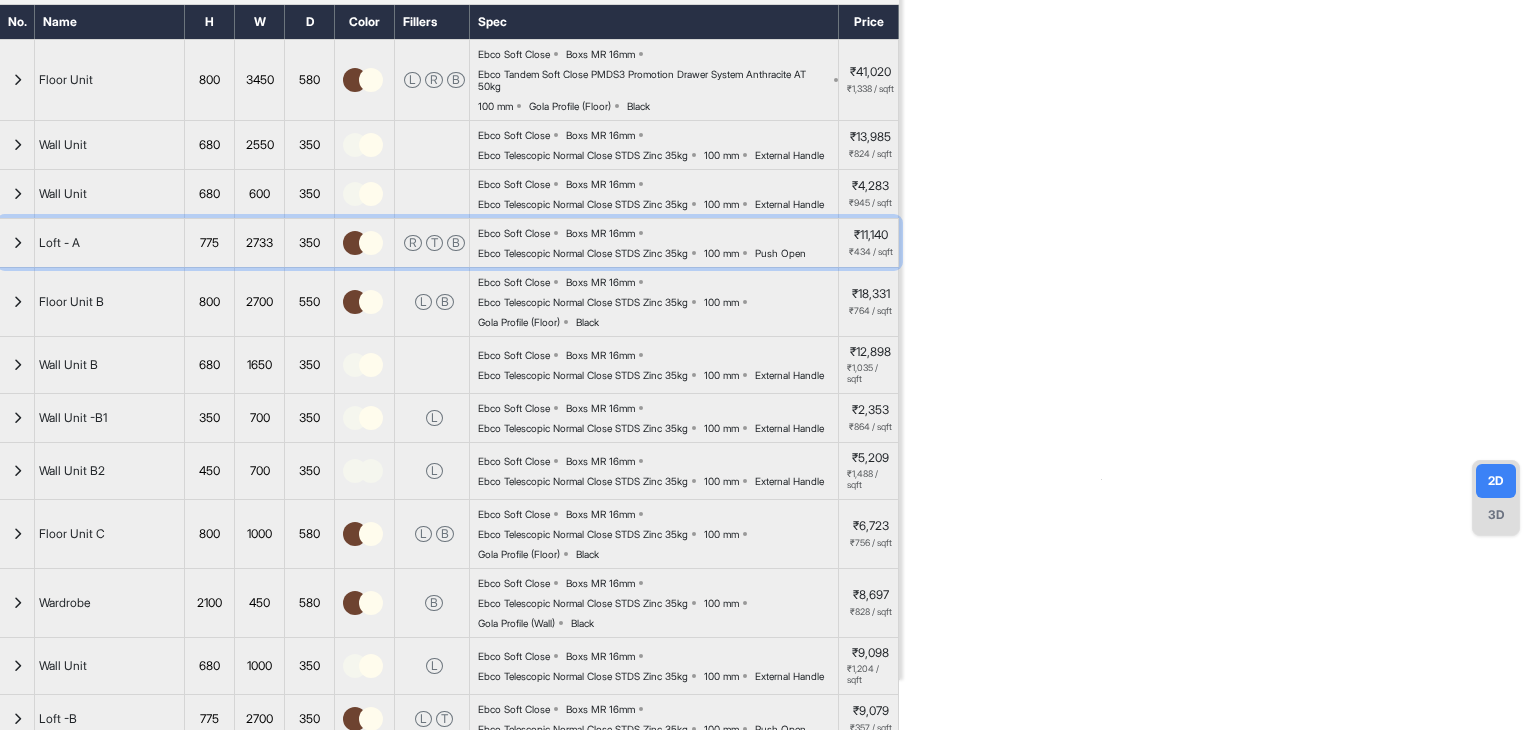 click at bounding box center [17, 243] 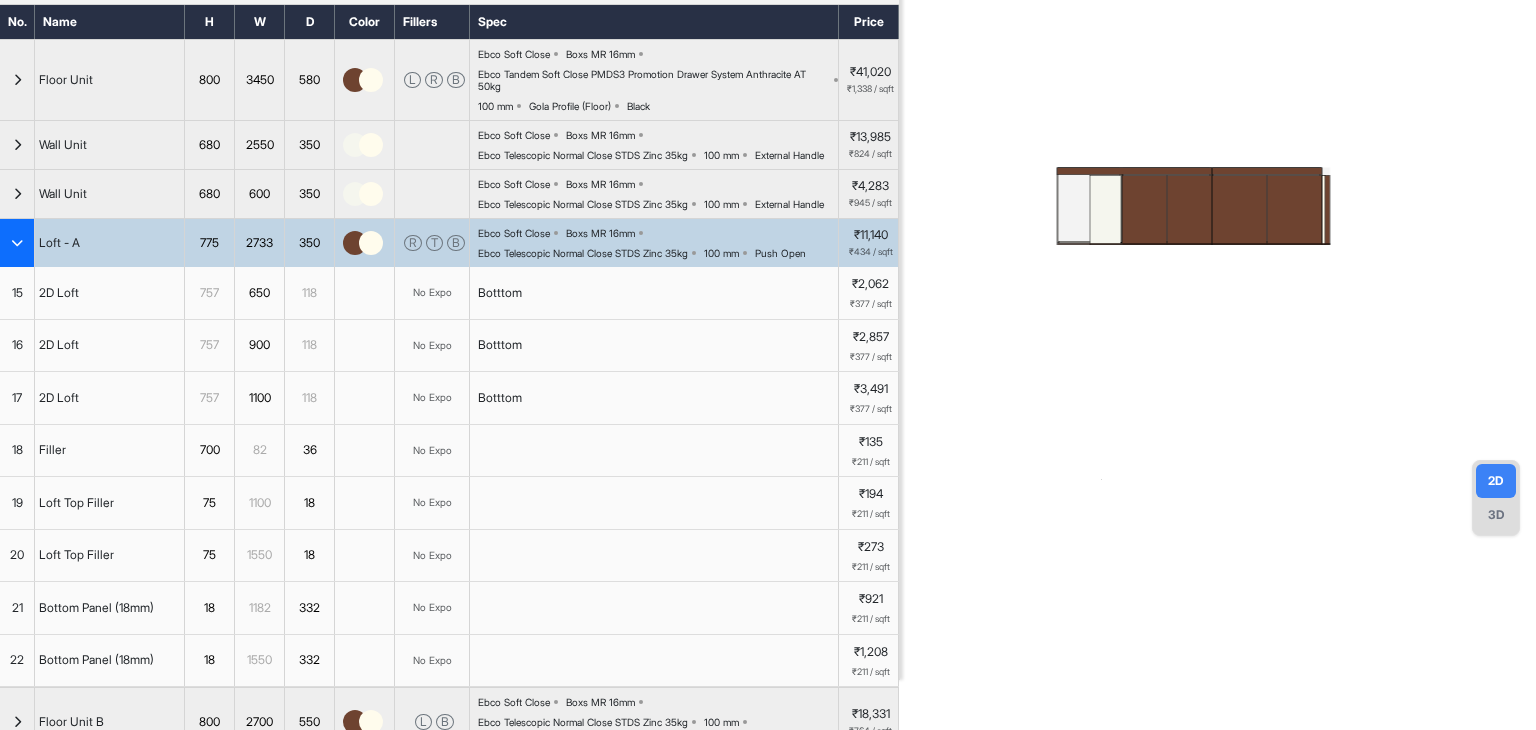 click at bounding box center (17, 243) 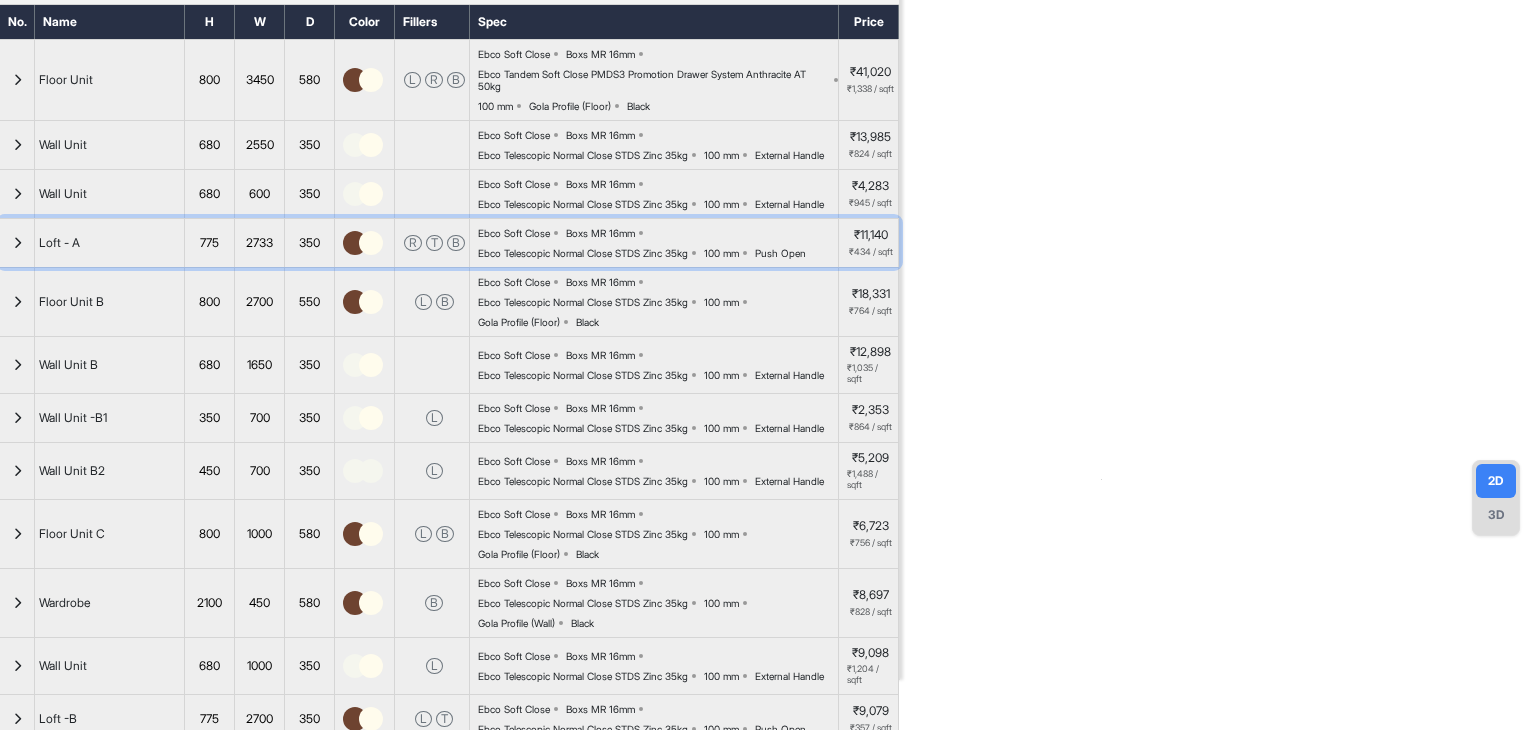 click at bounding box center [17, 243] 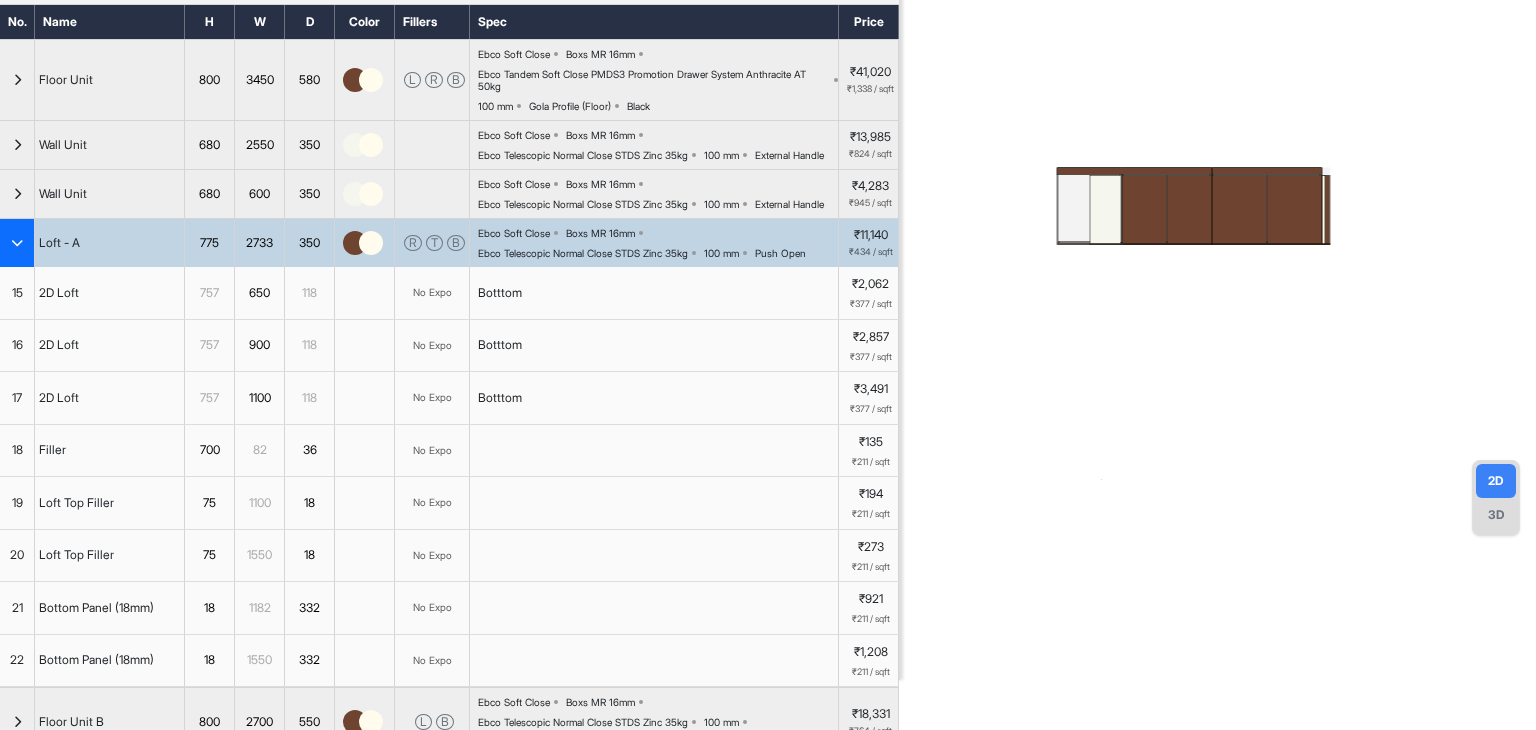 click at bounding box center (17, 243) 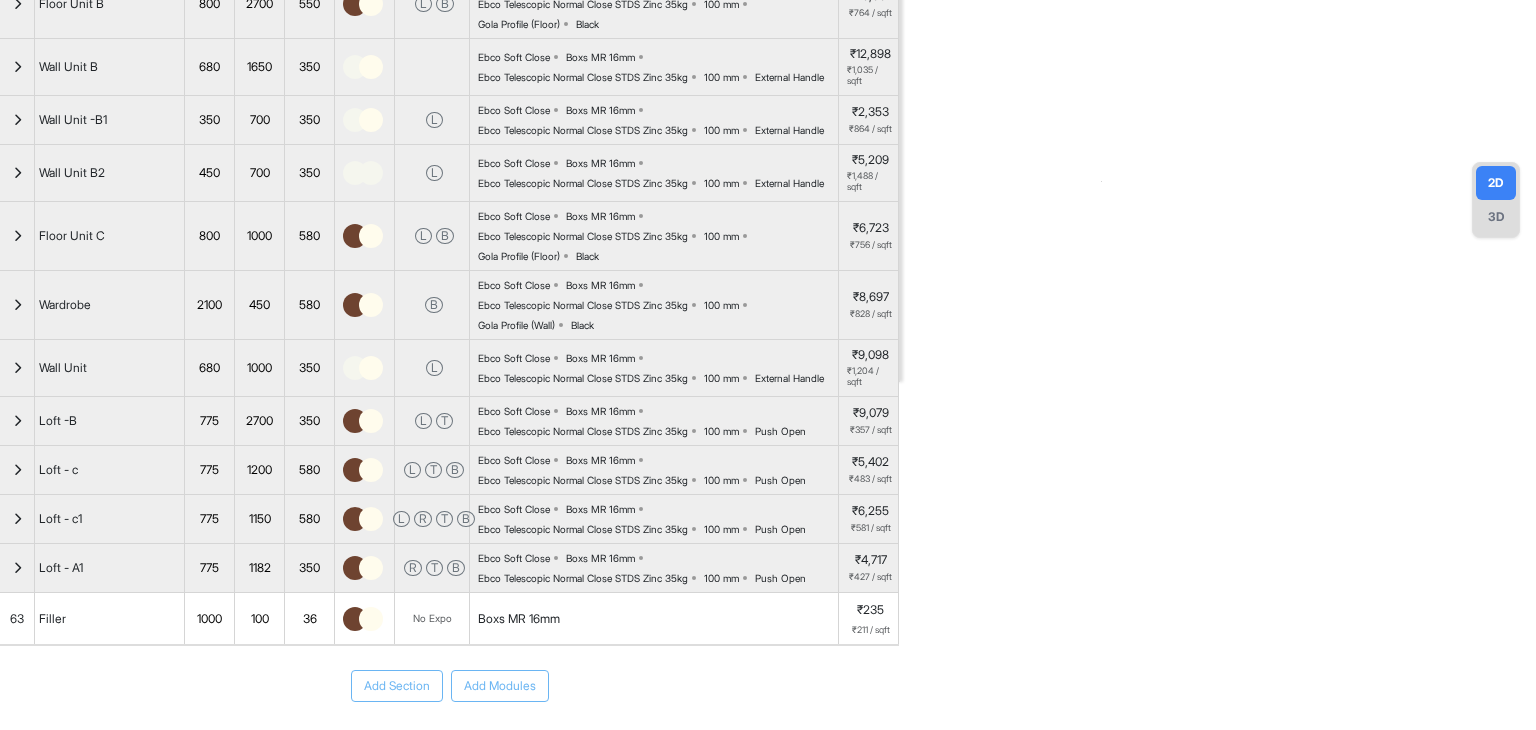 scroll, scrollTop: 400, scrollLeft: 0, axis: vertical 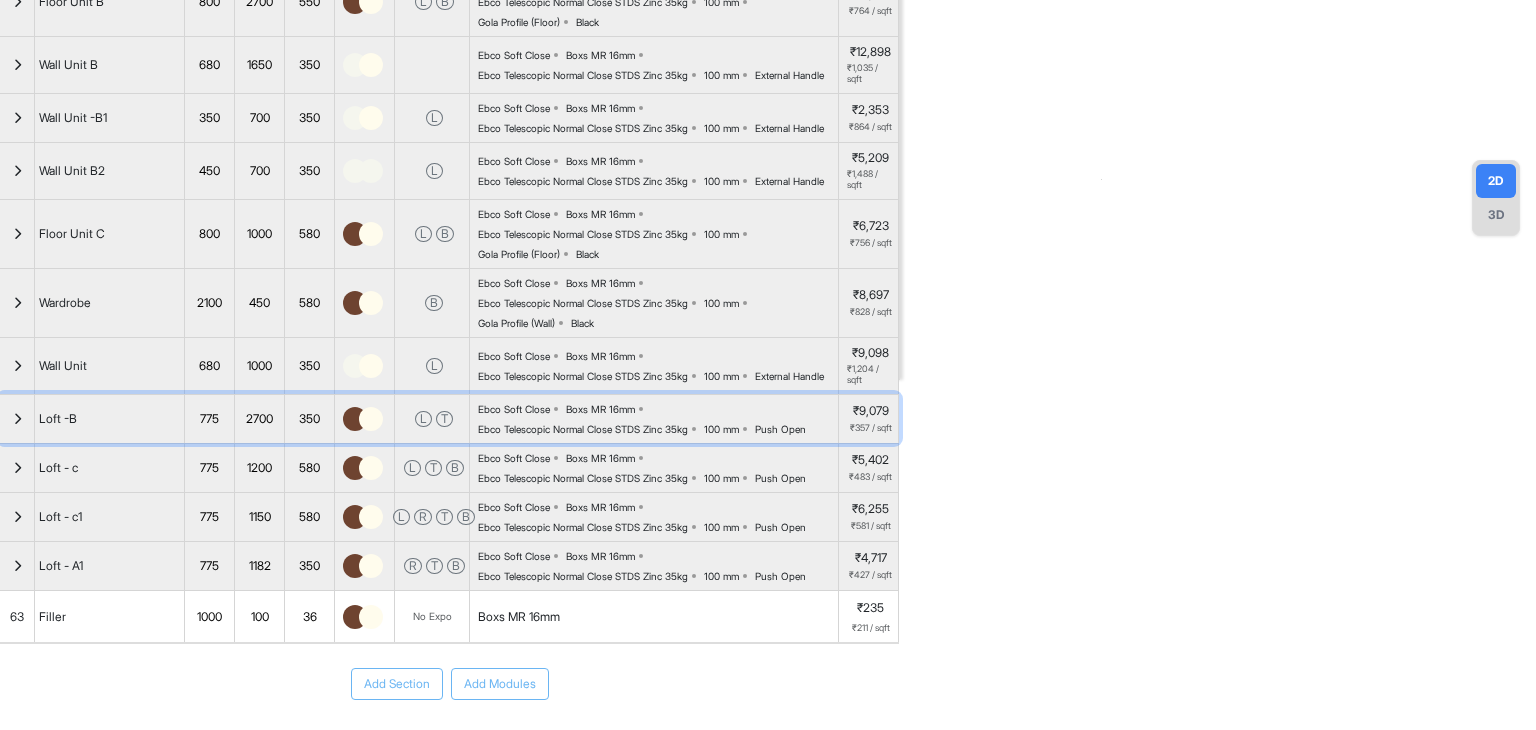 click at bounding box center (17, 419) 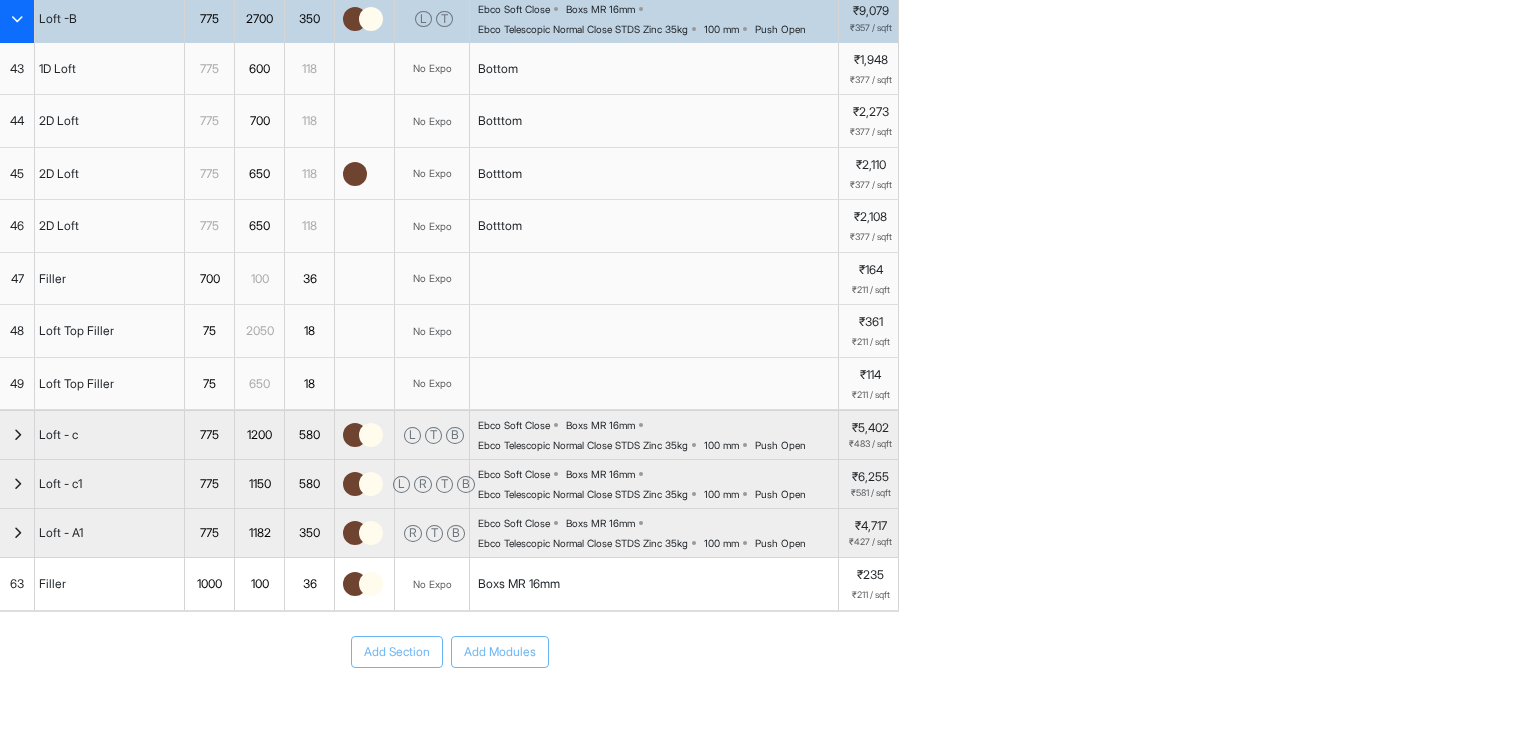 type 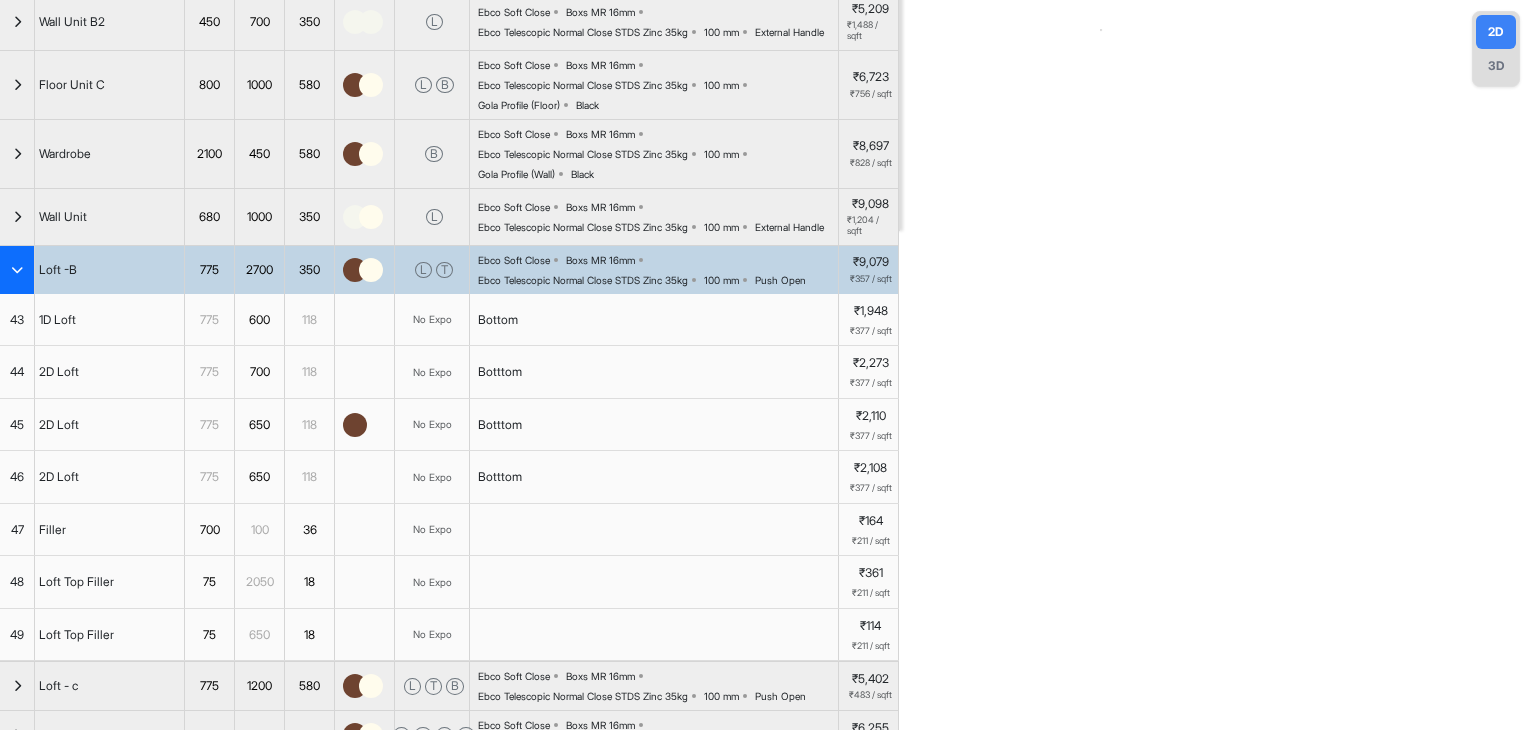 scroll, scrollTop: 573, scrollLeft: 0, axis: vertical 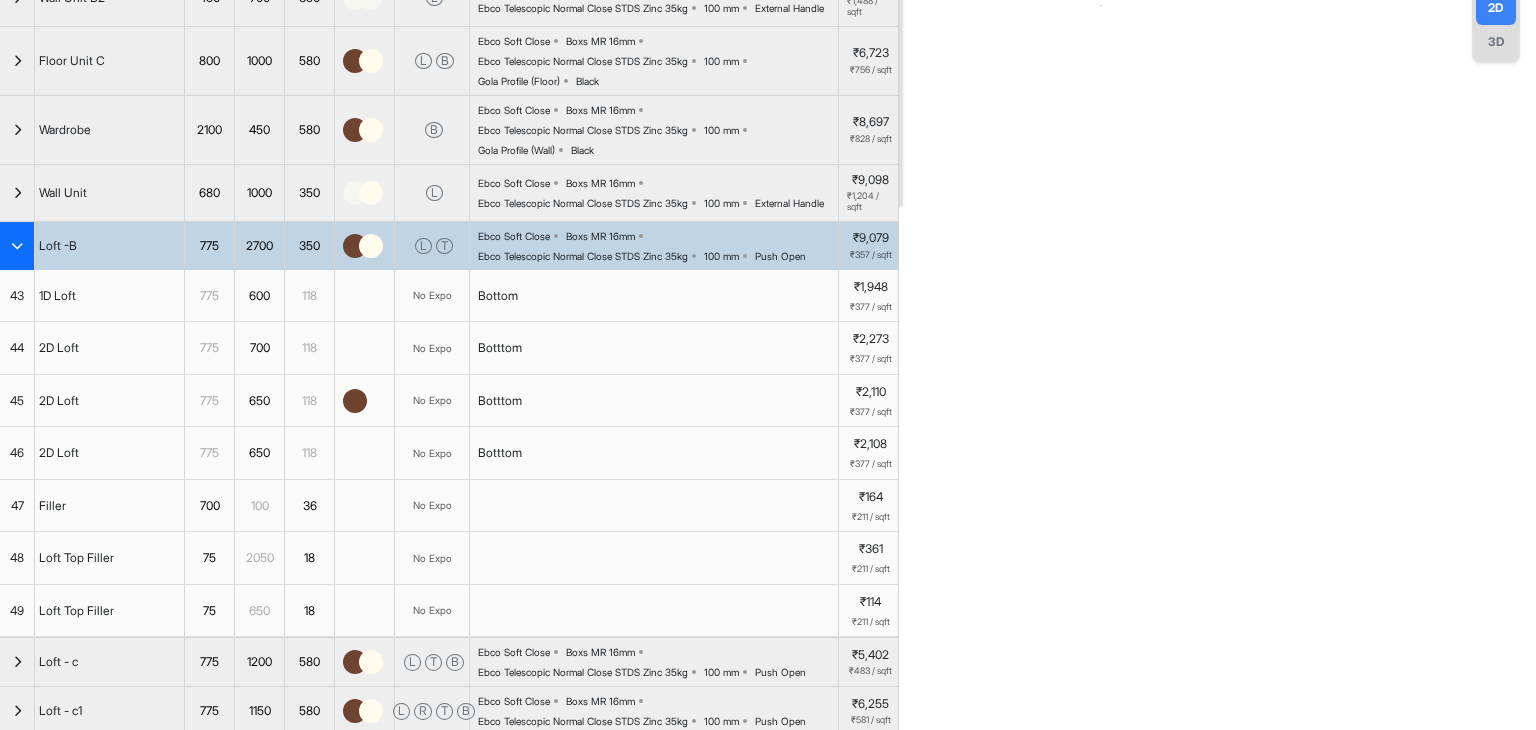 click at bounding box center [17, 246] 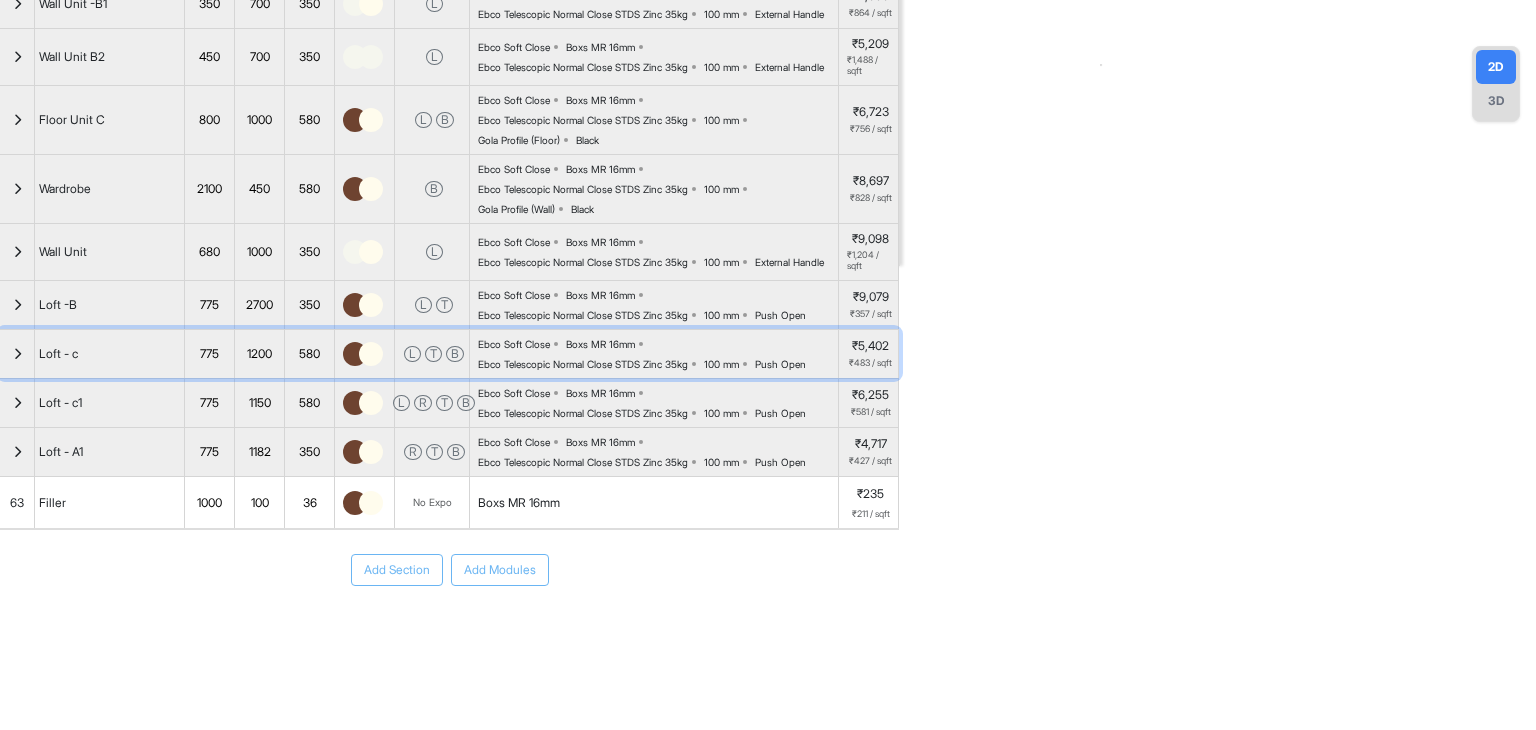 click at bounding box center [17, 354] 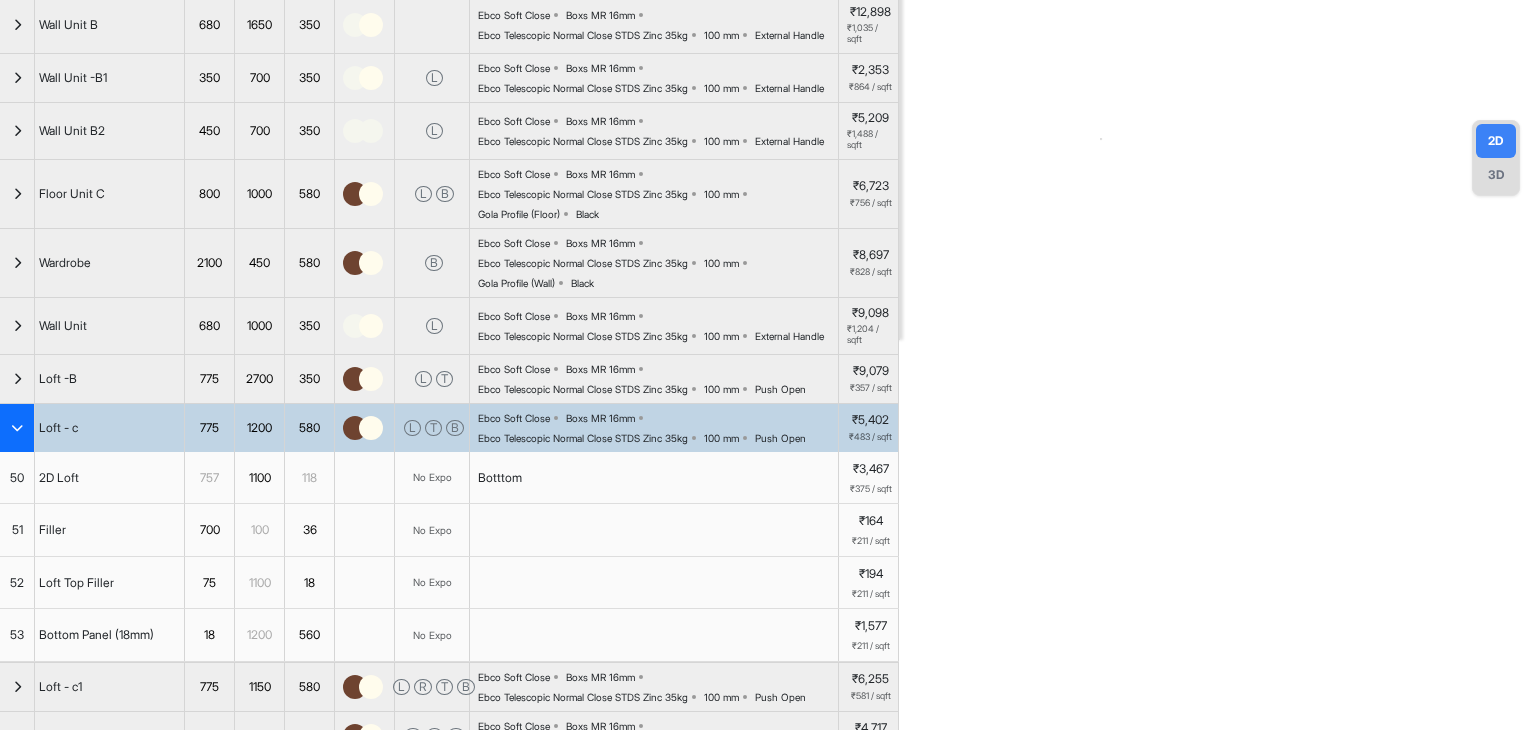 scroll, scrollTop: 416, scrollLeft: 0, axis: vertical 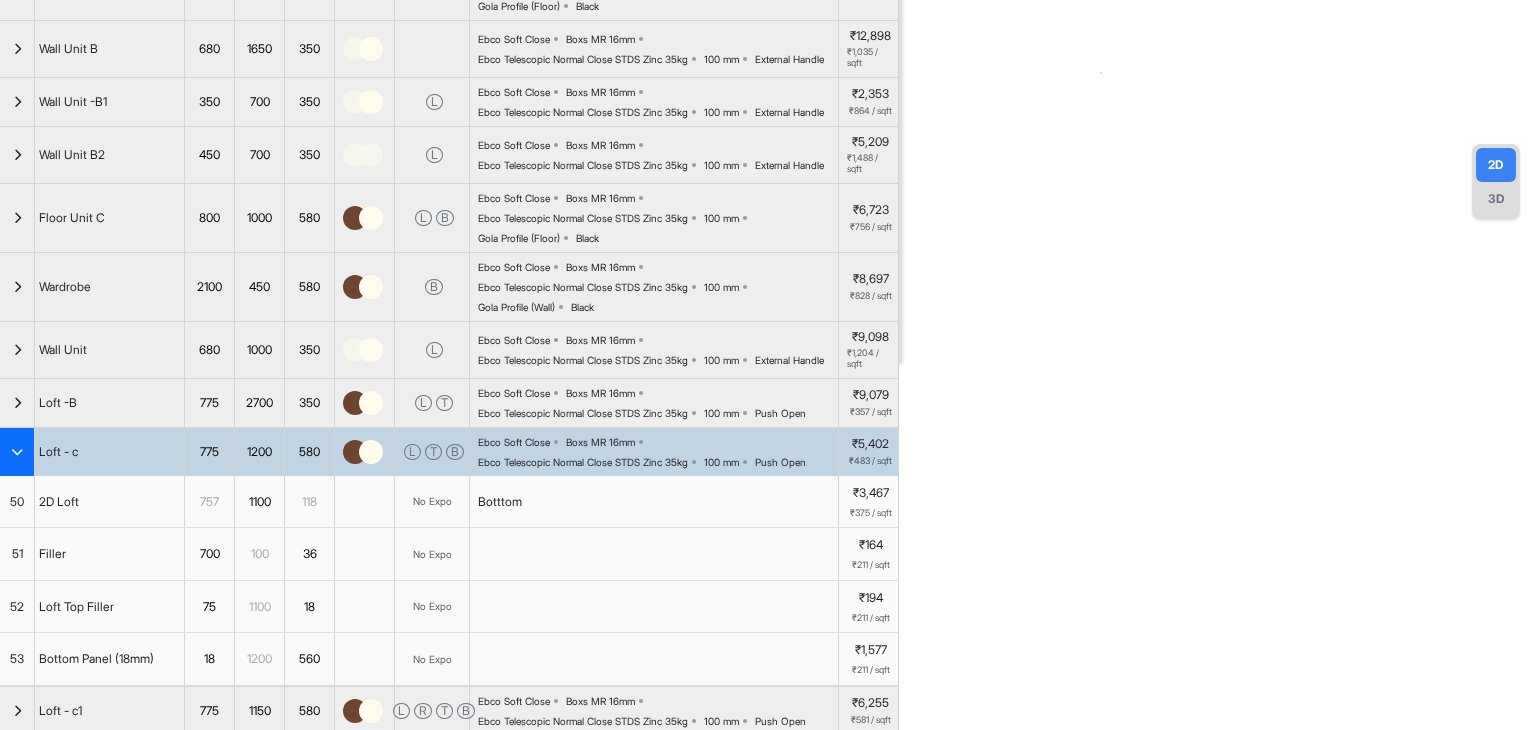 type 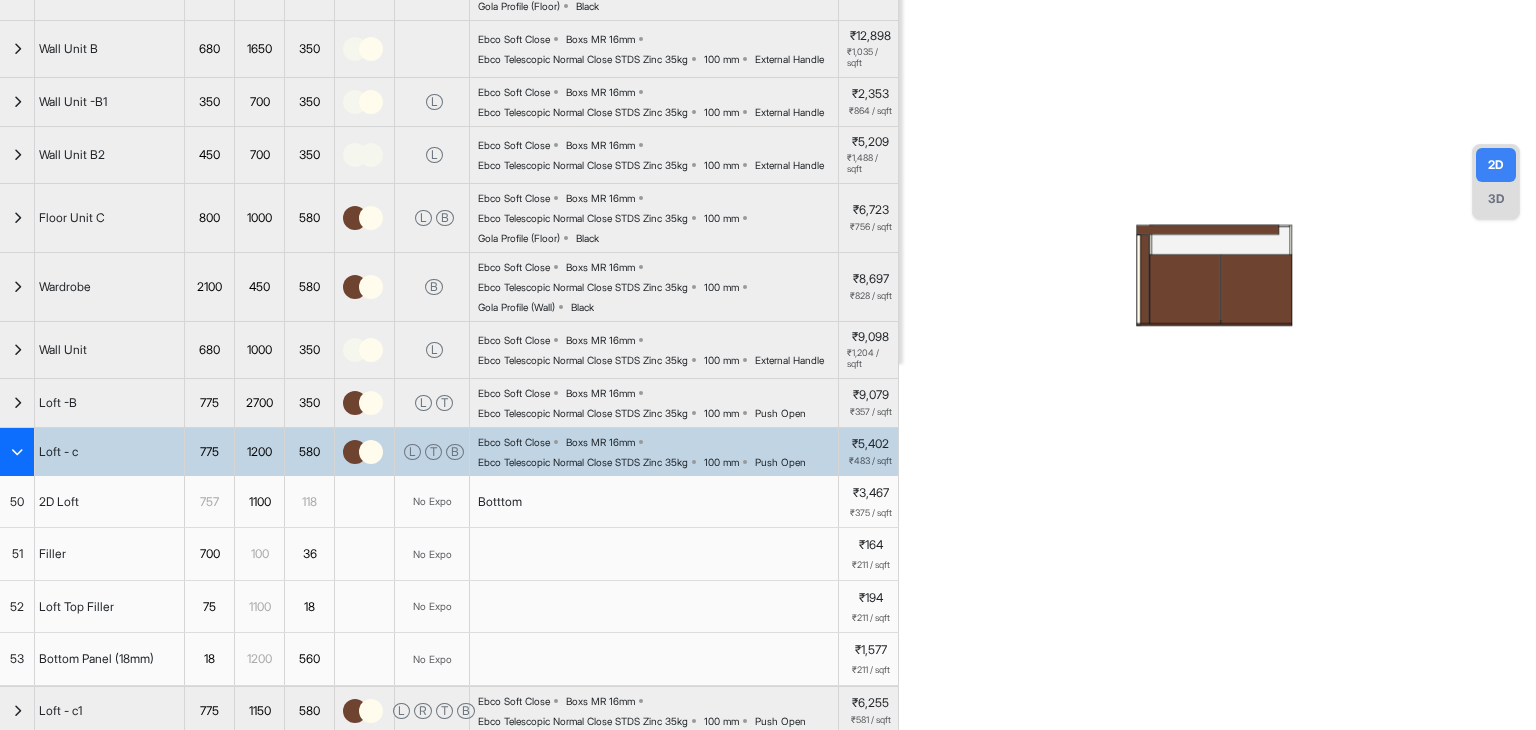 click at bounding box center (1150, 274) 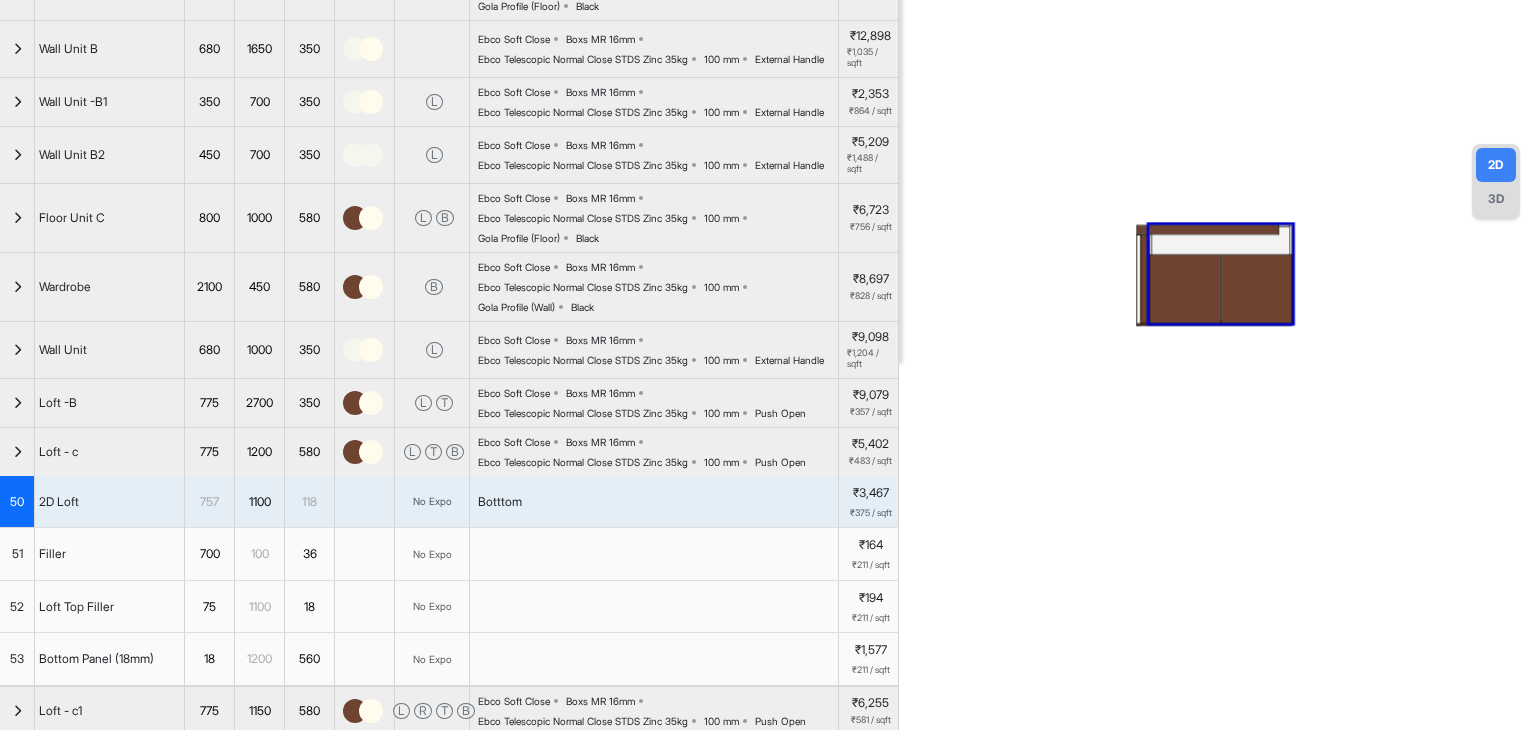 click at bounding box center (1142, 279) 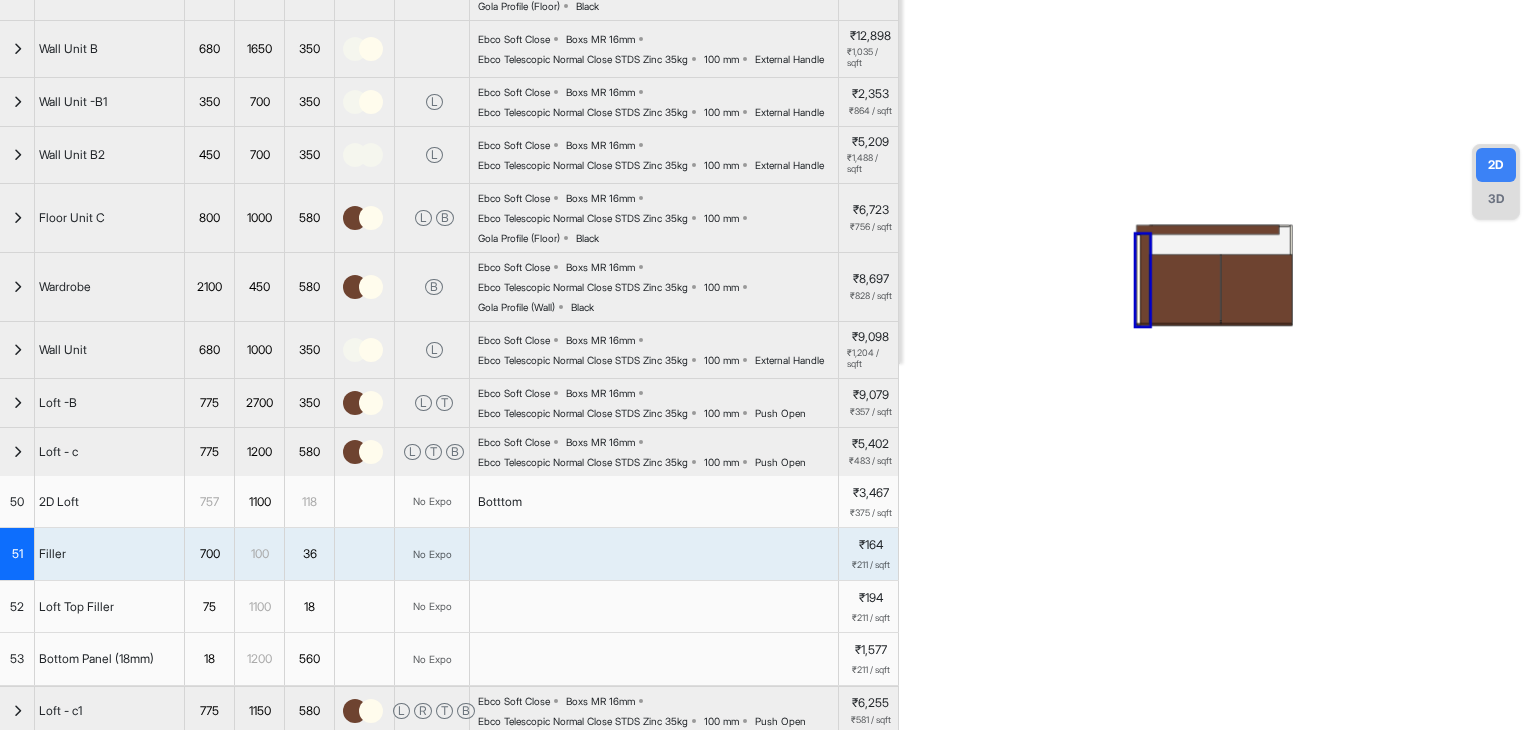 click at bounding box center [1207, 230] 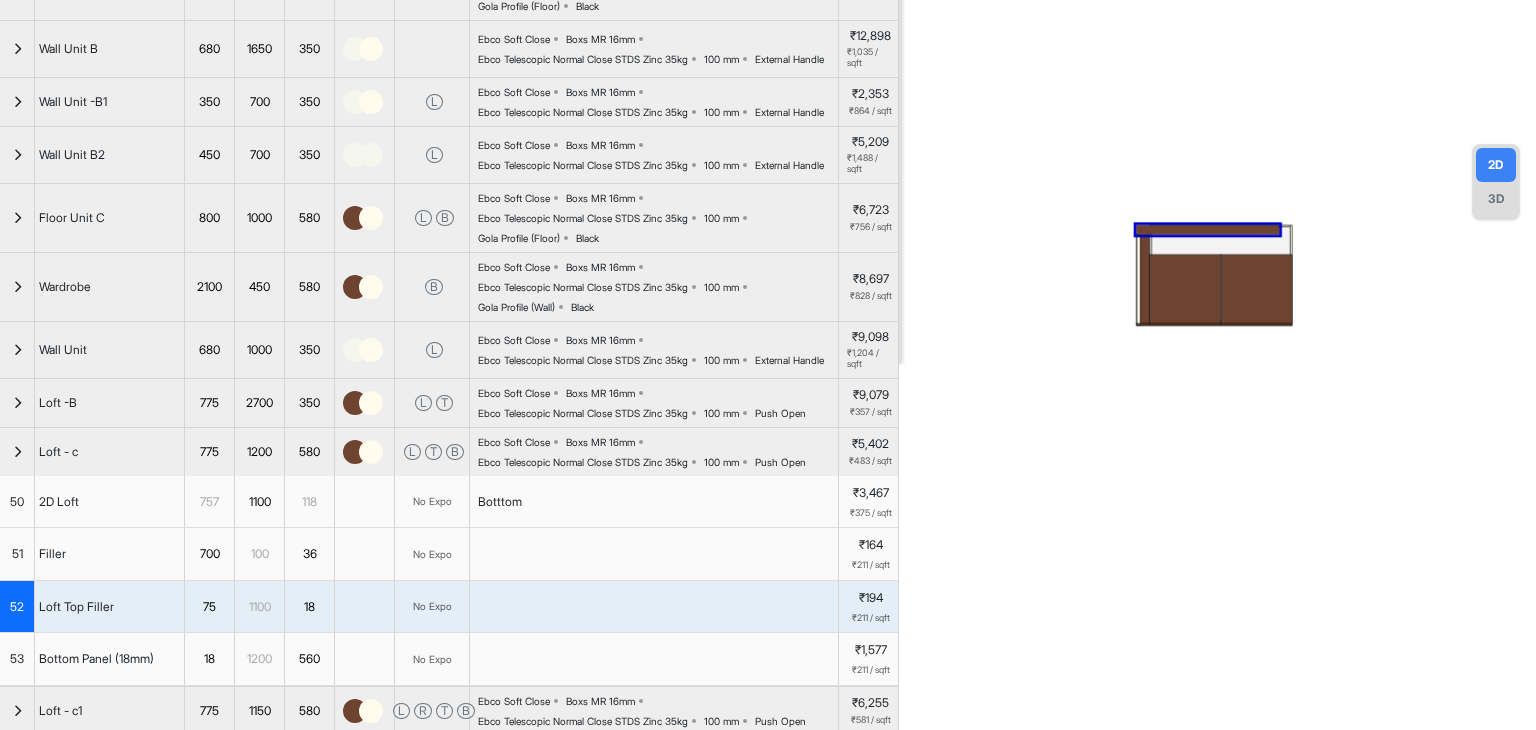 click at bounding box center (1218, -1) 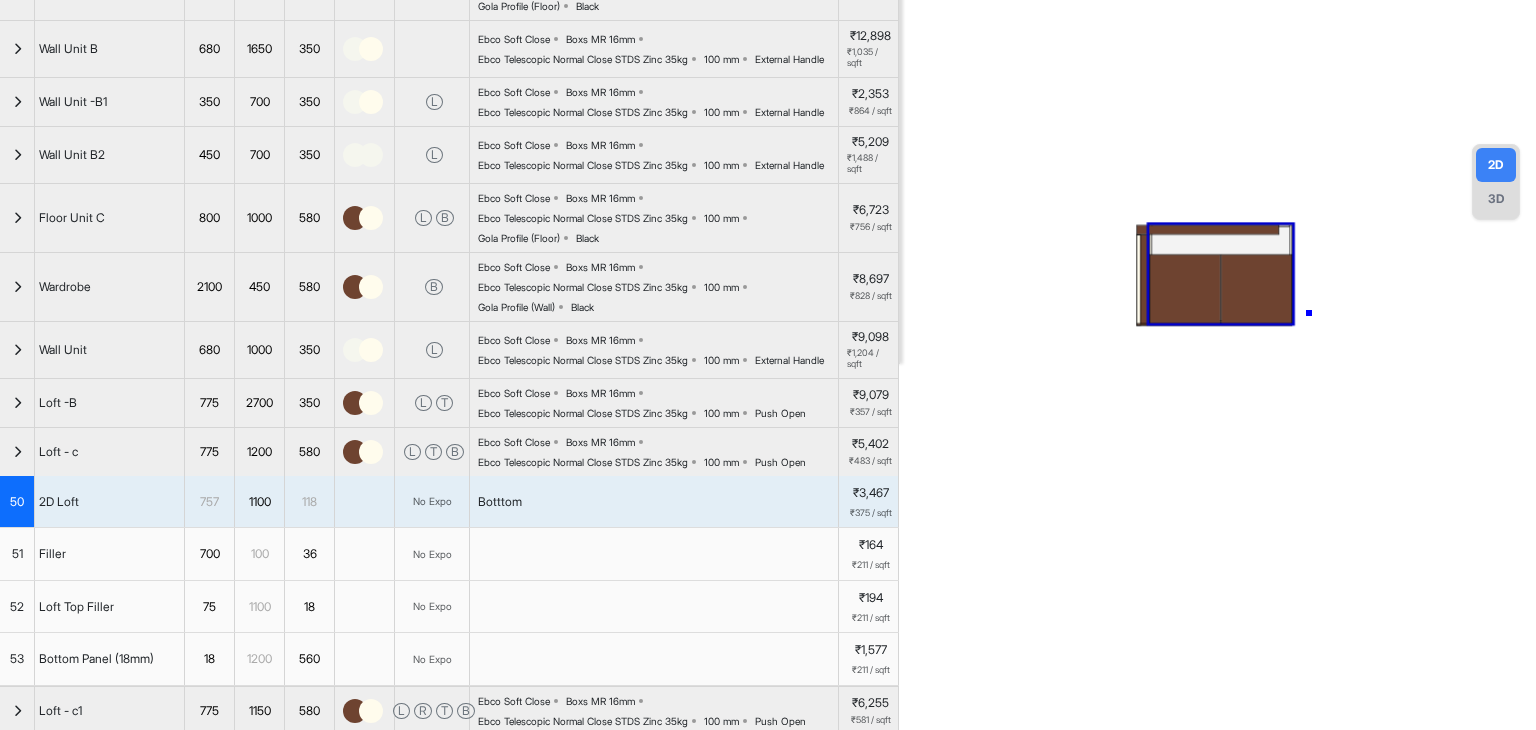click at bounding box center [1218, -1] 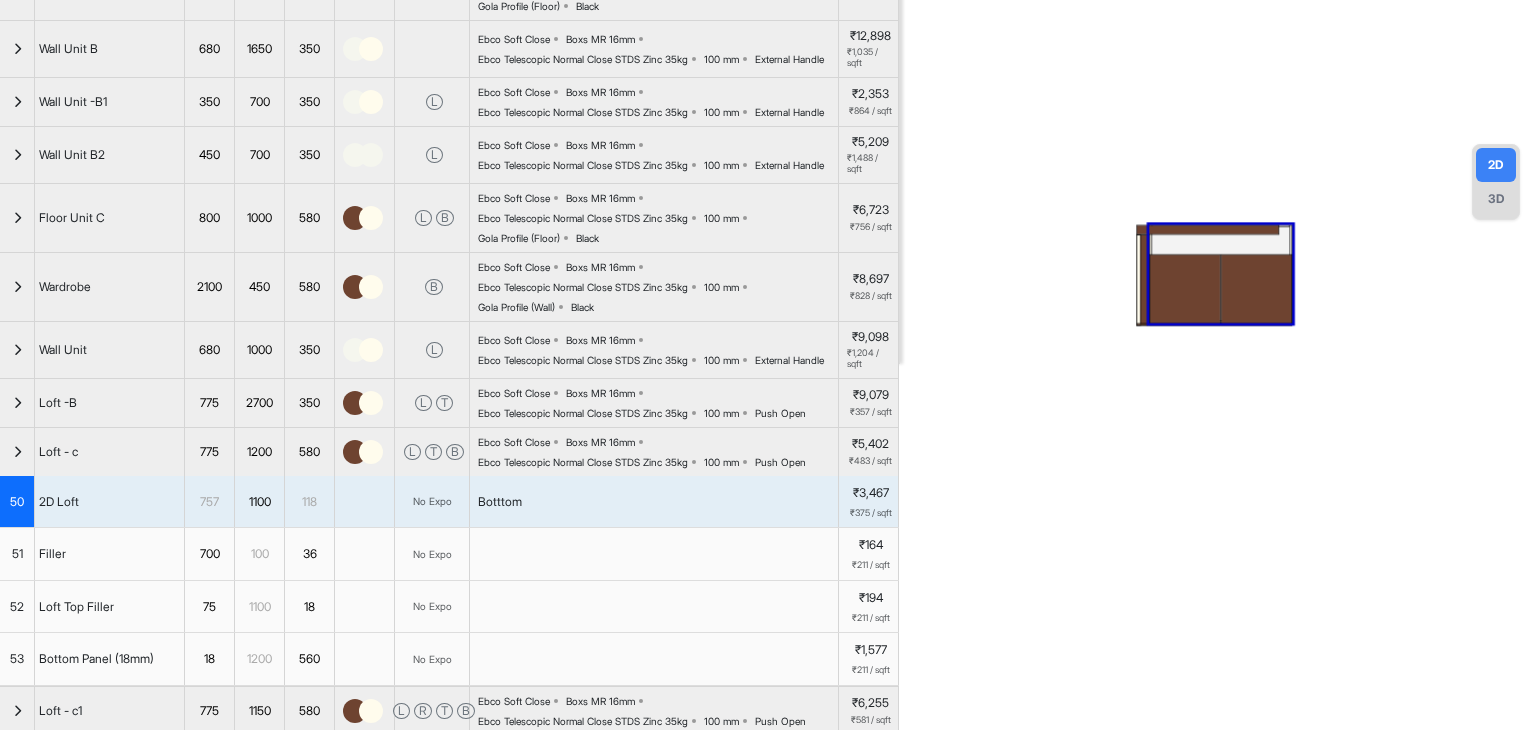 click on "Mr. Ritu Vijay Kitchen  Room View In Validation Approve Aug 20th ₹   1,89,183 (incl.GST) Import Assembly Archive Rename Refresh Price Production Add-Ons Kitchen Spec ₹ 1,59,424 No. Name H W D Color Fillers Spec Price Floor Unit 800 3450 580 L R B Ebco Soft Close Boxs MR 16mm Ebco Tandem Soft Close PMDS3 Promotion Drawer System Anthracite AT 50kg 100 mm Gola Profile (Floor) Black ₹41,020 ₹1,338 / sqft Wall Unit 680 2550 350 Ebco Soft Close Boxs MR 16mm Ebco Telescopic Normal Close STDS Zinc 35kg 100 mm External Handle ₹13,985 ₹824 / sqft Wall Unit 680 600 350 Ebco Soft Close Boxs MR 16mm Ebco Telescopic Normal Close STDS Zinc 35kg 100 mm External Handle ₹4,283 ₹945 / sqft Loft - A 775 2733 350 R T B Ebco Soft Close Boxs MR 16mm Ebco Telescopic Normal Close STDS Zinc 35kg 100 mm Push Open ₹11,140 ₹434 / sqft Floor Unit B 800 2700 550 L B Ebco Soft Close Boxs MR 16mm Ebco Telescopic Normal Close STDS Zinc 35kg 100 mm Gola Profile (Floor) Black ₹18,331 ₹764 / sqft Wall Unit B 680 1650 350" at bounding box center (768, 365) 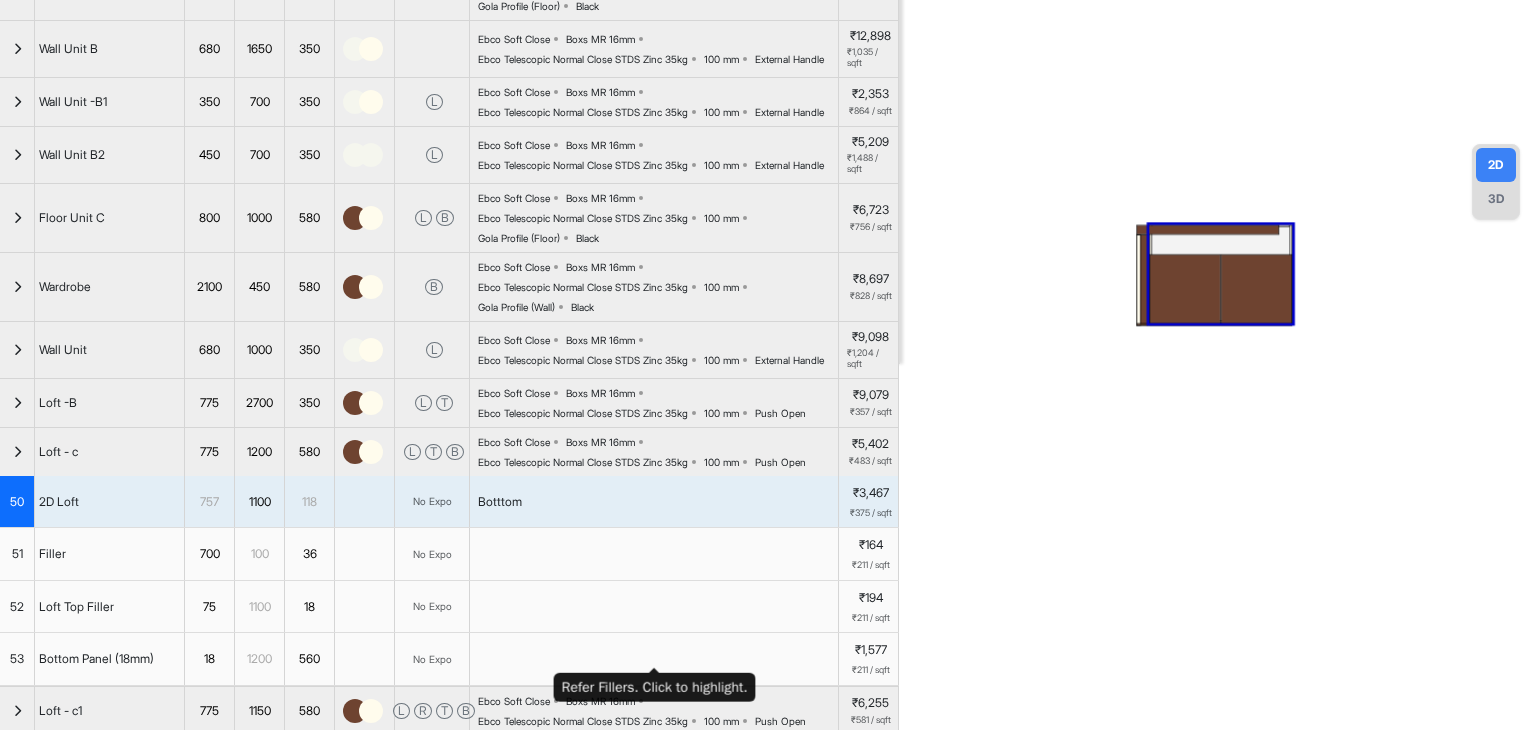 click at bounding box center (654, 554) 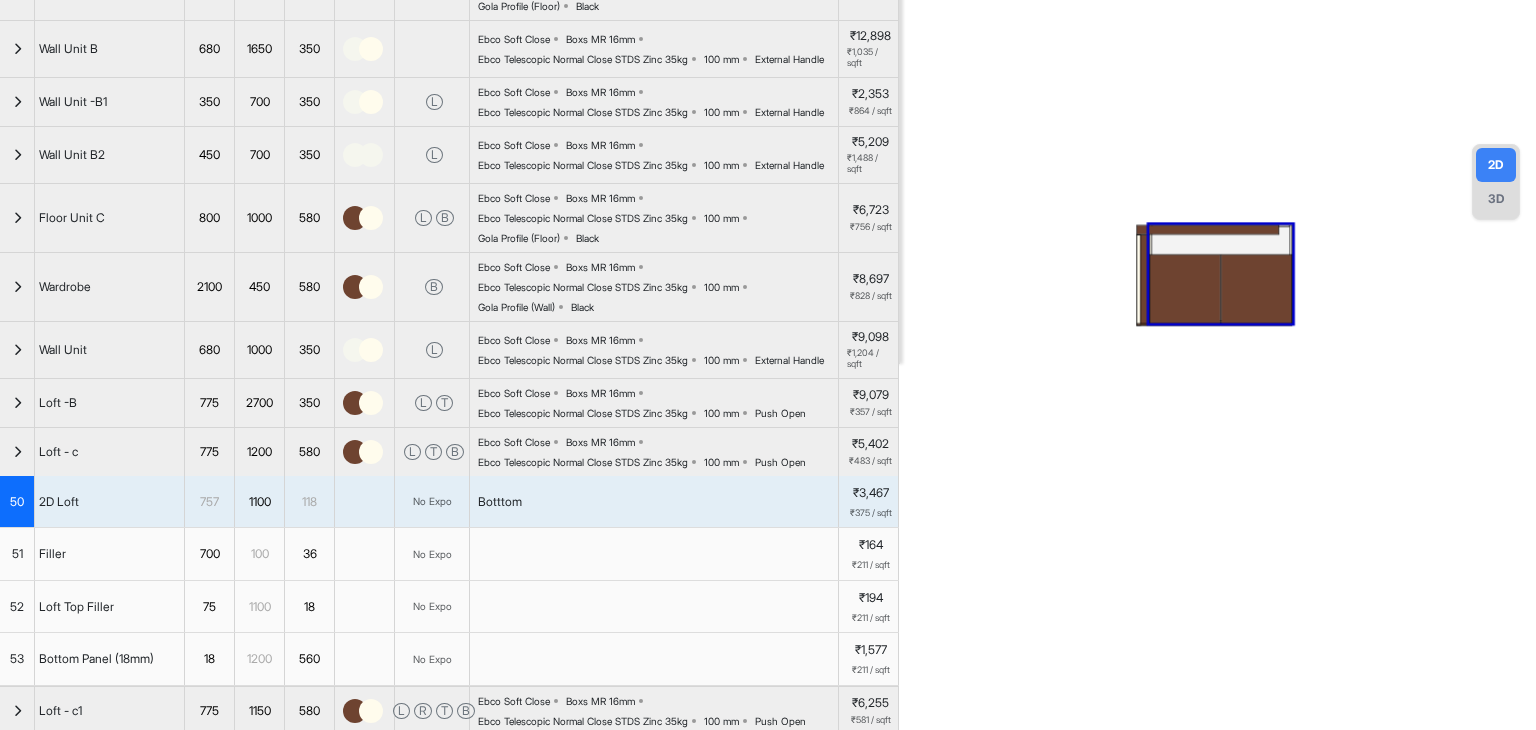 click on "Mr. Ritu Vijay Kitchen  Room View In Validation Approve Aug 20th ₹   1,89,183 (incl.GST) Import Assembly Archive Rename Refresh Price Production Add-Ons Kitchen Spec ₹ 1,59,424 No. Name H W D Color Fillers Spec Price Floor Unit 800 3450 580 L R B Ebco Soft Close Boxs MR 16mm Ebco Tandem Soft Close PMDS3 Promotion Drawer System Anthracite AT 50kg 100 mm Gola Profile (Floor) Black ₹41,020 ₹1,338 / sqft Wall Unit 680 2550 350 Ebco Soft Close Boxs MR 16mm Ebco Telescopic Normal Close STDS Zinc 35kg 100 mm External Handle ₹13,985 ₹824 / sqft Wall Unit 680 600 350 Ebco Soft Close Boxs MR 16mm Ebco Telescopic Normal Close STDS Zinc 35kg 100 mm External Handle ₹4,283 ₹945 / sqft Loft - A 775 2733 350 R T B Ebco Soft Close Boxs MR 16mm Ebco Telescopic Normal Close STDS Zinc 35kg 100 mm Push Open ₹11,140 ₹434 / sqft Floor Unit B 800 2700 550 L B Ebco Soft Close Boxs MR 16mm Ebco Telescopic Normal Close STDS Zinc 35kg 100 mm Gola Profile (Floor) Black ₹18,331 ₹764 / sqft Wall Unit B 680 1650 350" at bounding box center (768, 365) 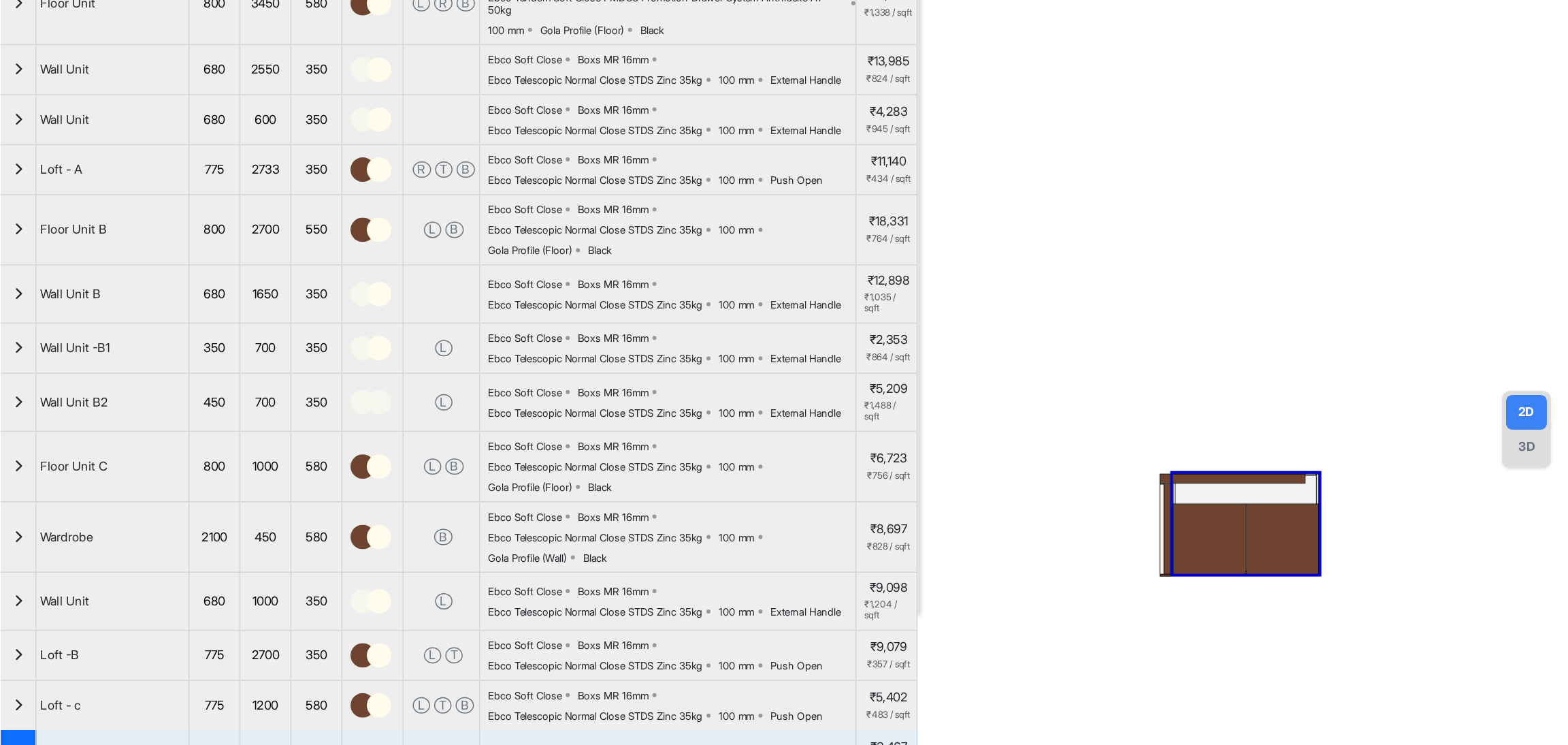 scroll, scrollTop: 409, scrollLeft: 0, axis: vertical 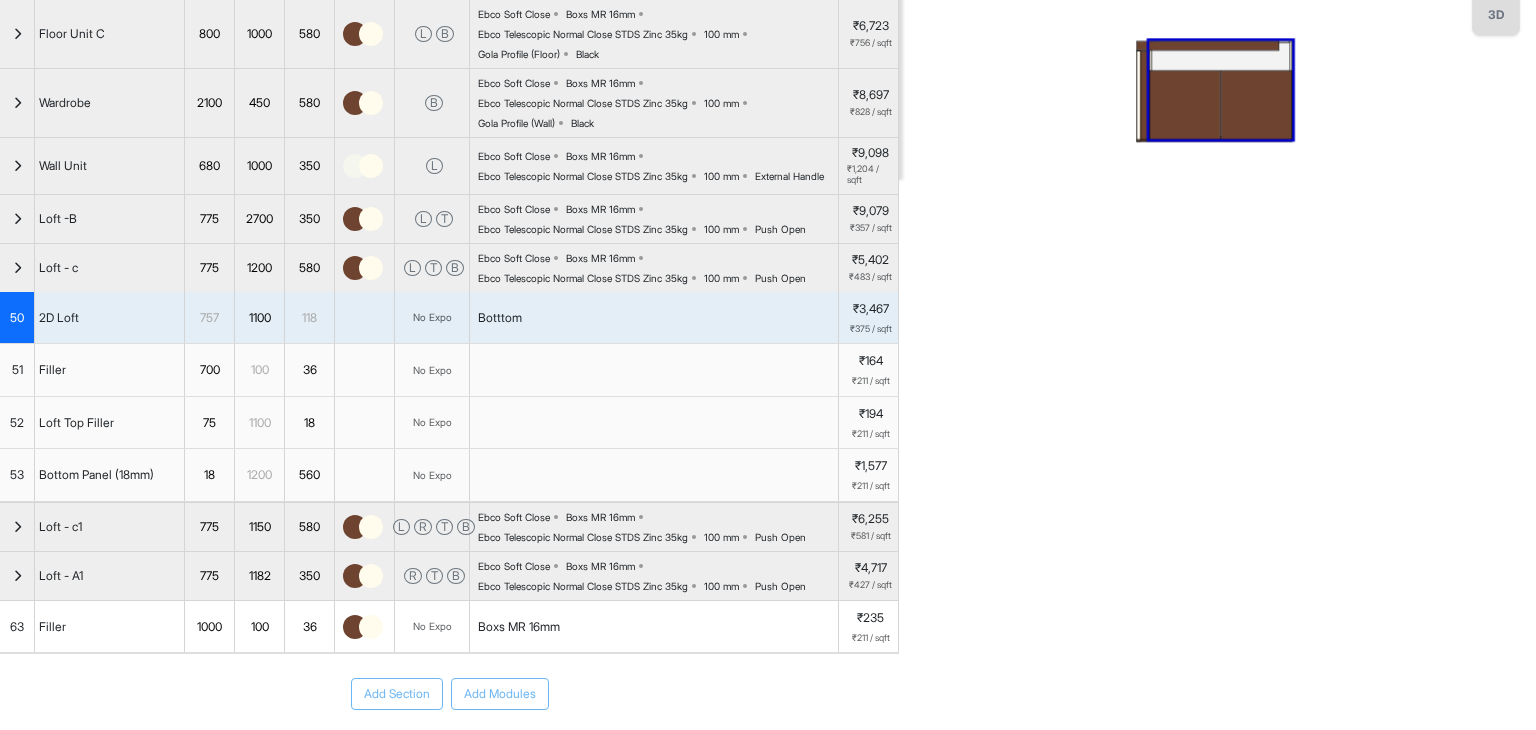 click at bounding box center [17, 268] 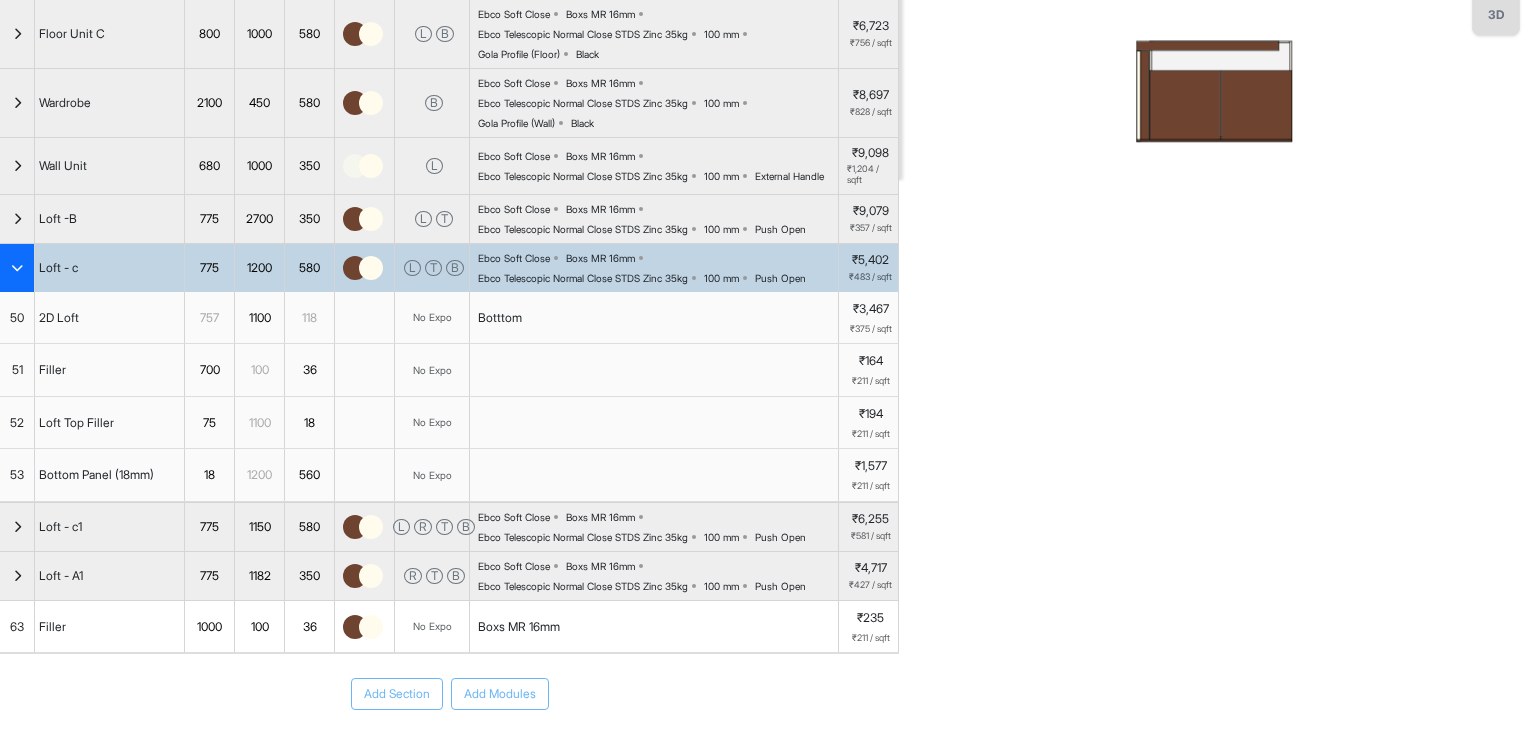 click at bounding box center (17, 268) 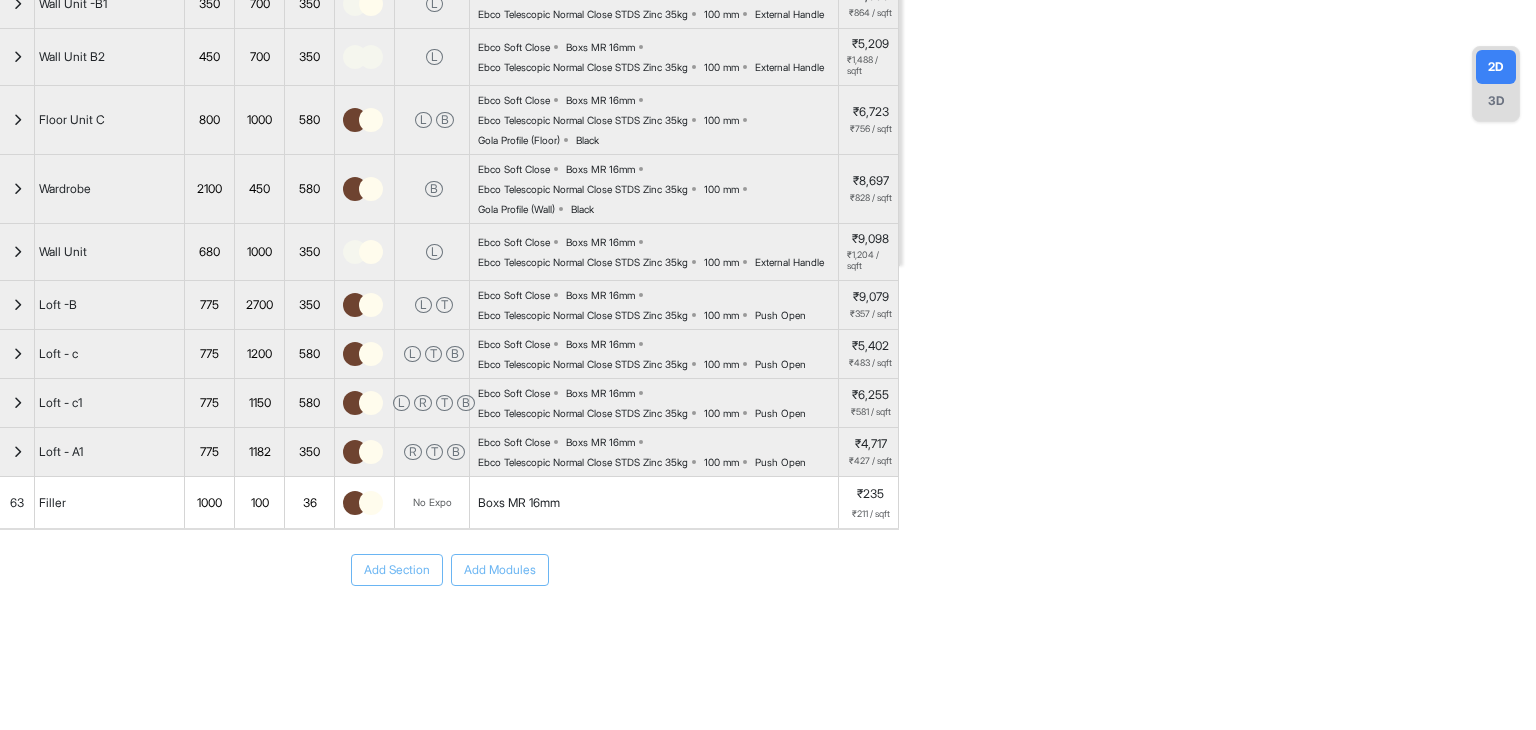 click on "Add Section Add Modules" at bounding box center [449, 630] 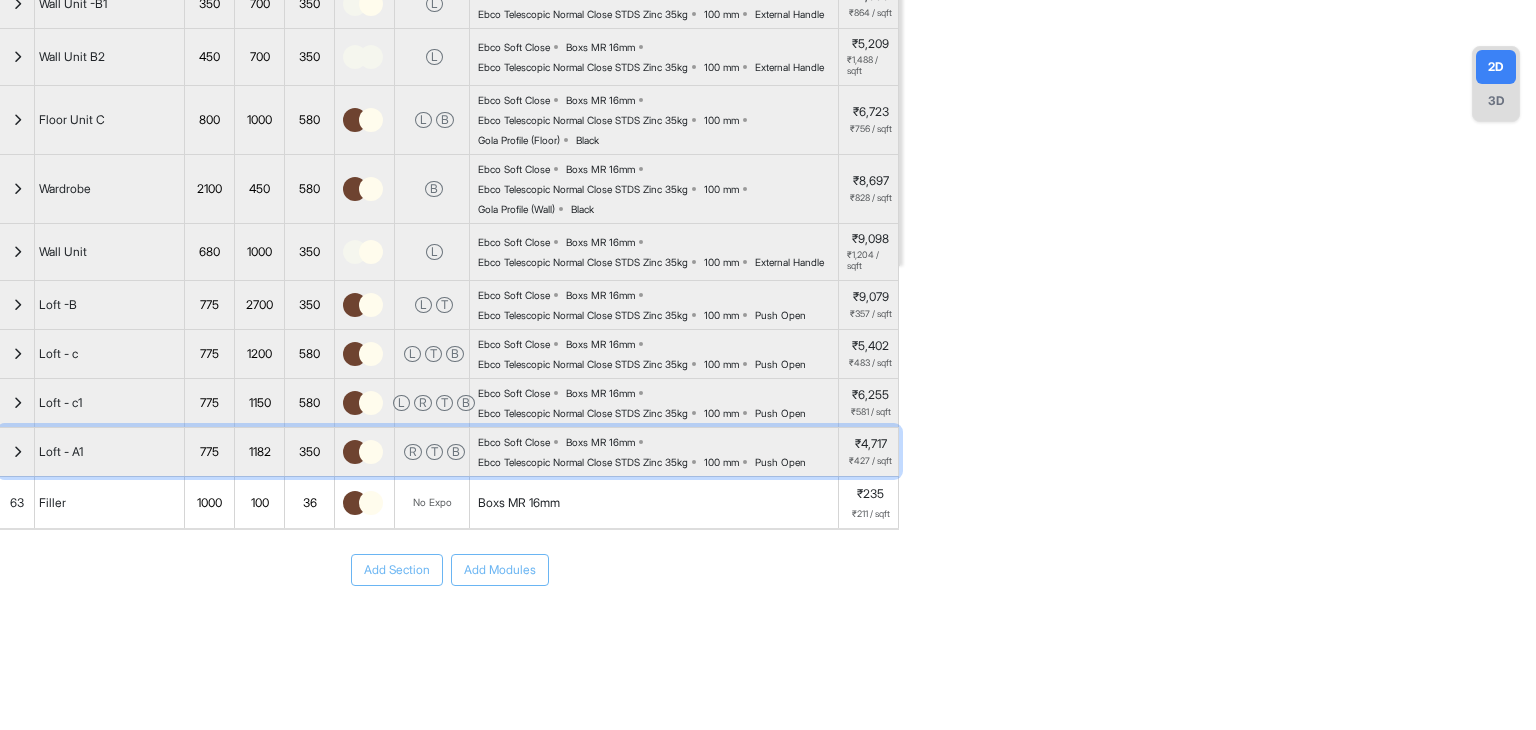 click at bounding box center [17, 452] 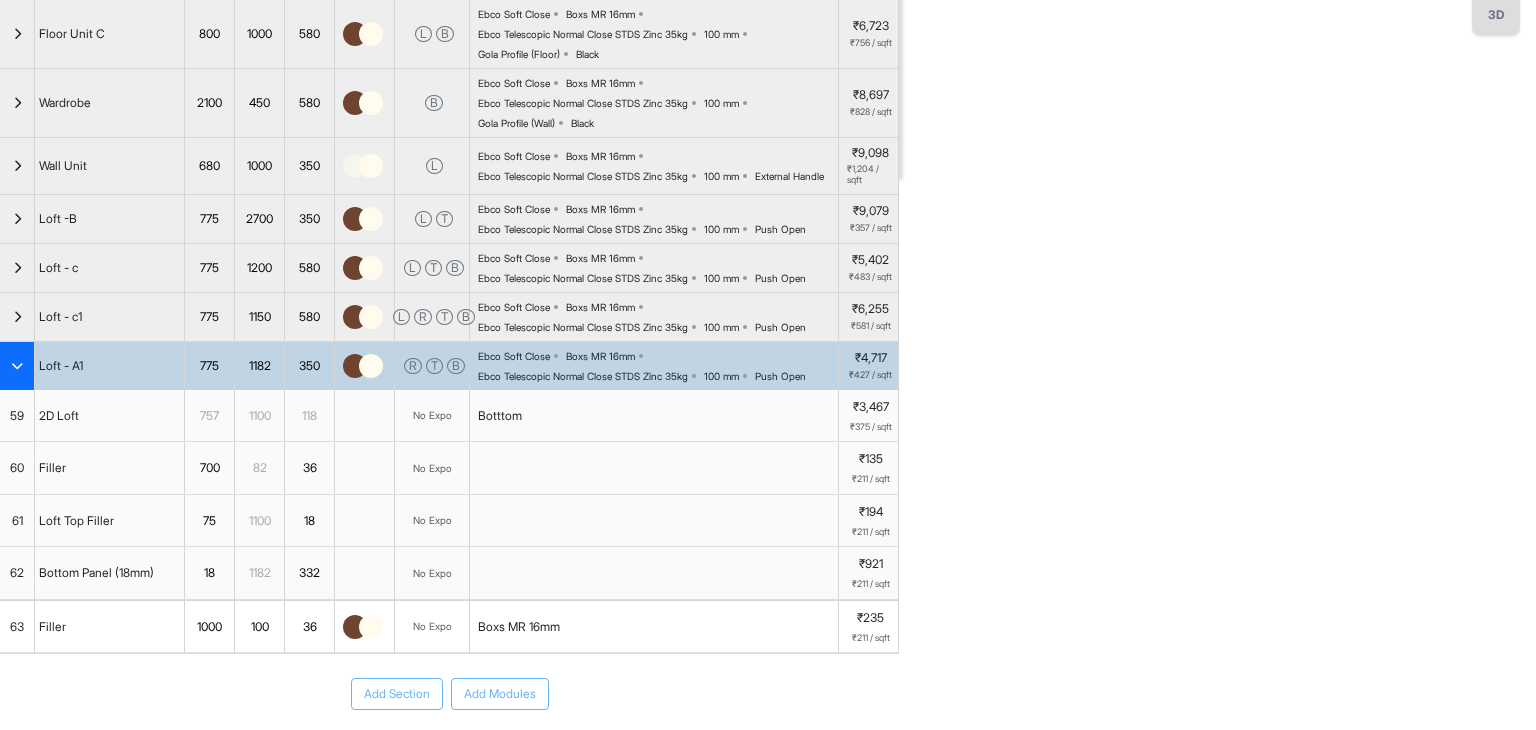 type 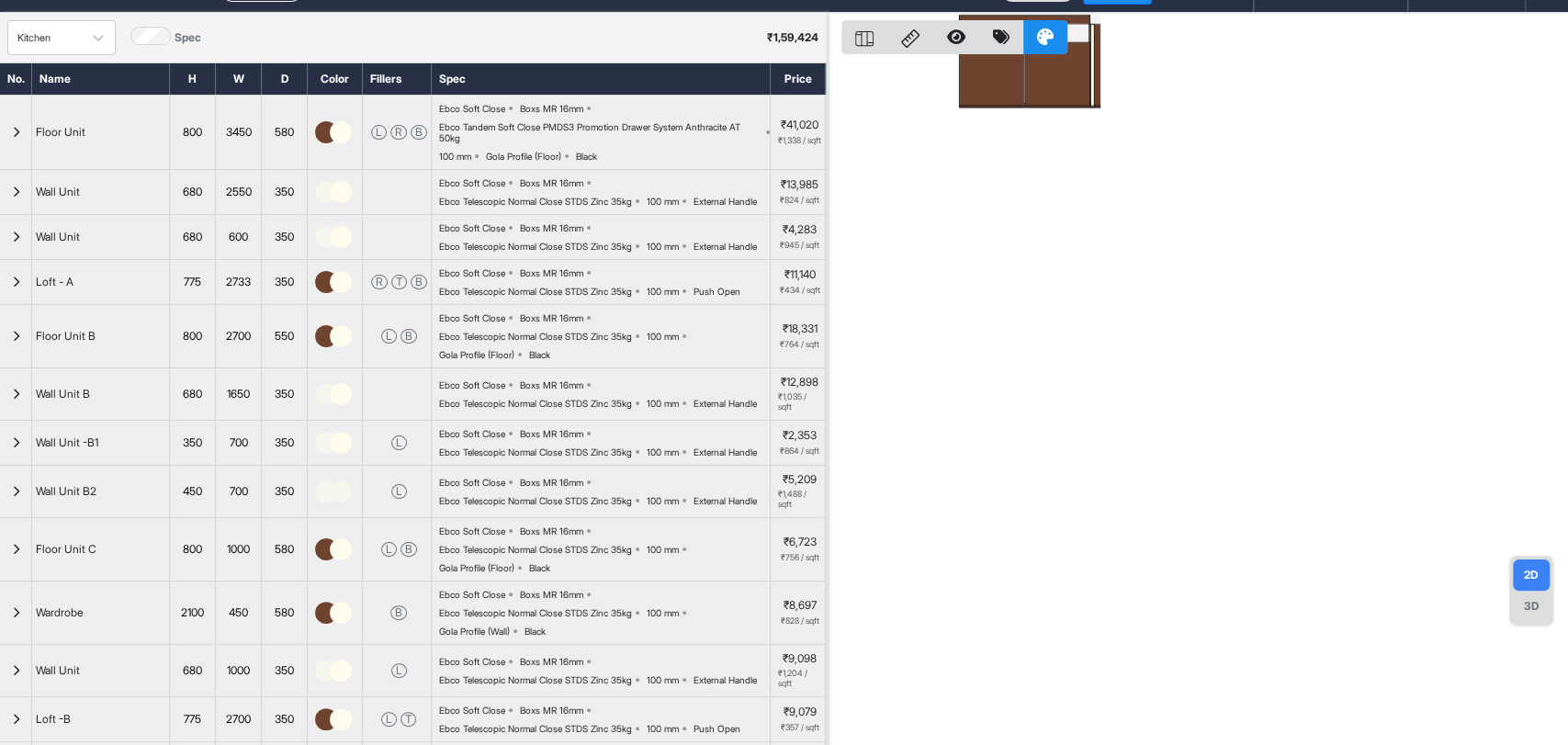 scroll, scrollTop: 15, scrollLeft: 0, axis: vertical 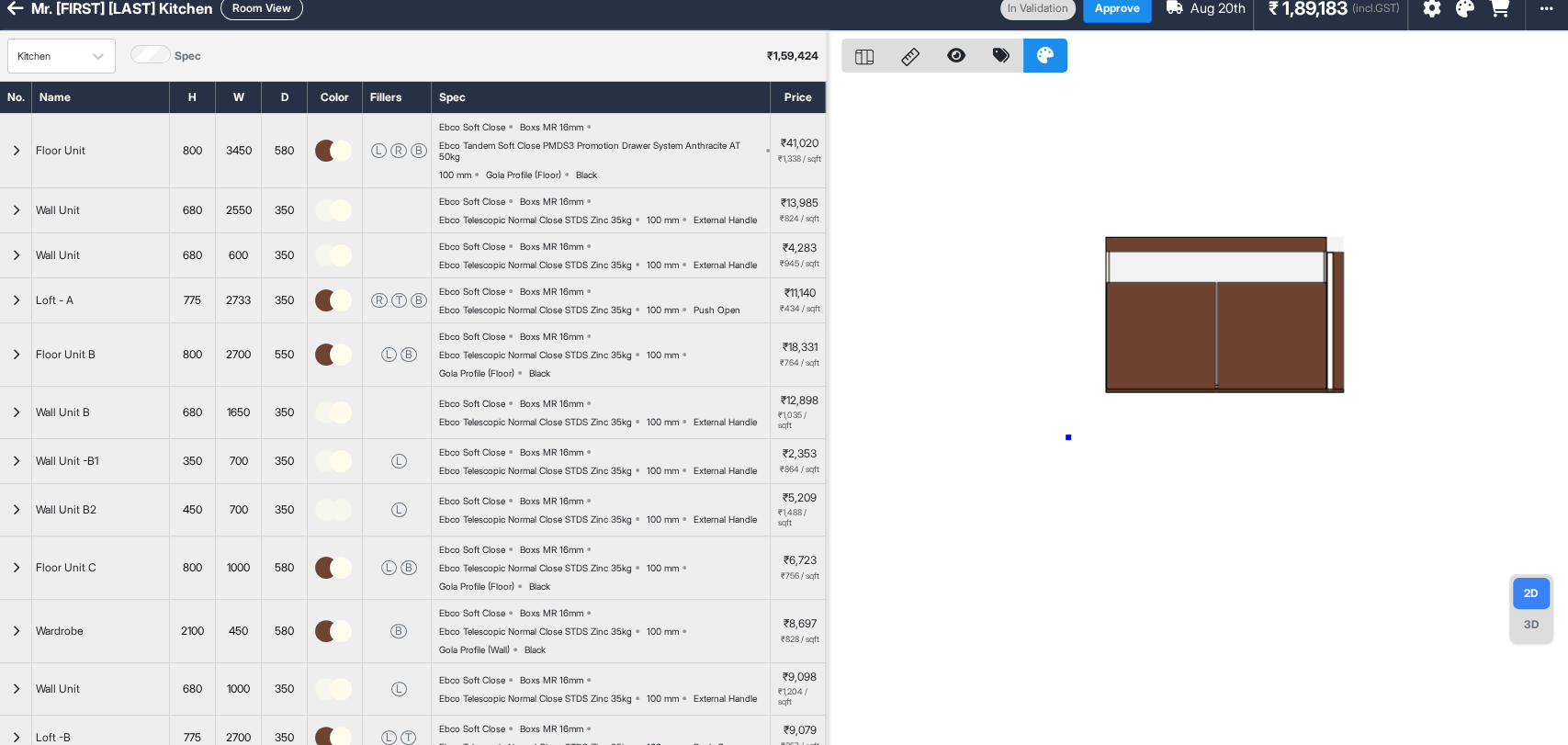 click at bounding box center (1197, 403) 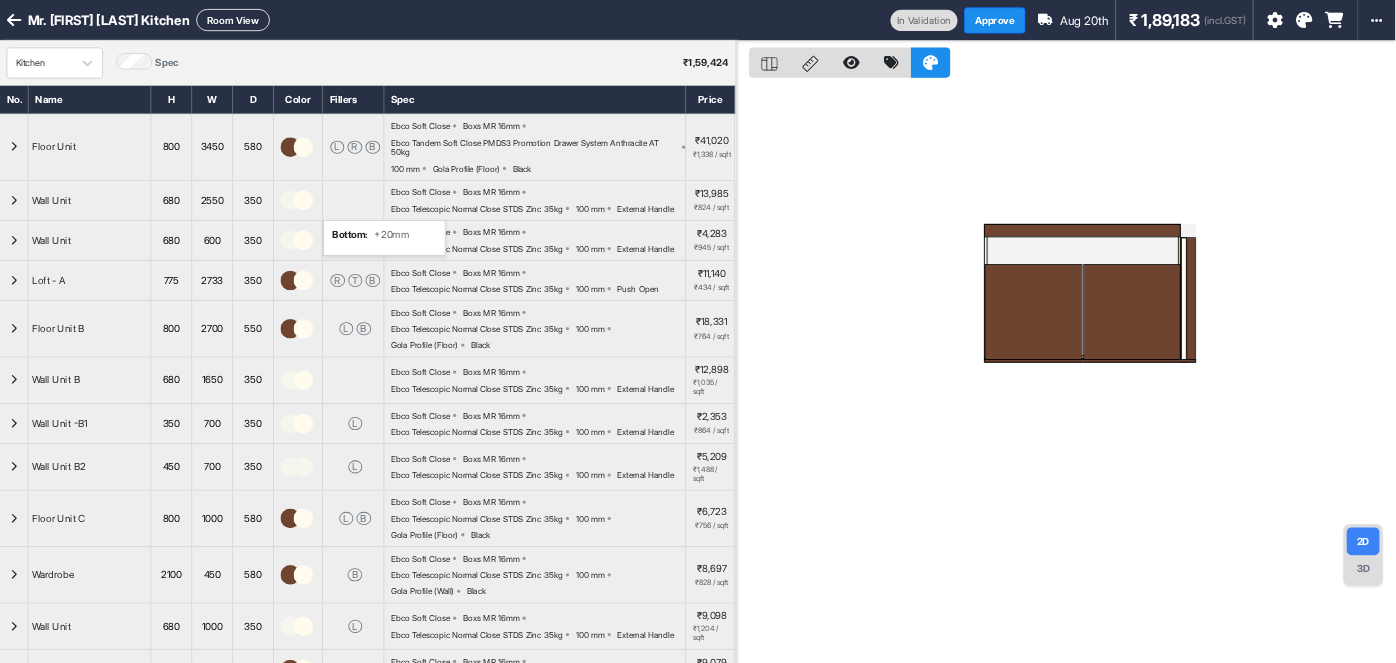 scroll, scrollTop: 0, scrollLeft: 0, axis: both 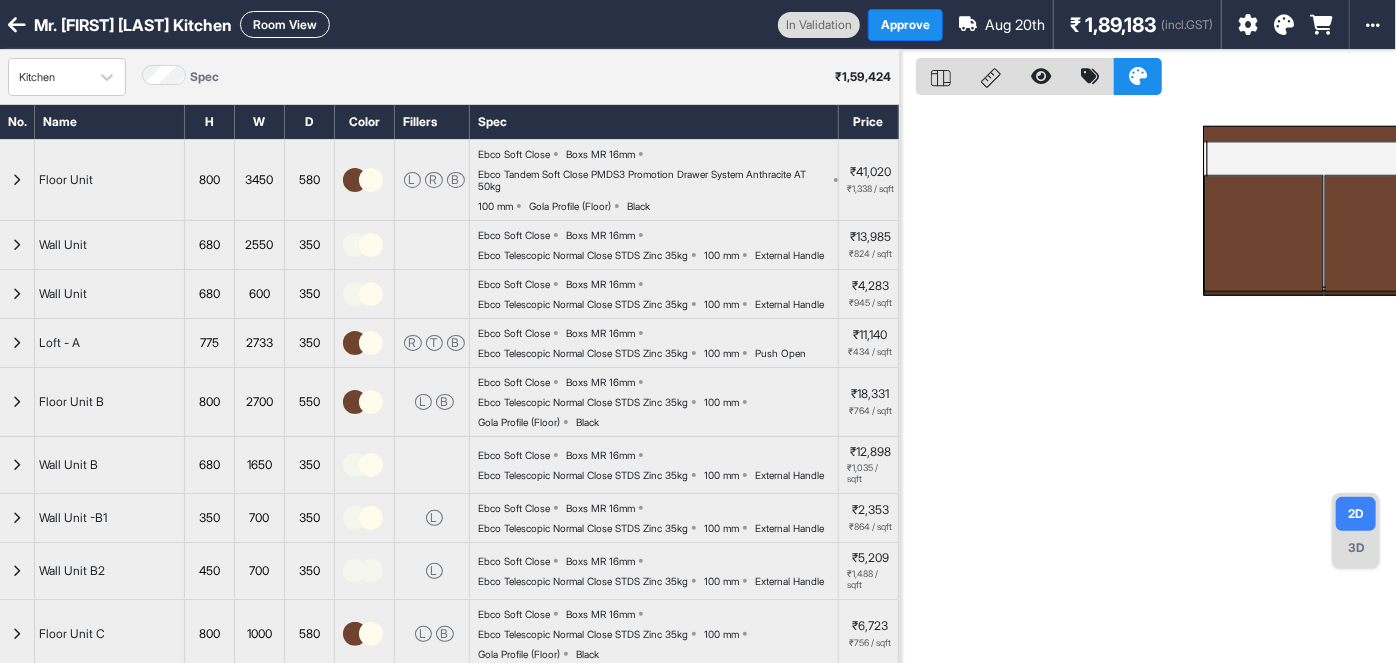 click on "Room View" at bounding box center (285, 24) 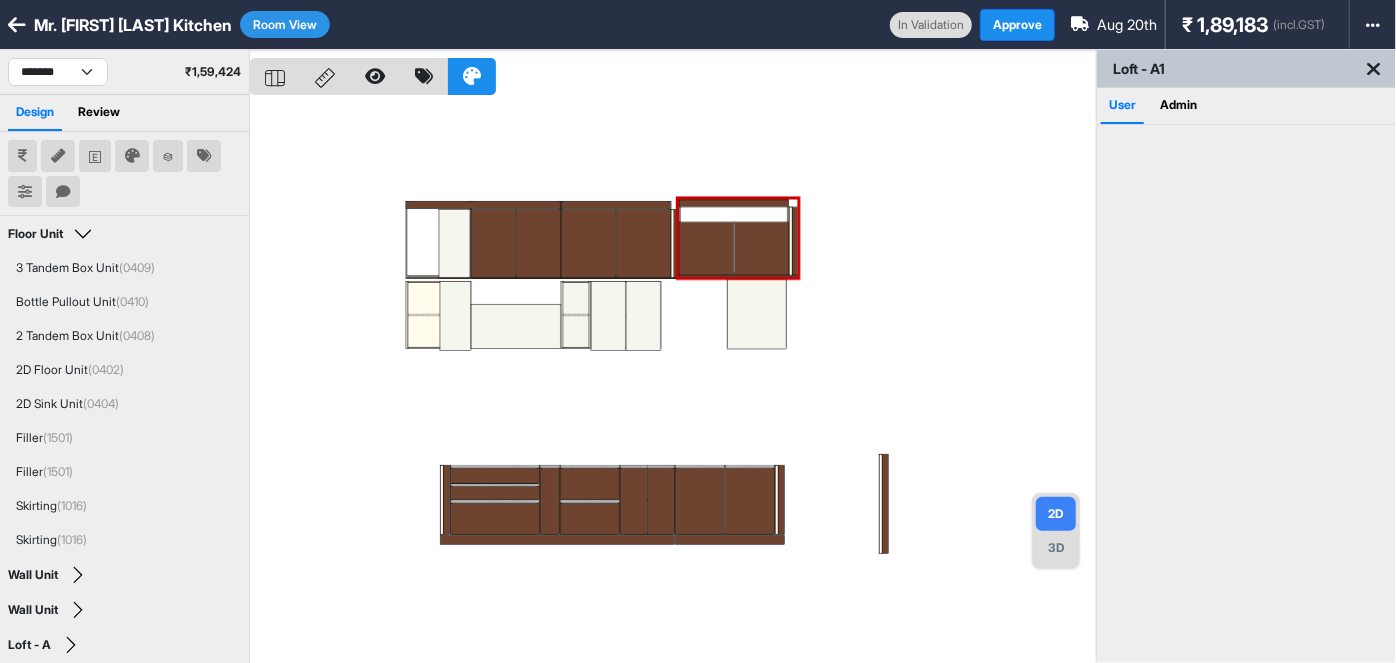 click at bounding box center [673, 381] 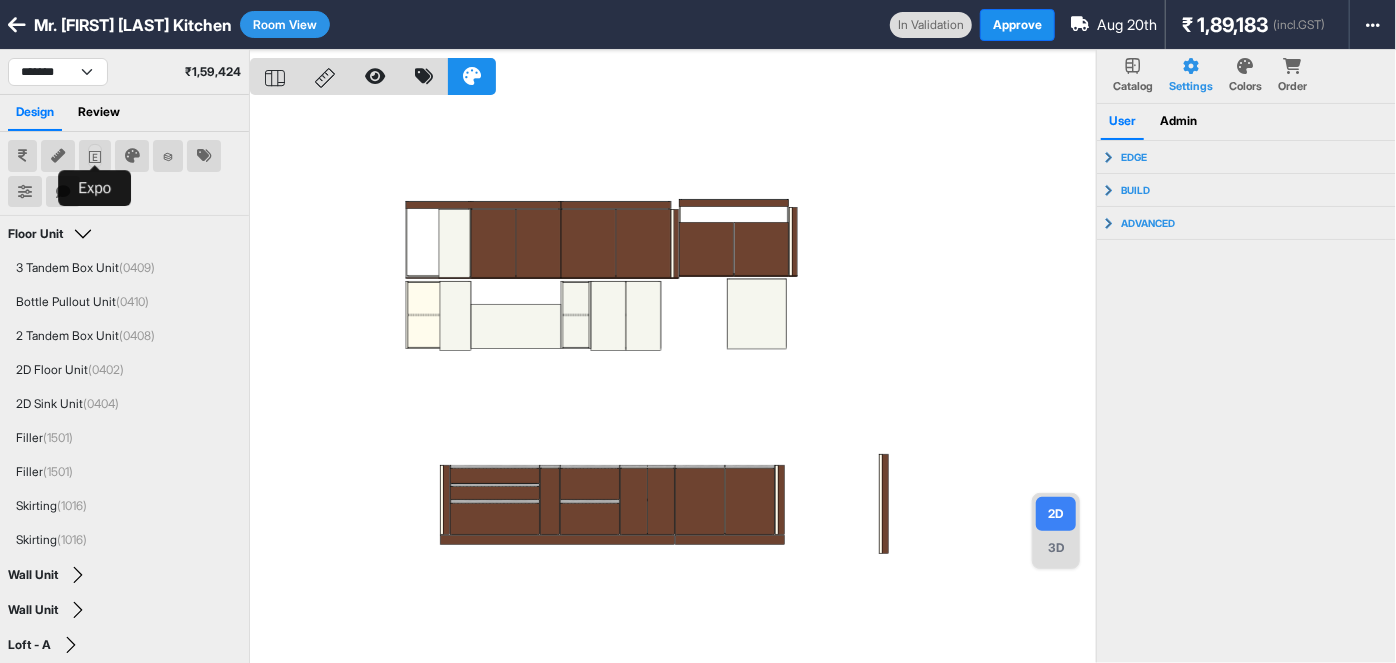 click 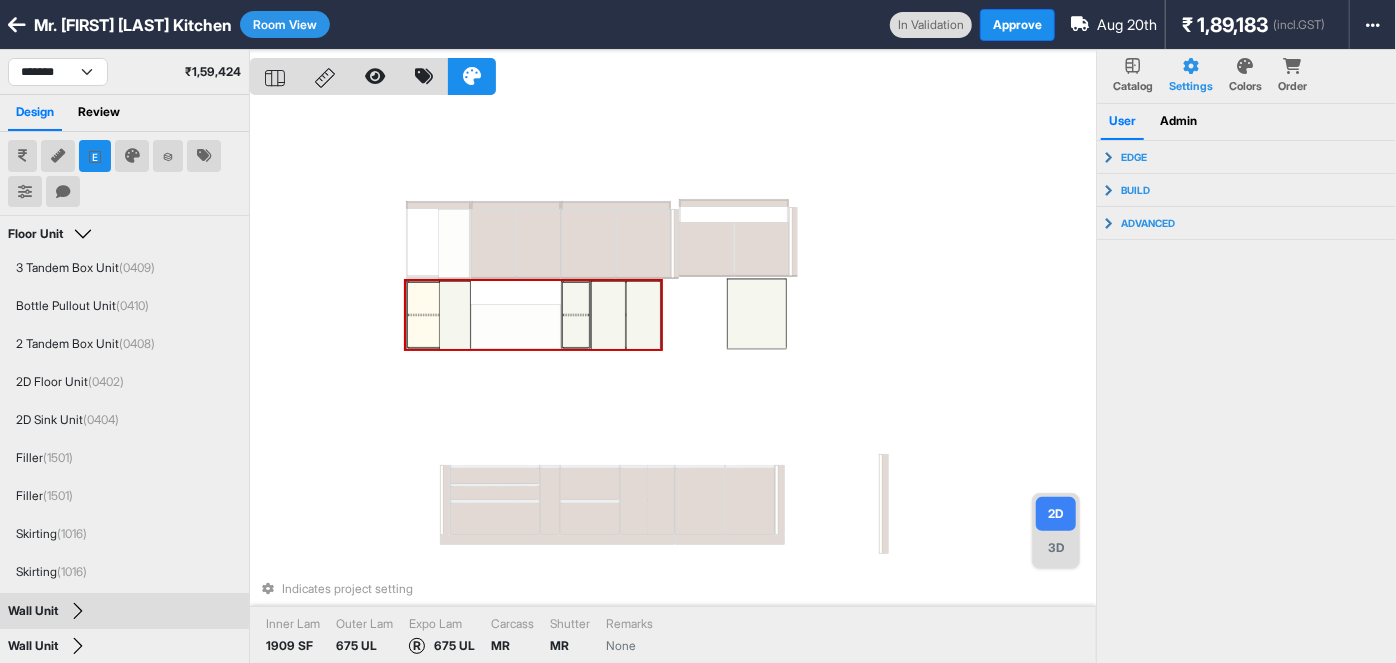 type 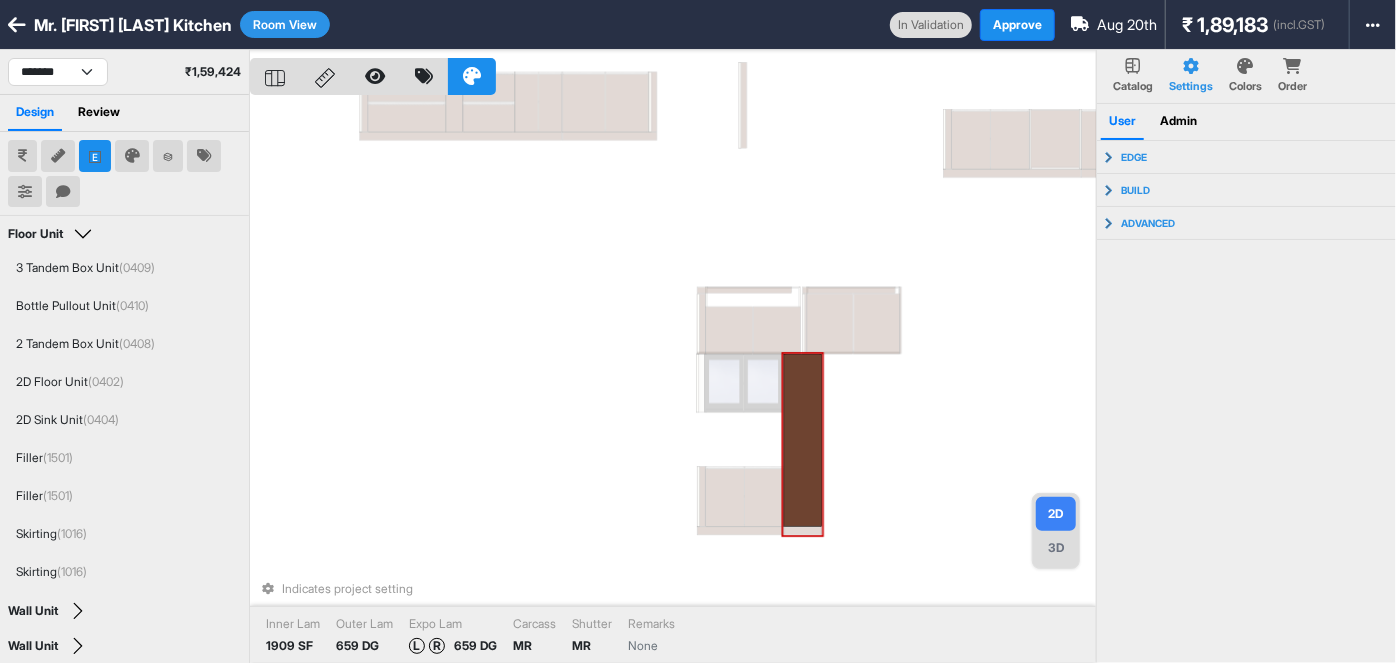 click at bounding box center (803, 440) 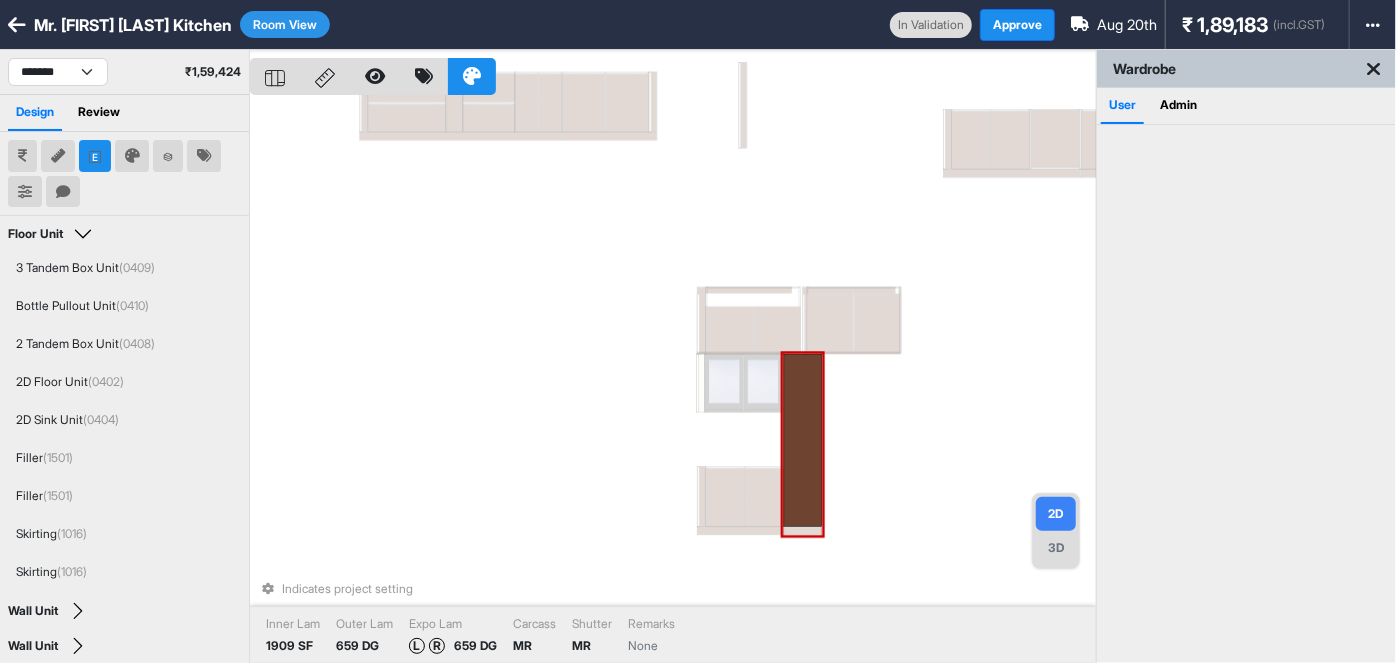 click at bounding box center (803, 440) 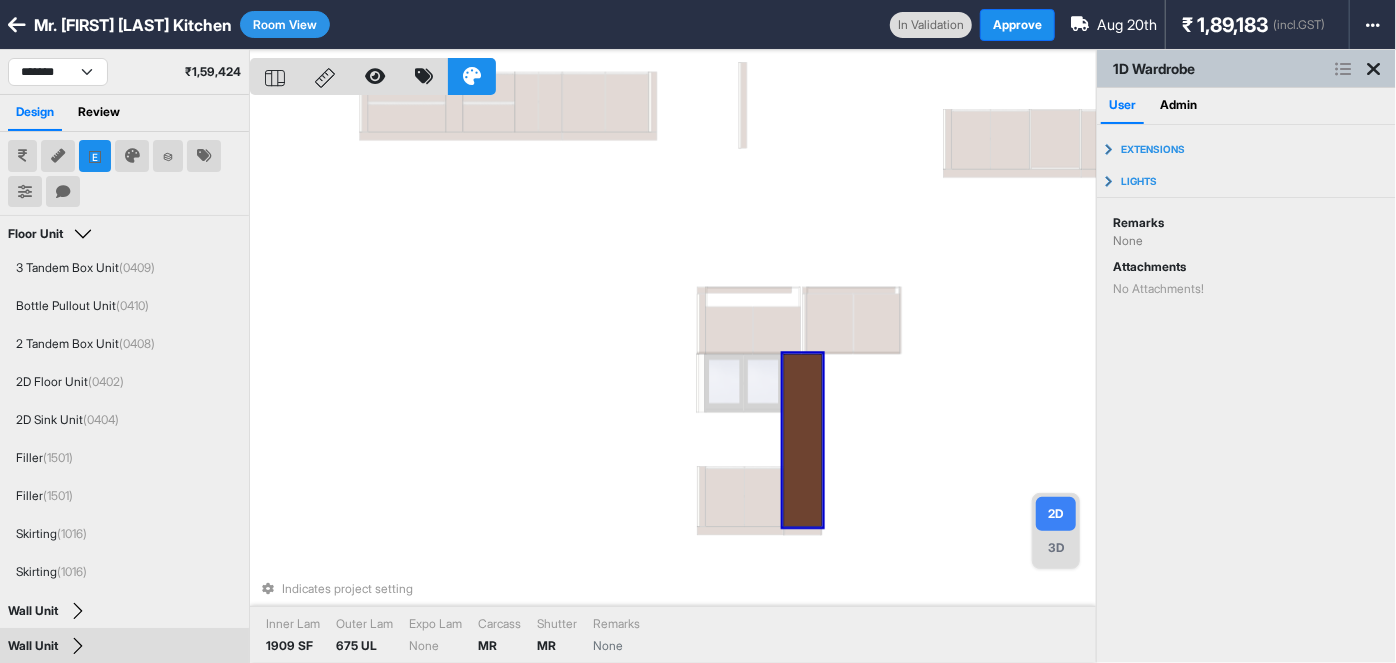 scroll, scrollTop: 335, scrollLeft: 0, axis: vertical 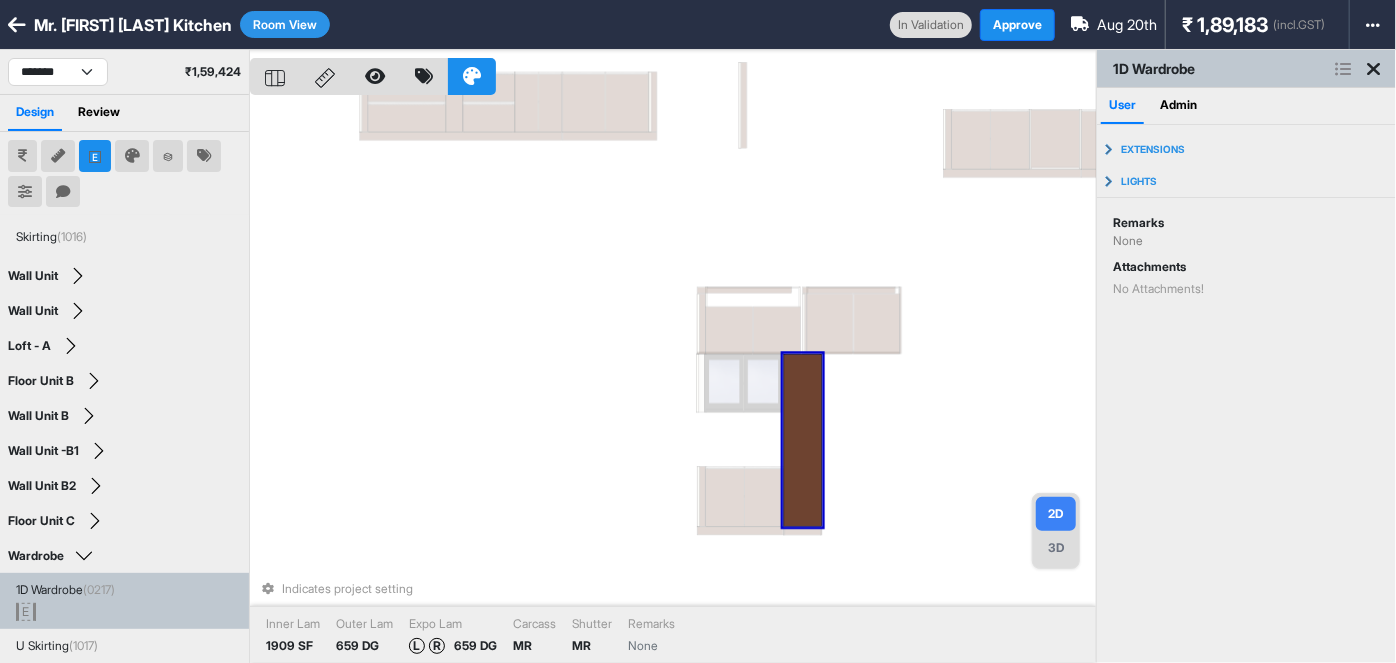 click on "Indicates project setting Inner Lam 1909 SF Outer Lam 659 DG Expo Lam L R 659 DG Carcass MR Shutter MR Remarks None" at bounding box center [673, 381] 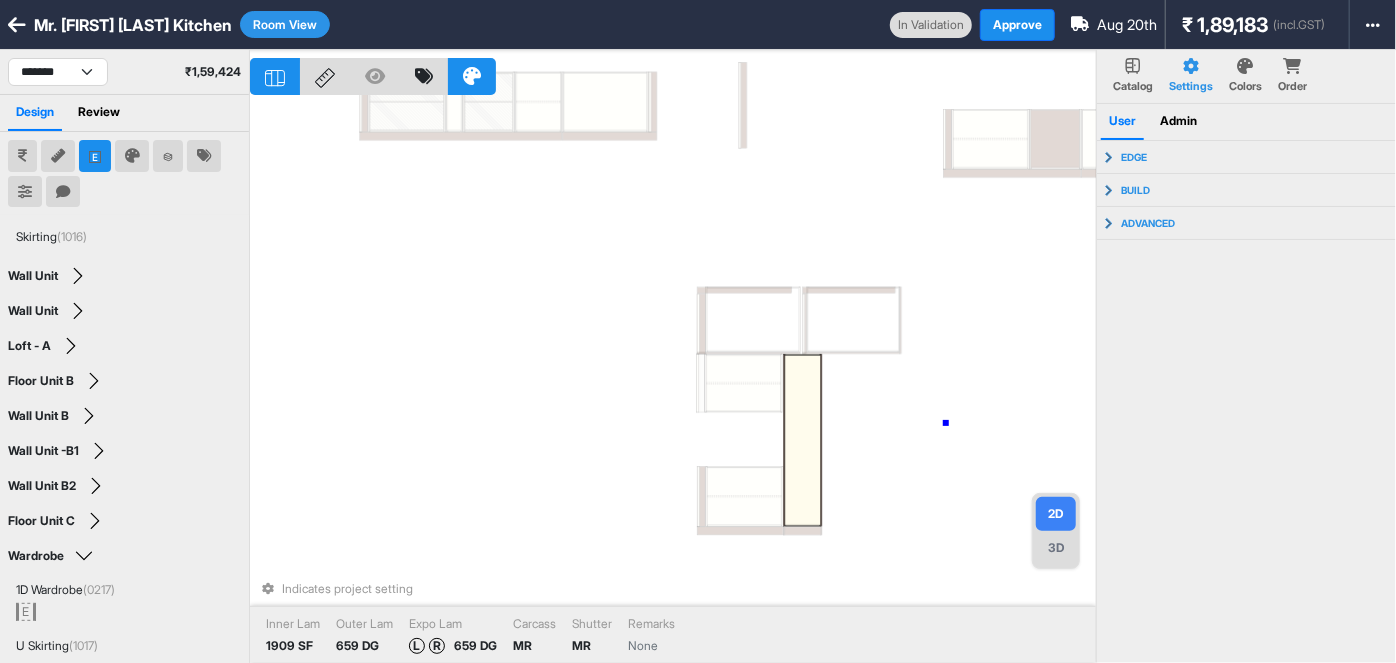 click on "Indicates project setting Inner Lam 1909 SF Outer Lam 659 DG Expo Lam L R 659 DG Carcass MR Shutter MR Remarks None" at bounding box center (673, 381) 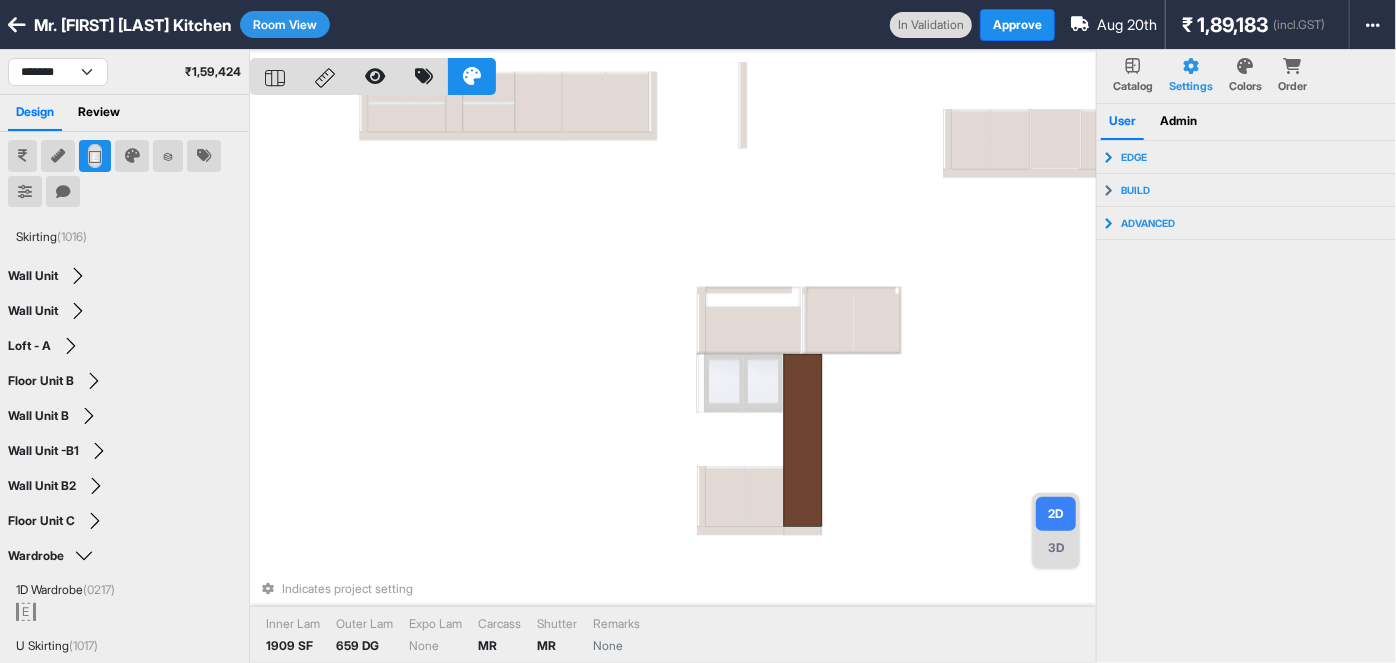 click 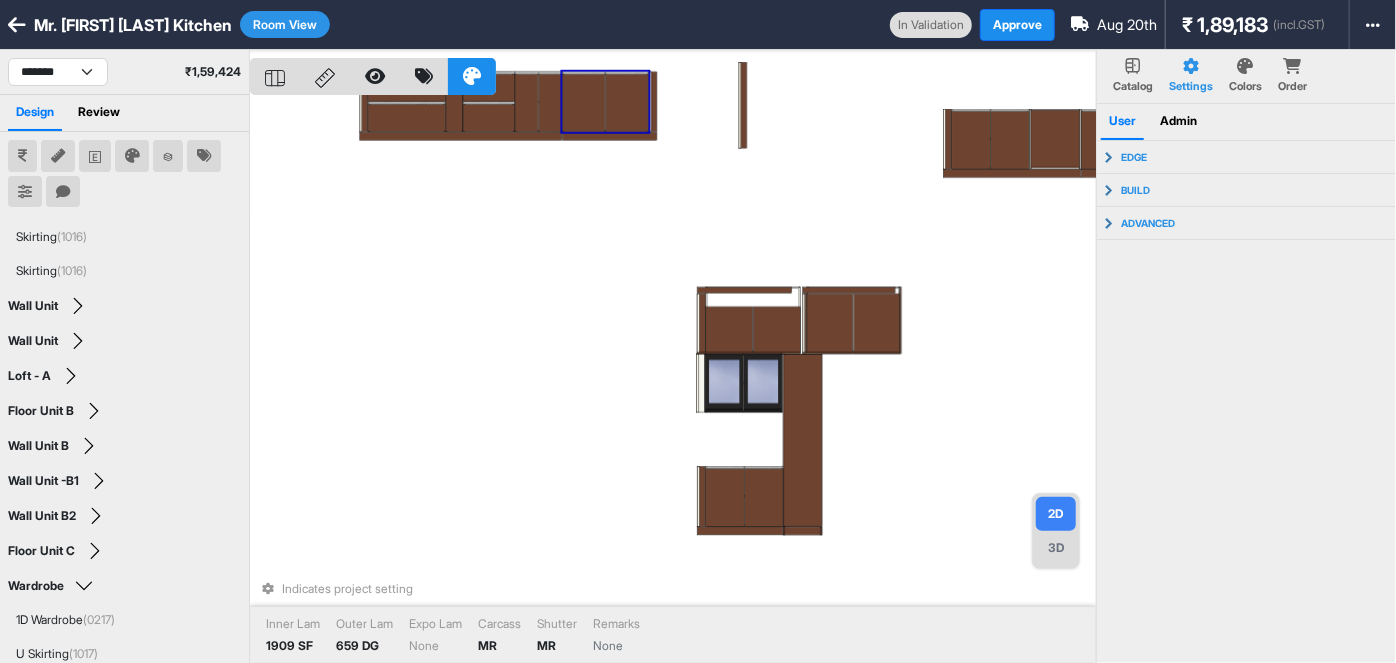 scroll, scrollTop: 88, scrollLeft: 0, axis: vertical 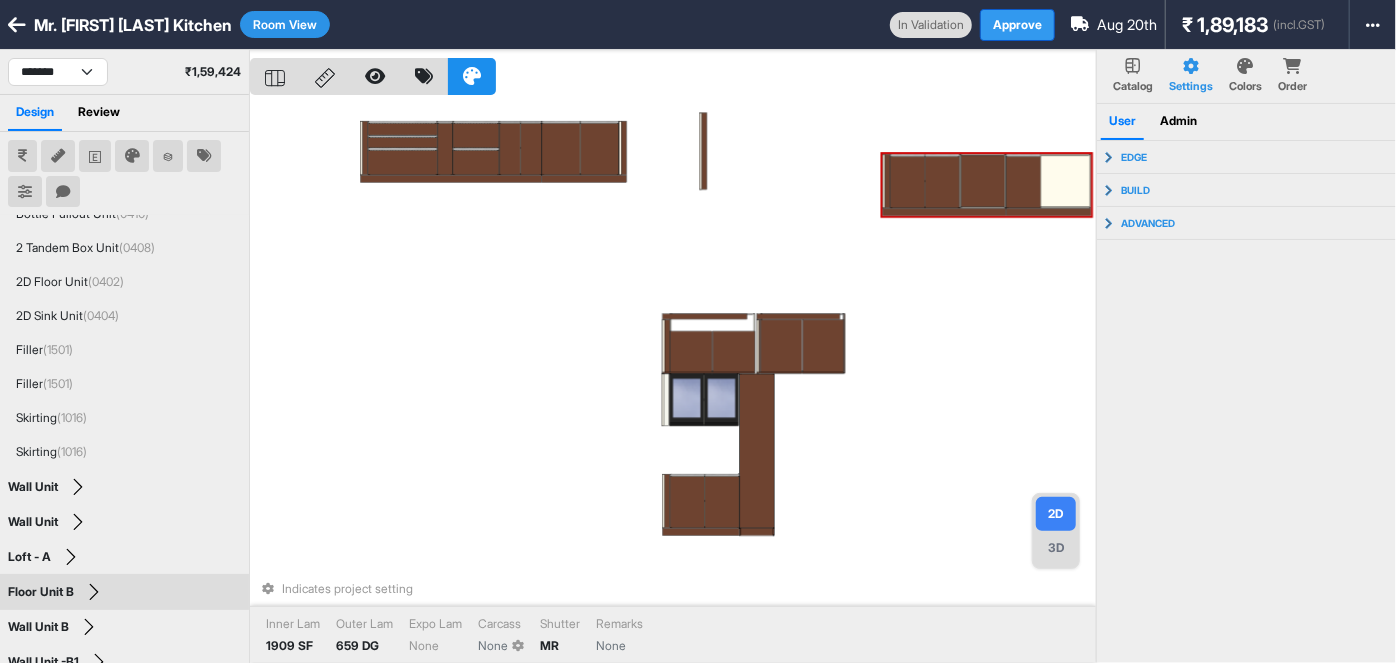 click on "Approve" at bounding box center [1017, 25] 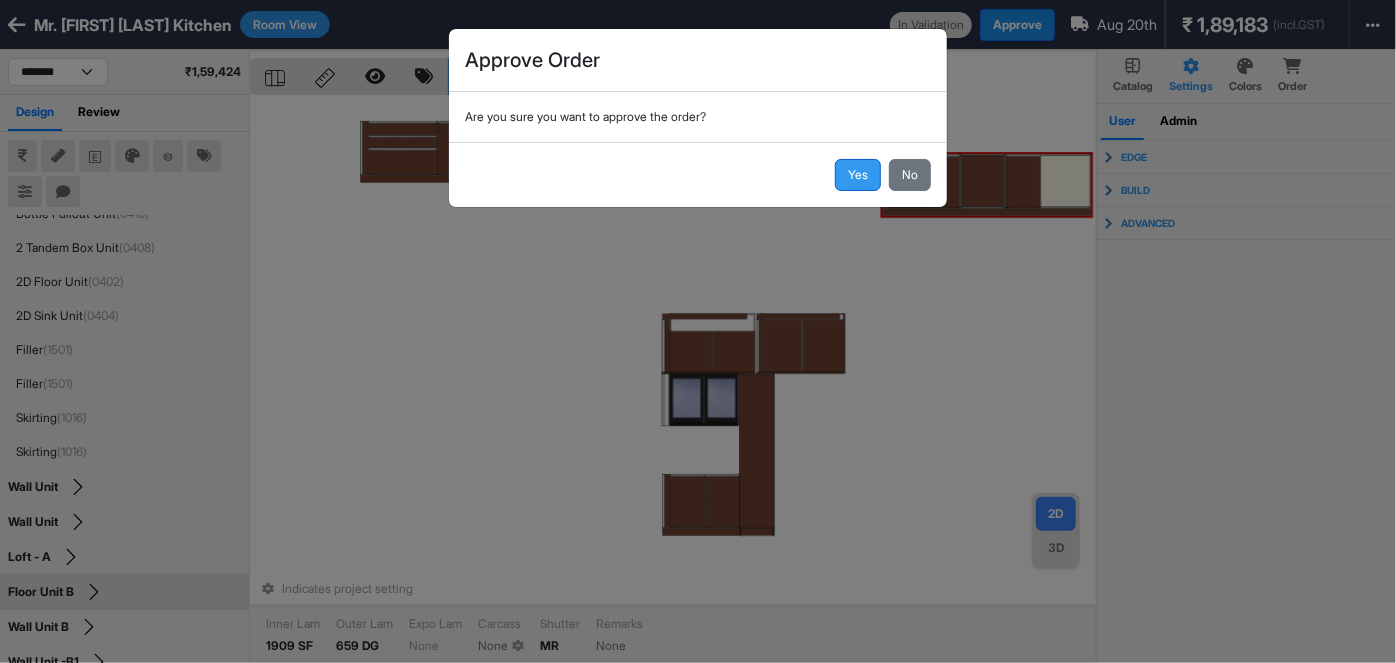 click on "Yes" at bounding box center (858, 175) 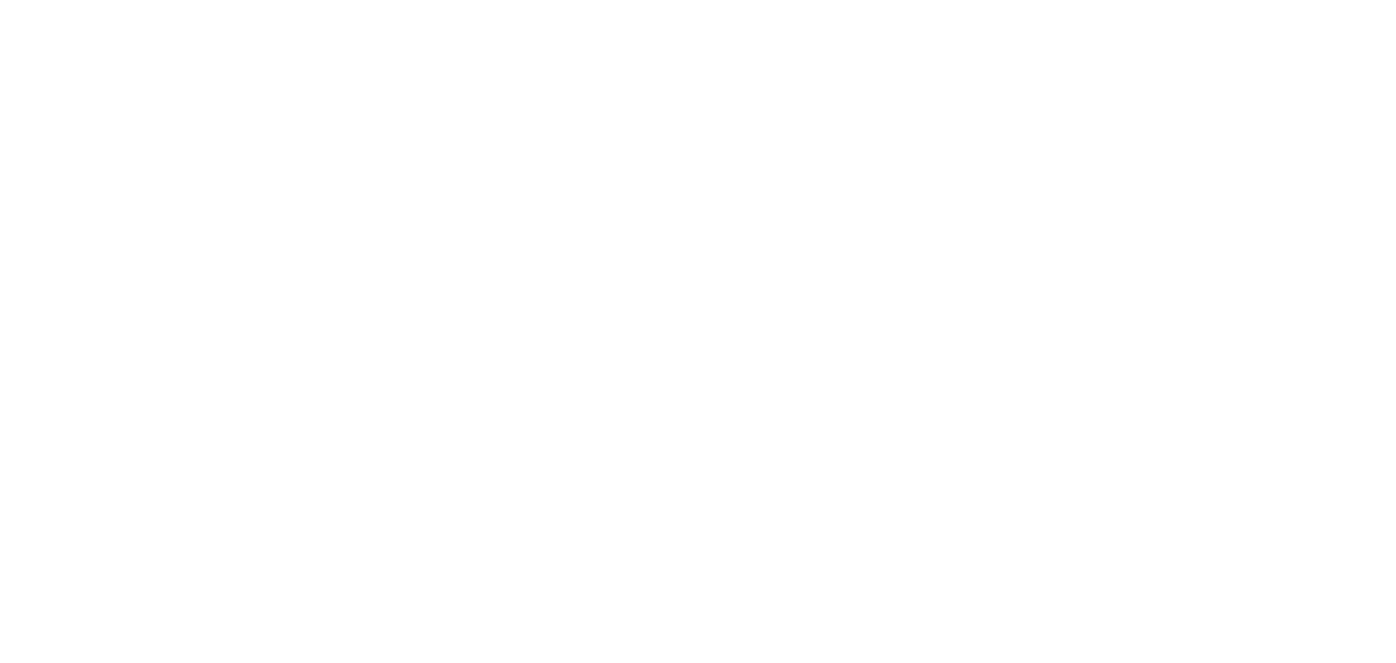 scroll, scrollTop: 0, scrollLeft: 0, axis: both 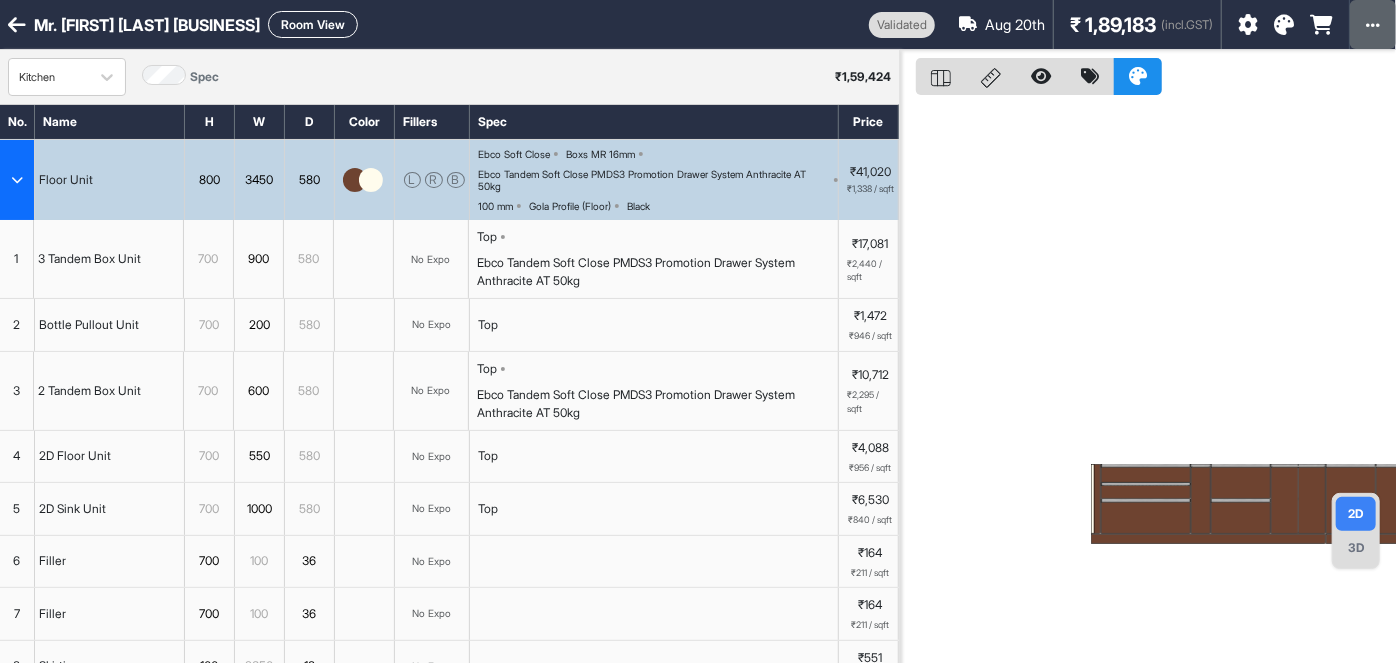 click at bounding box center (1373, 24) 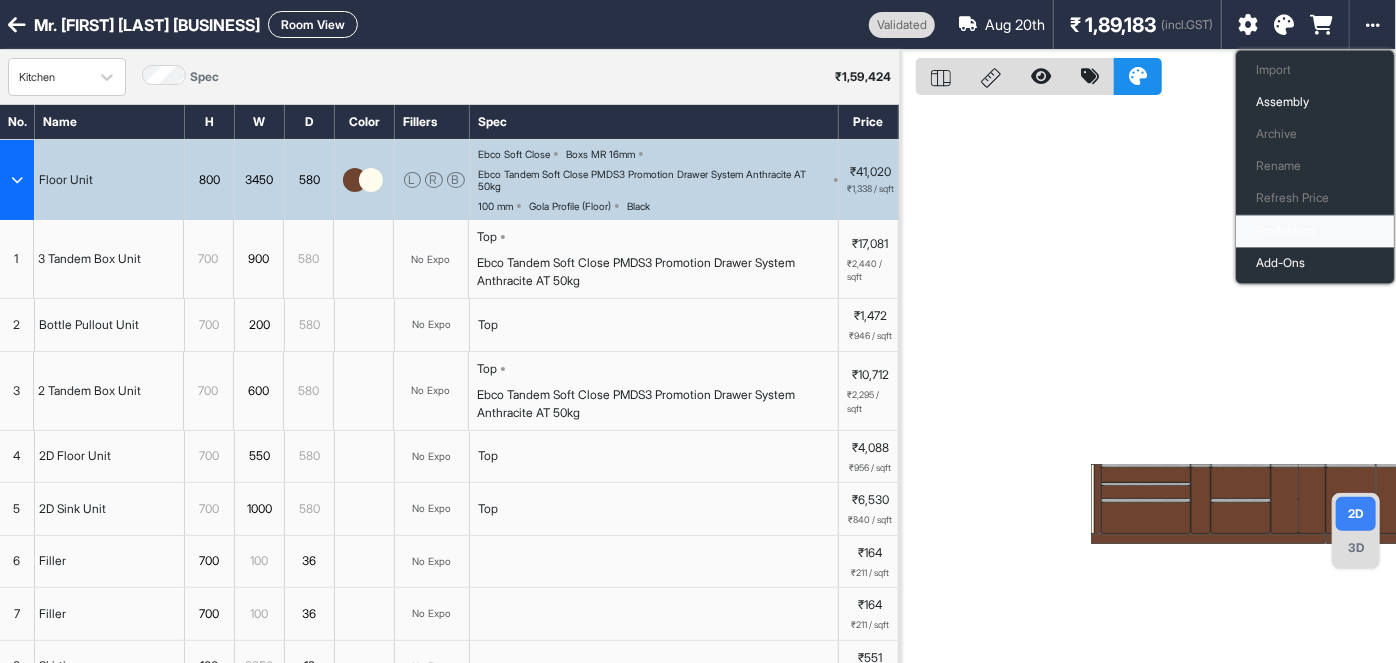 click on "Production" at bounding box center [1315, 231] 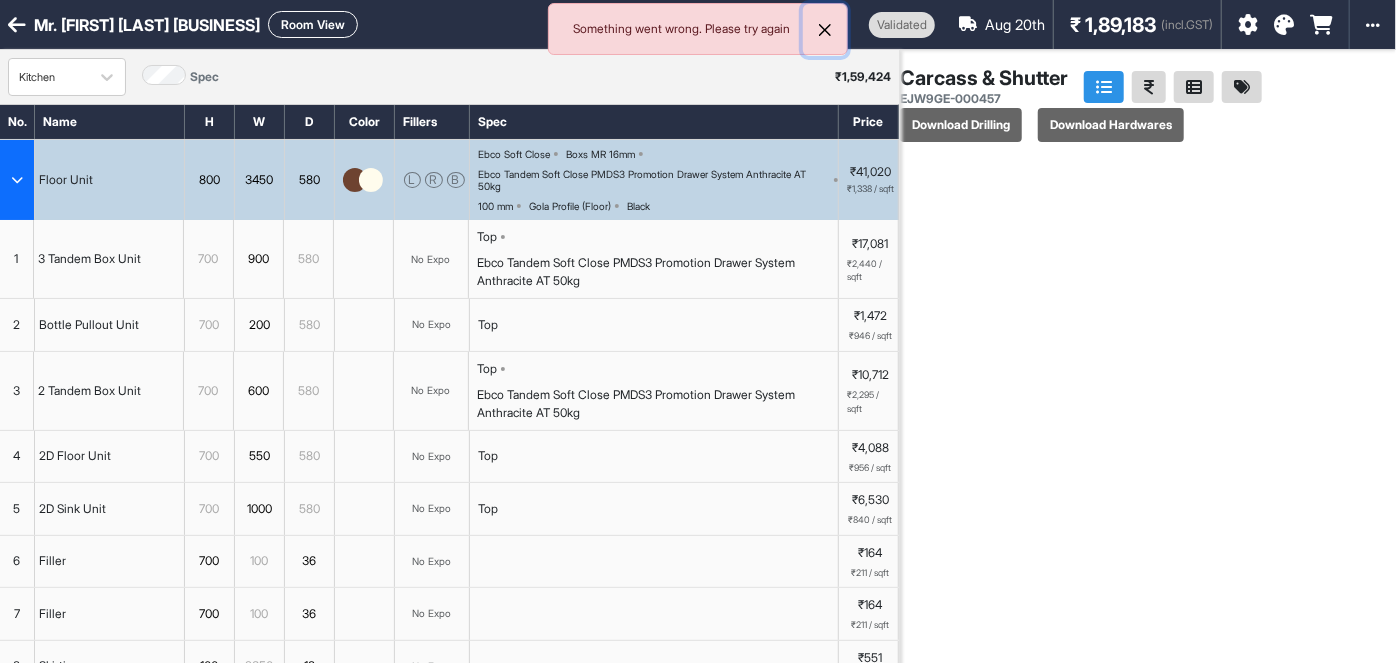 click at bounding box center (825, 30) 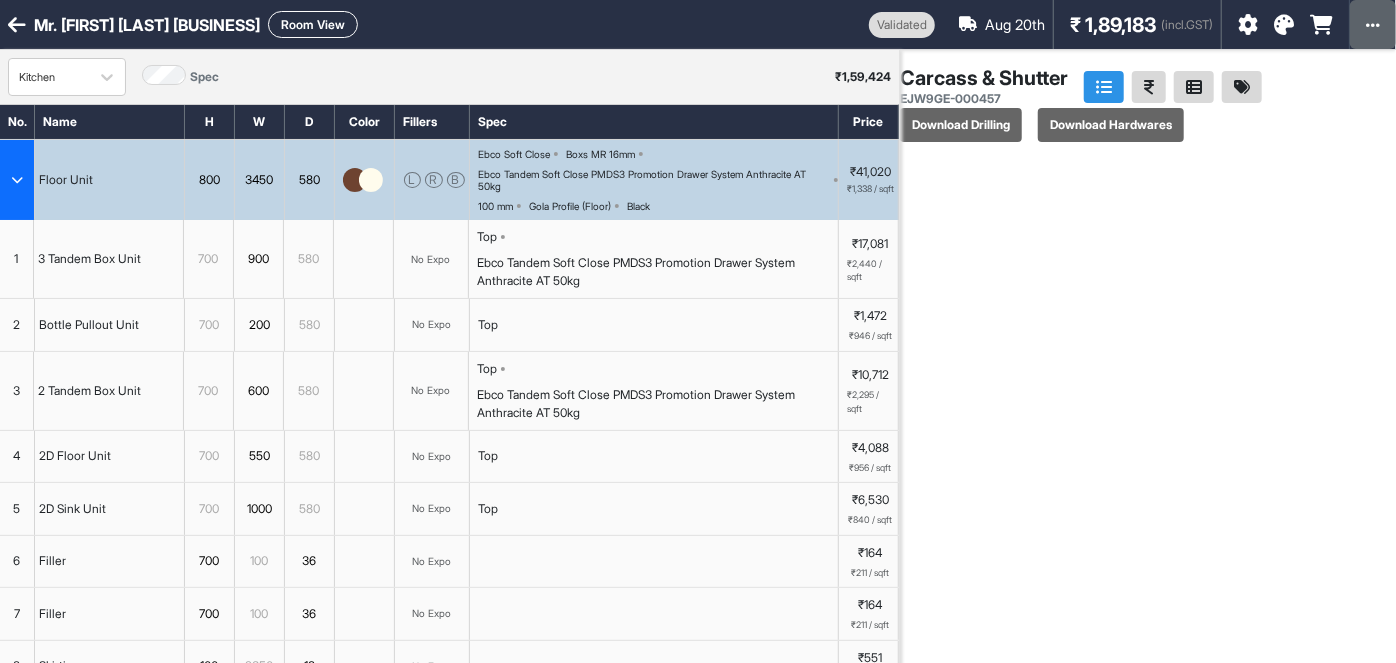 click at bounding box center (1373, 24) 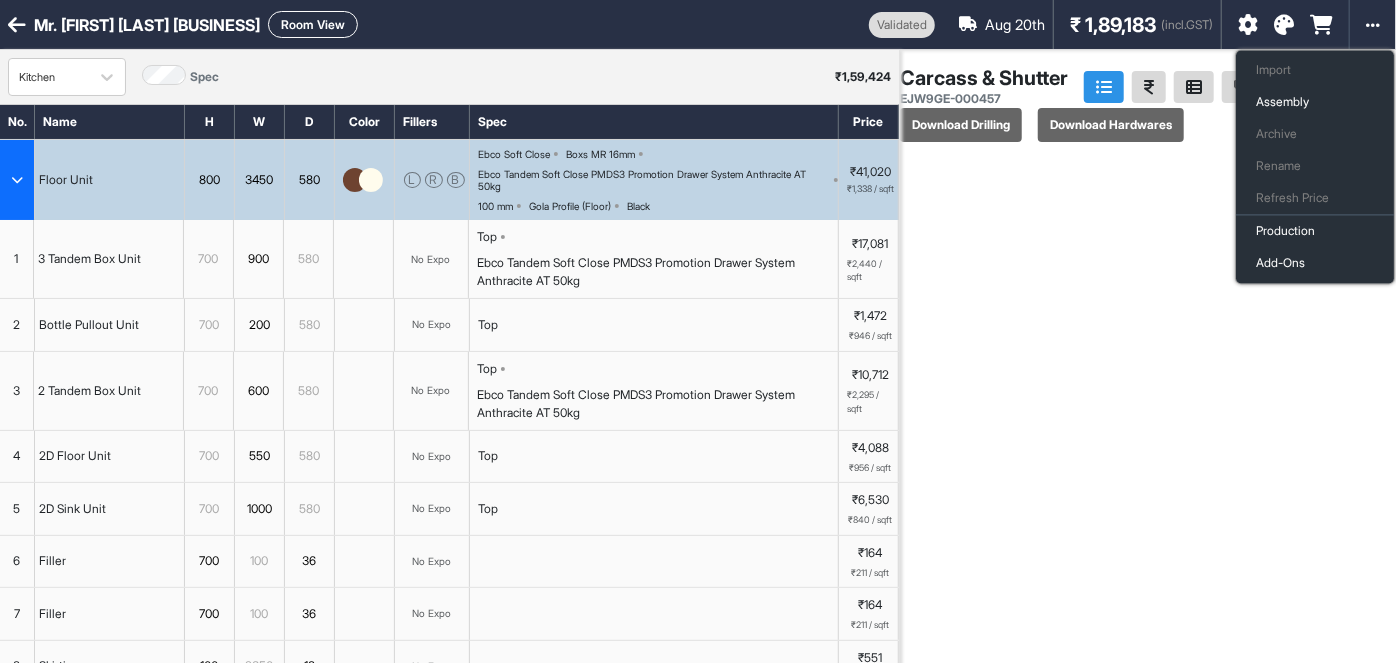 click at bounding box center [1136, 390] 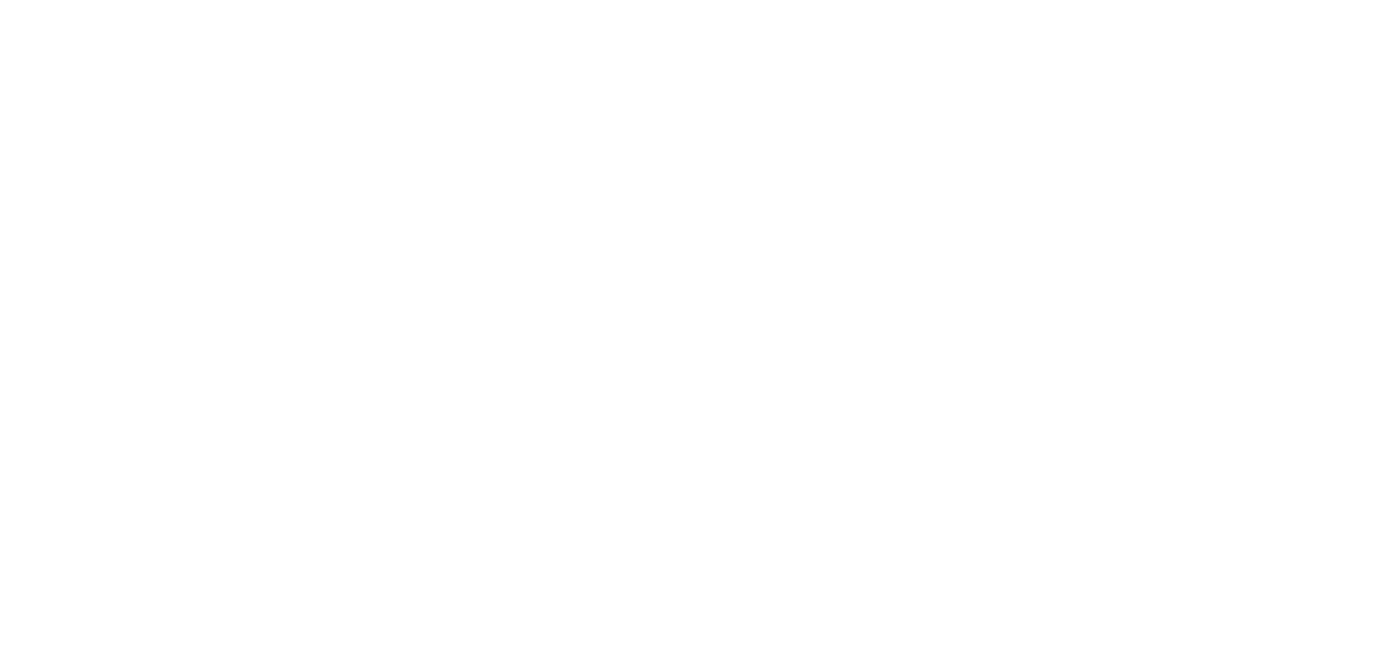 scroll, scrollTop: 0, scrollLeft: 0, axis: both 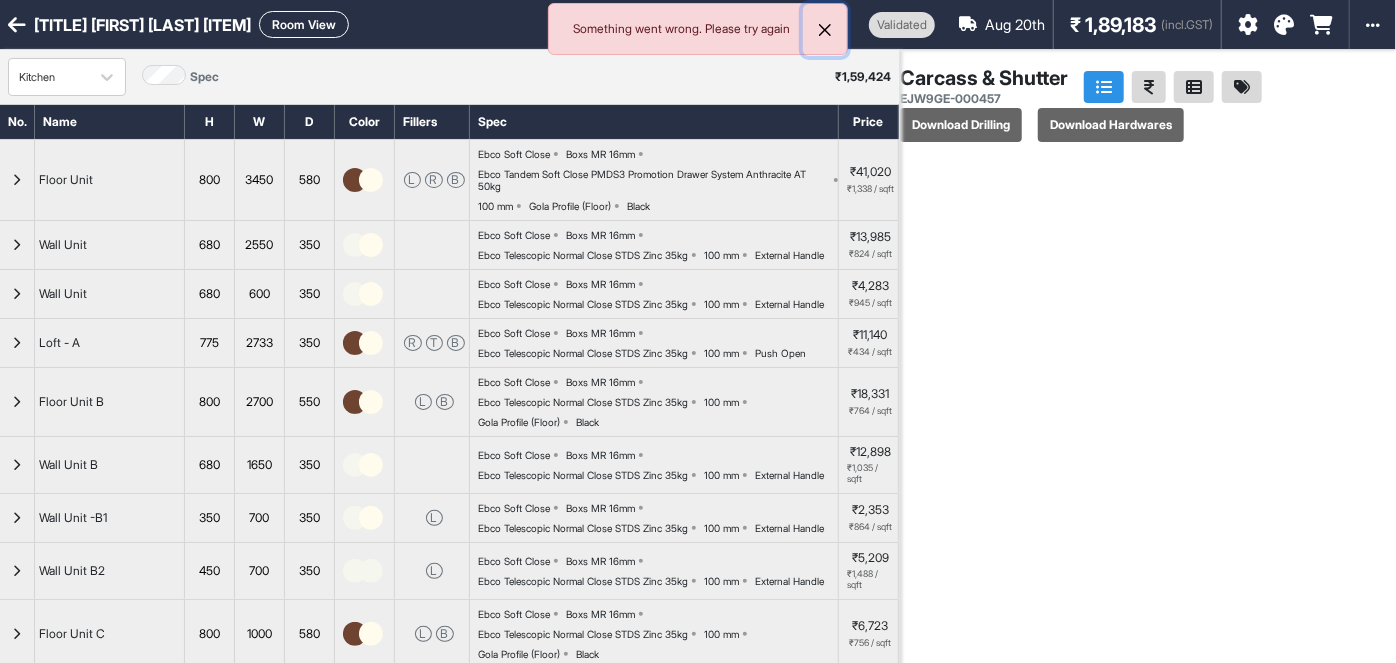click at bounding box center [825, 30] 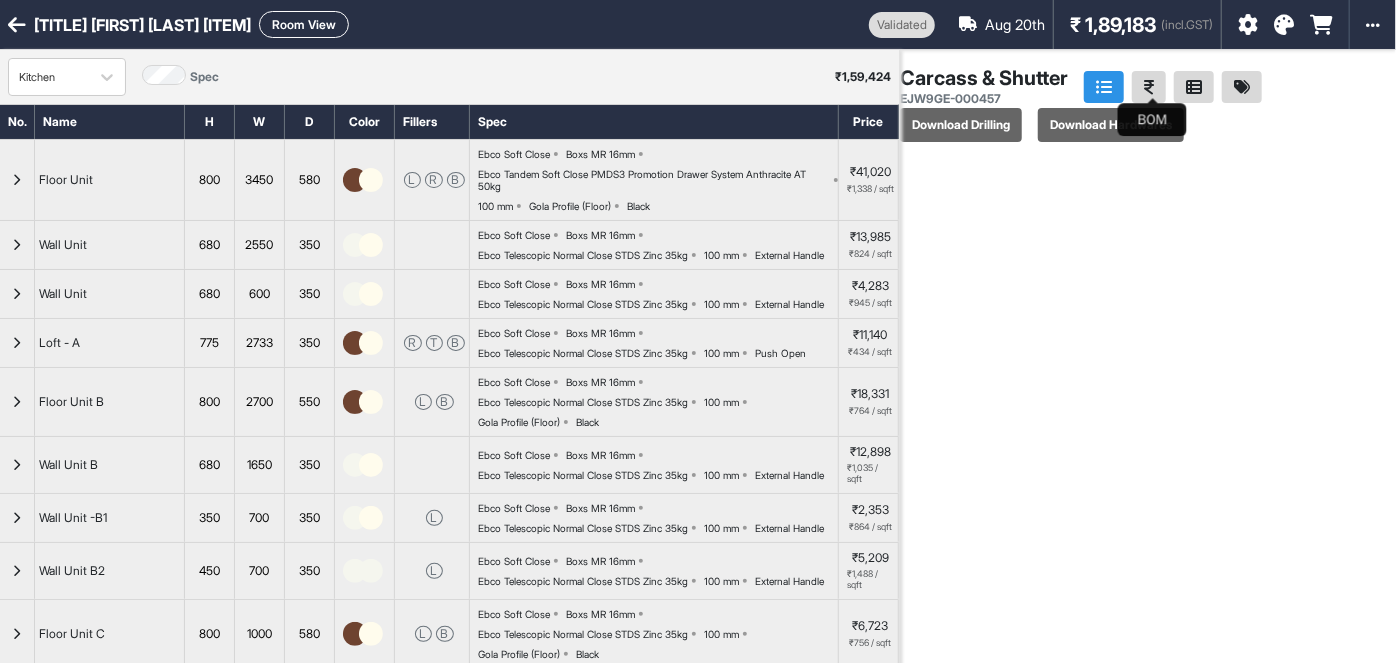 click at bounding box center (1149, 87) 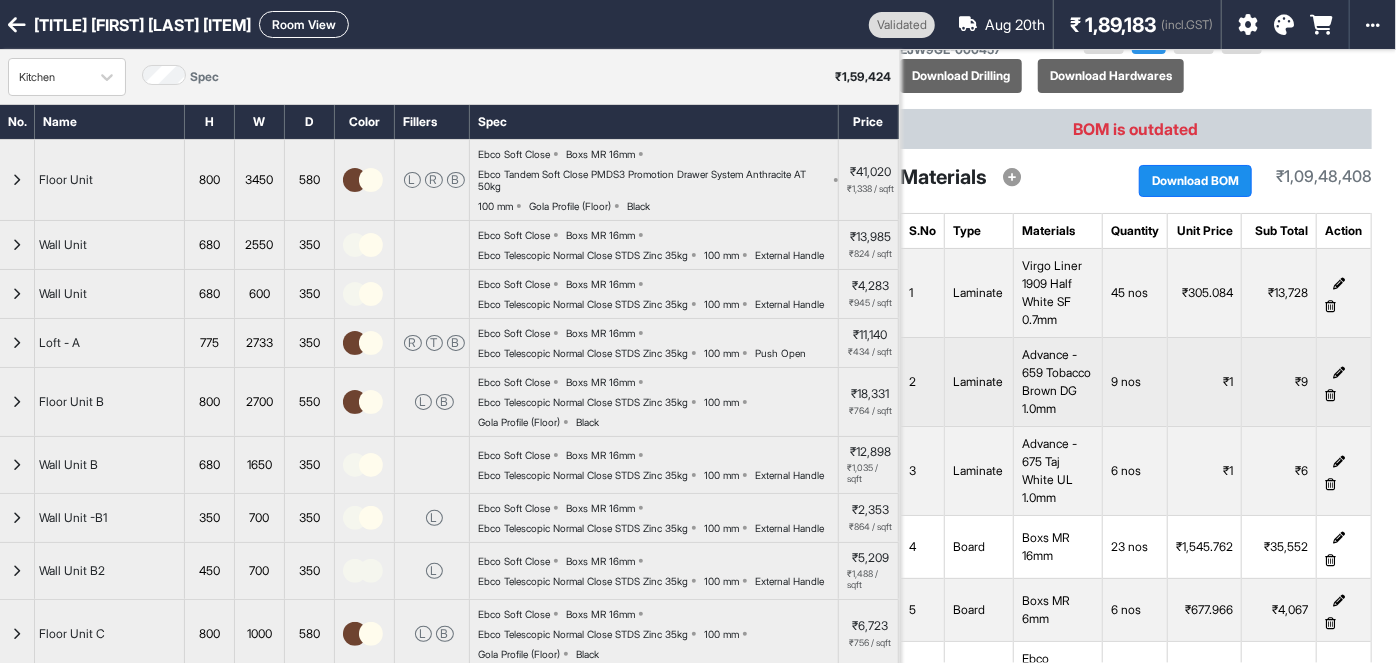 scroll, scrollTop: 0, scrollLeft: 0, axis: both 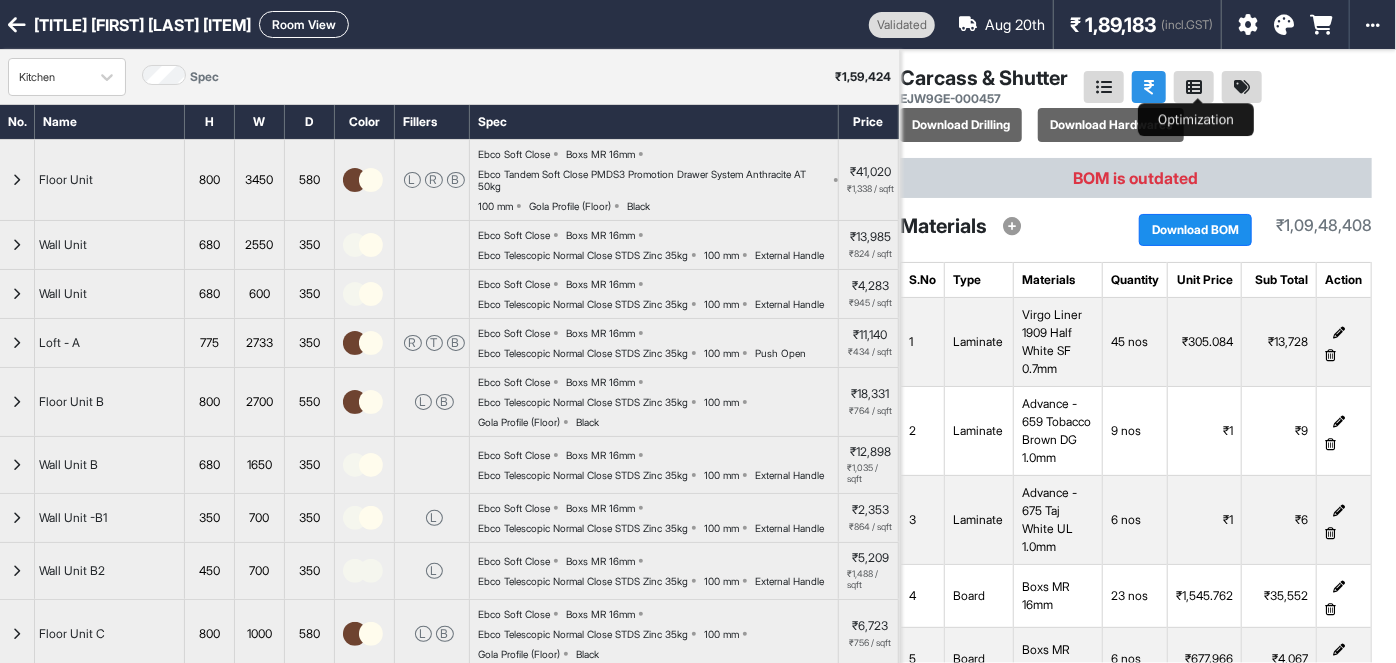 click at bounding box center (1194, 87) 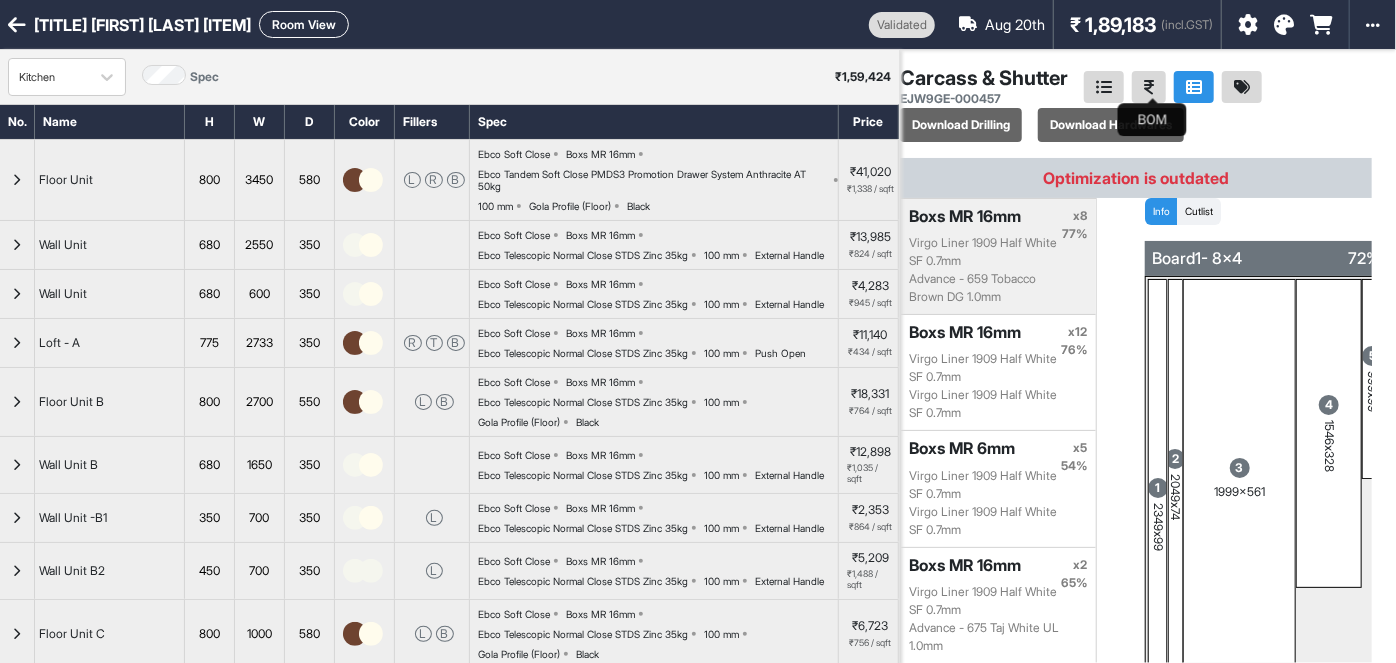 click at bounding box center (1149, 87) 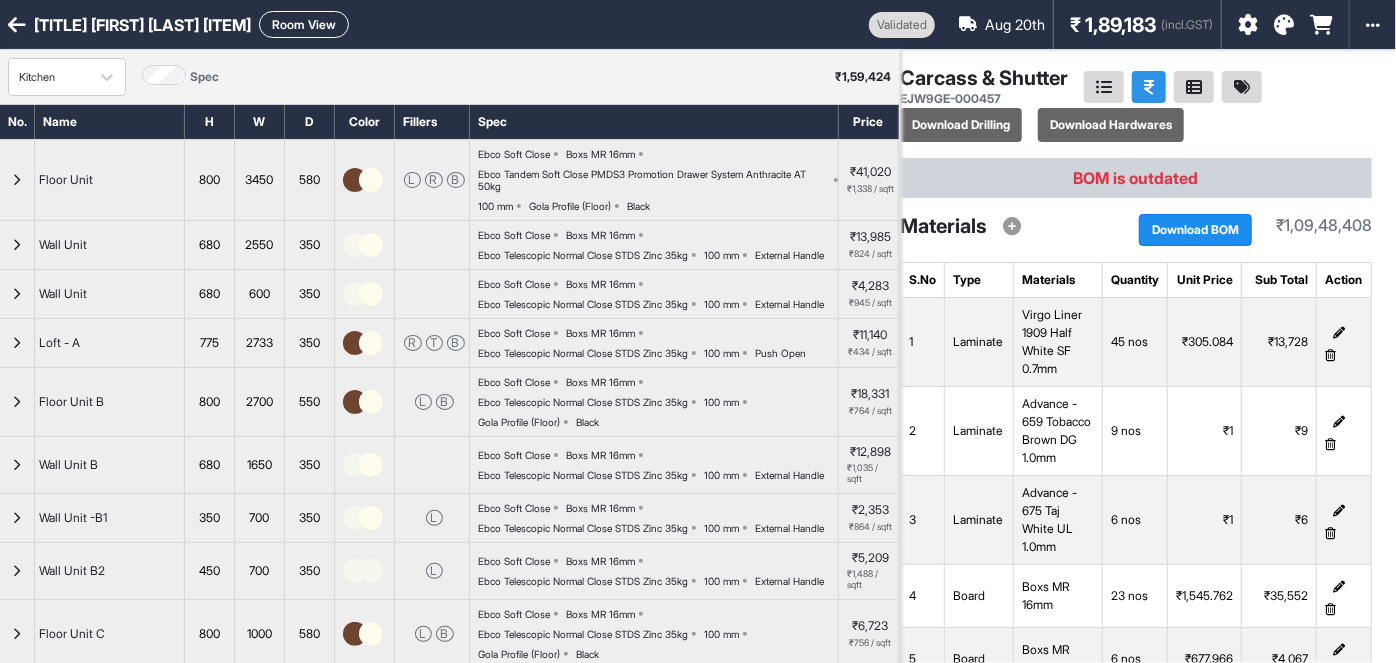 click on "Carcass & Shutter EJW9GE-000457" at bounding box center [1136, 87] 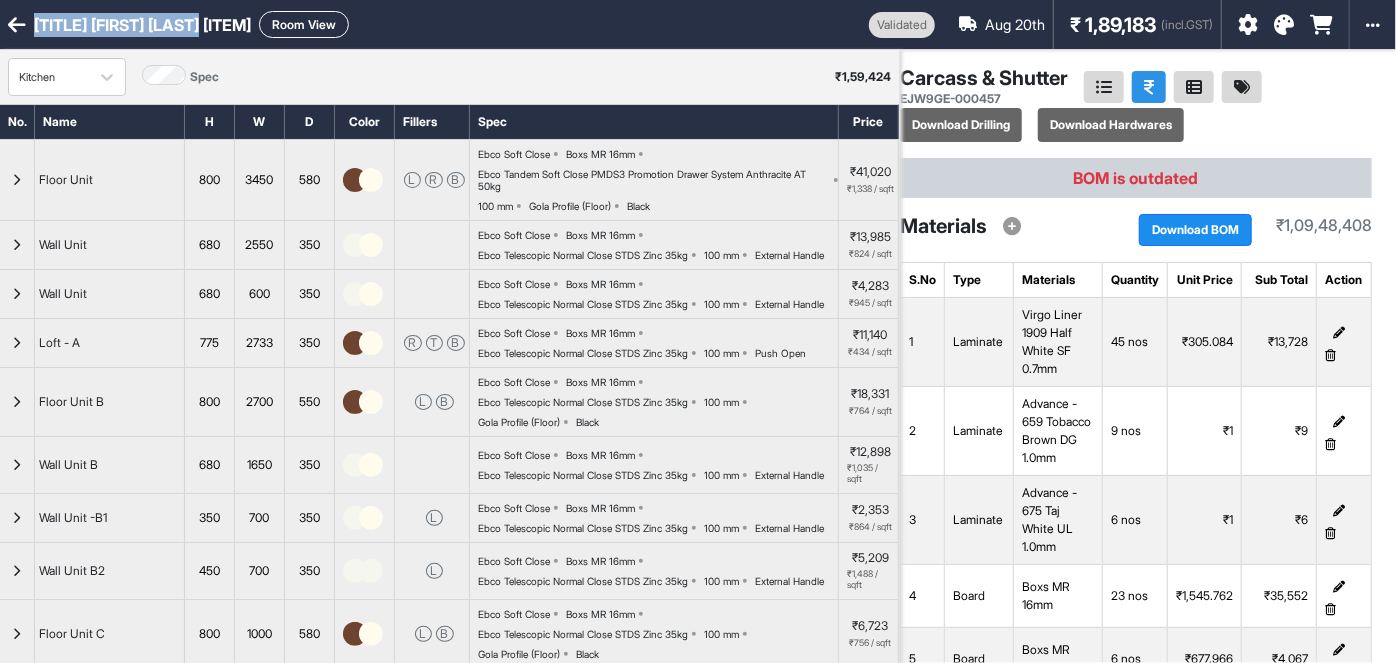drag, startPoint x: 34, startPoint y: 21, endPoint x: 198, endPoint y: 23, distance: 164.01219 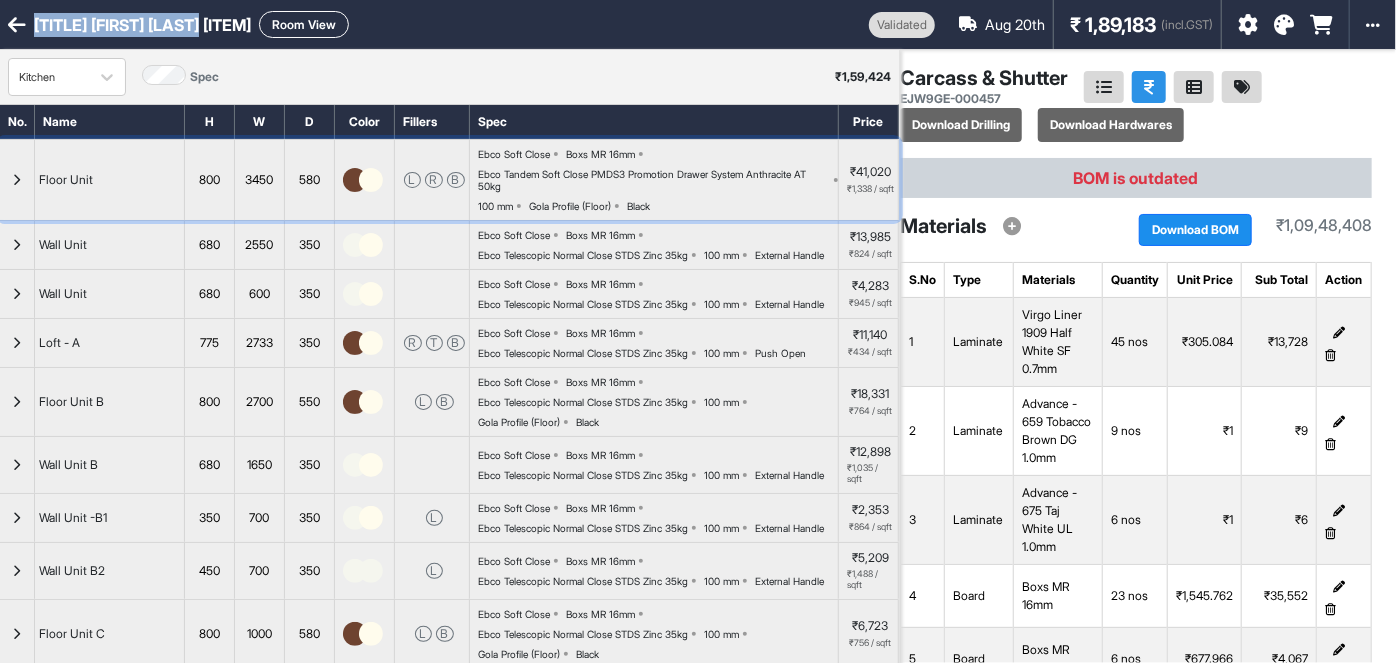 click at bounding box center (17, 180) 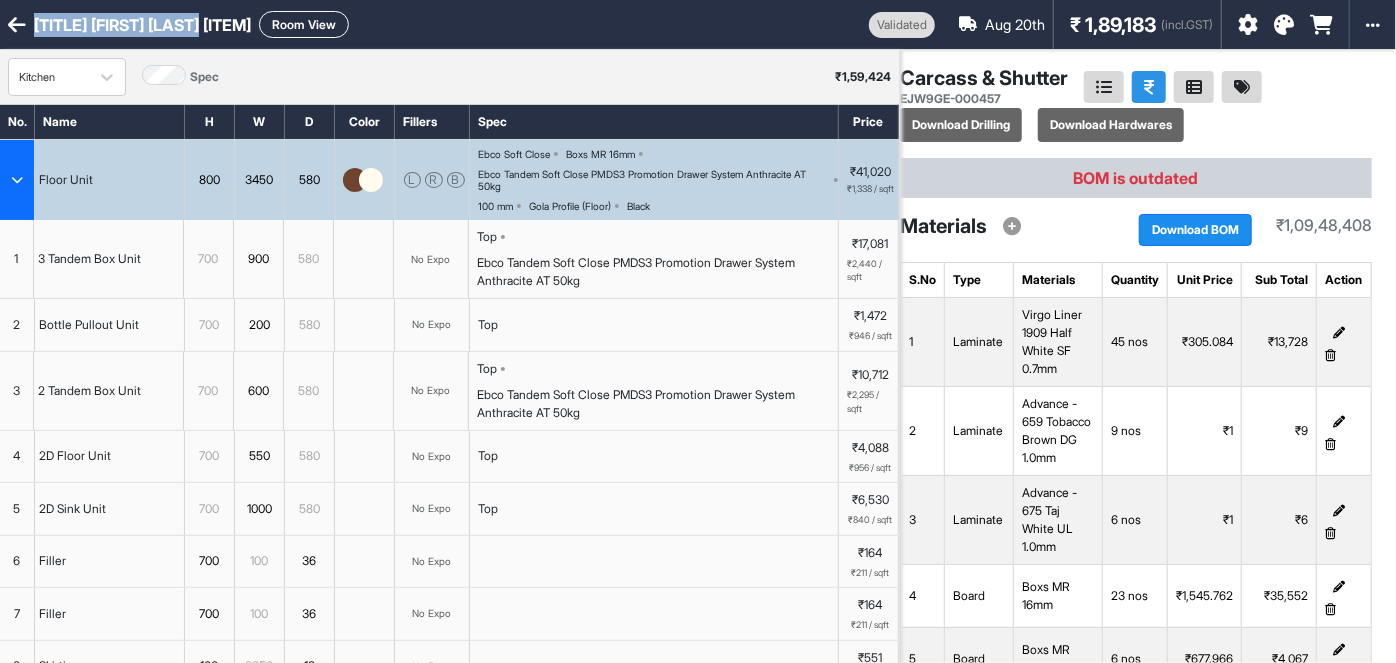 click on "Room View" at bounding box center (304, 24) 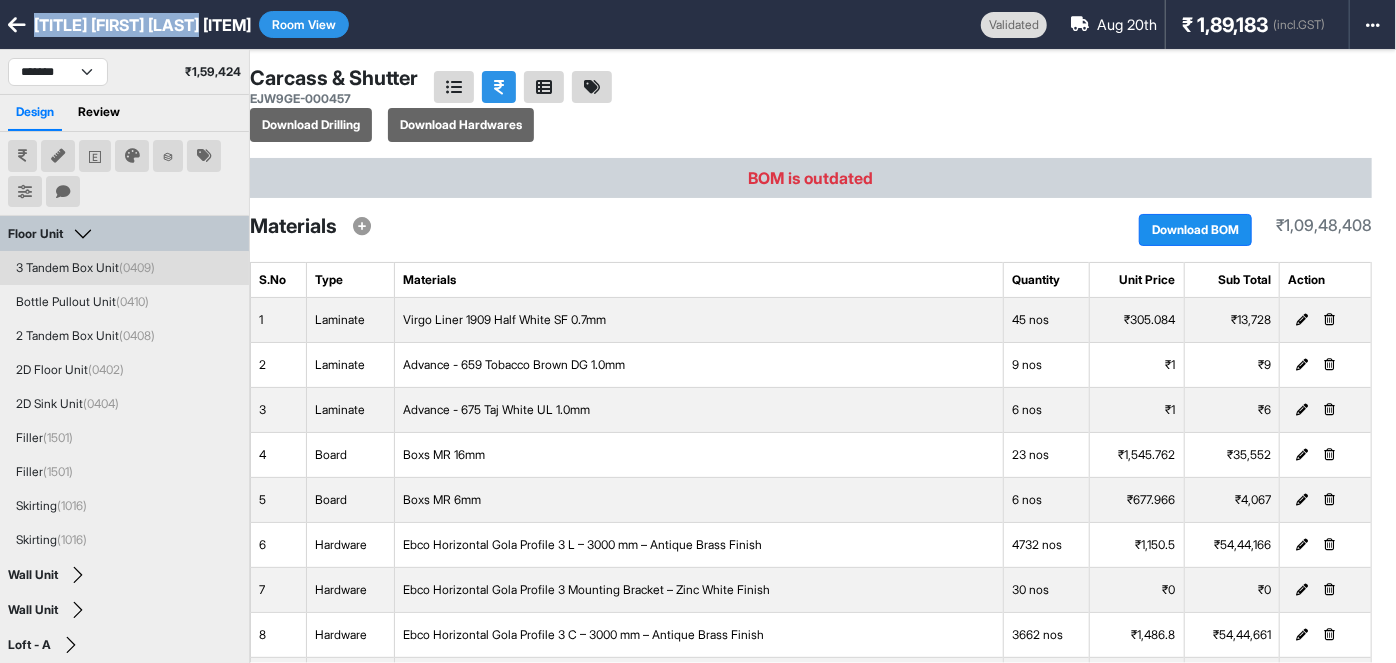 click on "3 Tandem Box Unit (0409)" at bounding box center [124, 268] 